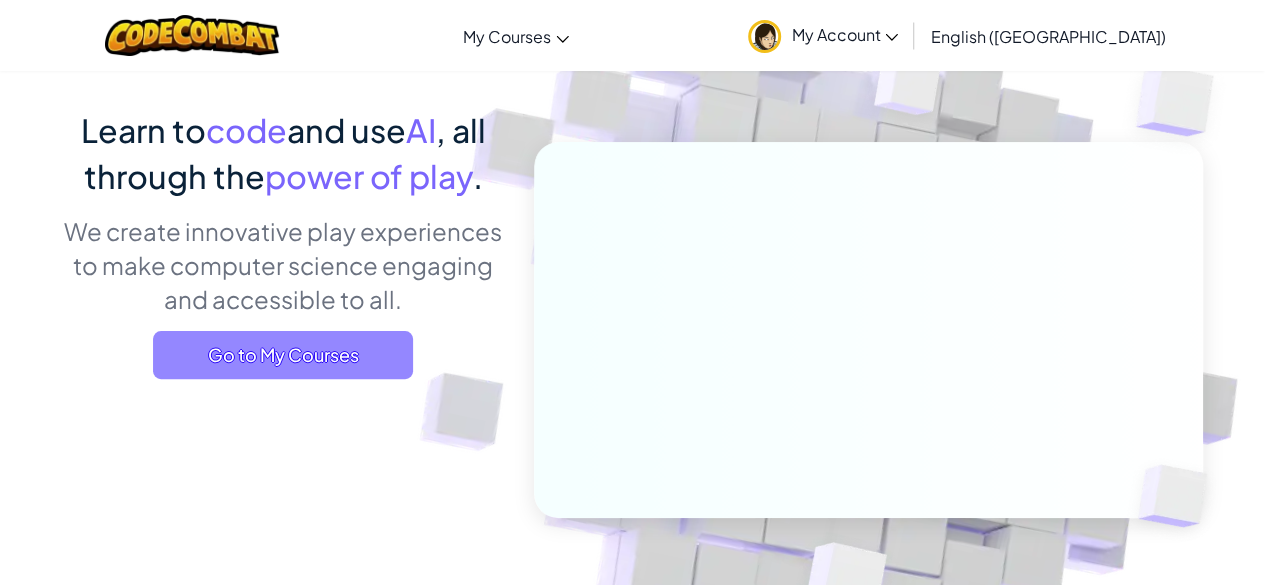 scroll, scrollTop: 134, scrollLeft: 0, axis: vertical 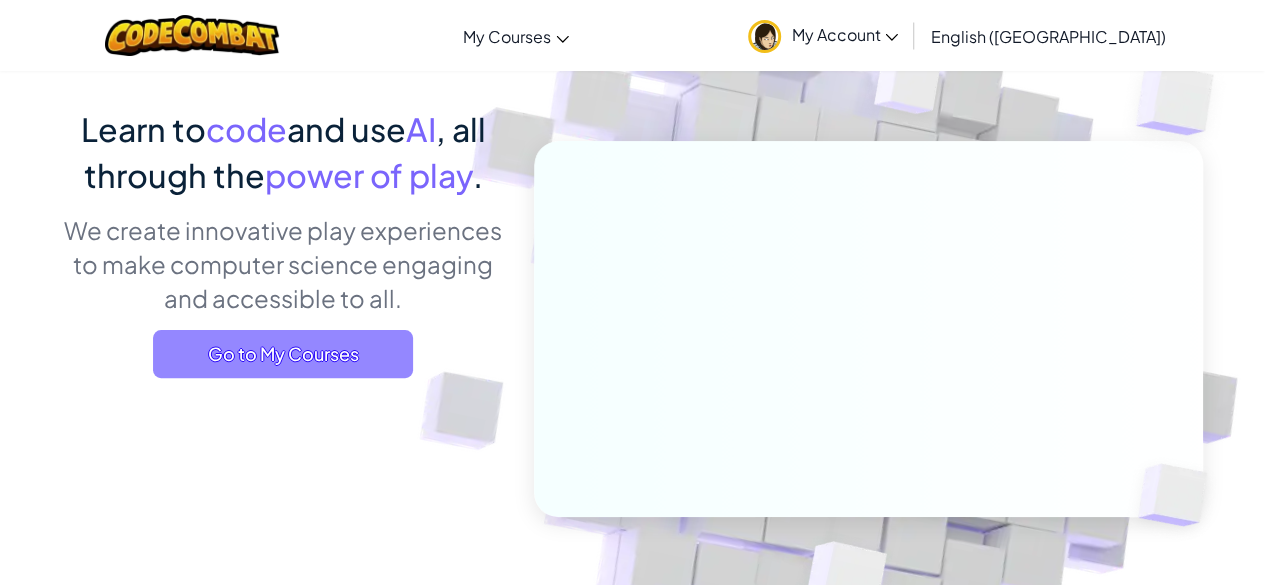 click on "Go to My Courses" at bounding box center (283, 354) 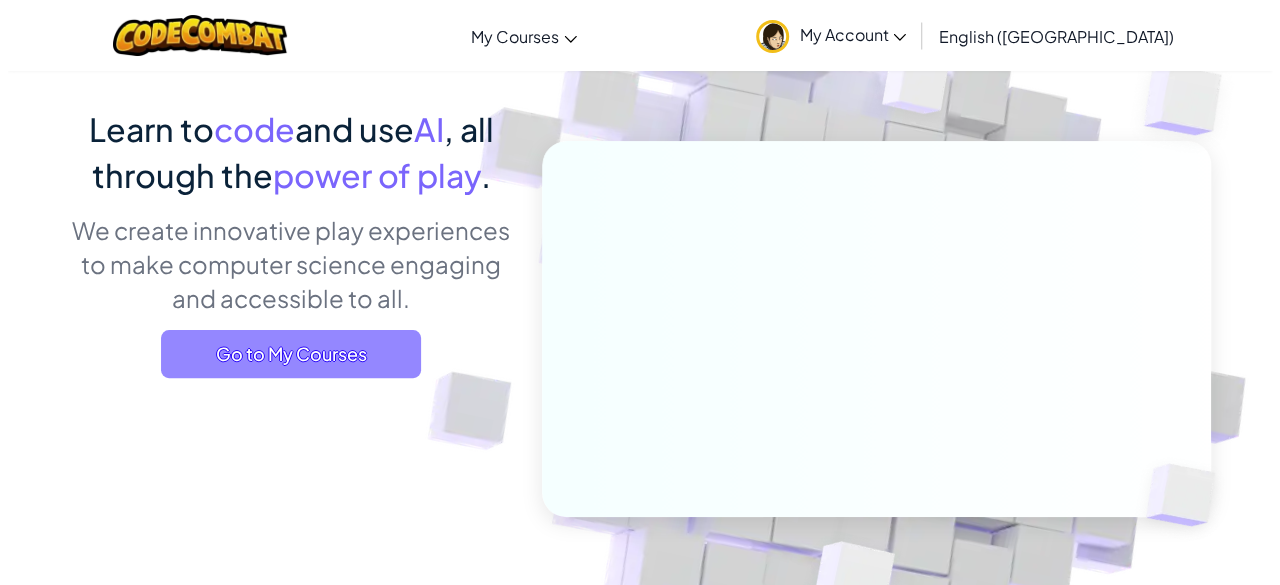 scroll, scrollTop: 0, scrollLeft: 0, axis: both 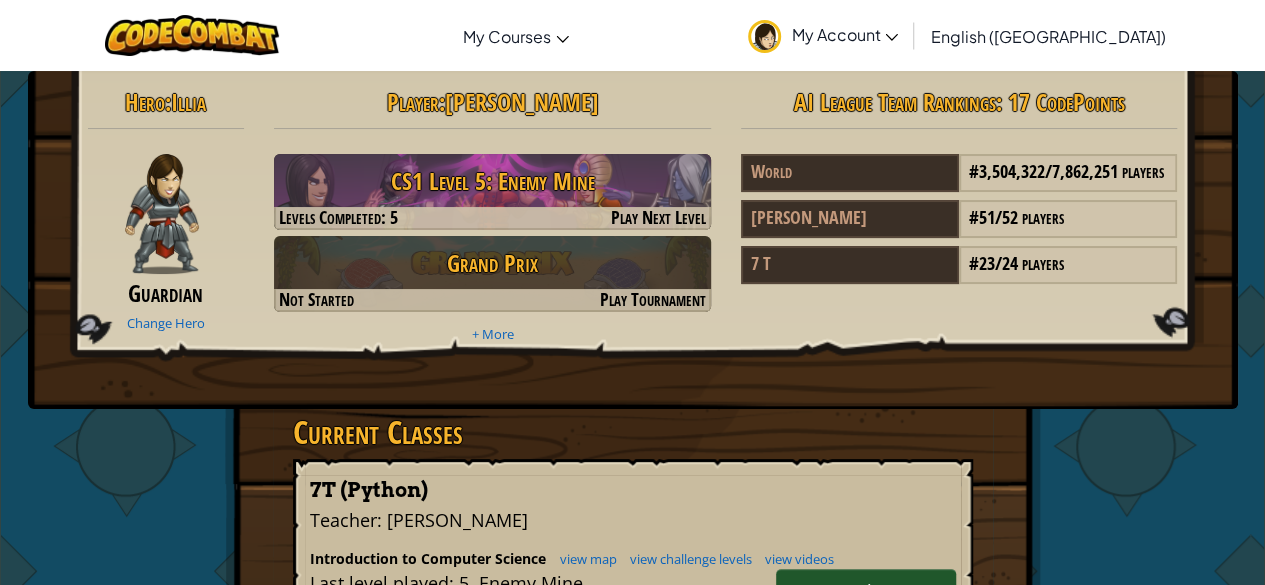 click on "Hero :  Illia Guardian Change Hero Player :  [PERSON_NAME] S CS1 Level 5: Enemy Mine Levels Completed: 5 Play Next Level Grand Prix Not Started Play Tournament + More AI League Team Rankings : 17 CodePoints World # 3,504,322  /  7,862,251   players [PERSON_NAME] # 51  /  52   players 7 T # 23  /  24   players" at bounding box center [633, 240] 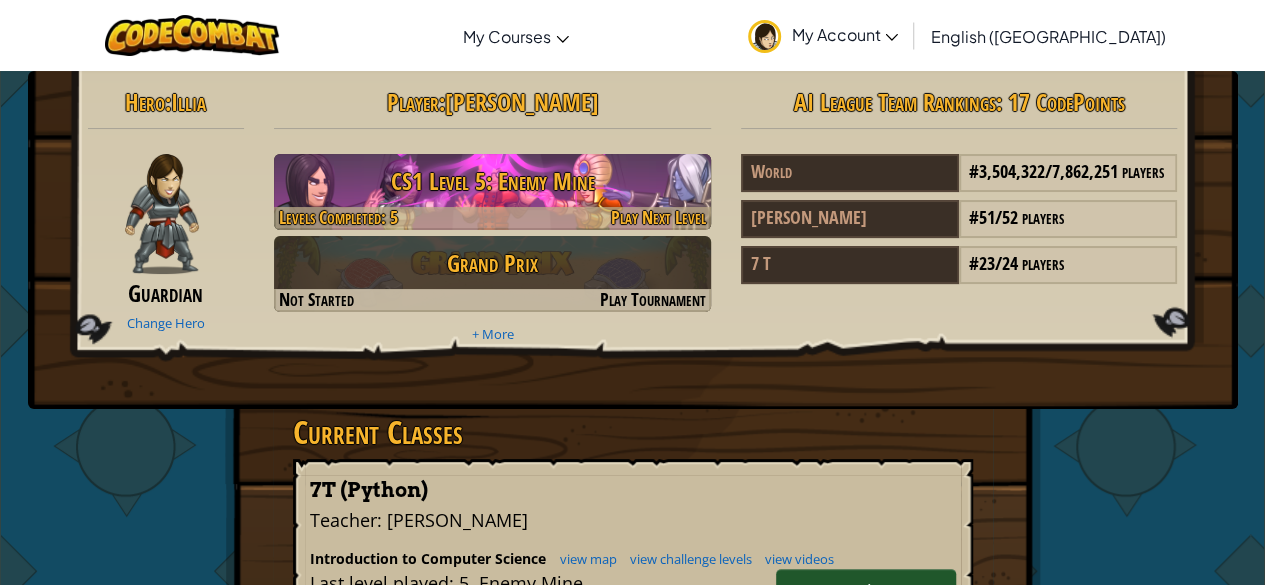 click on "CS1 Level 5: Enemy Mine" at bounding box center [492, 181] 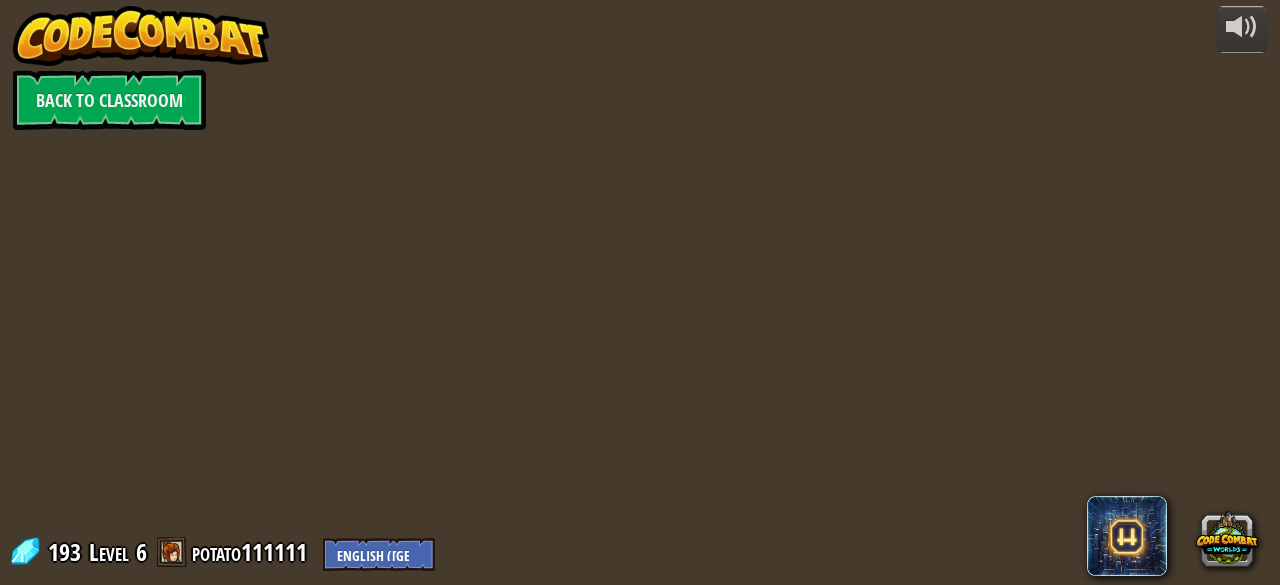 drag, startPoint x: 651, startPoint y: 114, endPoint x: 653, endPoint y: 195, distance: 81.02469 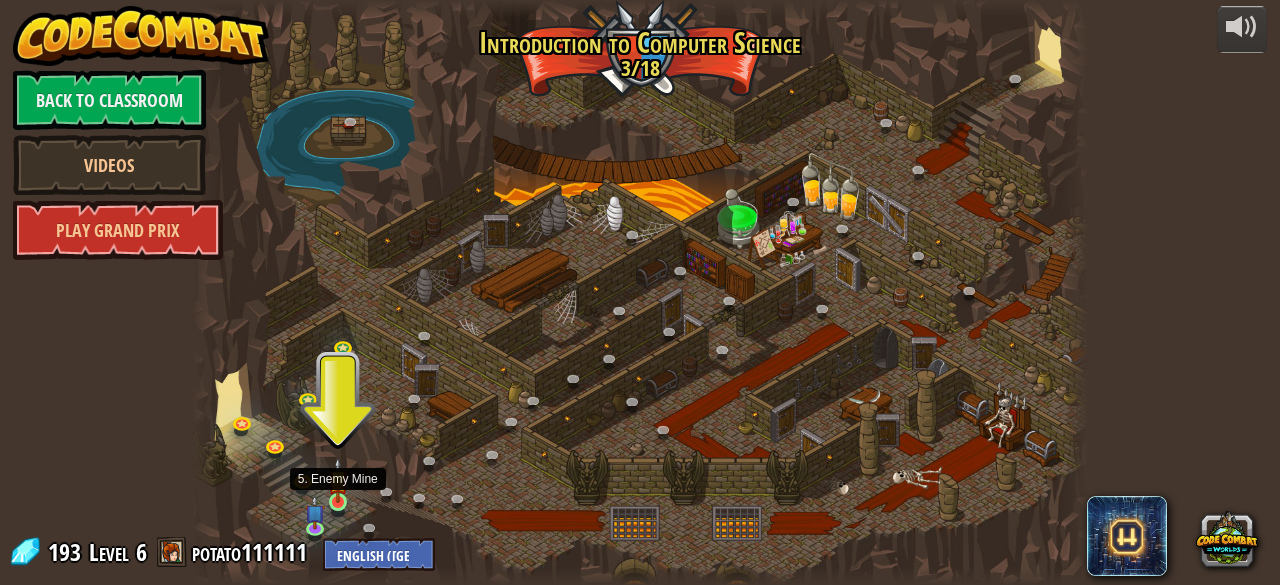 click at bounding box center (338, 480) 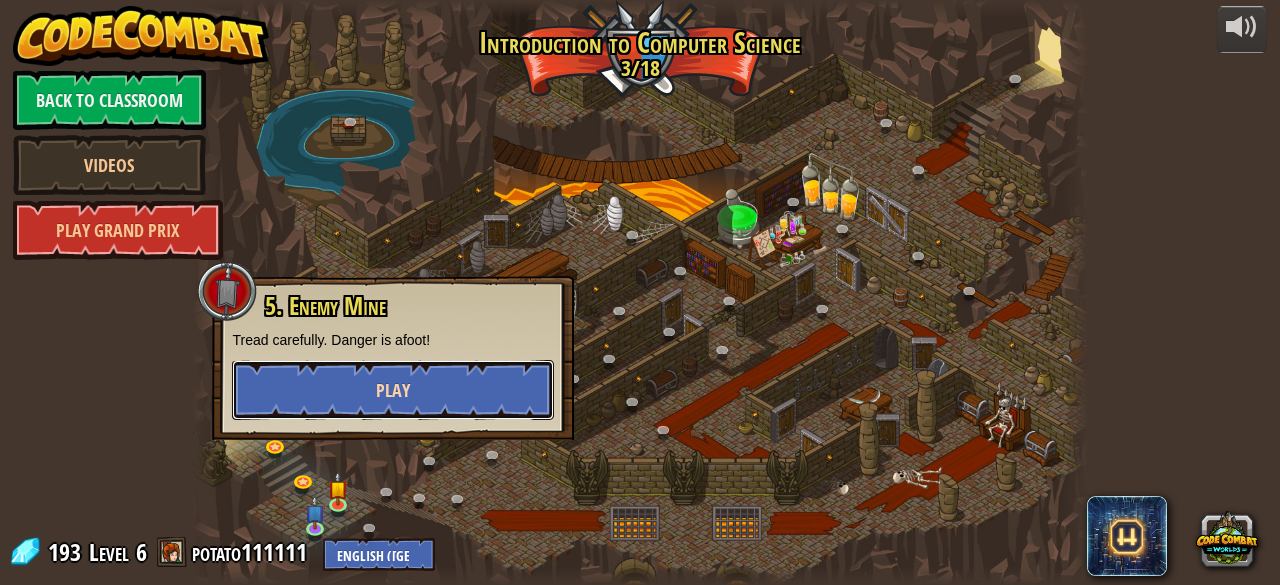 click on "Play" at bounding box center (393, 390) 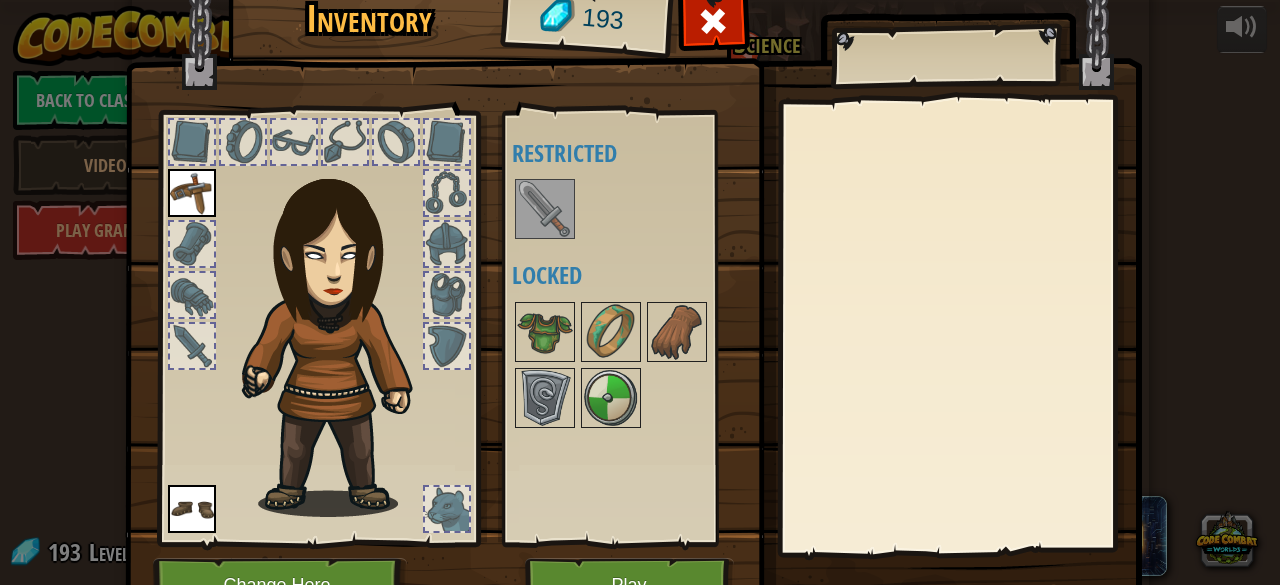 click at bounding box center [545, 209] 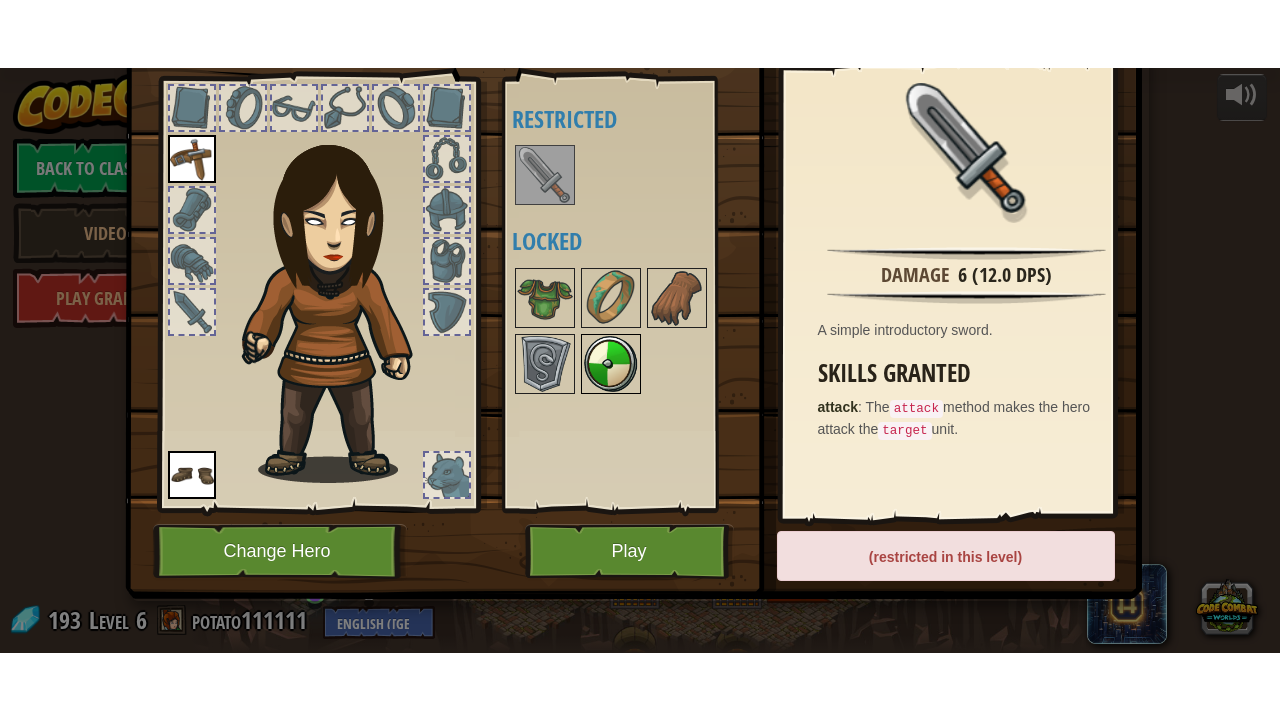 scroll, scrollTop: 102, scrollLeft: 0, axis: vertical 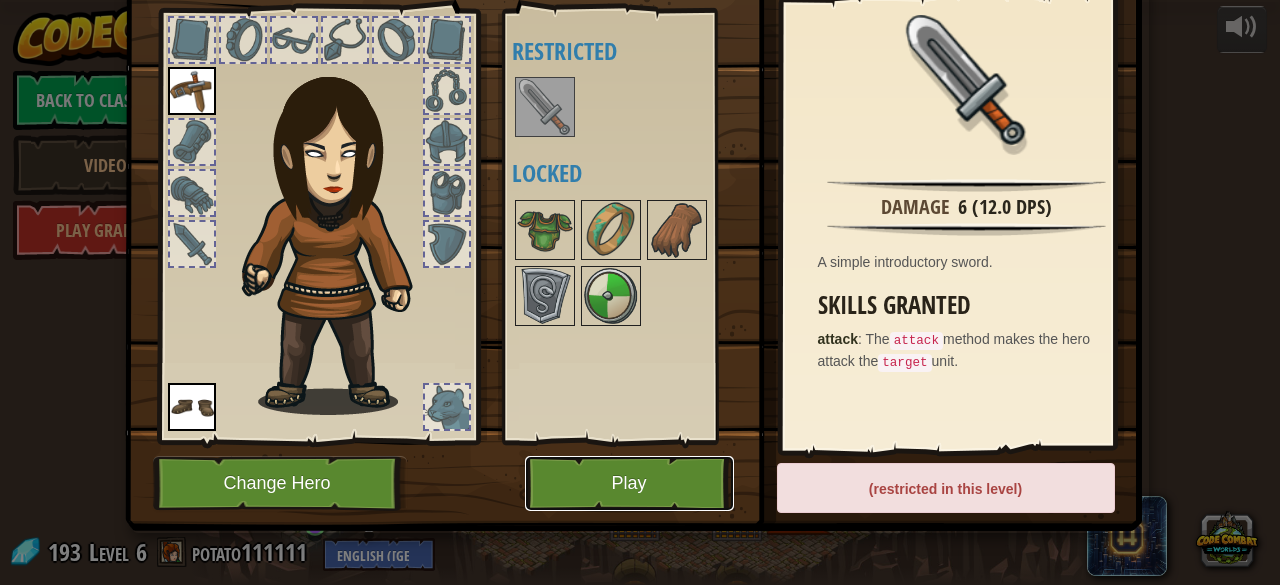 click on "Play" at bounding box center (629, 483) 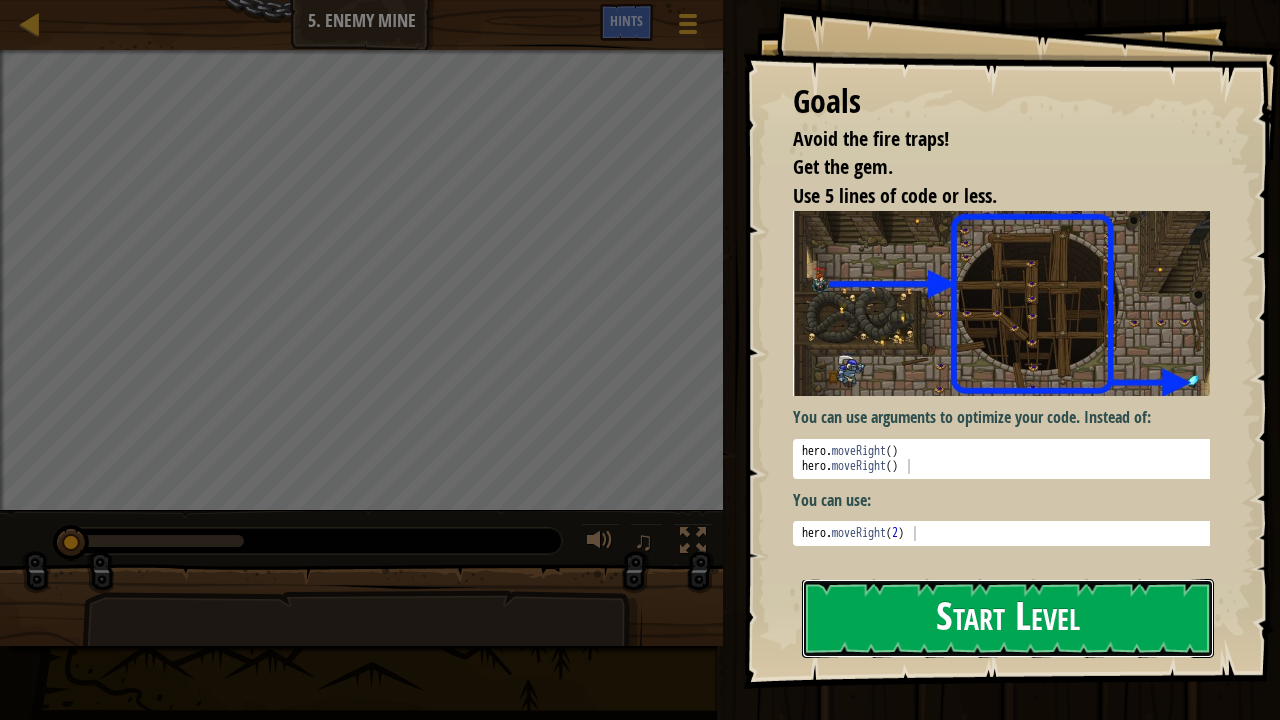 click on "Start Level" at bounding box center [1008, 618] 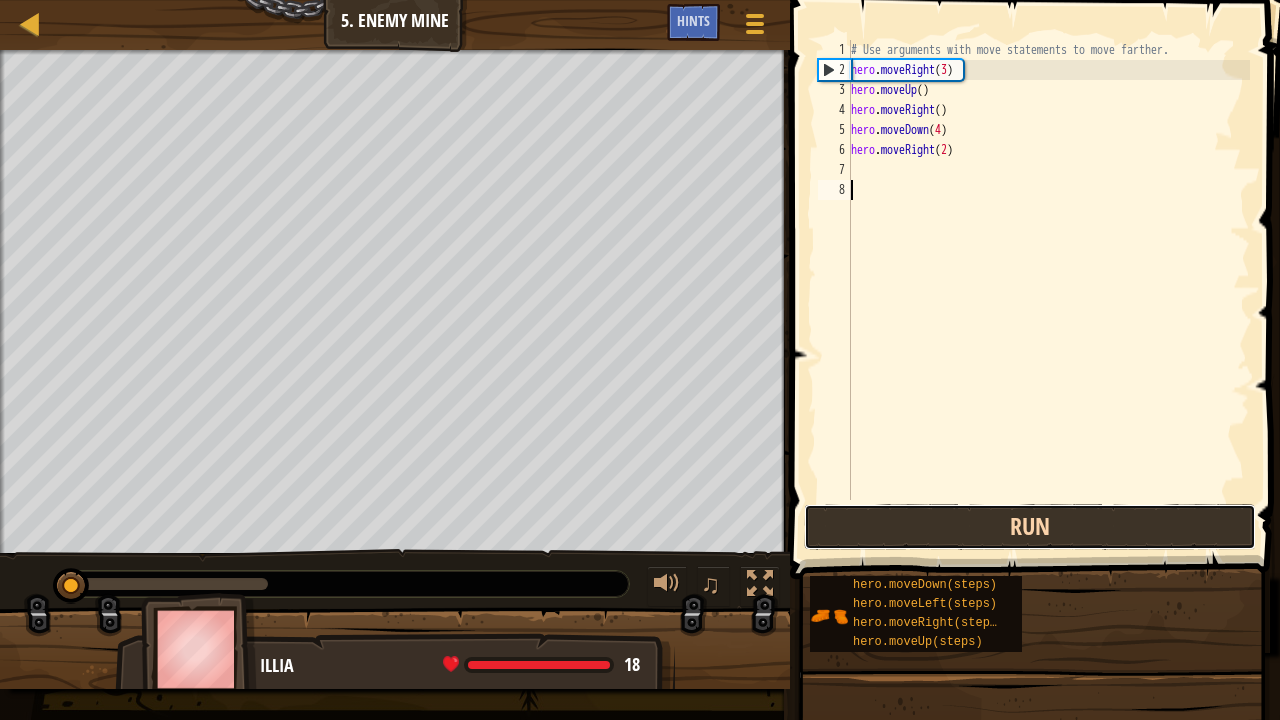click on "Run" at bounding box center [1030, 527] 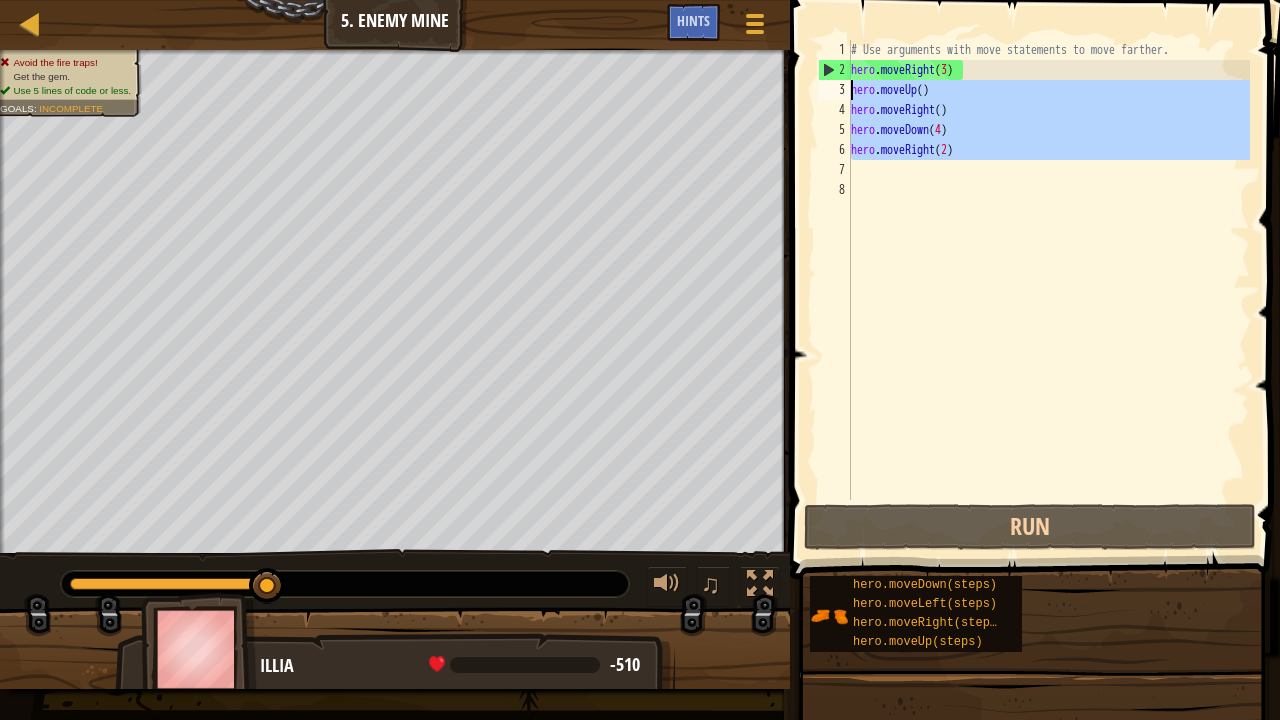 click on "Map Introduction to Computer Science 5. Enemy Mine Game Menu Done Hints 1     הההההההההההההההההההההההההההההההההההההההההההההההההההההההההההההההההההההההההההההההההההההההההההההההההההההההההההההההההההההההההההההההההההההההההההההההההההההההההההההההההההההההההההההההההההההההההההההההההההההההההההההההההההההההההההההההההההההההההההההההההההההההההההההההה XXXXXXXXXXXXXXXXXXXXXXXXXXXXXXXXXXXXXXXXXXXXXXXXXXXXXXXXXXXXXXXXXXXXXXXXXXXXXXXXXXXXXXXXXXXXXXXXXXXXXXXXXXXXXXXXXXXXXXXXXXXXXXXXXXXXXXXXXXXXXXXXXXXXXXXXXXXXXXXXXXXXXXXXXXXXXXXXXXXXXXXXXXXXXXXXXXXXXXXXXXXXXXXXXXXXXXXXXXXXXXXXXXXXXXXXXXXXXXXXXXXXXXXXXXXXXXXX Solution × Hints Videos 1 2 3 4 5 6 7 8 # Use arguments with move statements to move farther. hero . moveRight ( 3 ) hero . moveUp ( ) hero . moveRight ( ) hero . moveDown (" at bounding box center [640, 360] 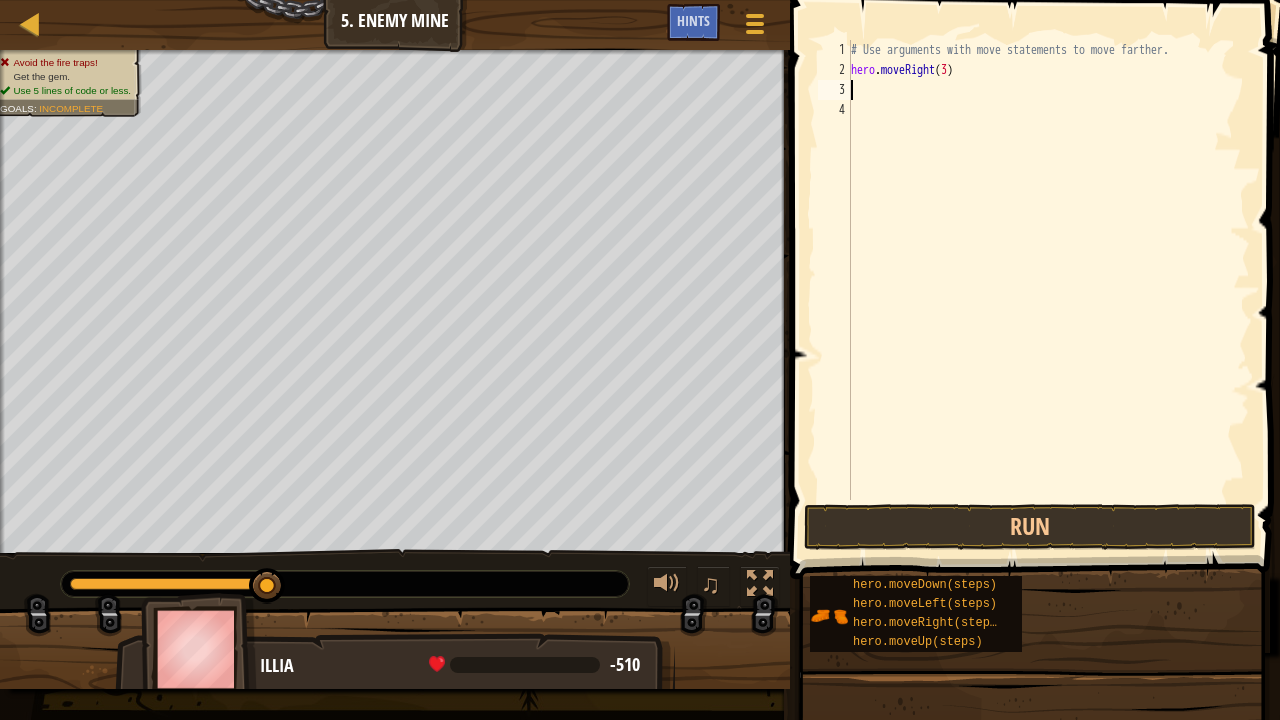 type on "u" 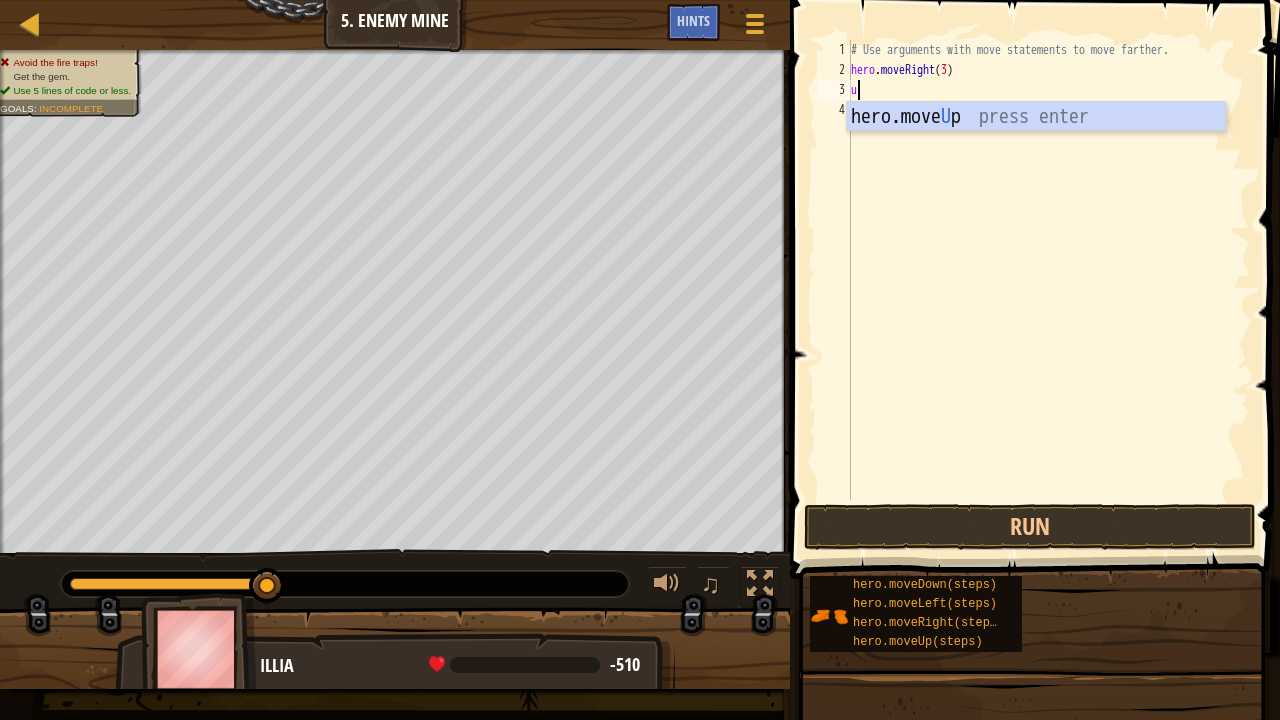scroll, scrollTop: 9, scrollLeft: 0, axis: vertical 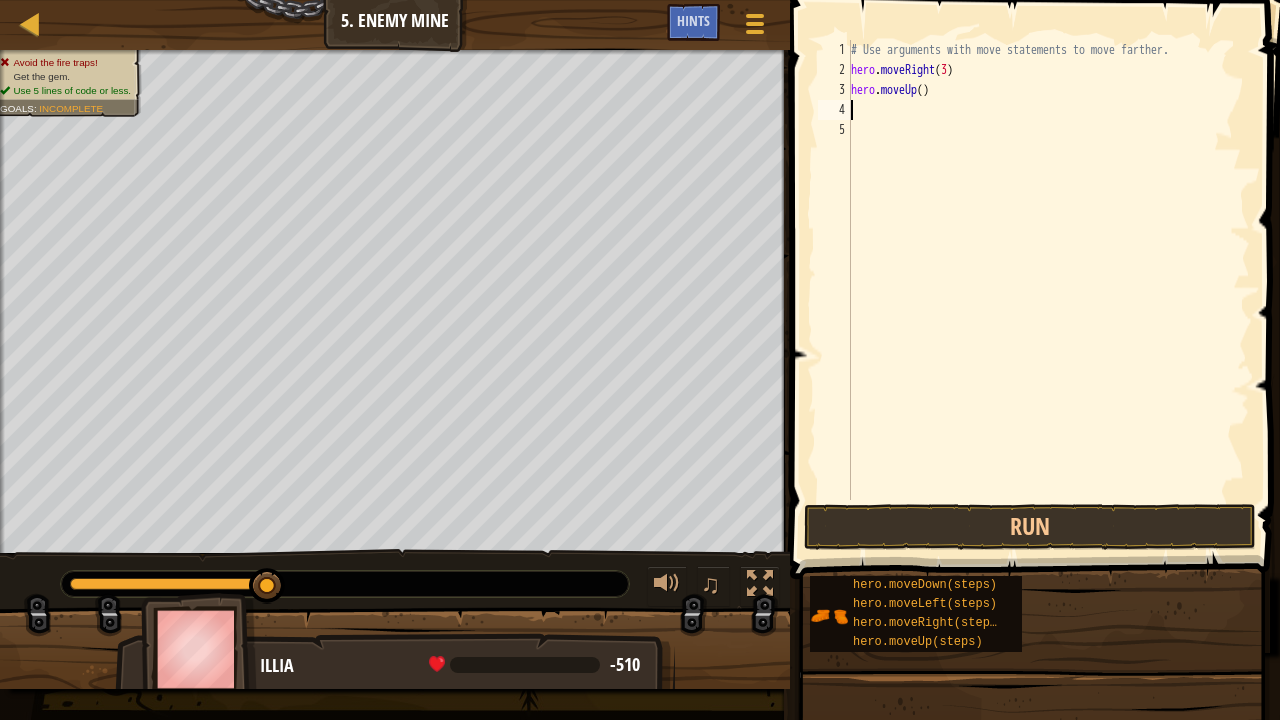 type on "r" 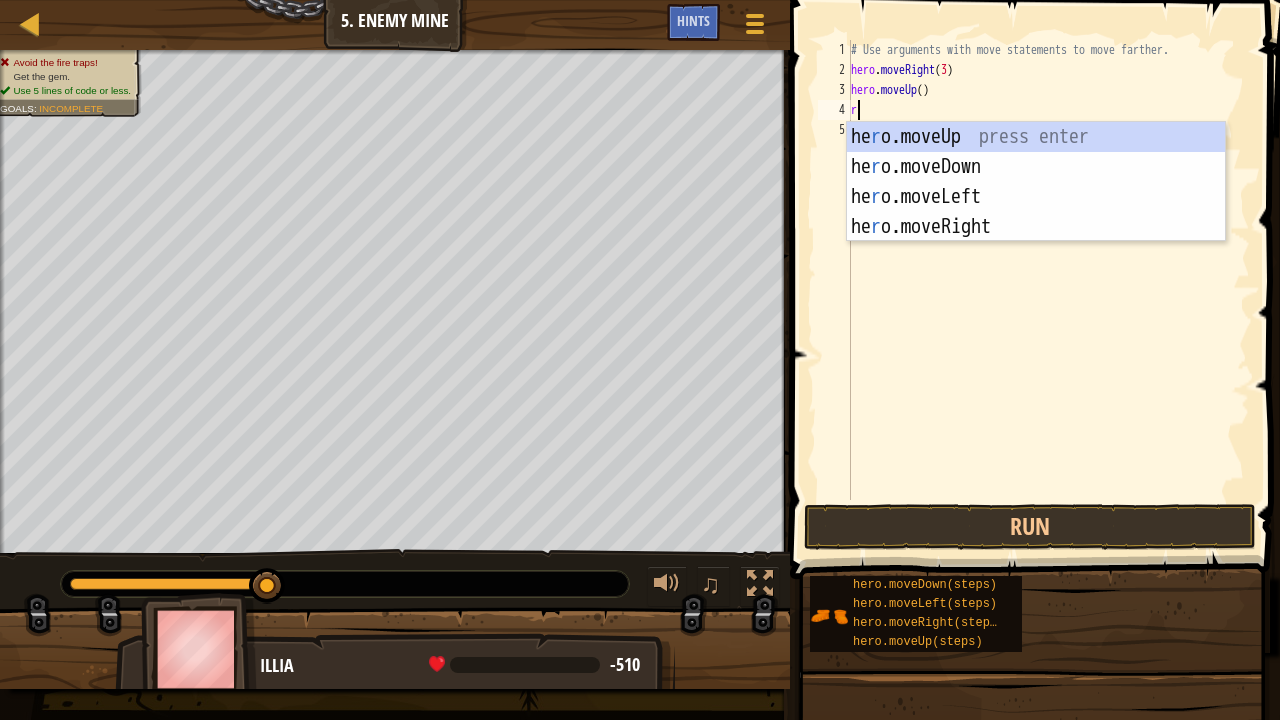 click on "he r o.moveUp press enter he r o.moveDown press enter he r o.moveLeft press enter he r o.moveRight press enter" at bounding box center [1036, 212] 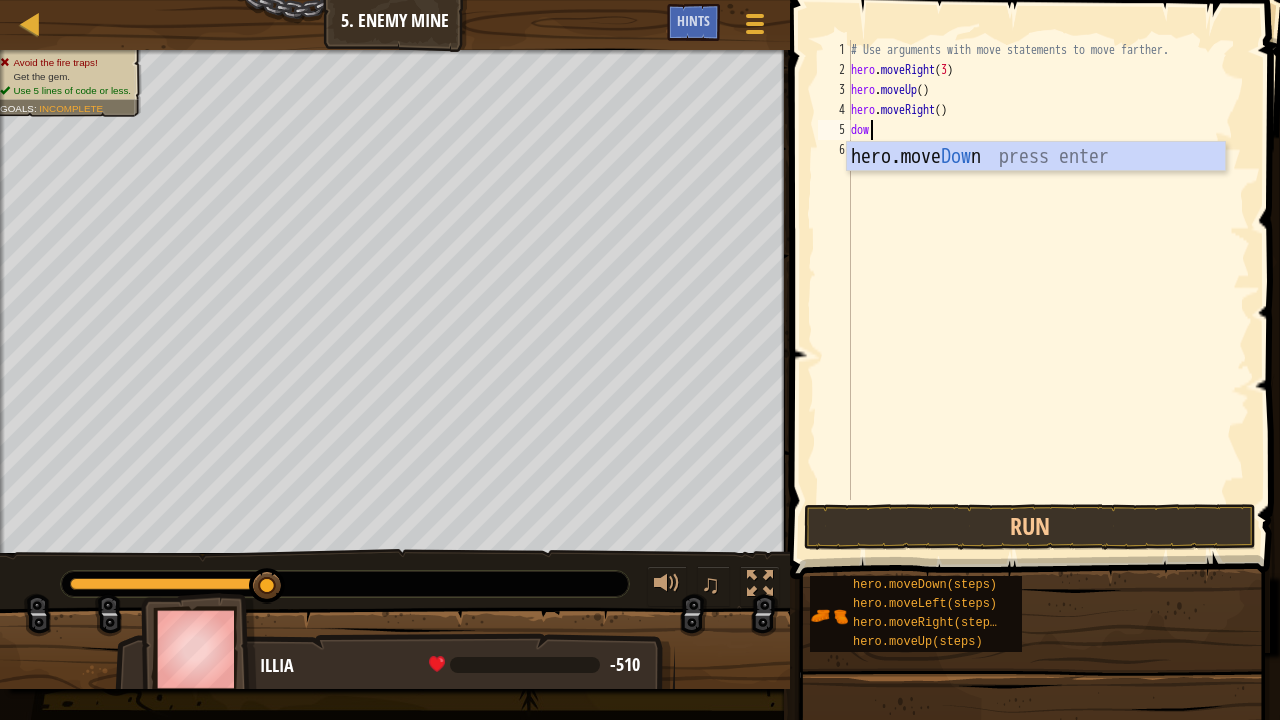type on "down" 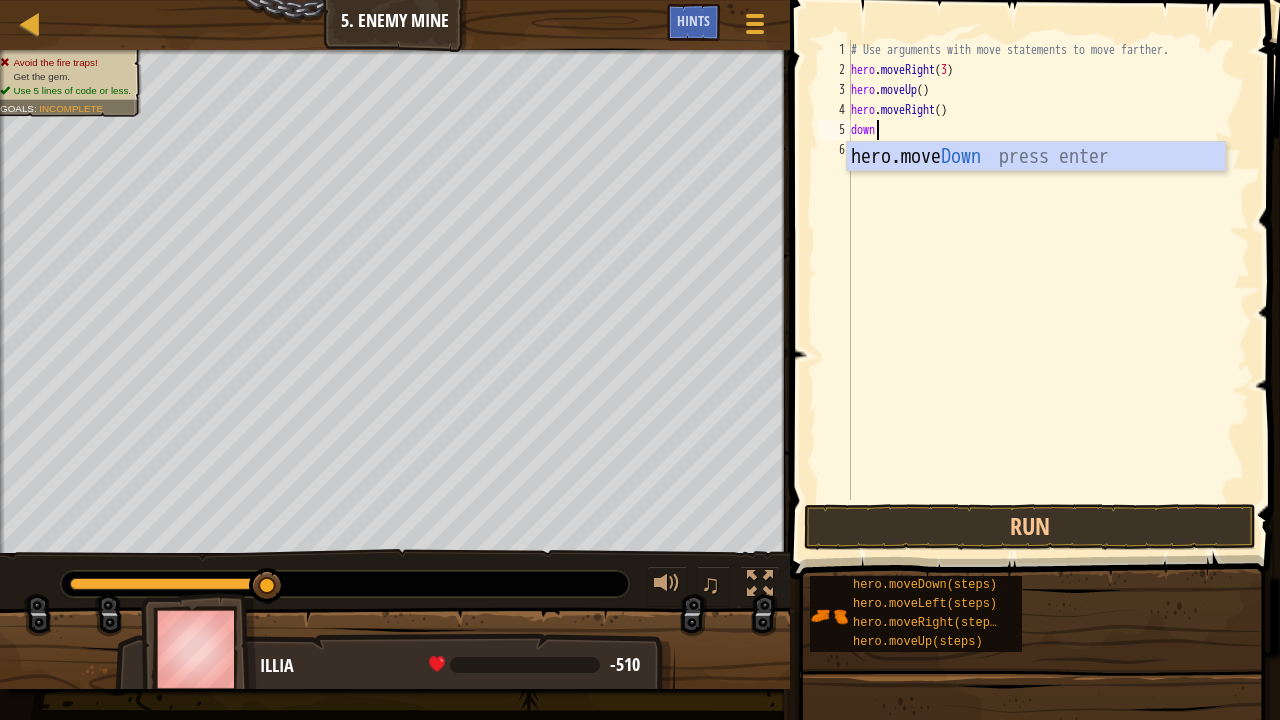 click on "hero.move Down press enter" at bounding box center [1036, 187] 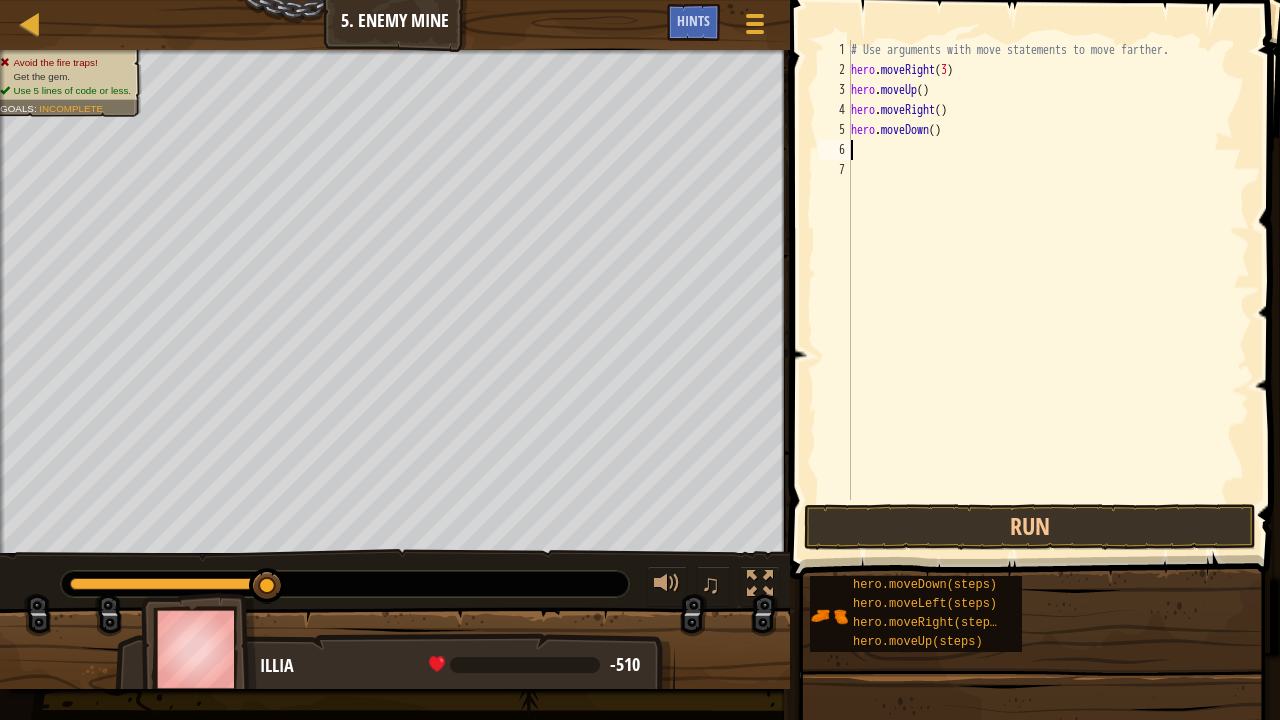click on "# Use arguments with move statements to move farther. hero . moveRight ( 3 ) hero . moveUp ( ) hero . moveRight ( ) hero . moveDown ( )" at bounding box center (1048, 290) 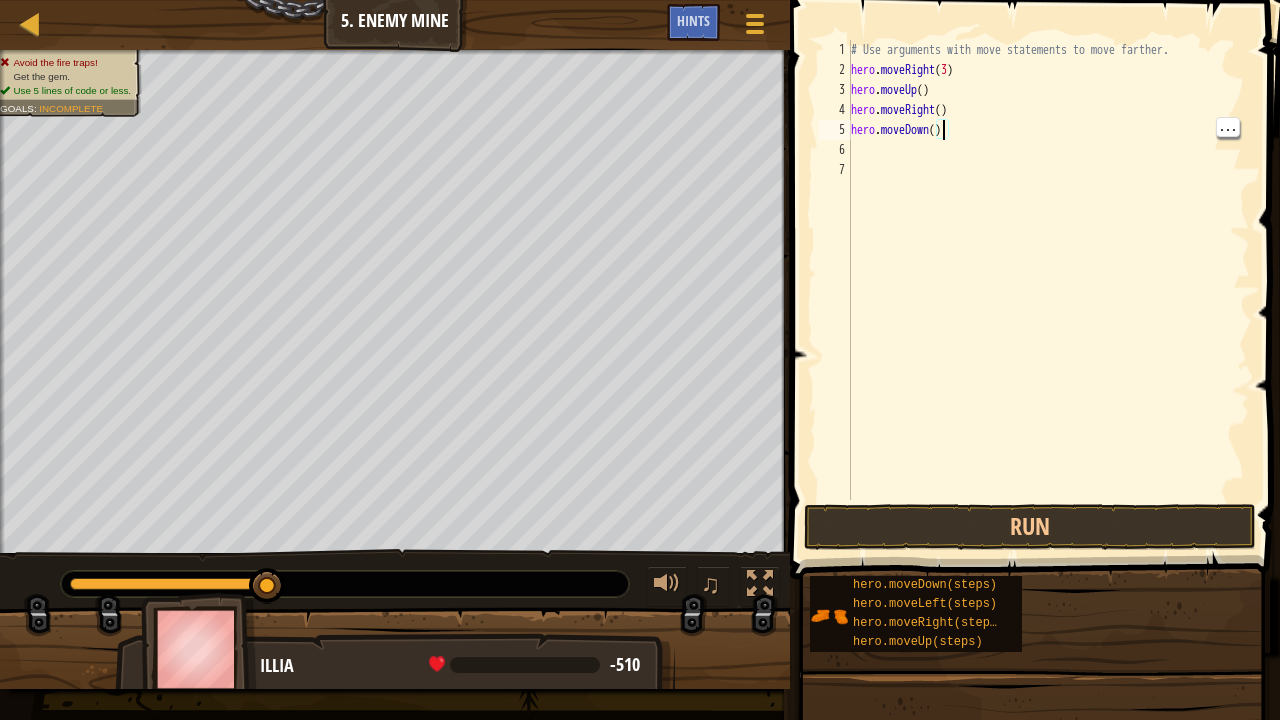 type on "hero.moveDown(2)" 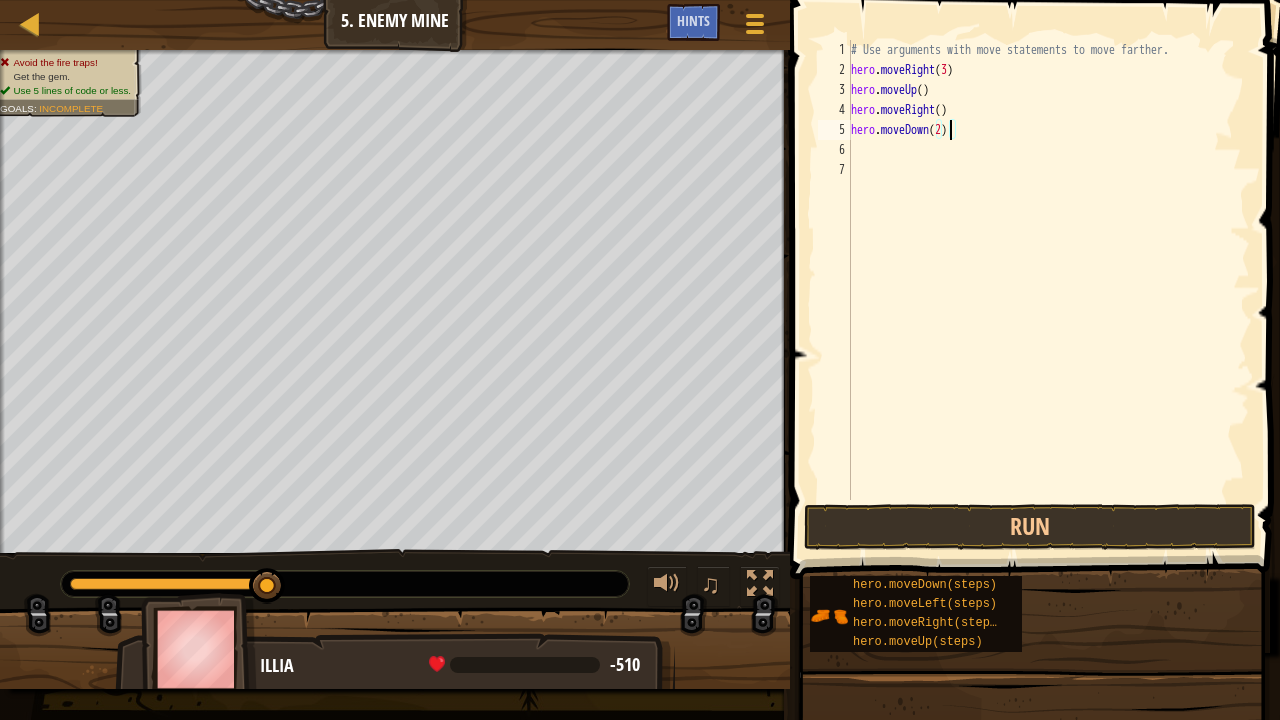 click on "# Use arguments with move statements to move farther. hero . moveRight ( 3 ) hero . moveUp ( ) hero . moveRight ( ) hero . moveDown ( 2 )" at bounding box center [1048, 290] 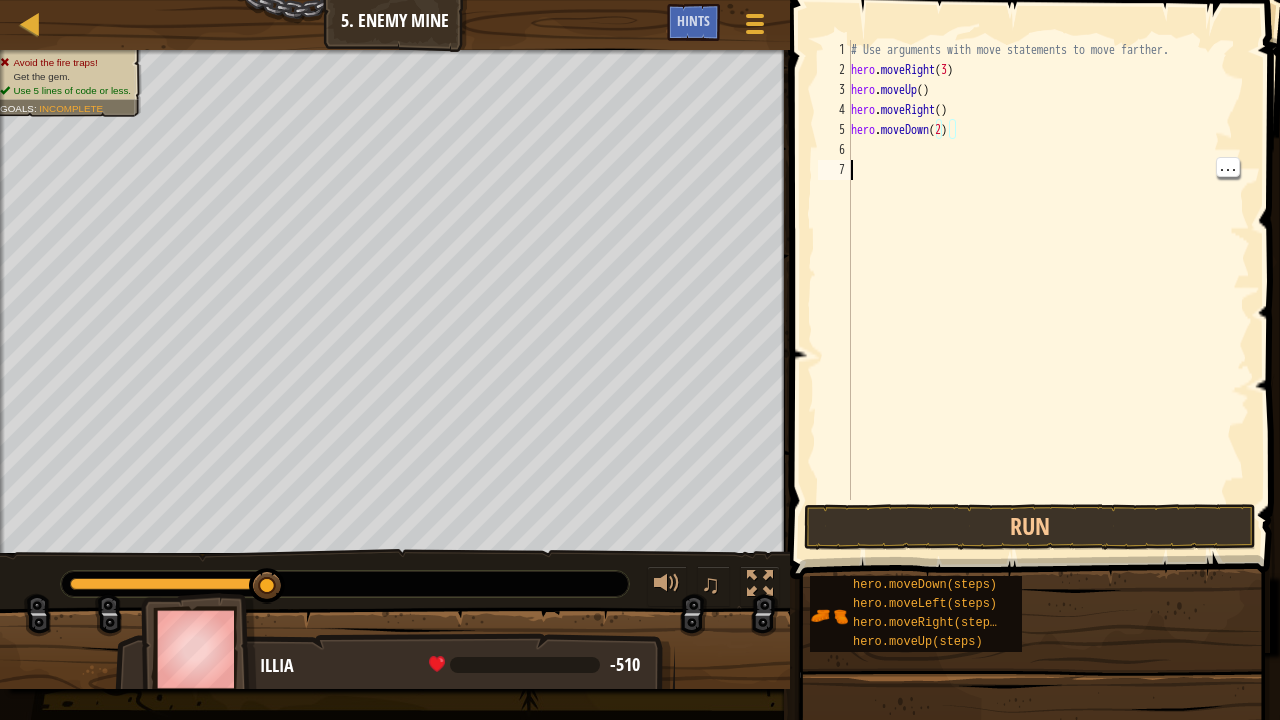 scroll, scrollTop: 9, scrollLeft: 0, axis: vertical 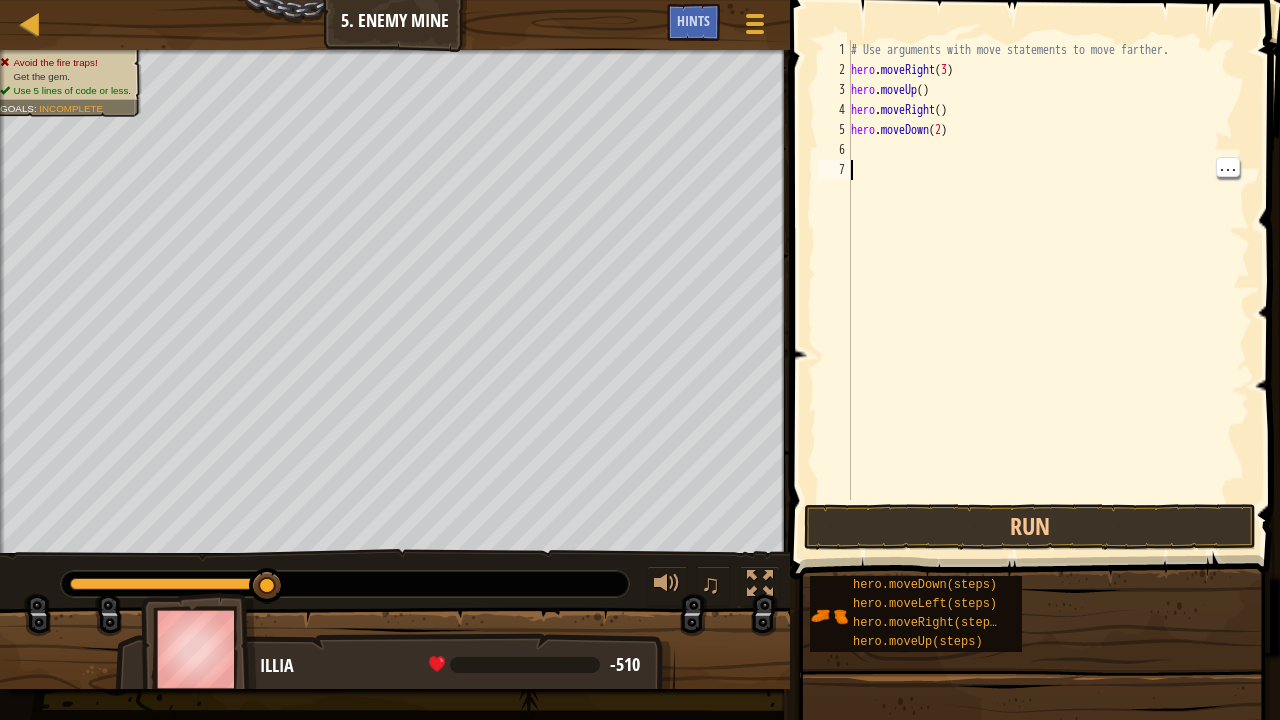 click on "# Use arguments with move statements to move farther. hero . moveRight ( 3 ) hero . moveUp ( ) hero . moveRight ( ) hero . moveDown ( 2 )" at bounding box center (1048, 290) 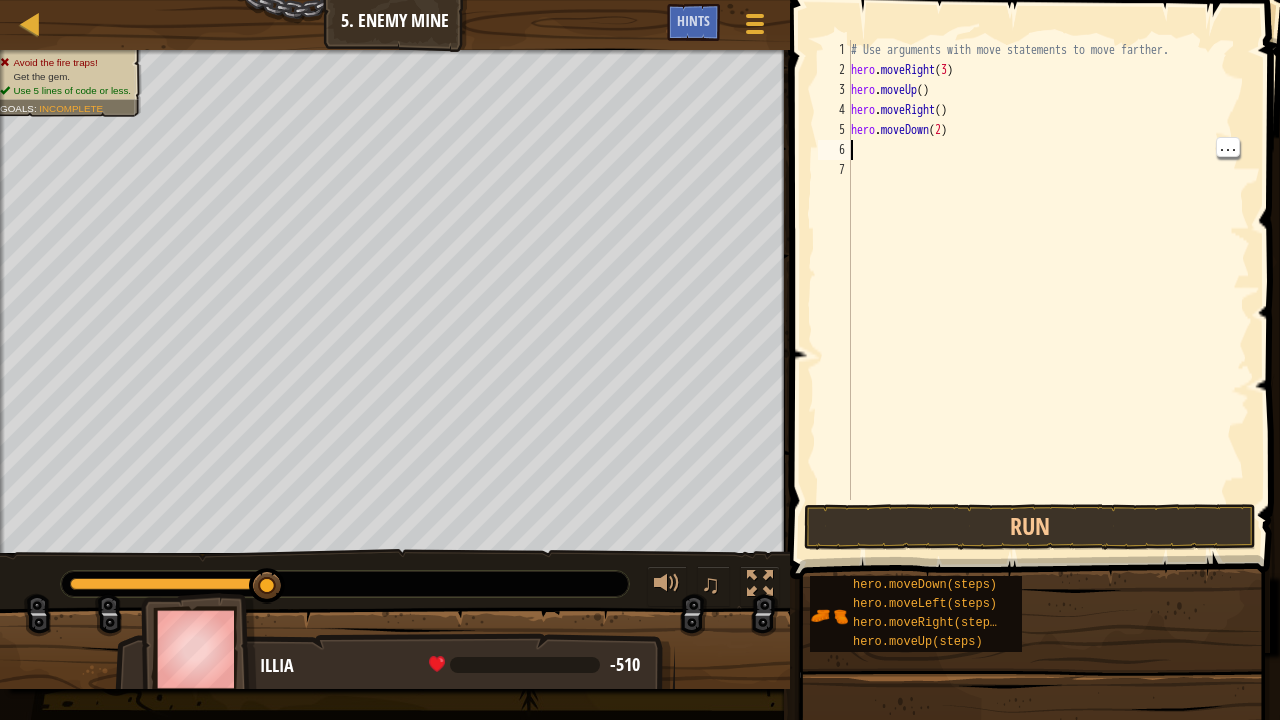click on "# Use arguments with move statements to move farther. hero . moveRight ( 3 ) hero . moveUp ( ) hero . moveRight ( ) hero . moveDown ( 2 )" at bounding box center (1048, 290) 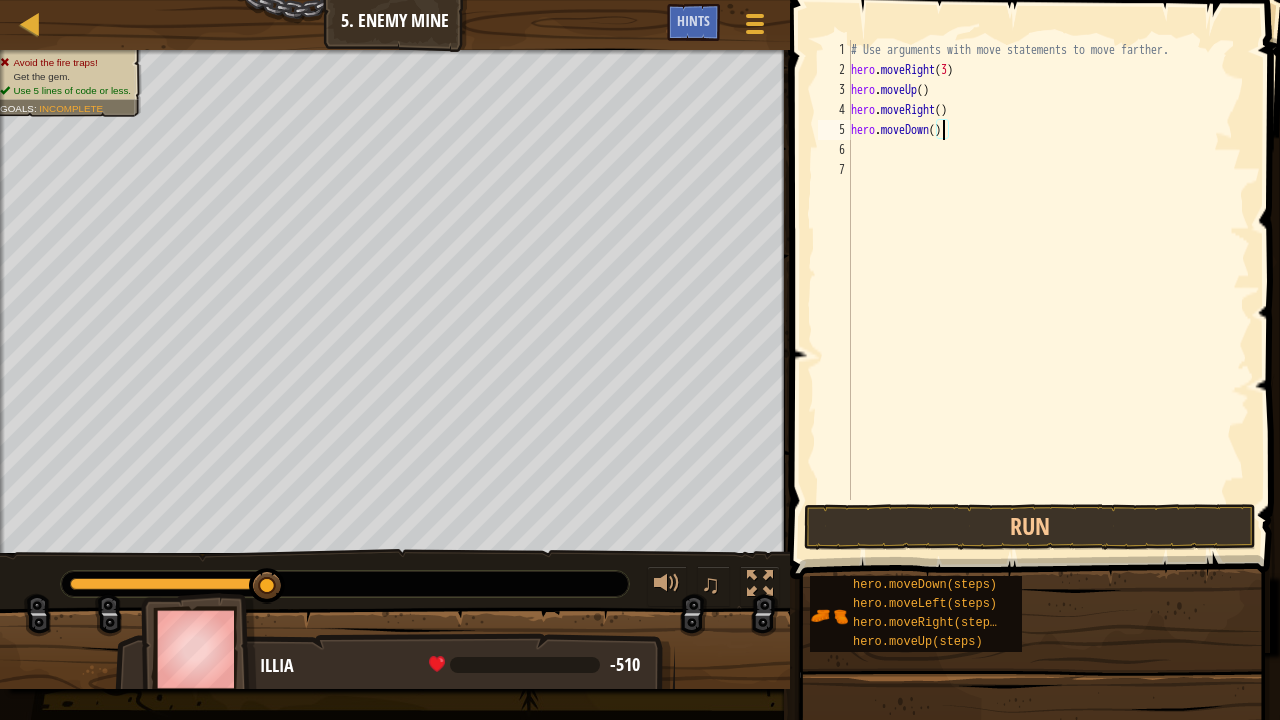 scroll, scrollTop: 9, scrollLeft: 8, axis: both 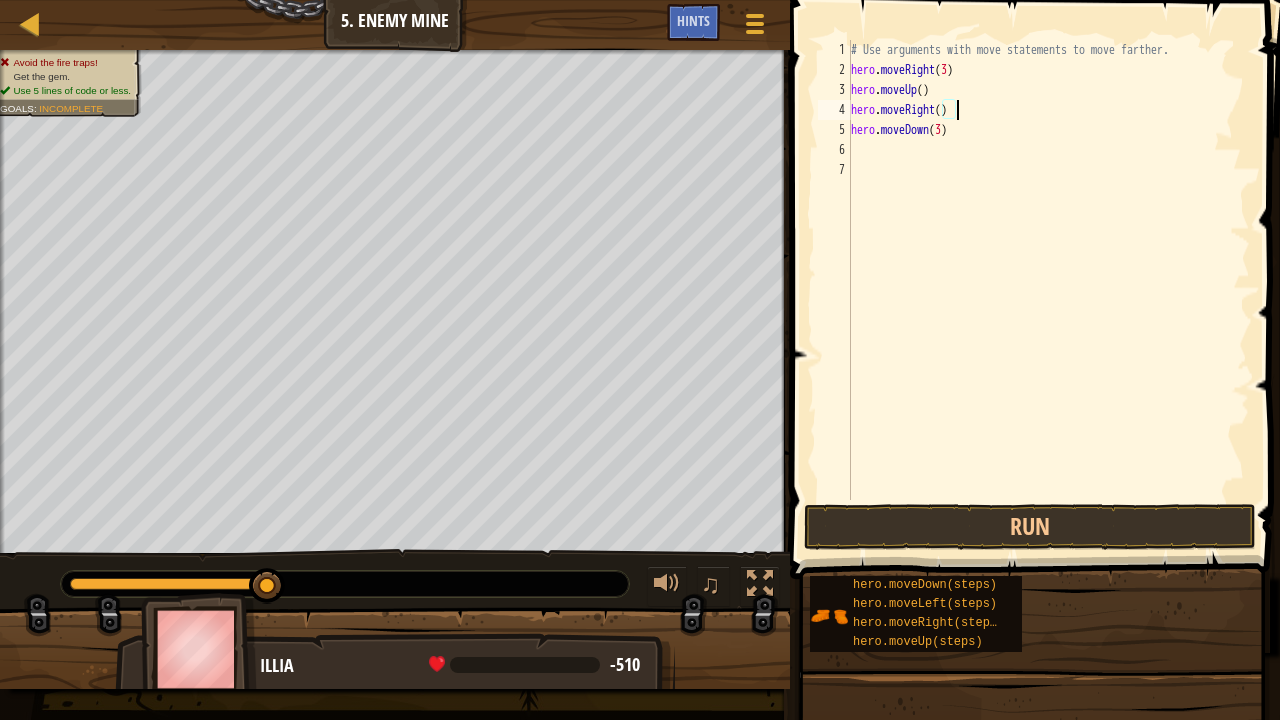 click on "# Use arguments with move statements to move farther. hero . moveRight ( 3 ) hero . moveUp ( ) hero . moveRight ( ) hero . moveDown ( 3 )" at bounding box center [1048, 290] 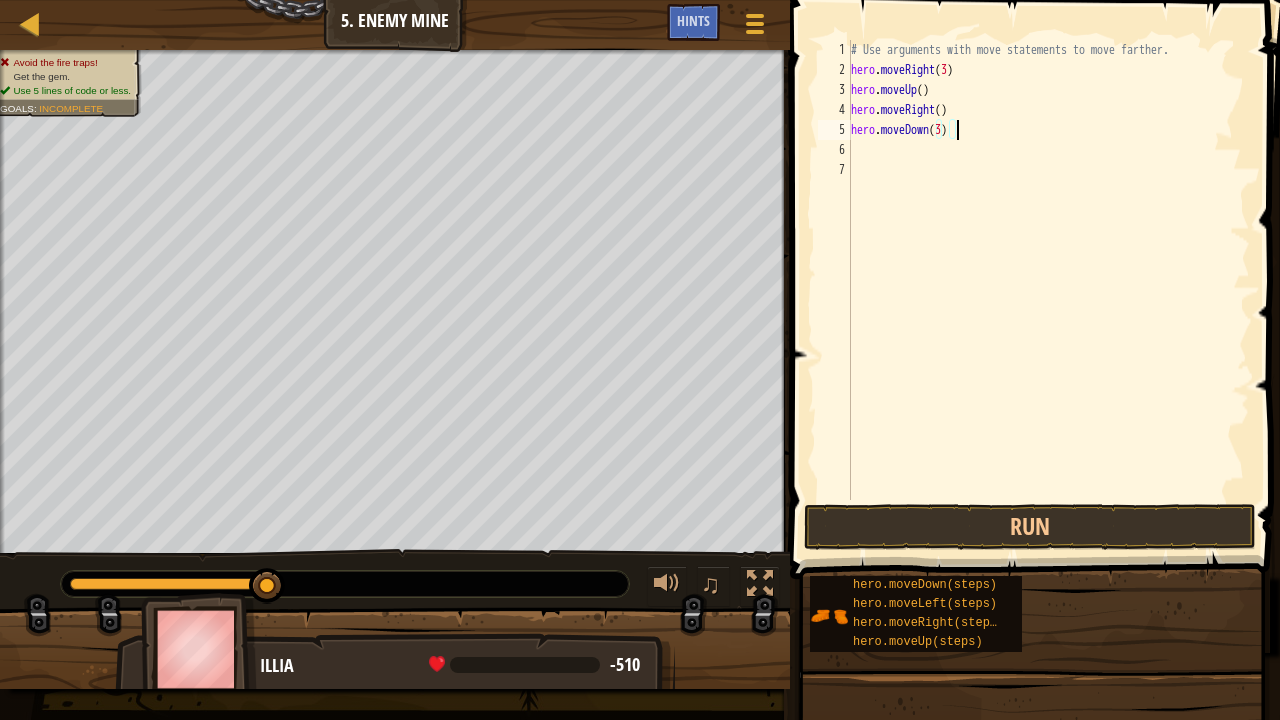 scroll, scrollTop: 9, scrollLeft: 0, axis: vertical 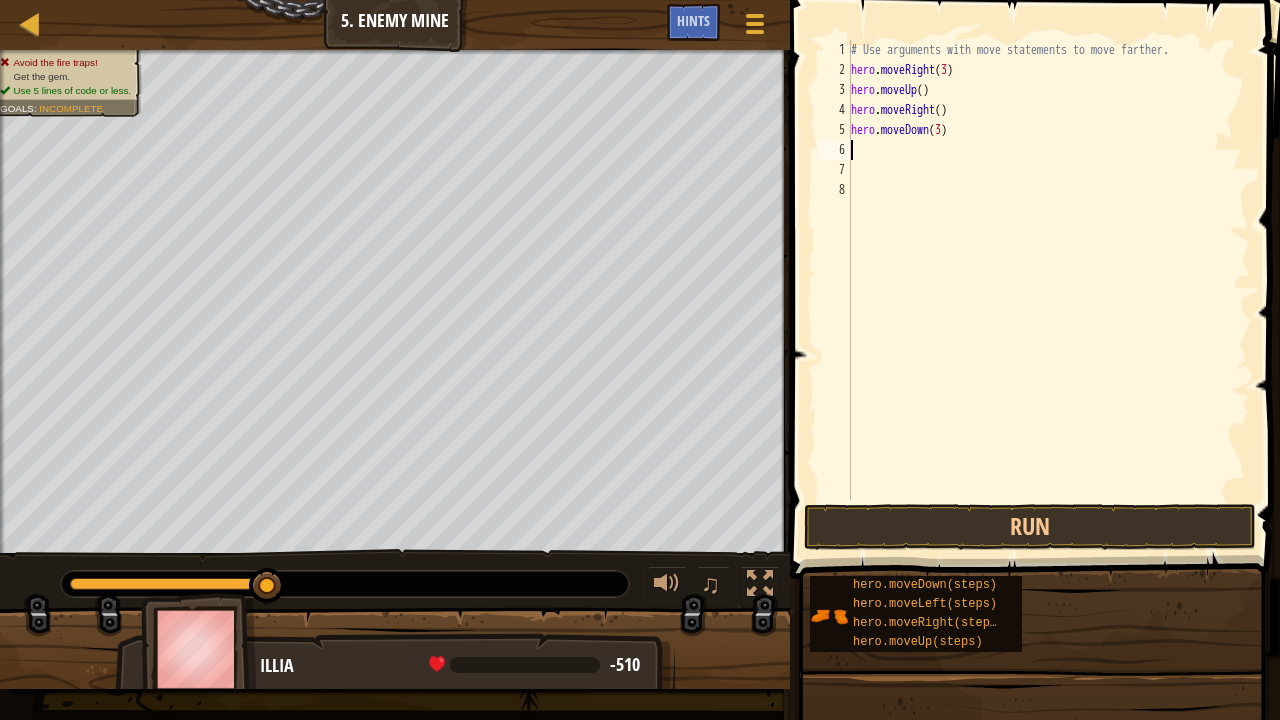 type on "r" 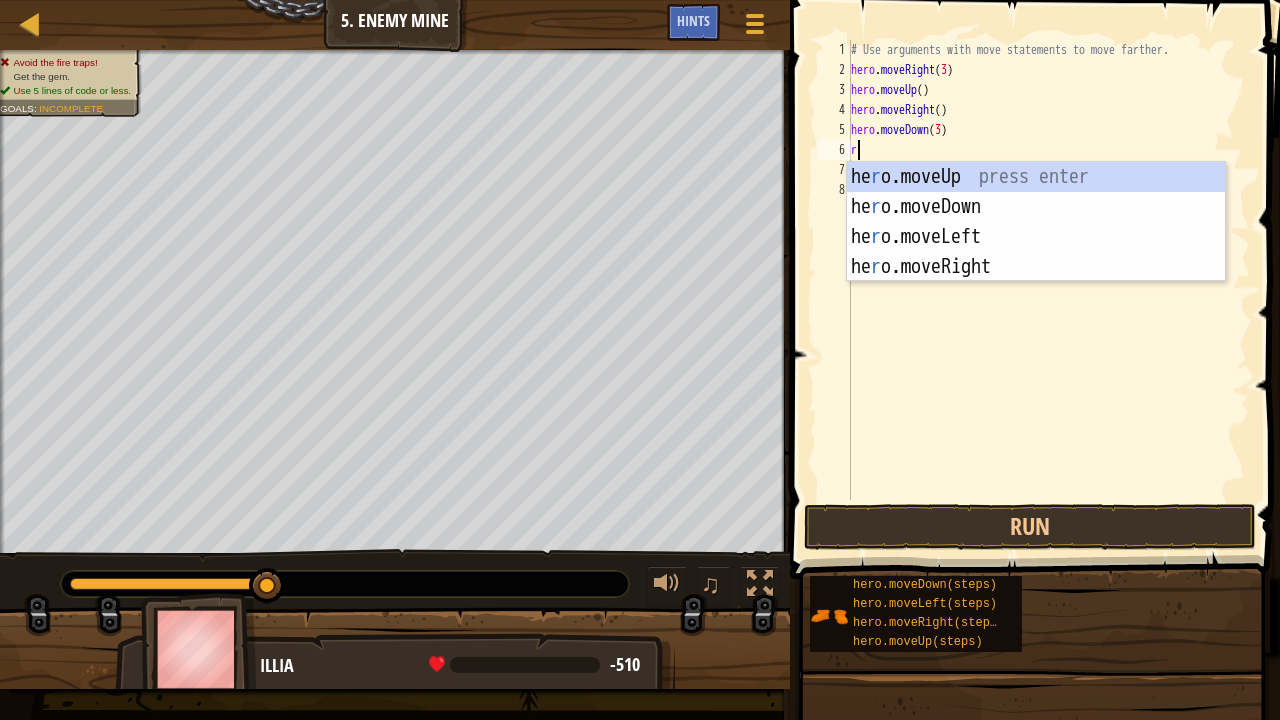 click on "he r o.moveUp press enter he r o.moveDown press enter he r o.moveLeft press enter he r o.moveRight press enter" at bounding box center [1036, 252] 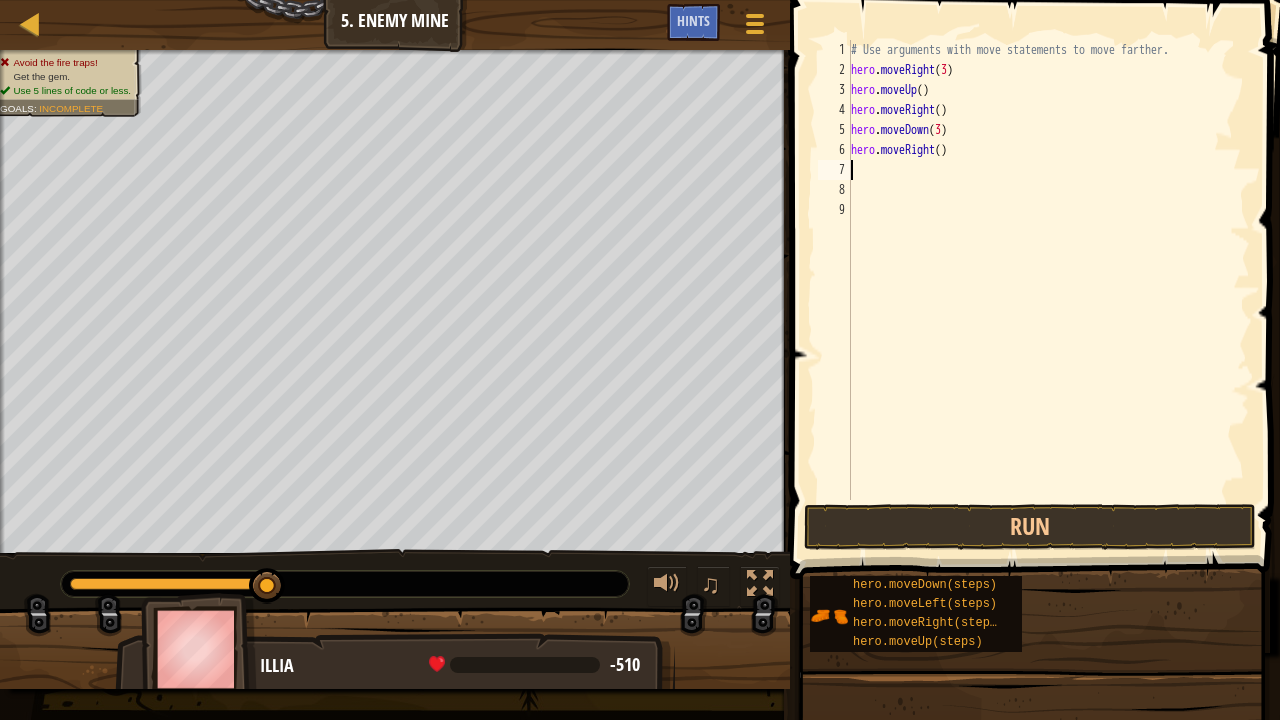 click on "# Use arguments with move statements to move farther. hero . moveRight ( 3 ) hero . moveUp ( ) hero . moveRight ( ) hero . moveDown ( 3 ) hero . moveRight ( )" at bounding box center [1048, 290] 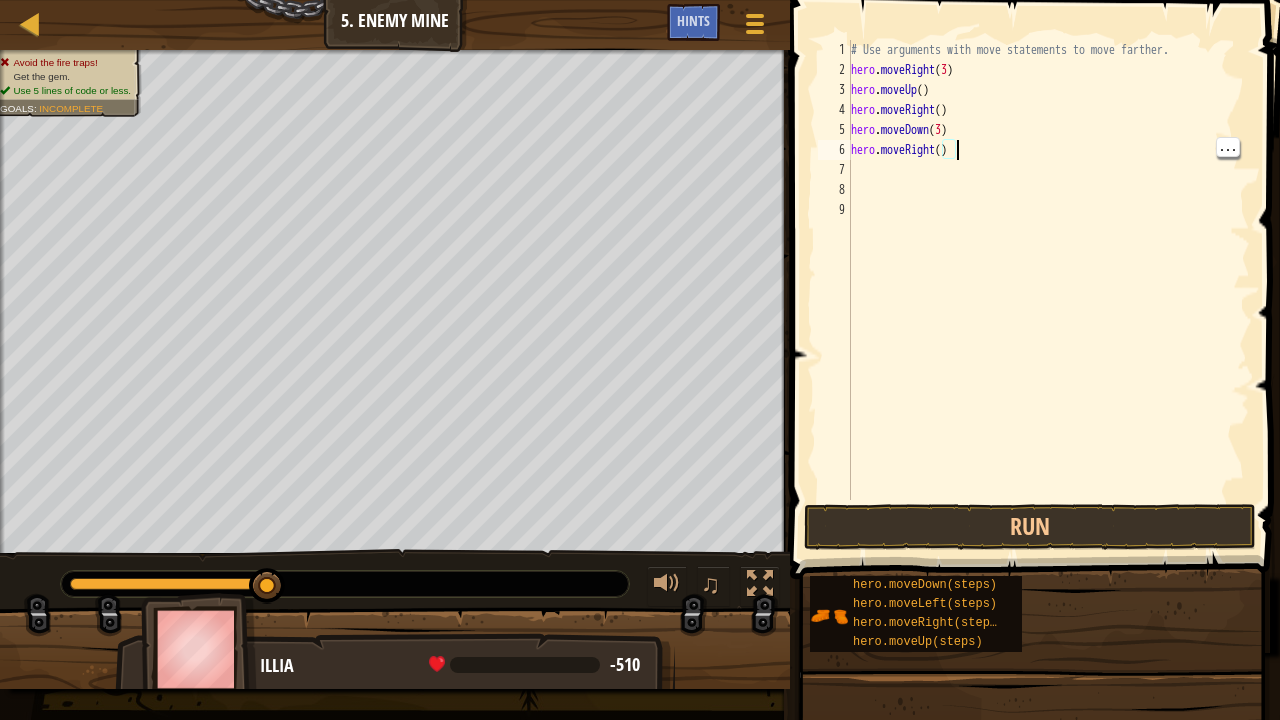click on "# Use arguments with move statements to move farther. hero . moveRight ( 3 ) hero . moveUp ( ) hero . moveRight ( ) hero . moveDown ( 3 ) hero . moveRight ( )" at bounding box center (1048, 290) 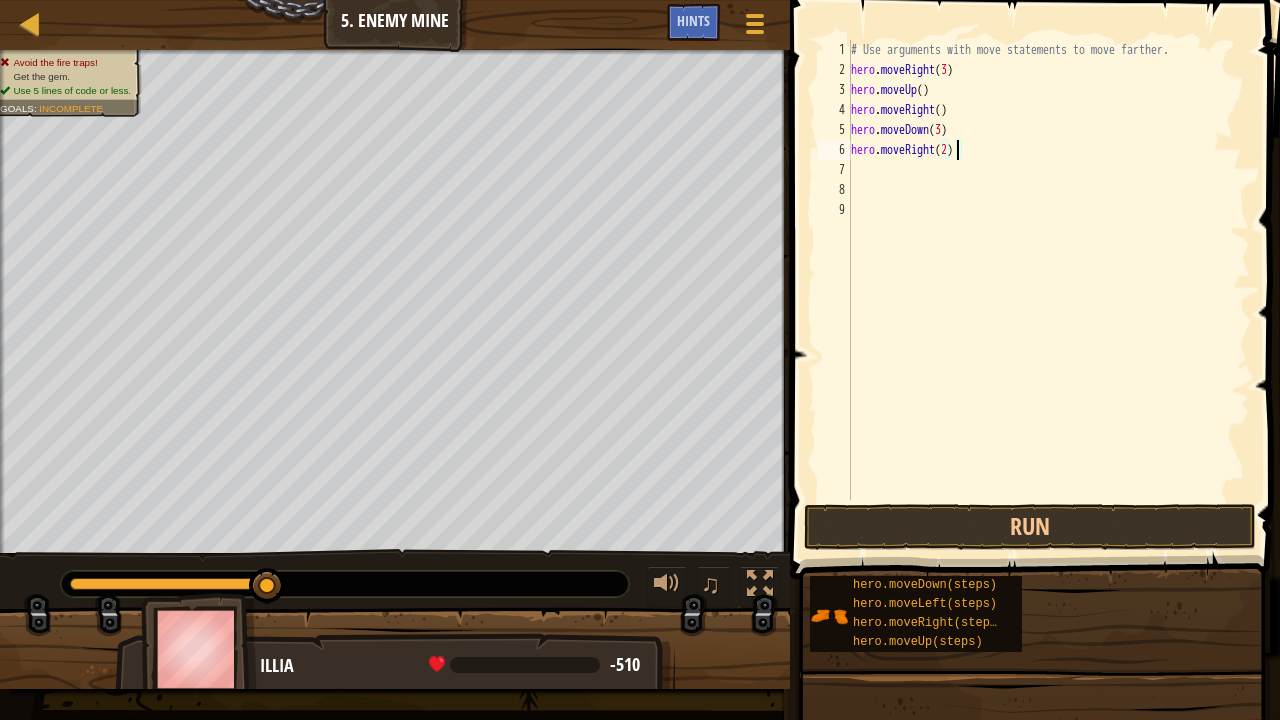 scroll, scrollTop: 9, scrollLeft: 8, axis: both 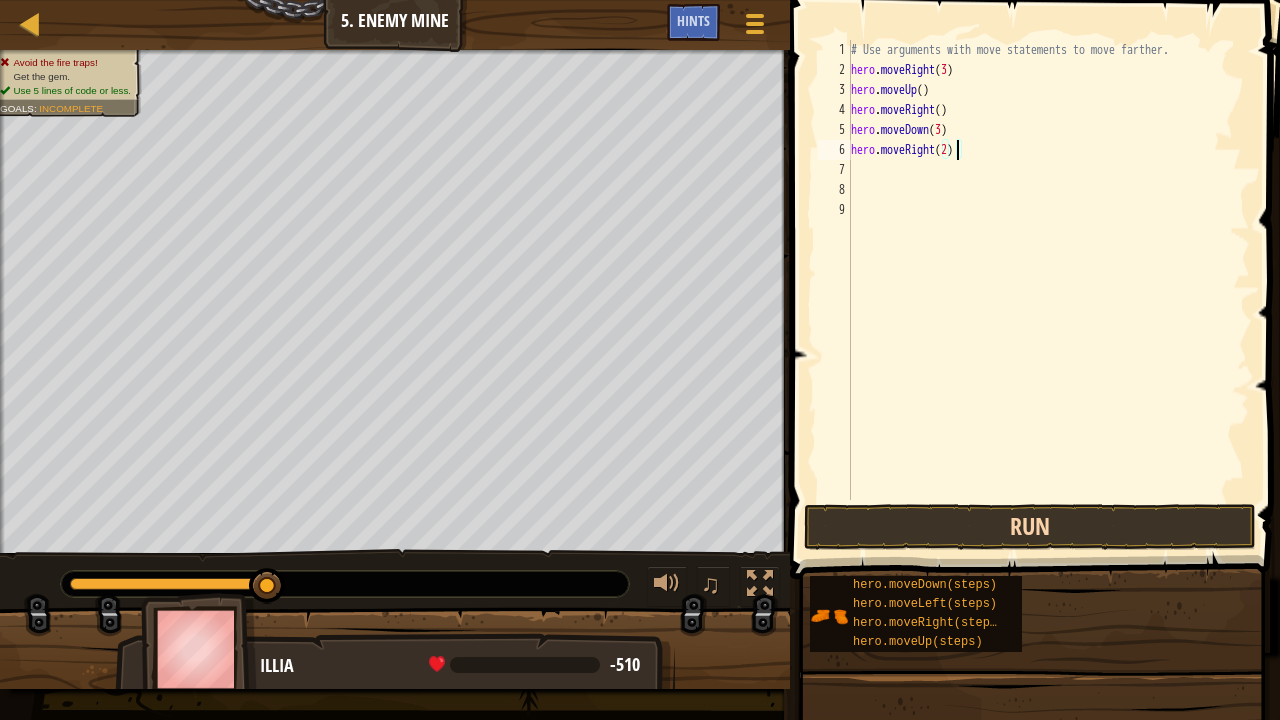 type on "hero.moveRight(2)" 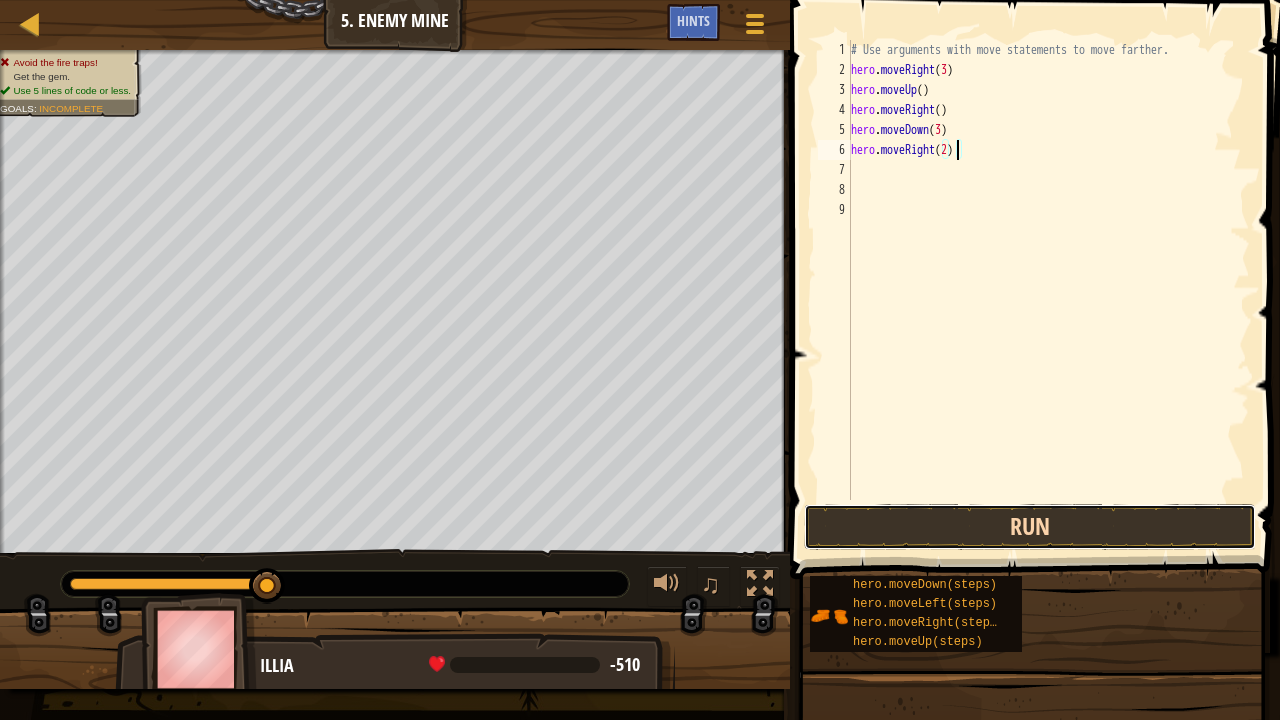 click on "Run" at bounding box center (1030, 527) 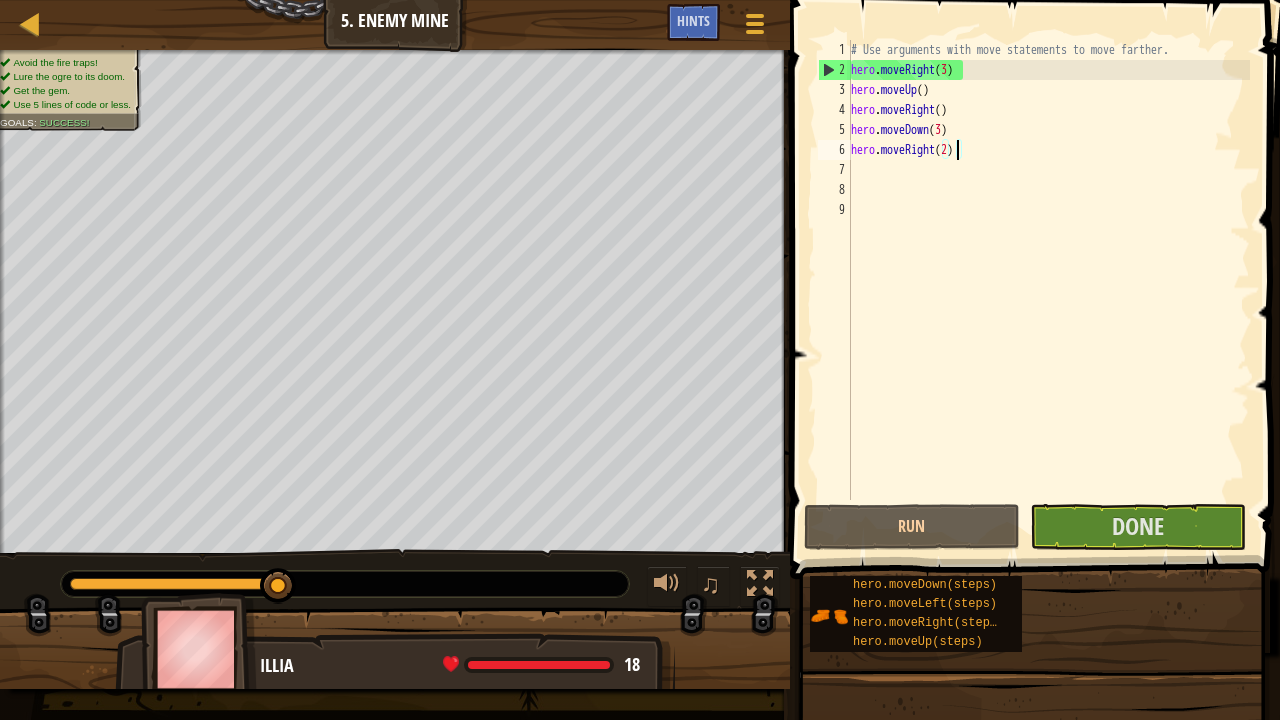 click on "# Use arguments with move statements to move farther. hero . moveRight ( 3 ) hero . moveUp ( ) hero . moveRight ( ) hero . moveDown ( 3 ) hero . moveRight ( 2 )" at bounding box center [1048, 290] 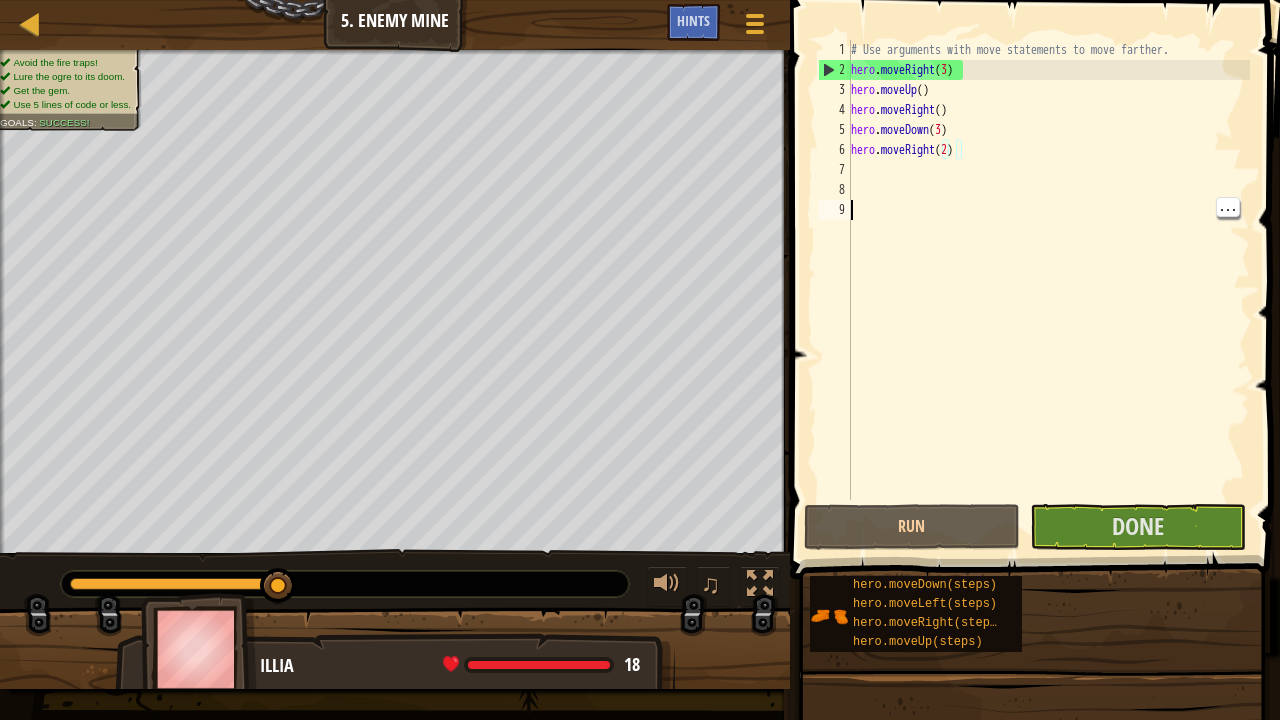 scroll, scrollTop: 9, scrollLeft: 0, axis: vertical 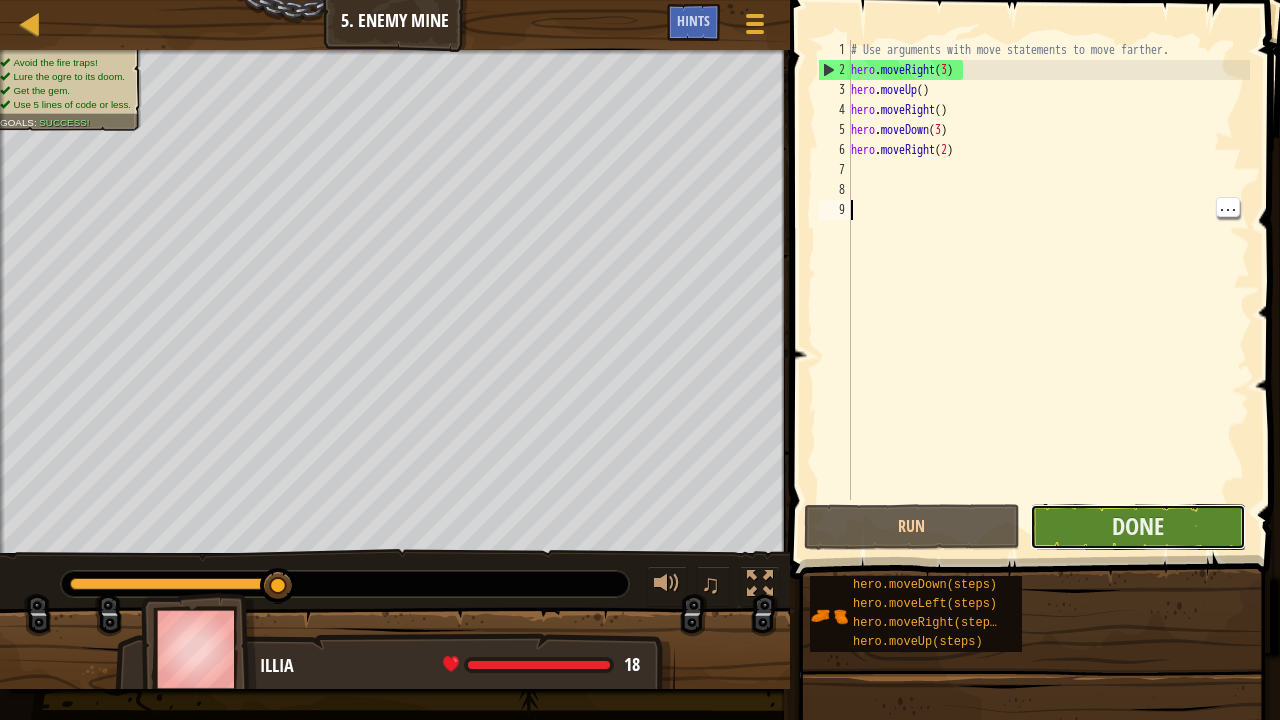 click on "Done" at bounding box center [1138, 527] 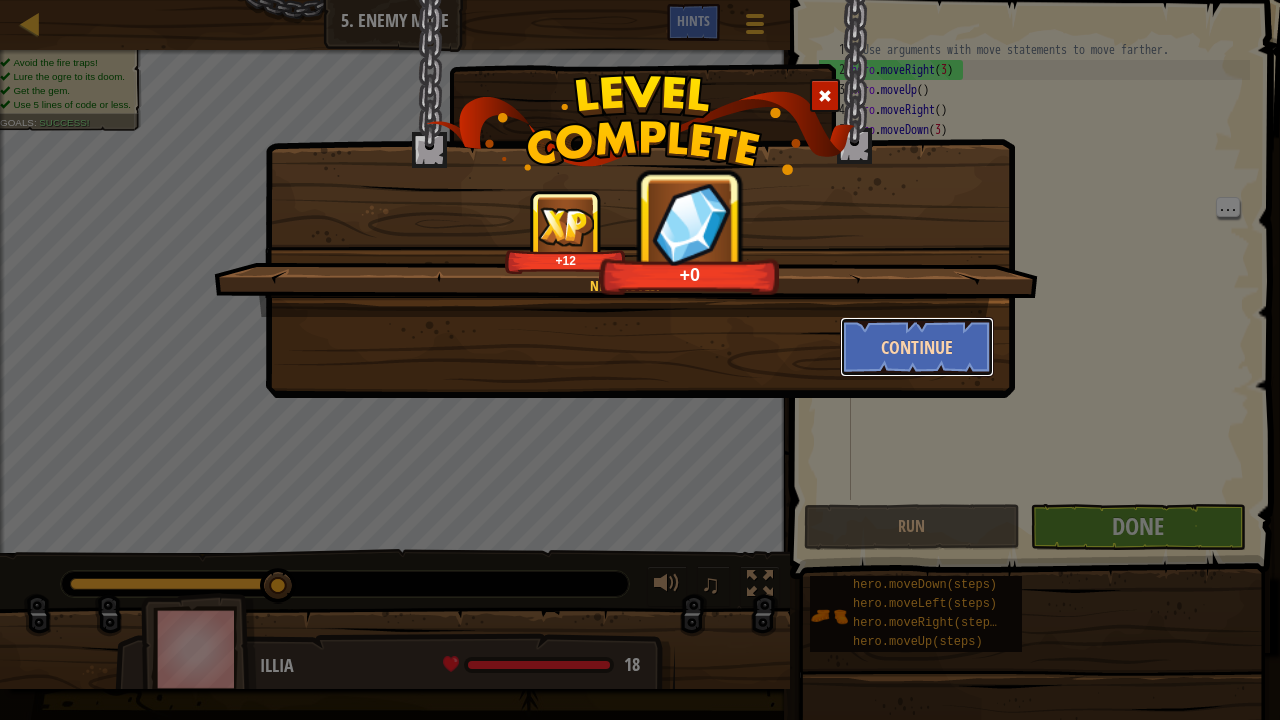 click on "Continue" at bounding box center (917, 347) 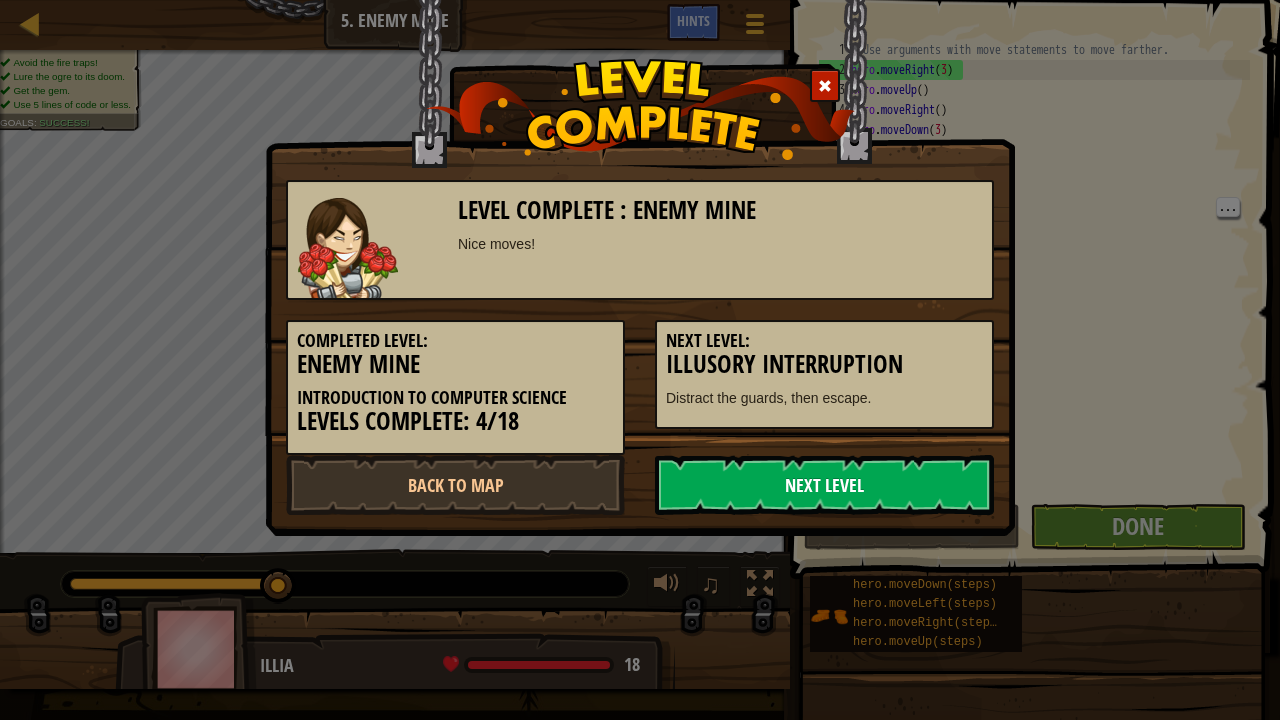 click on "Next Level" at bounding box center (824, 485) 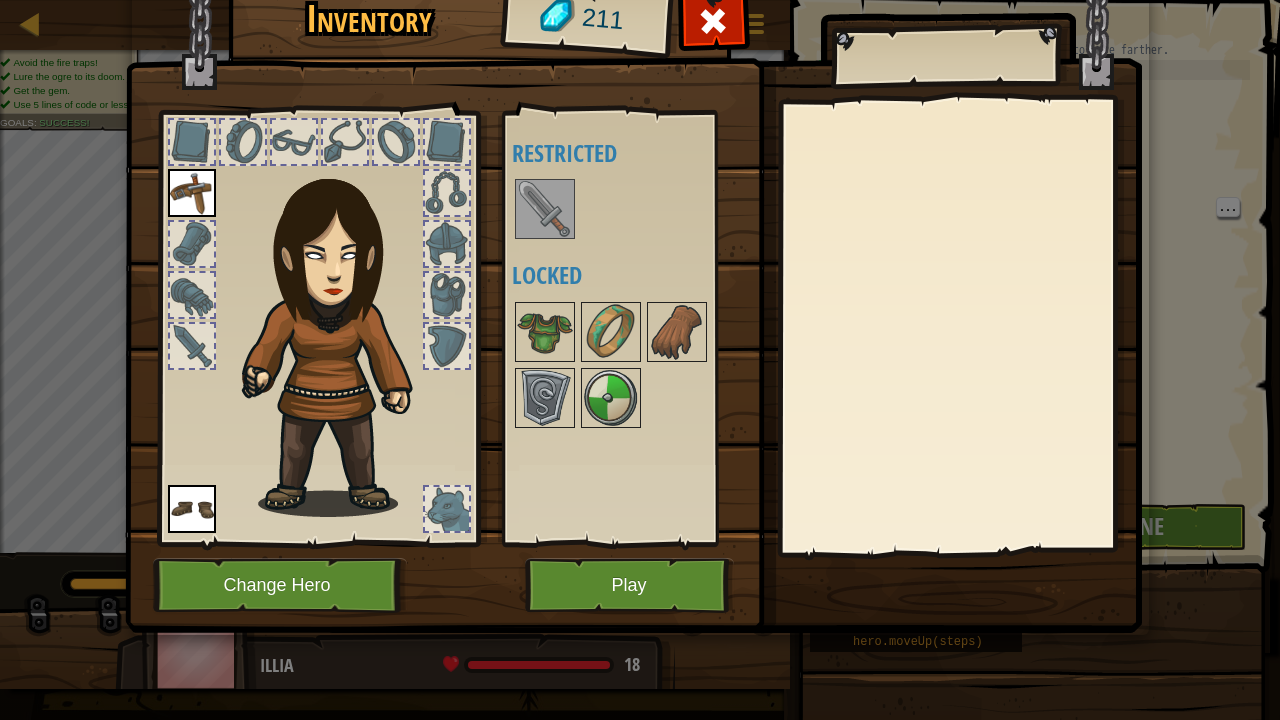 click at bounding box center (545, 209) 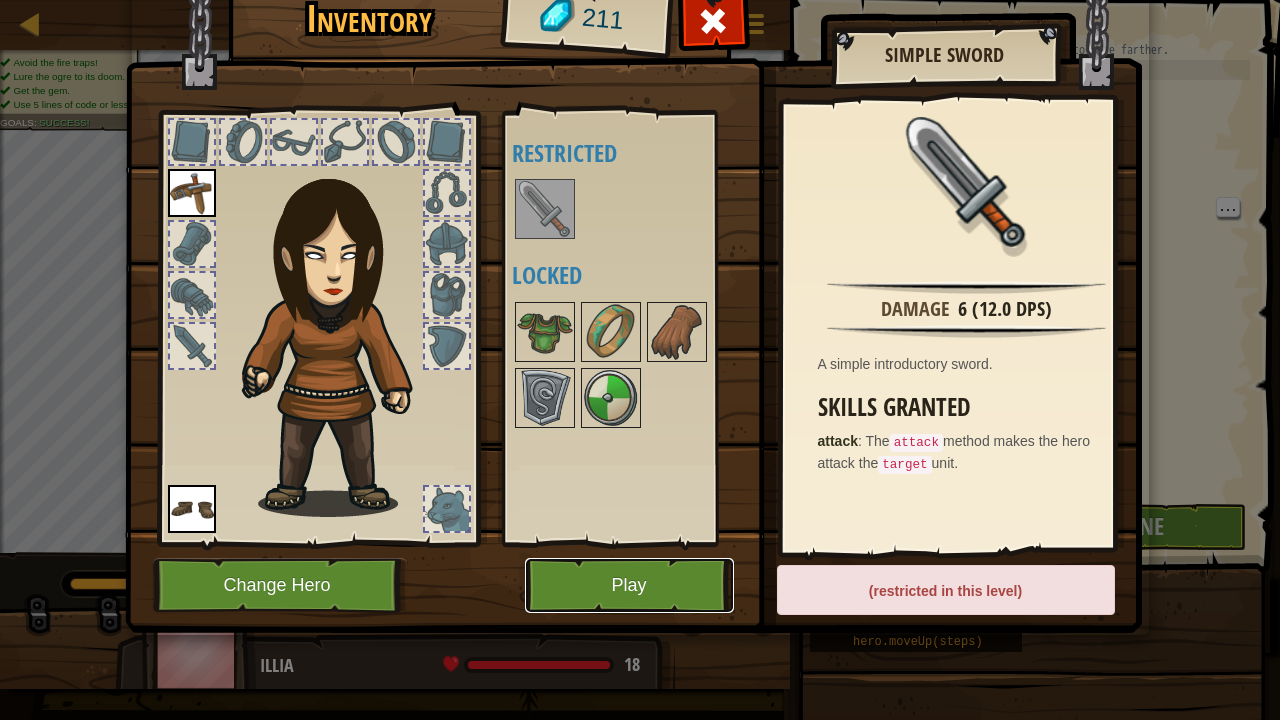 click on "Play" at bounding box center [629, 585] 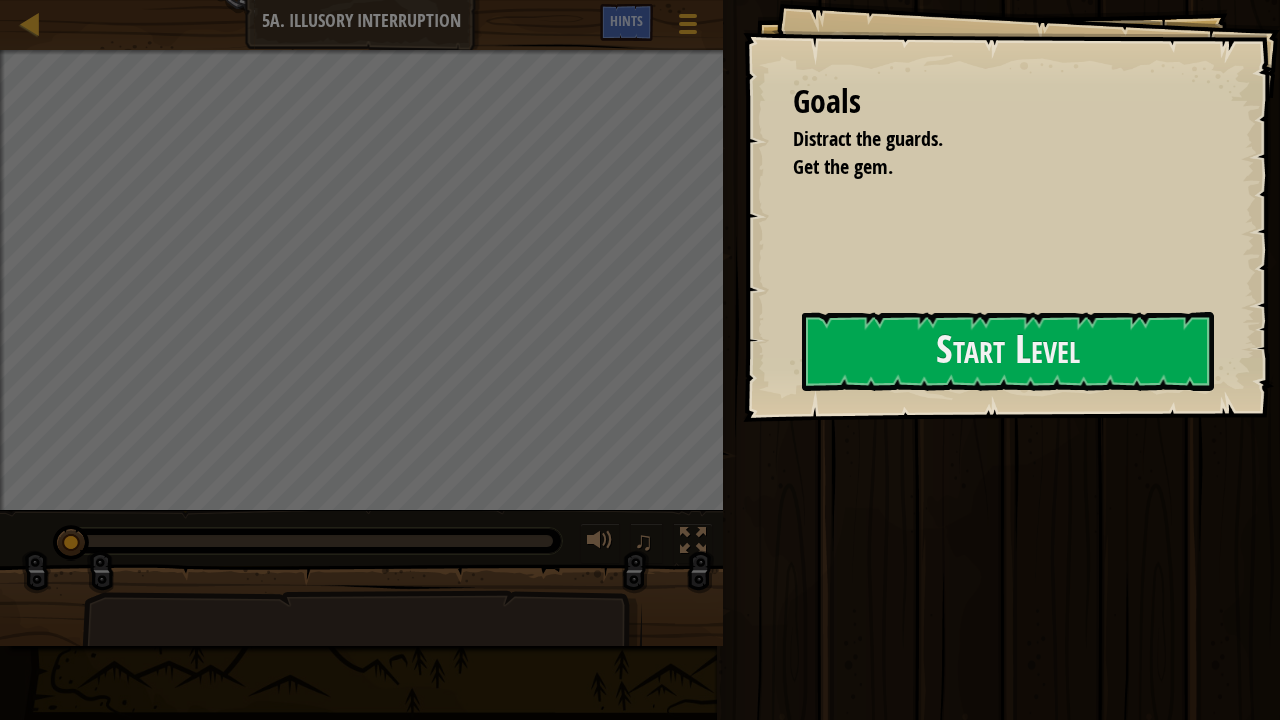 click on "Run Submit Done" at bounding box center (998, 355) 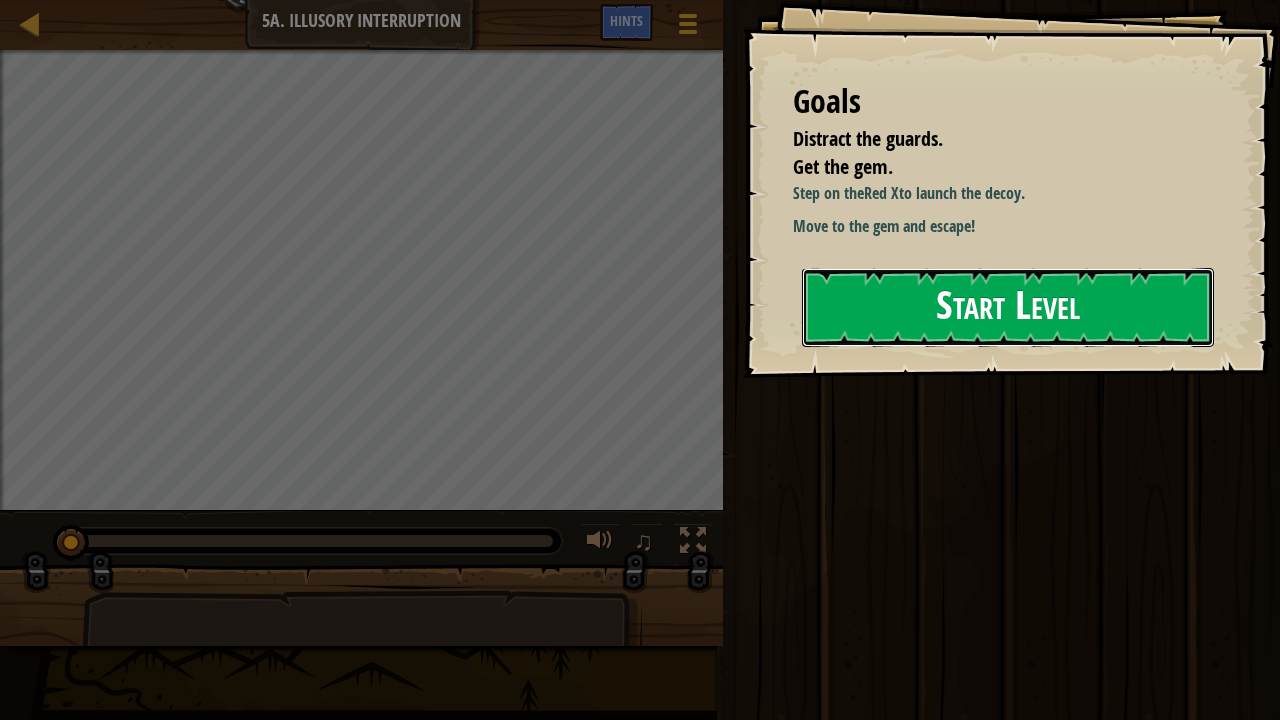 click on "Start Level" at bounding box center [1008, 307] 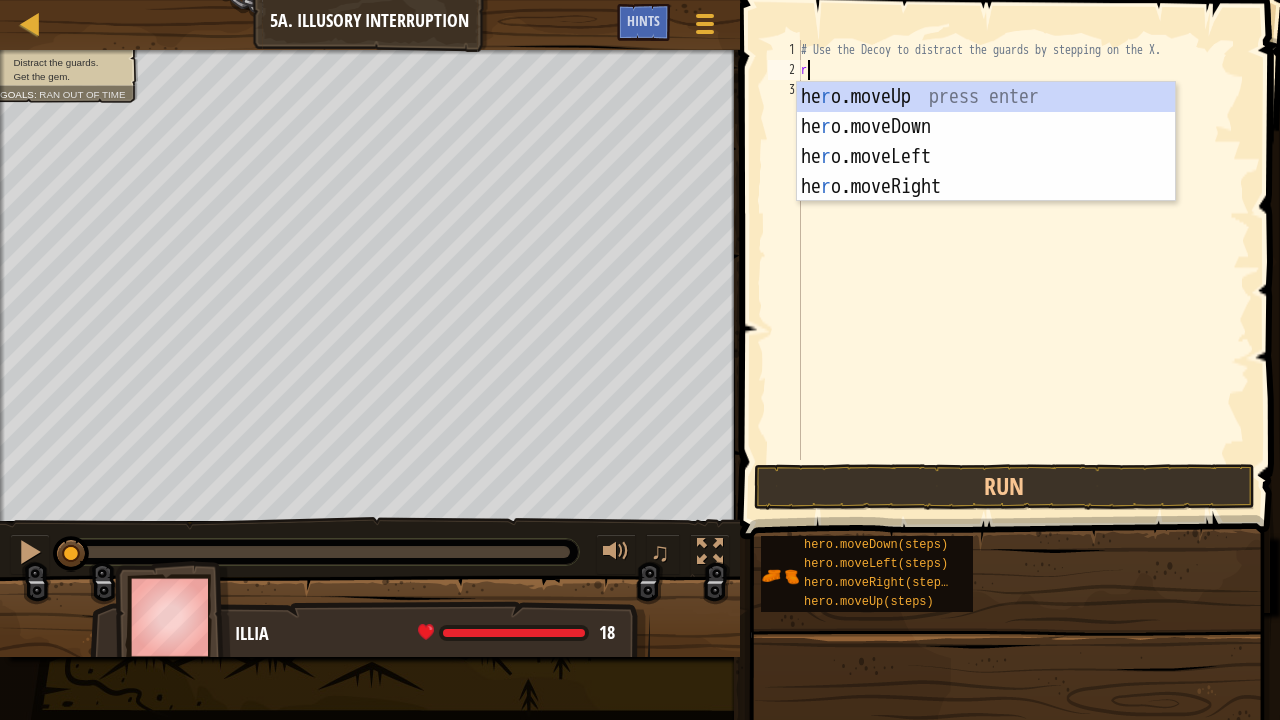 scroll, scrollTop: 9, scrollLeft: 0, axis: vertical 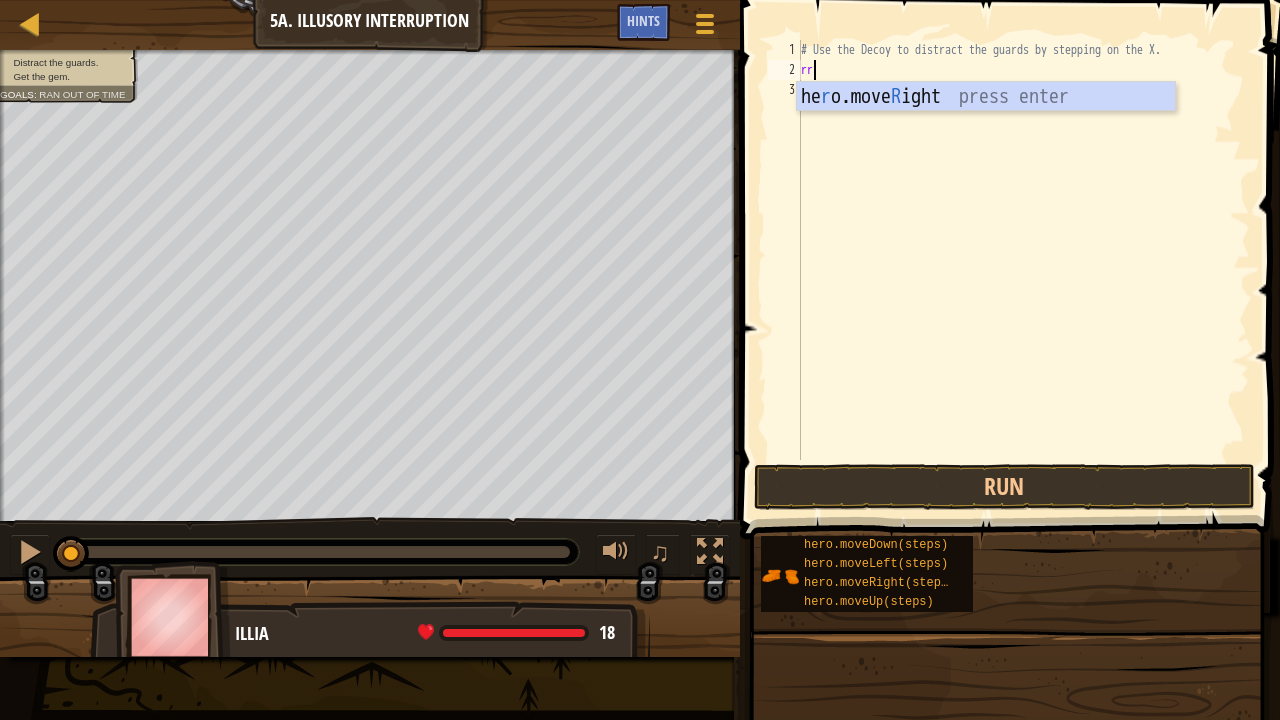 click on "he r o.move R ight press enter" at bounding box center (986, 127) 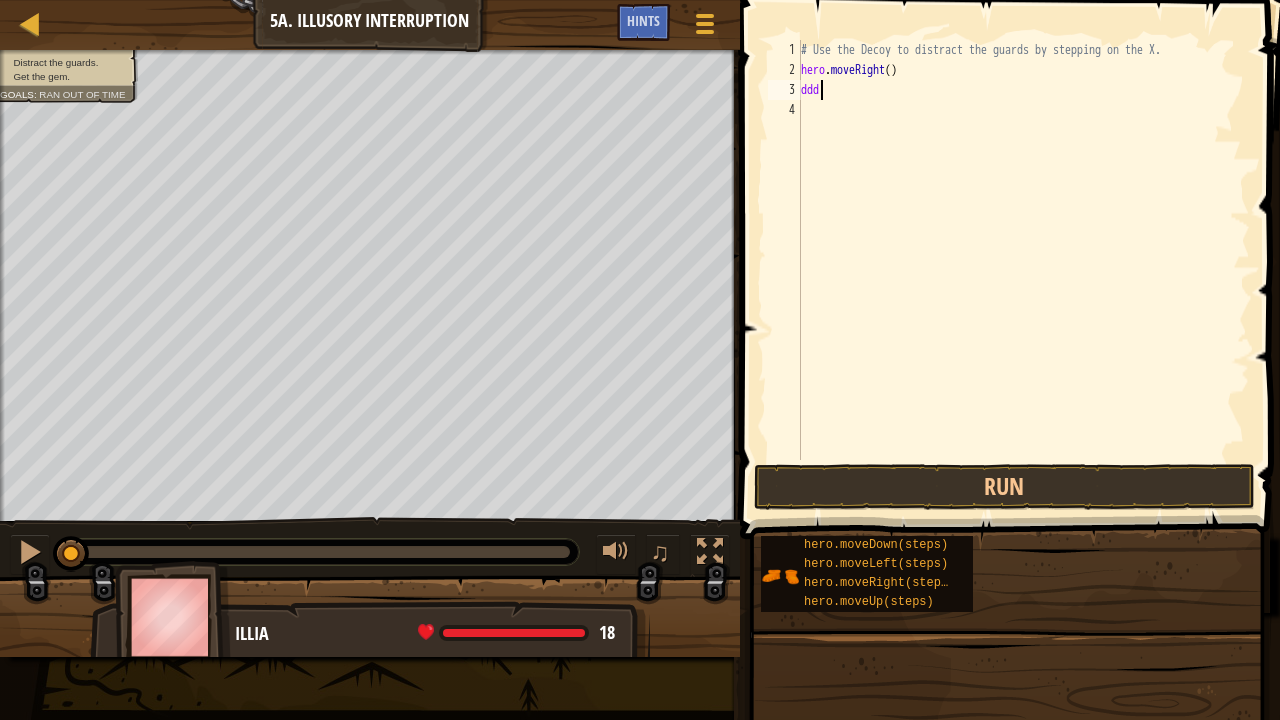 scroll, scrollTop: 9, scrollLeft: 0, axis: vertical 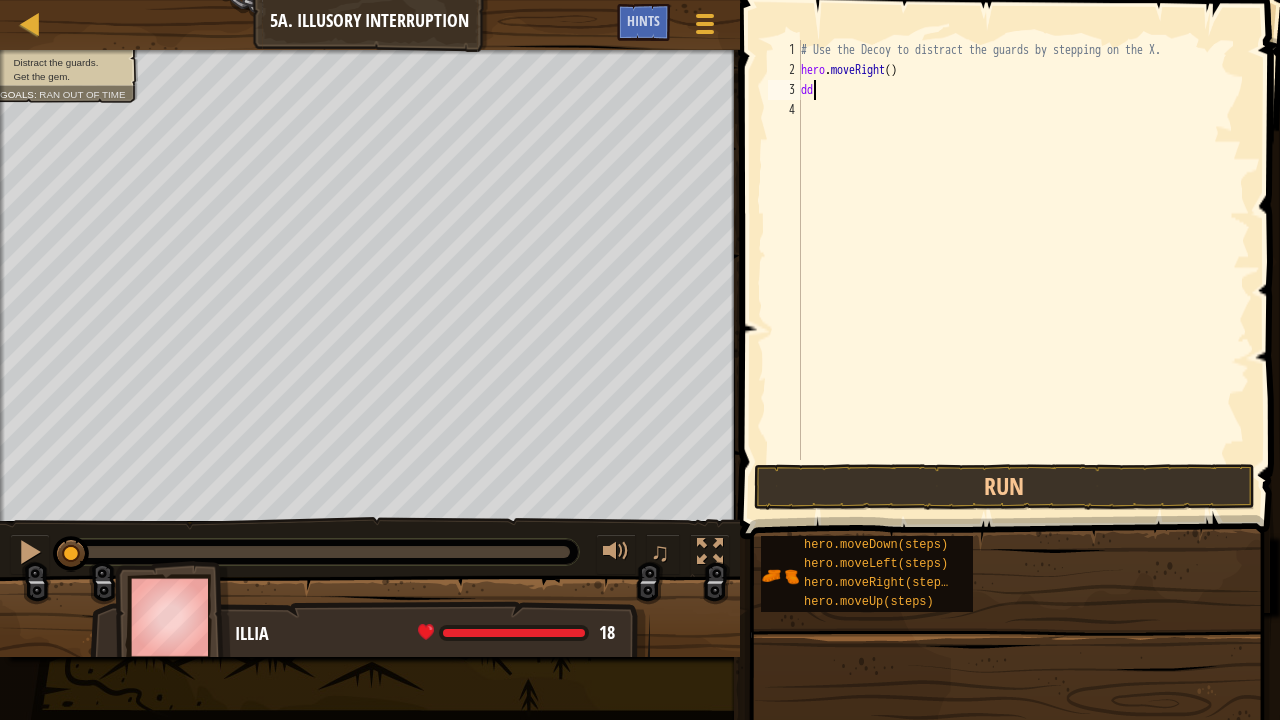 type on "d" 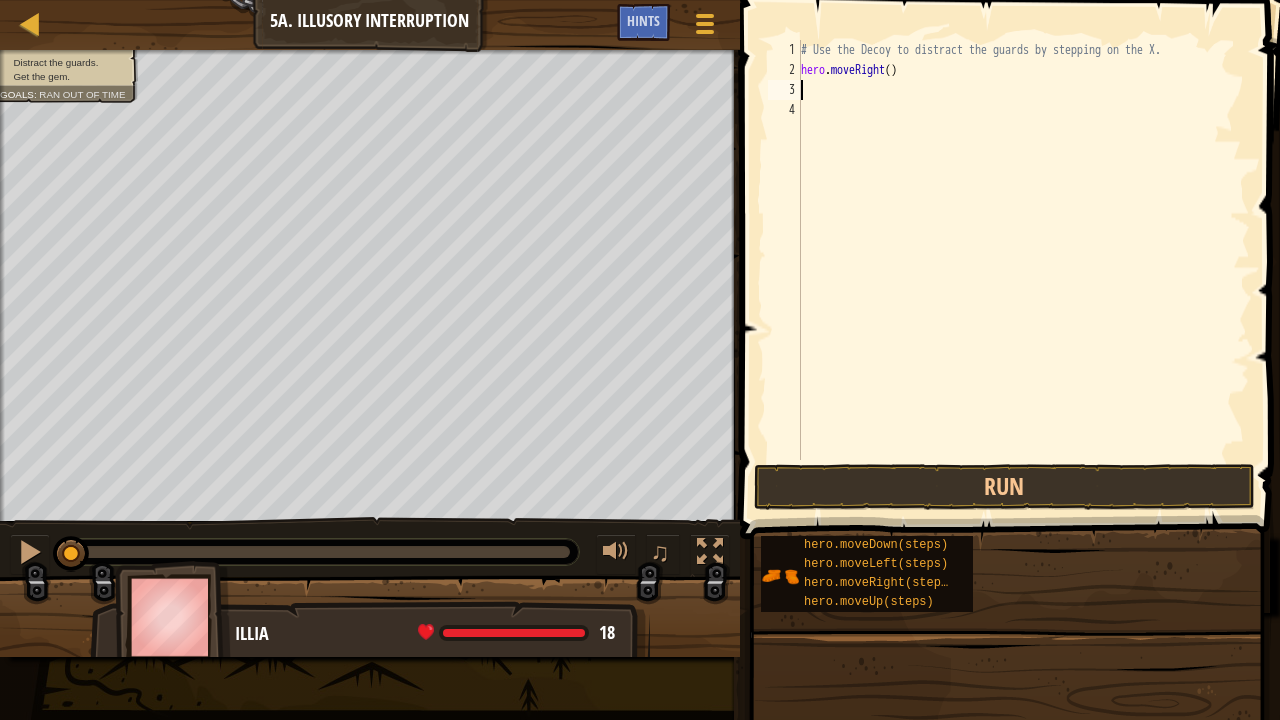 type on "d" 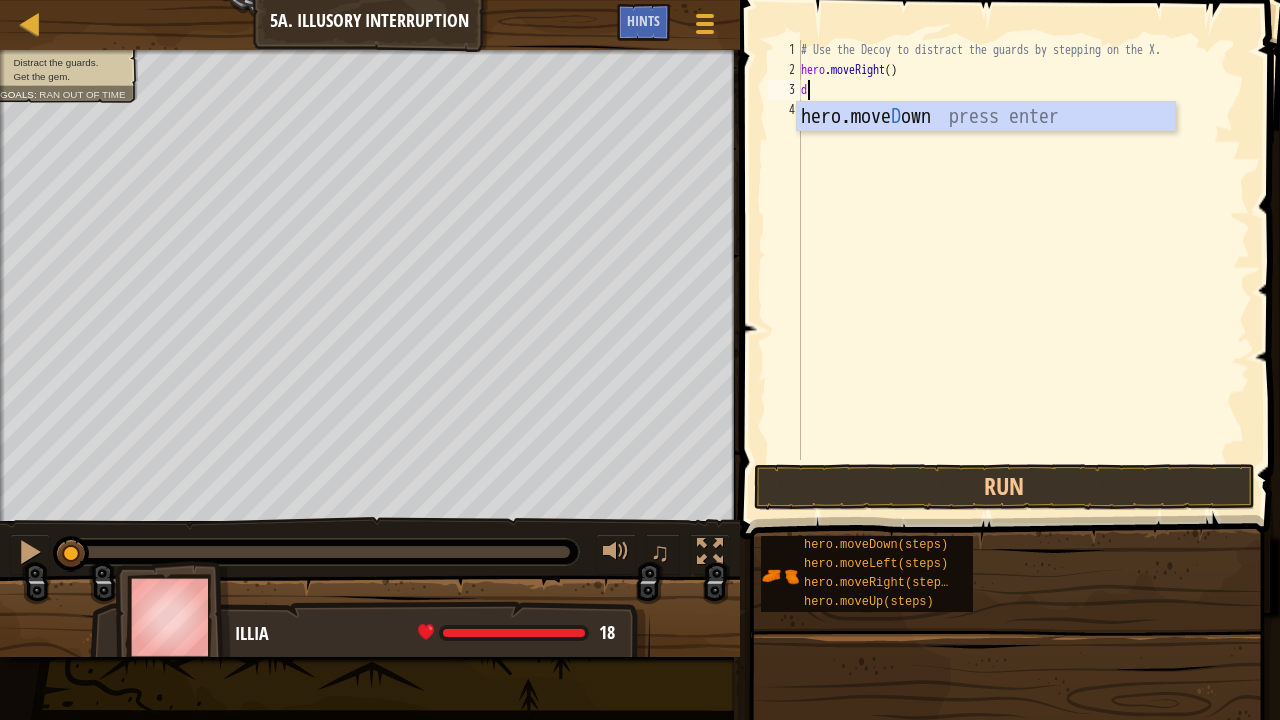 click on "hero.[PERSON_NAME] own press enter" at bounding box center [986, 147] 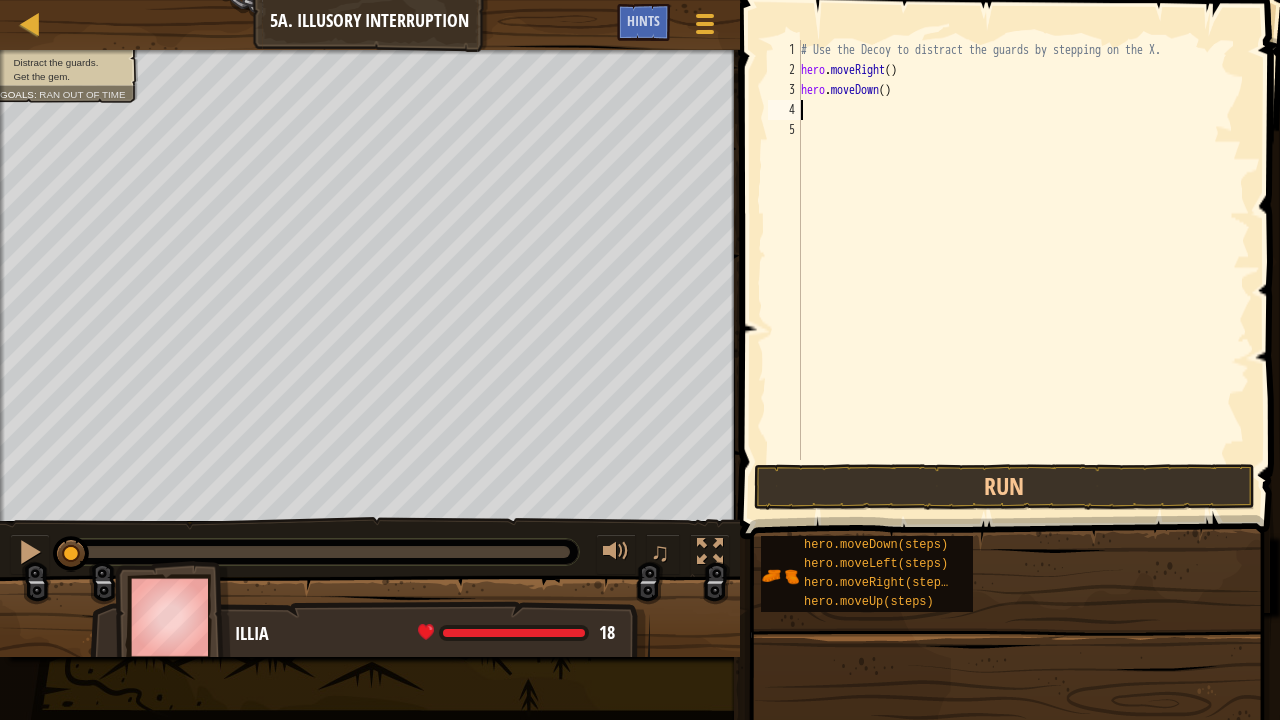 click on "# Use the Decoy to distract the guards by stepping on the X. hero . moveRight ( ) hero . moveDown ( )" at bounding box center [1023, 270] 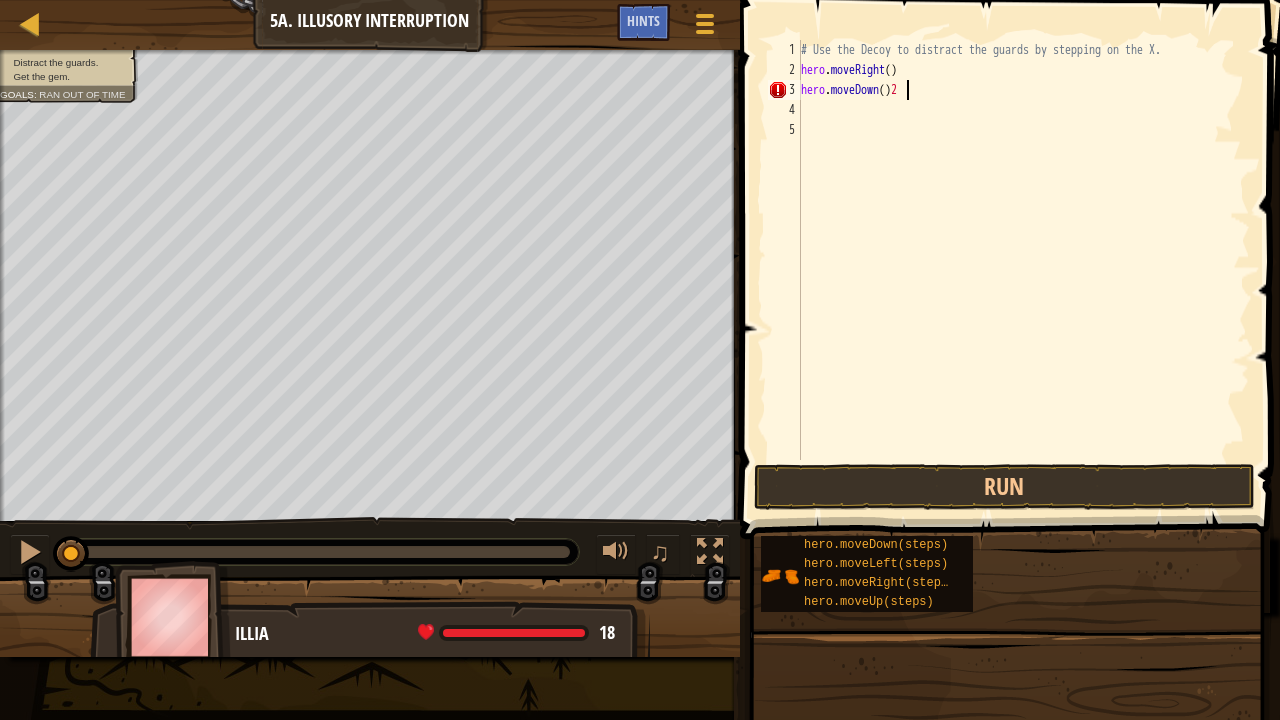 scroll, scrollTop: 9, scrollLeft: 7, axis: both 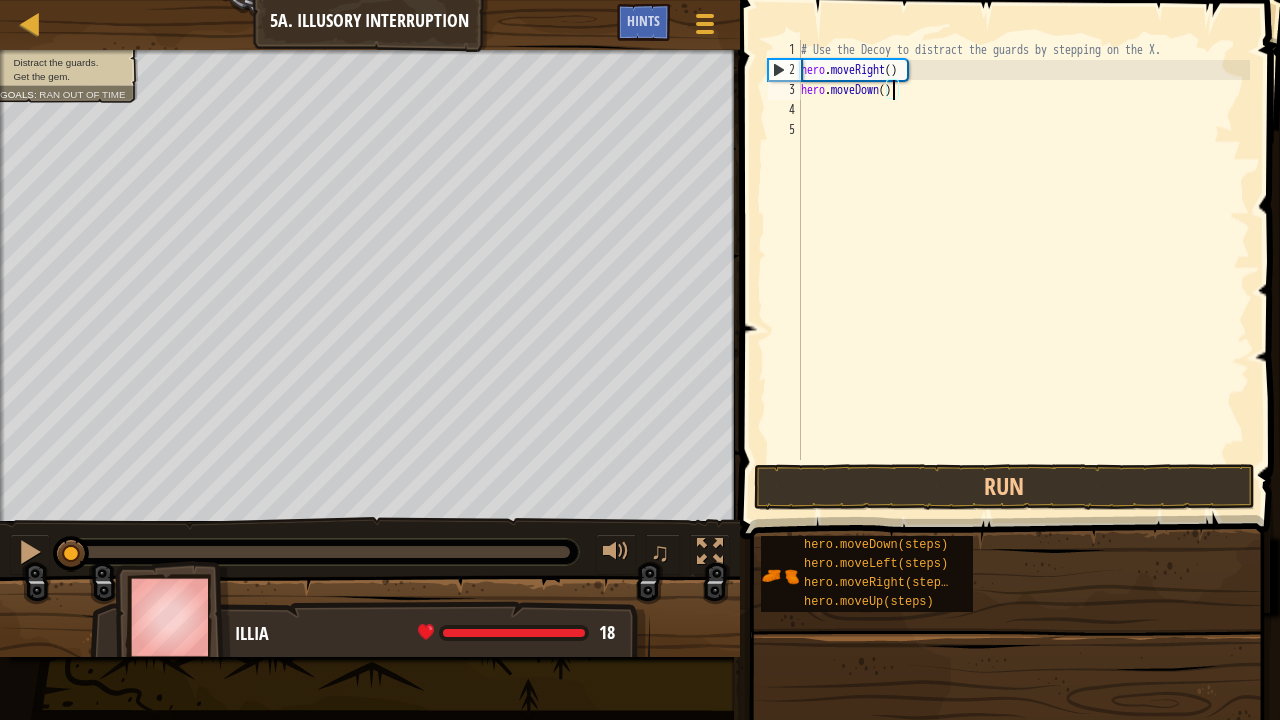 type on "hero.moveDown(2)" 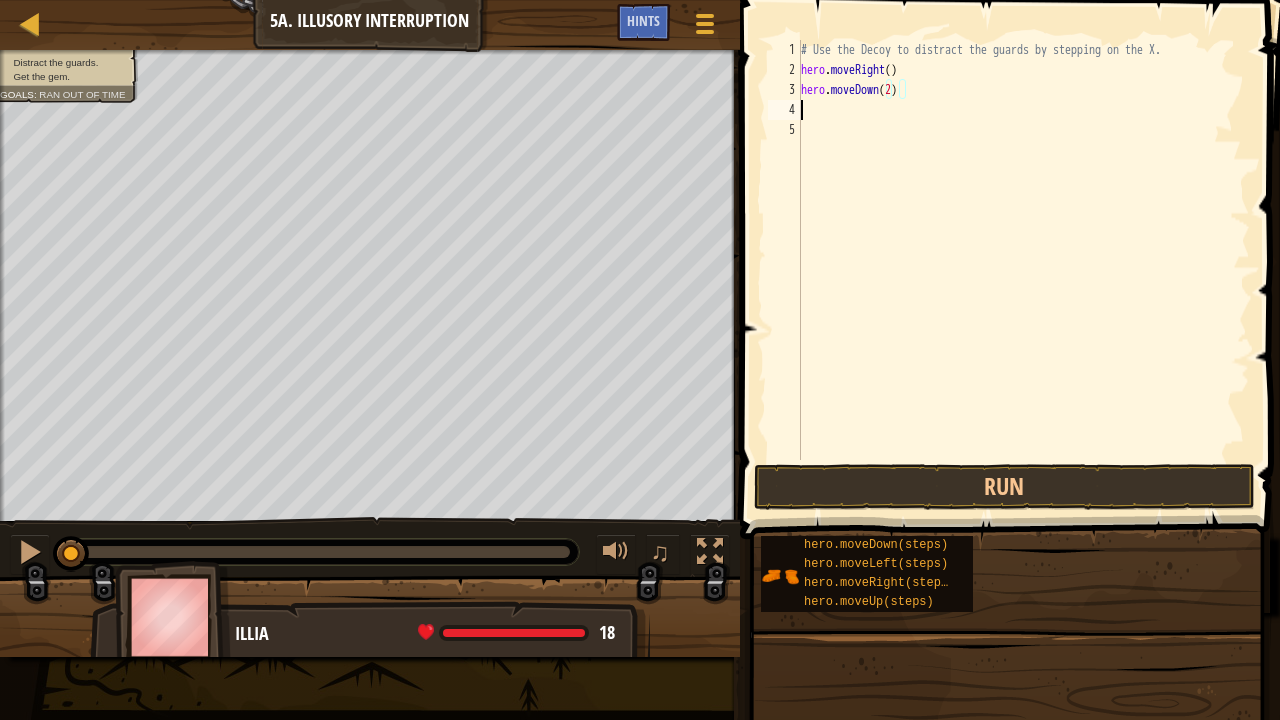 click on "# Use the Decoy to distract the guards by stepping on the X. hero . moveRight ( ) hero . moveDown ( 2 )" at bounding box center (1023, 270) 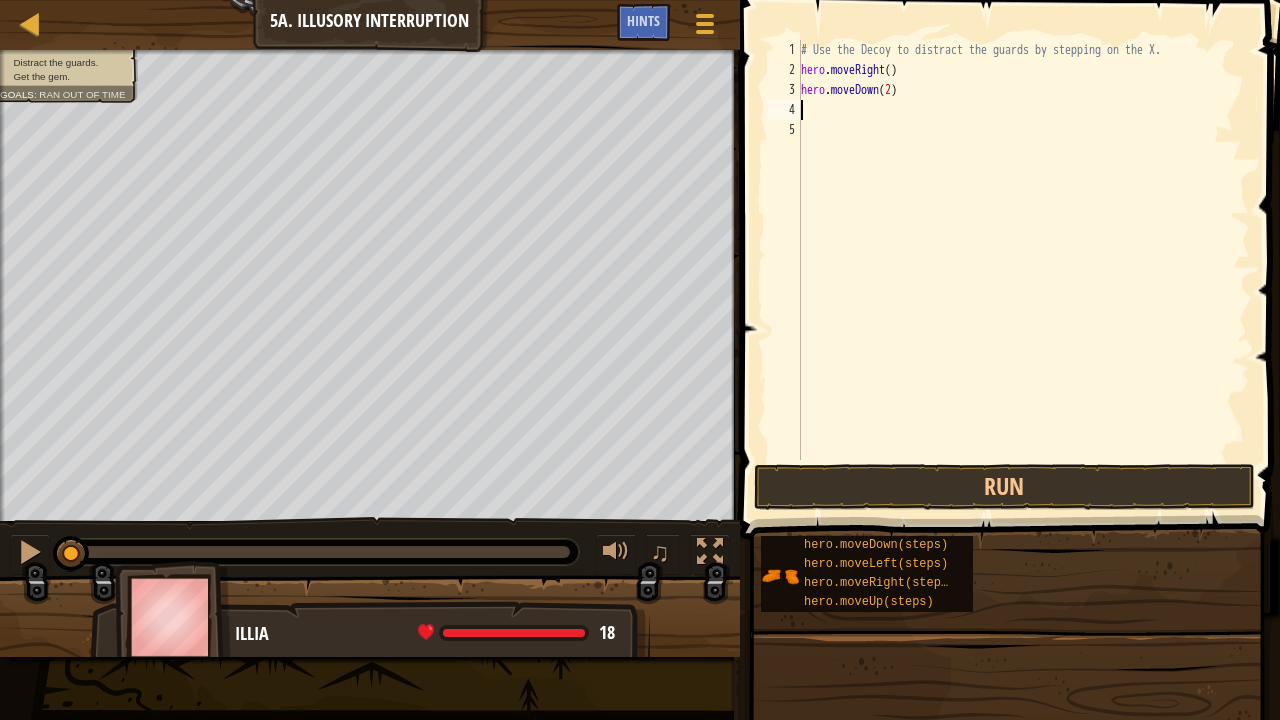 type on "u" 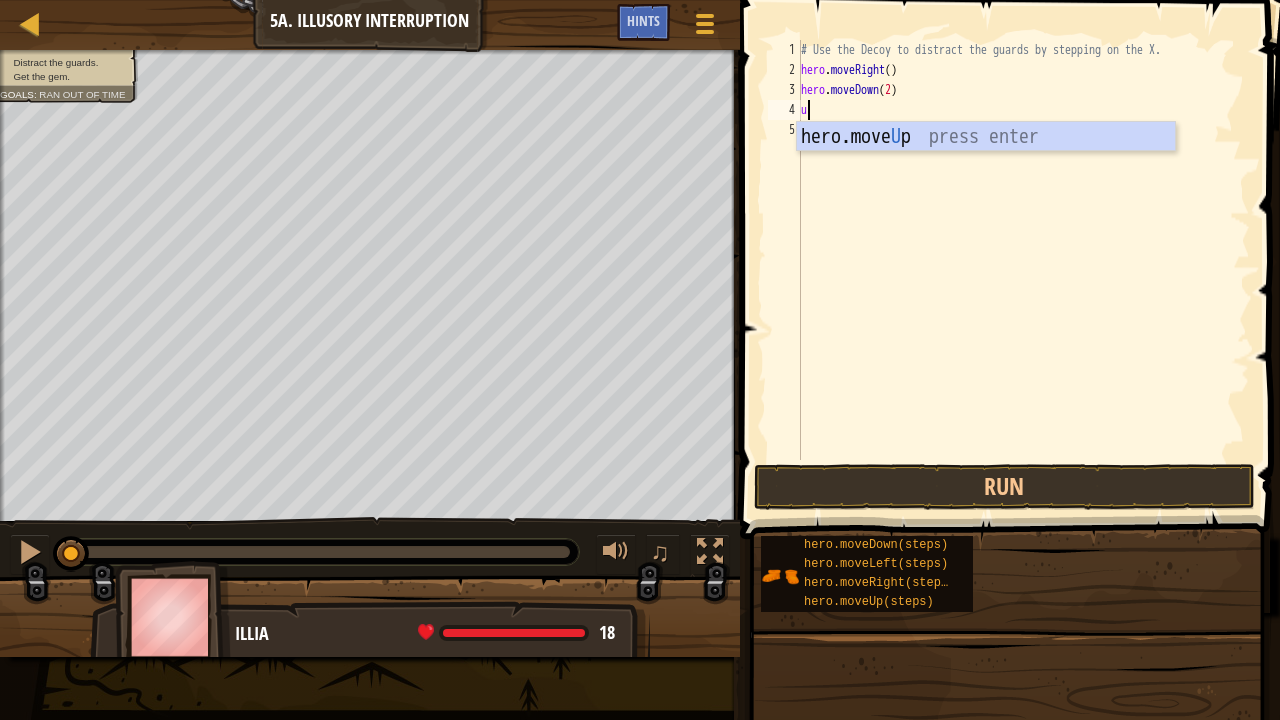 click on "hero.move U p press enter" at bounding box center (986, 167) 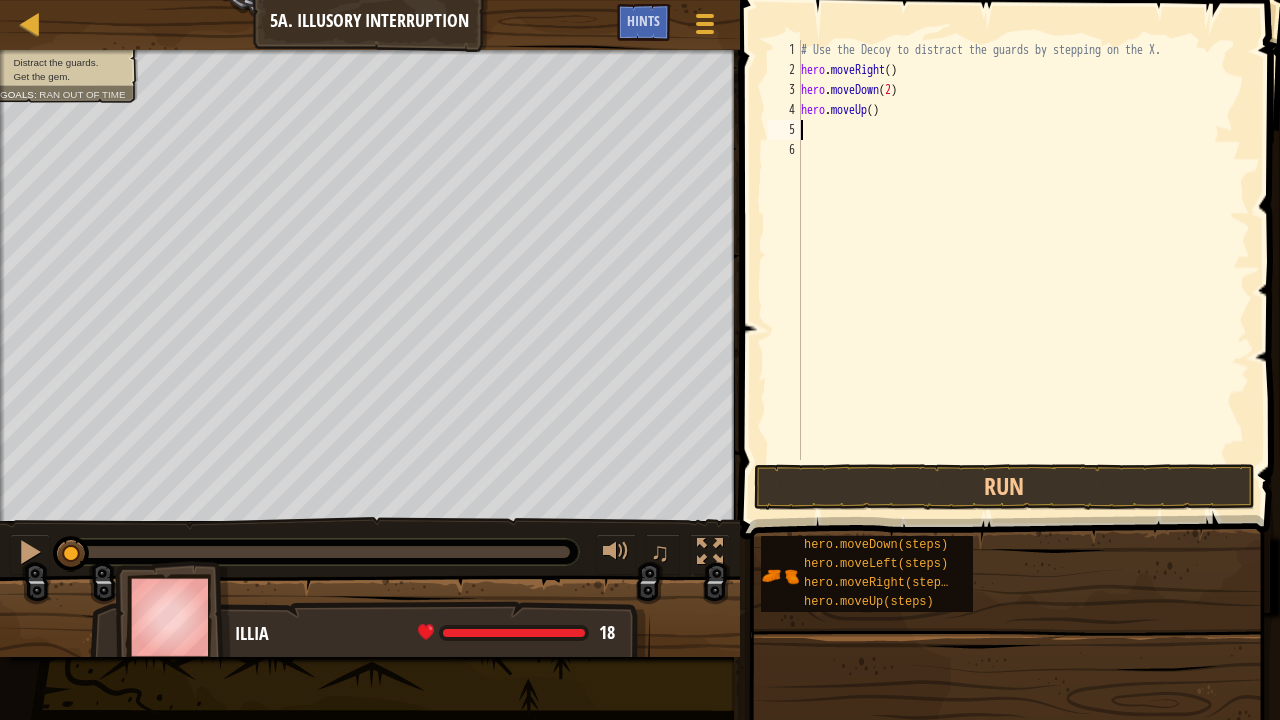 click on "# Use the Decoy to distract the guards by stepping on the X. hero . moveRight ( ) hero . moveDown ( 2 ) hero . moveUp ( )" at bounding box center (1023, 270) 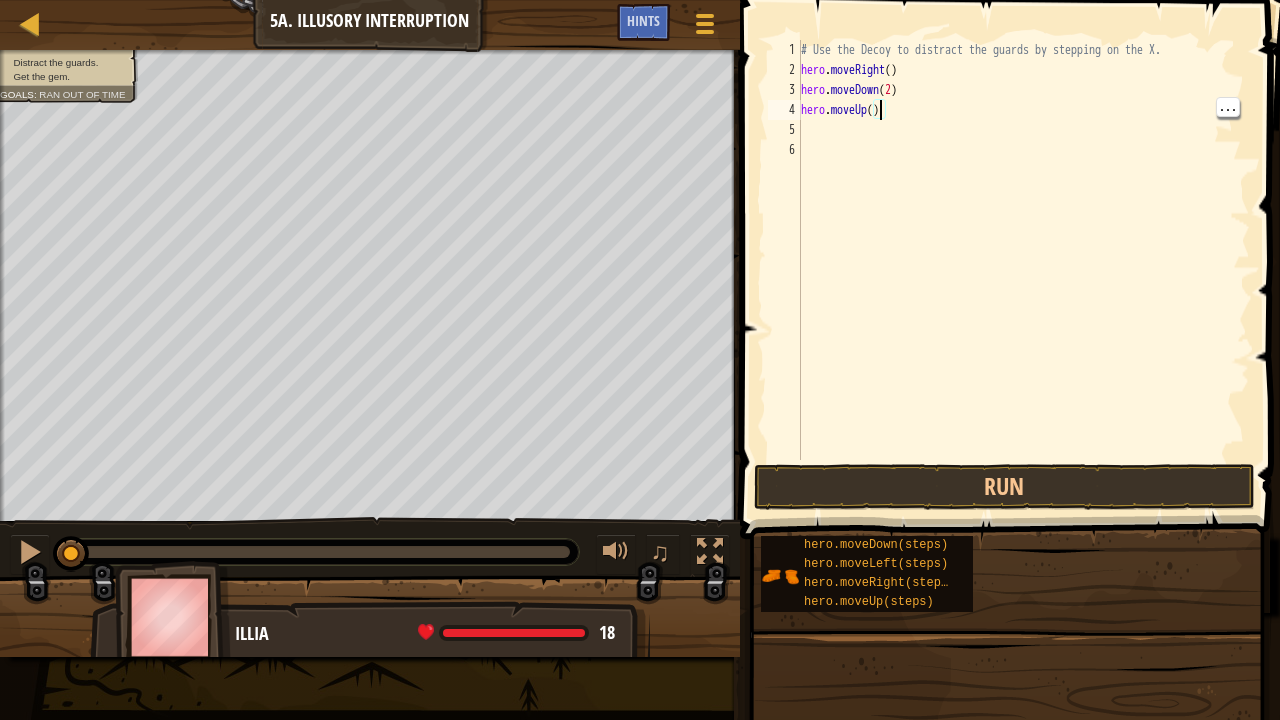type on "hero.moveUp(2)" 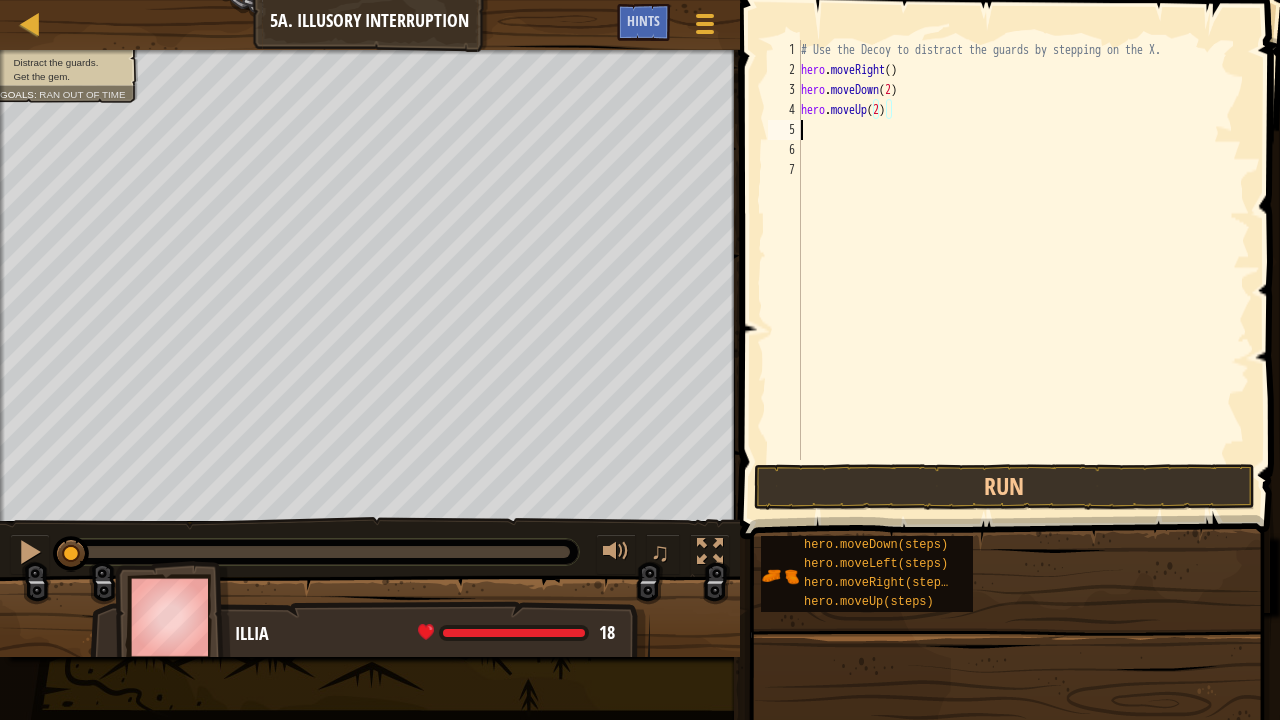 scroll, scrollTop: 9, scrollLeft: 0, axis: vertical 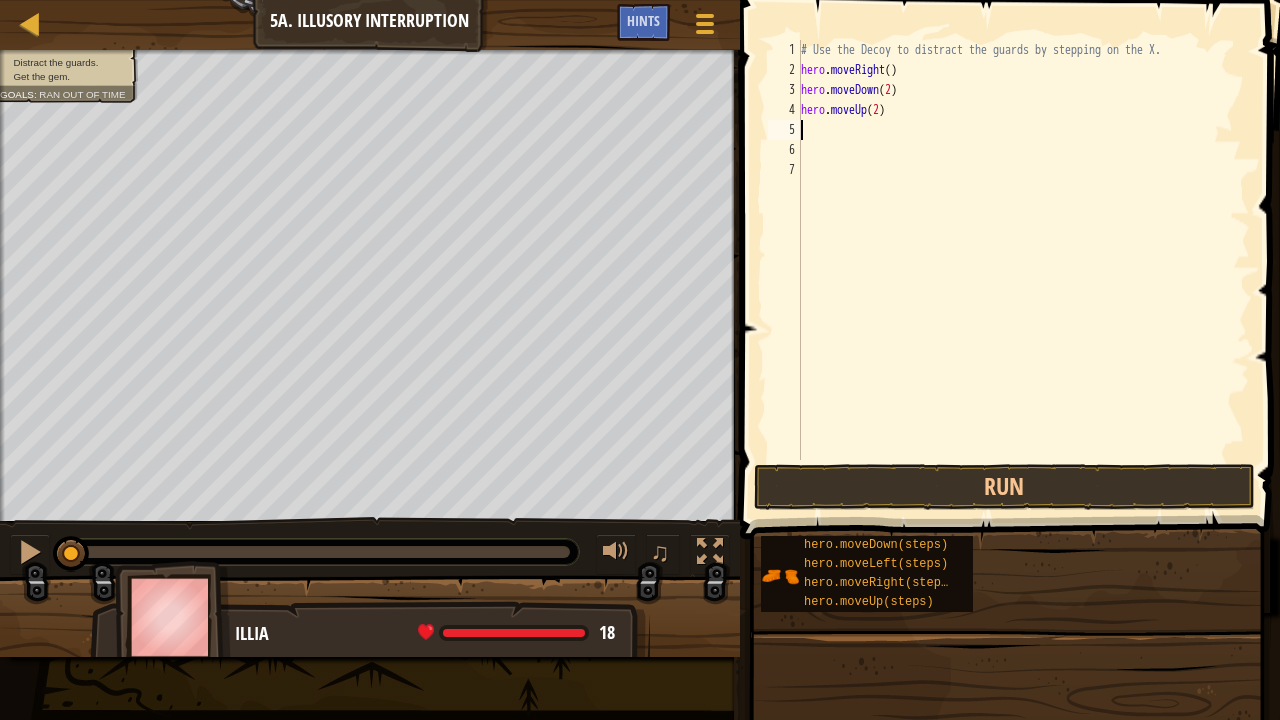type on "r" 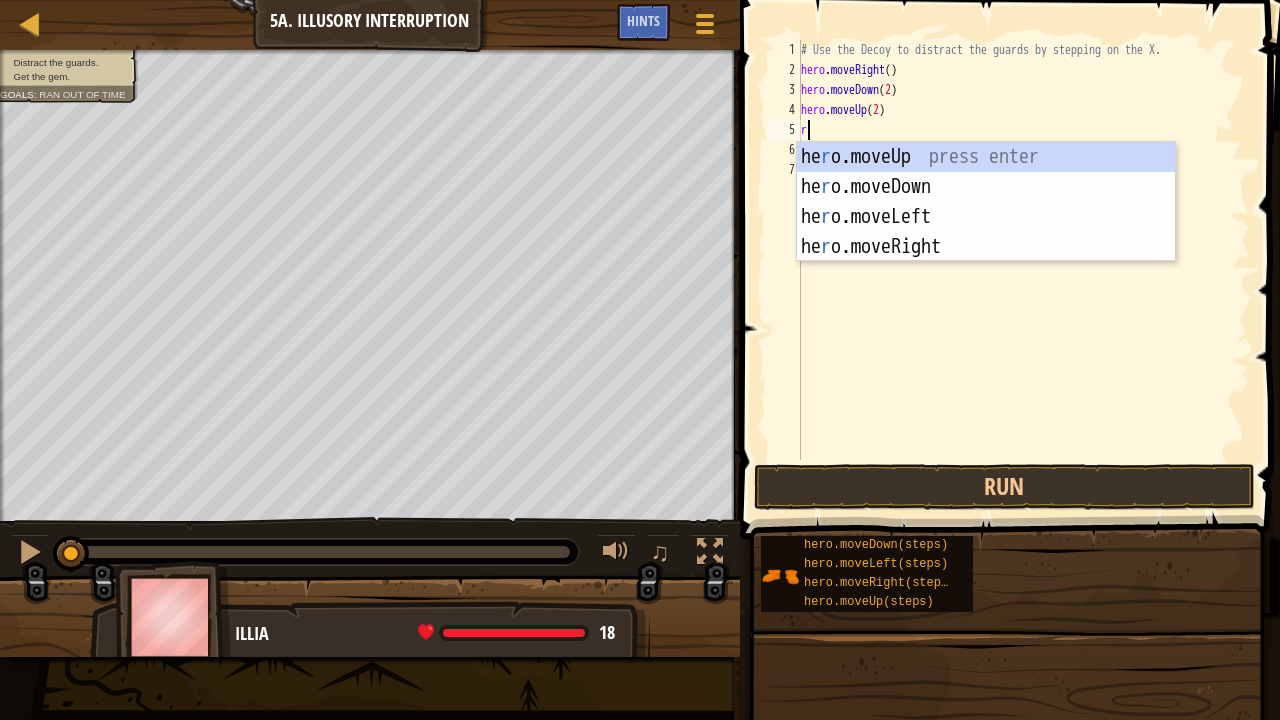 click on "he r o.moveUp press enter he r o.moveDown press enter he r o.moveLeft press enter he r o.moveRight press enter" at bounding box center [986, 232] 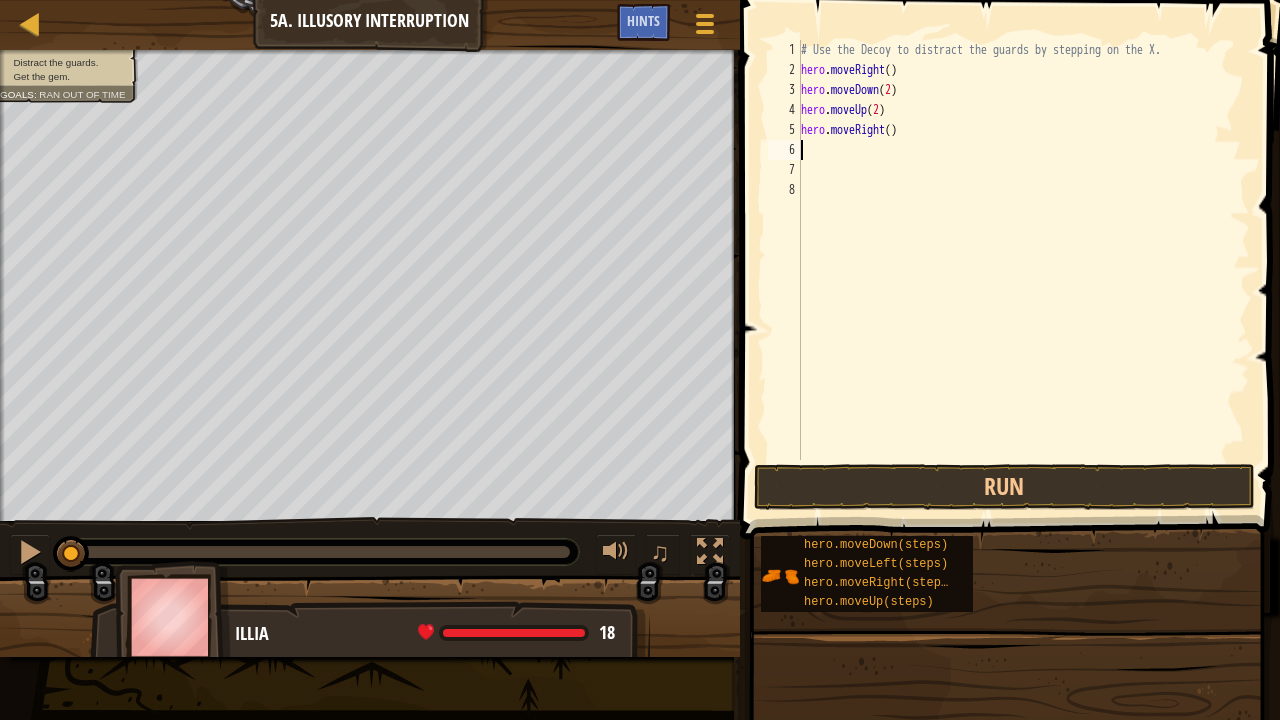 click on "# Use the Decoy to distract the guards by stepping on the X. hero . moveRight ( ) hero . moveDown ( 2 ) hero . moveUp ( 2 ) hero . moveRight ( )" at bounding box center (1023, 270) 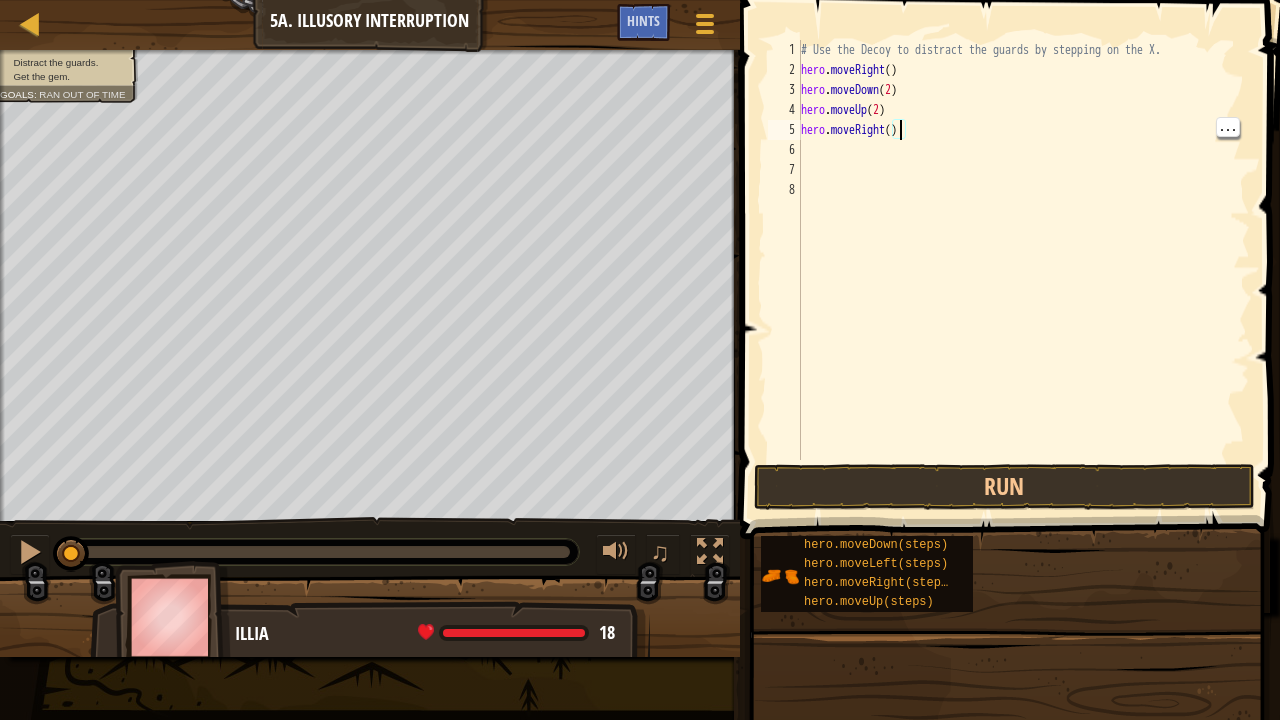 scroll, scrollTop: 9, scrollLeft: 8, axis: both 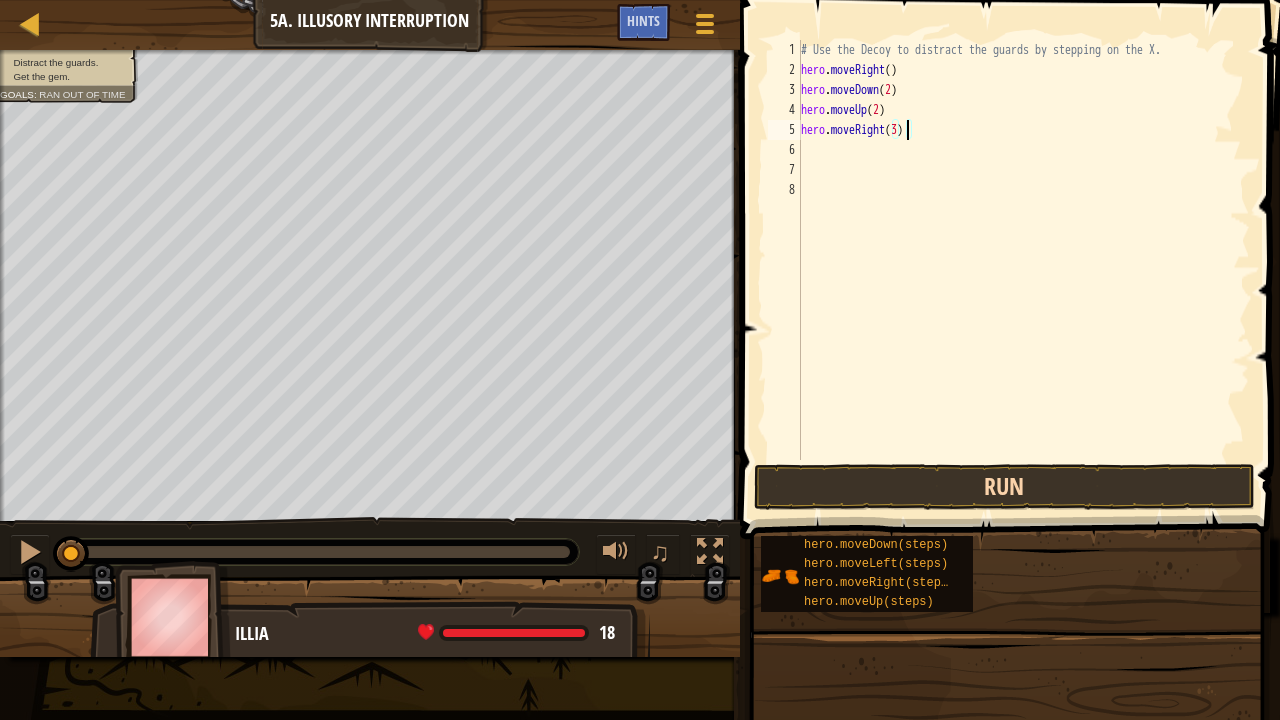 type on "hero.moveRight(3)" 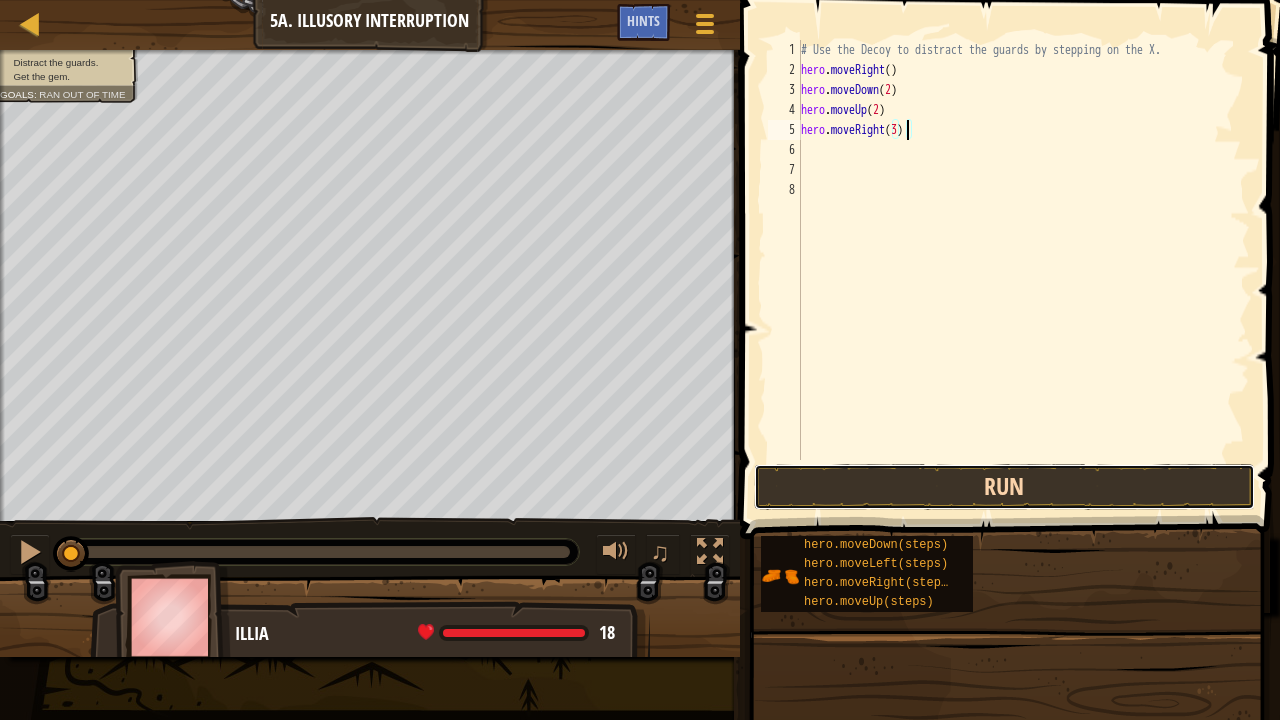 click on "Run" at bounding box center (1004, 487) 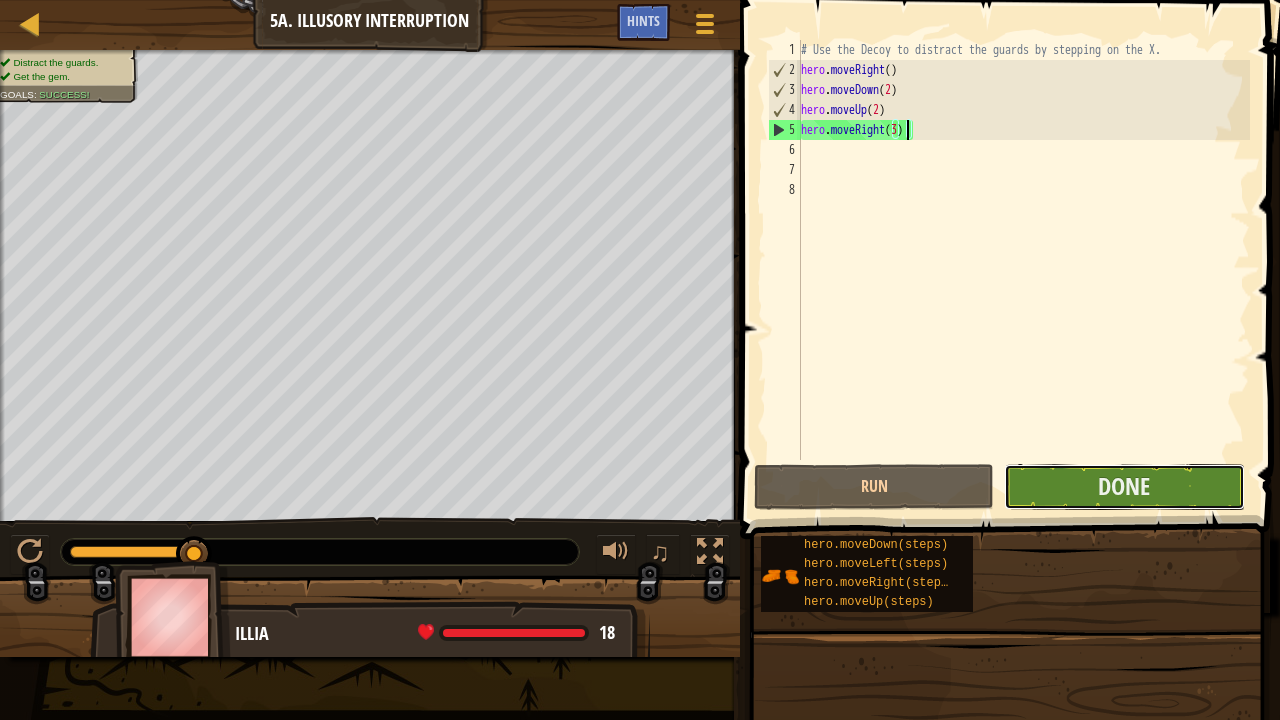 click on "Done" at bounding box center (1124, 487) 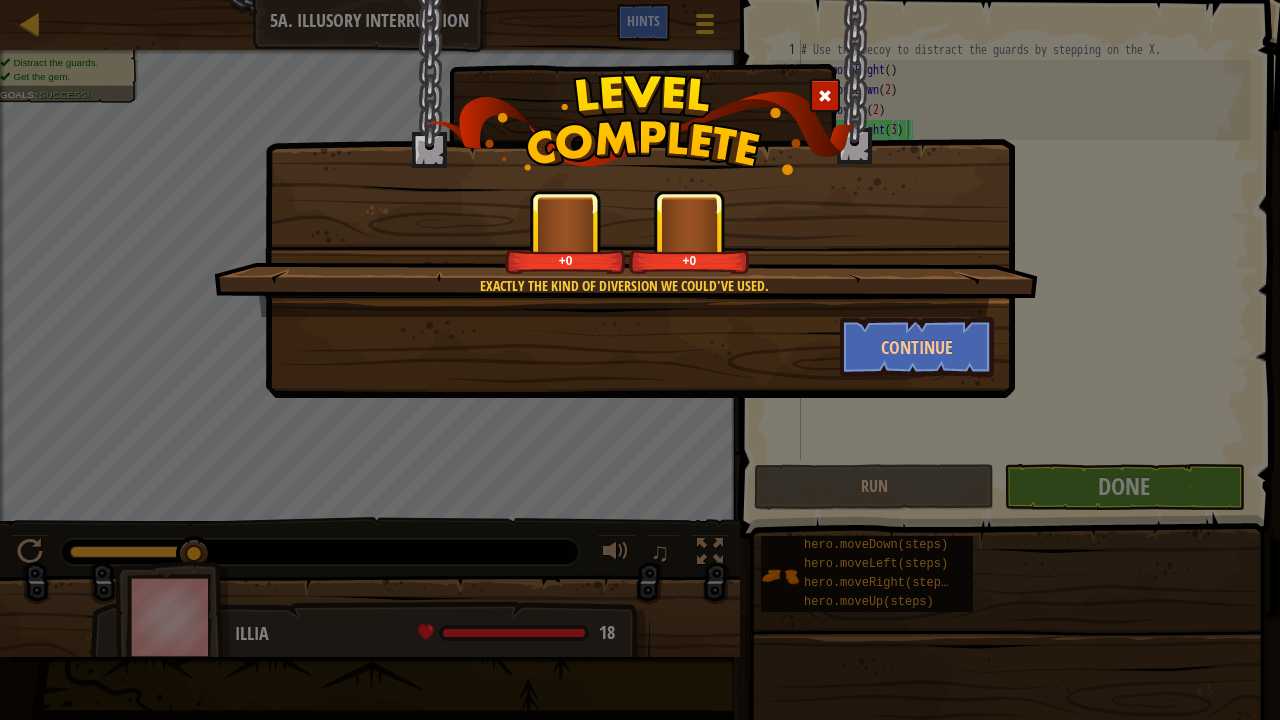 click on "Exactly the kind of diversion we could've used. +0 +0 Continue" at bounding box center (640, 360) 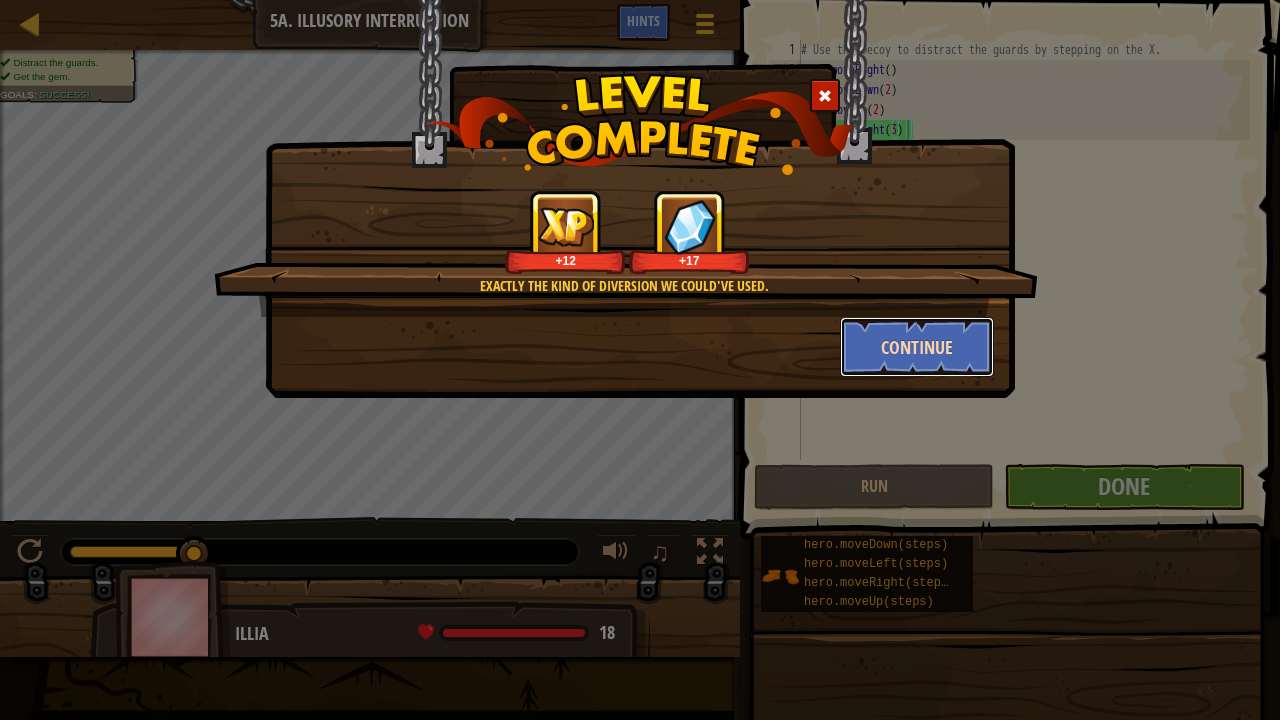 click on "Continue" at bounding box center (917, 347) 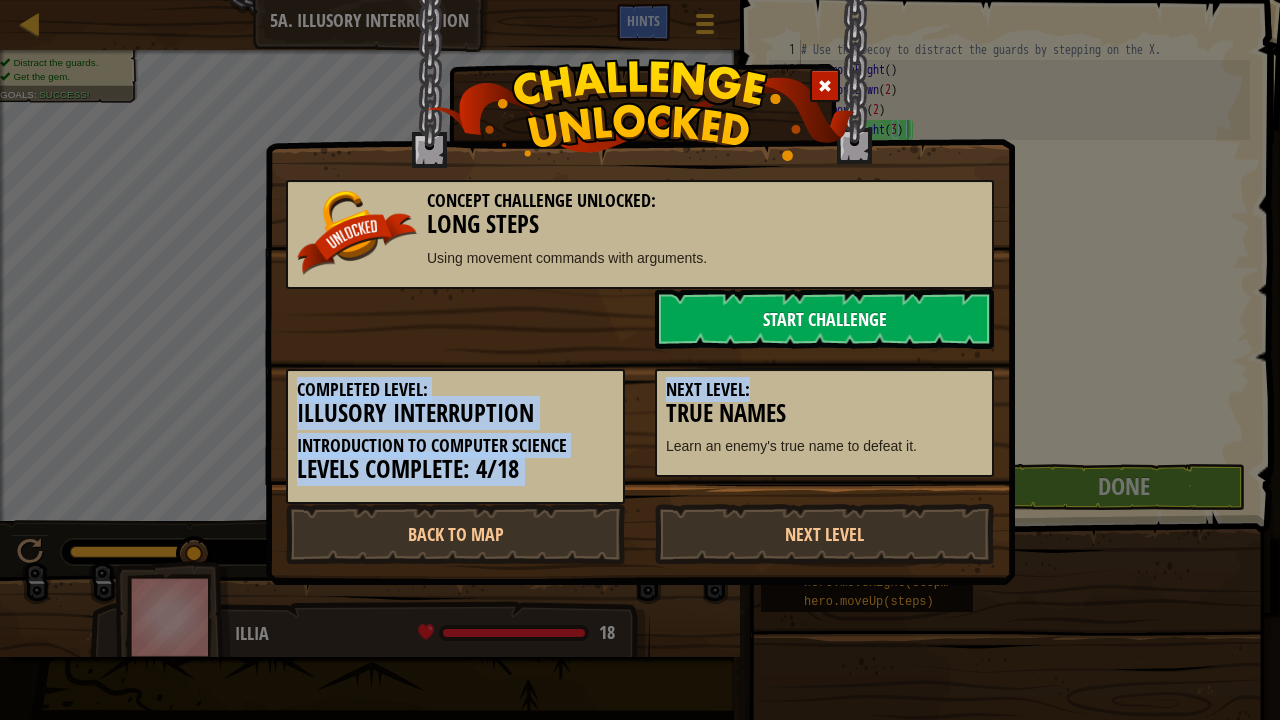 drag, startPoint x: 968, startPoint y: 364, endPoint x: 723, endPoint y: 336, distance: 246.5948 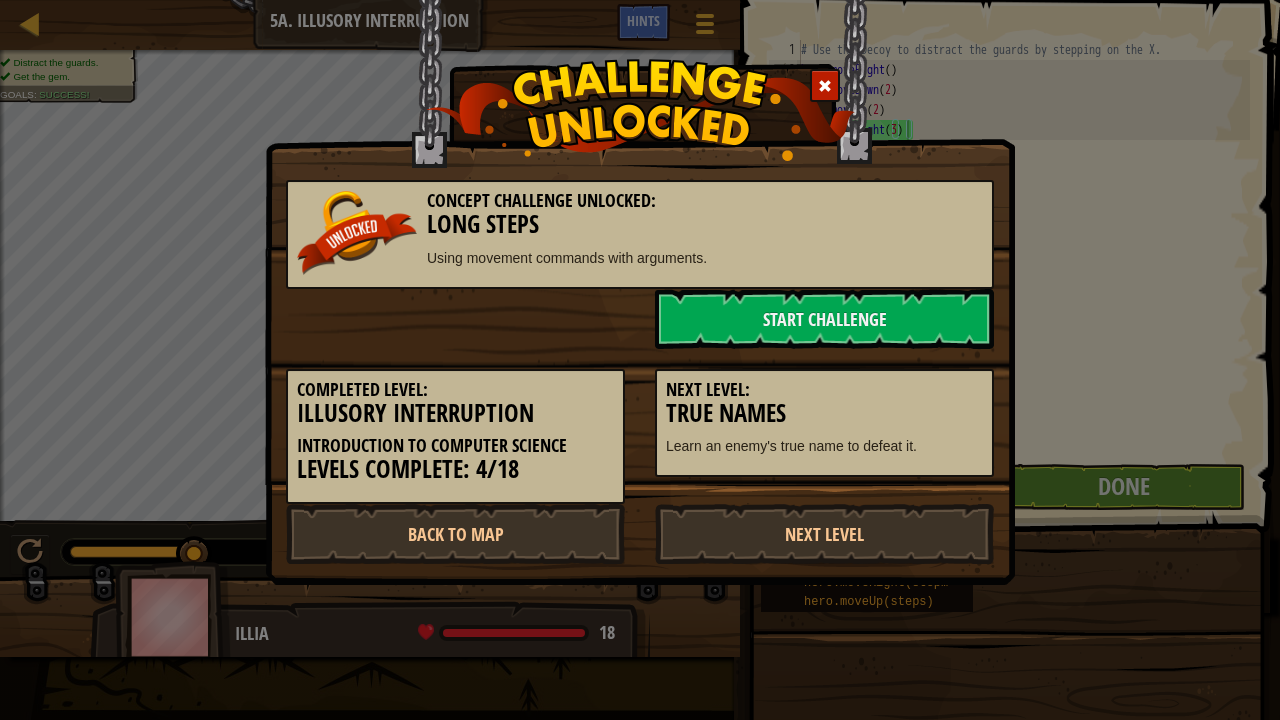click on "Start Challenge" at bounding box center (640, 319) 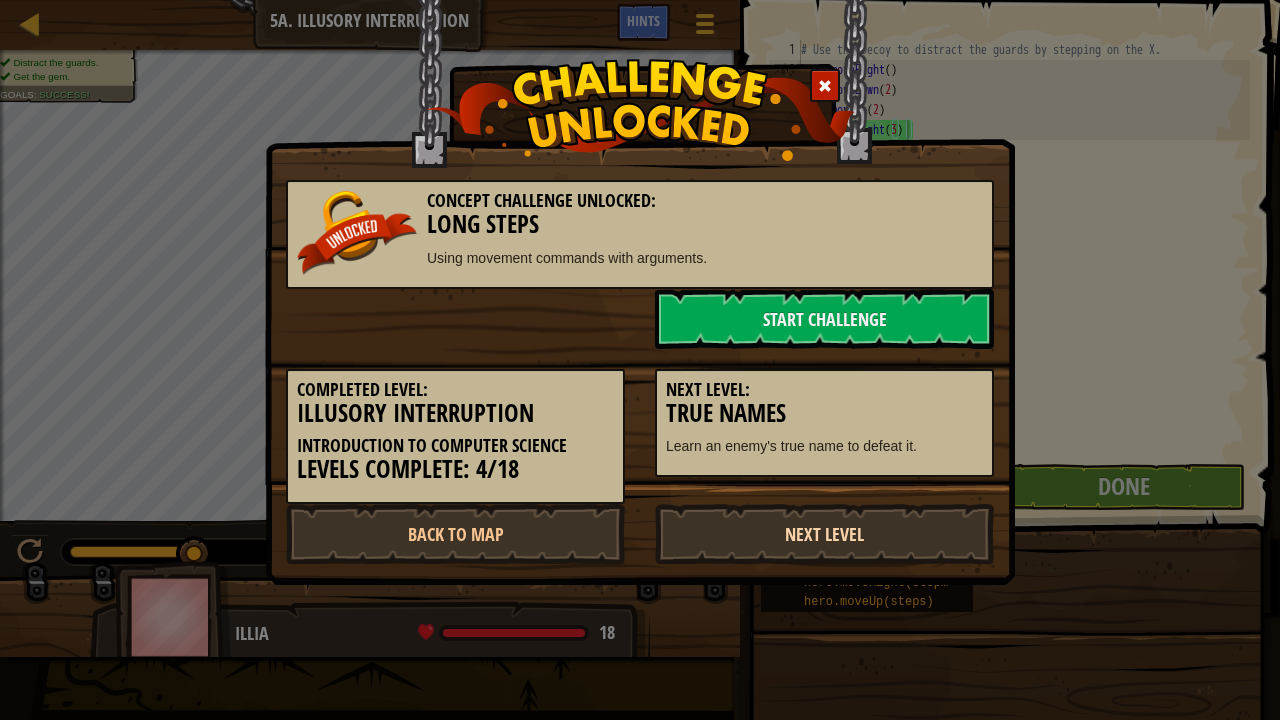 click on "Next Level" at bounding box center (824, 534) 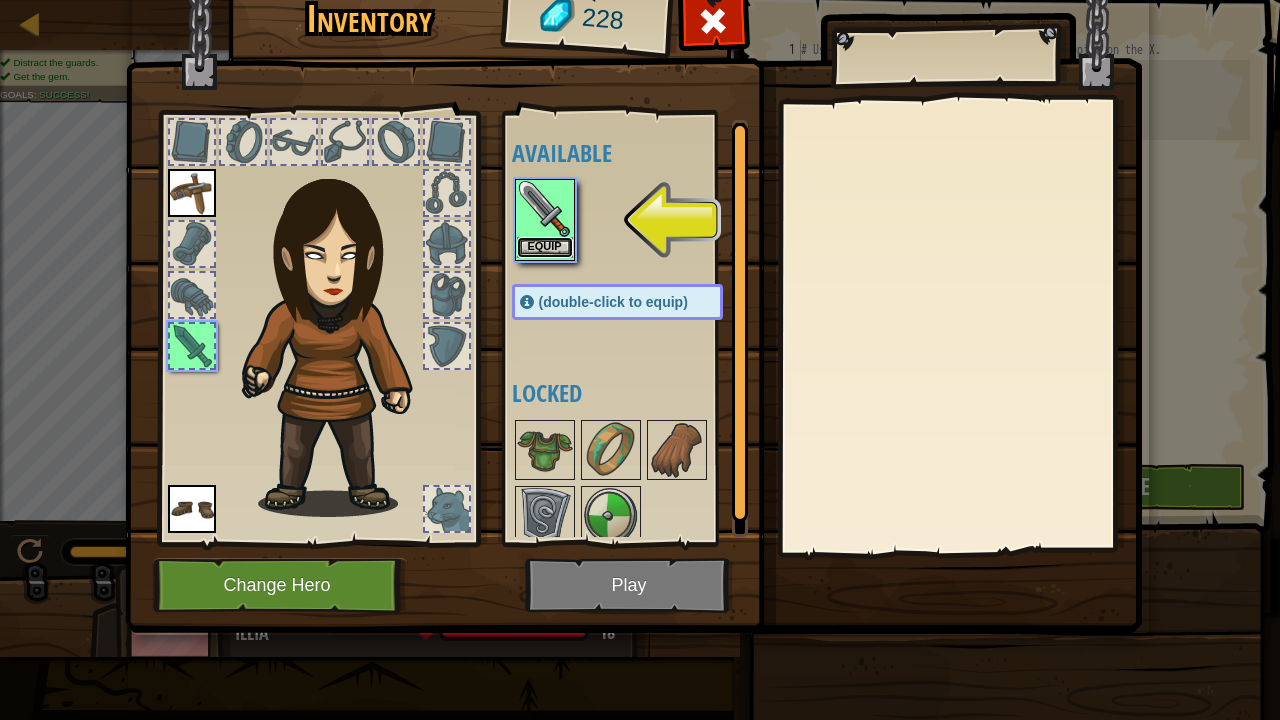 click on "Equip" at bounding box center (545, 247) 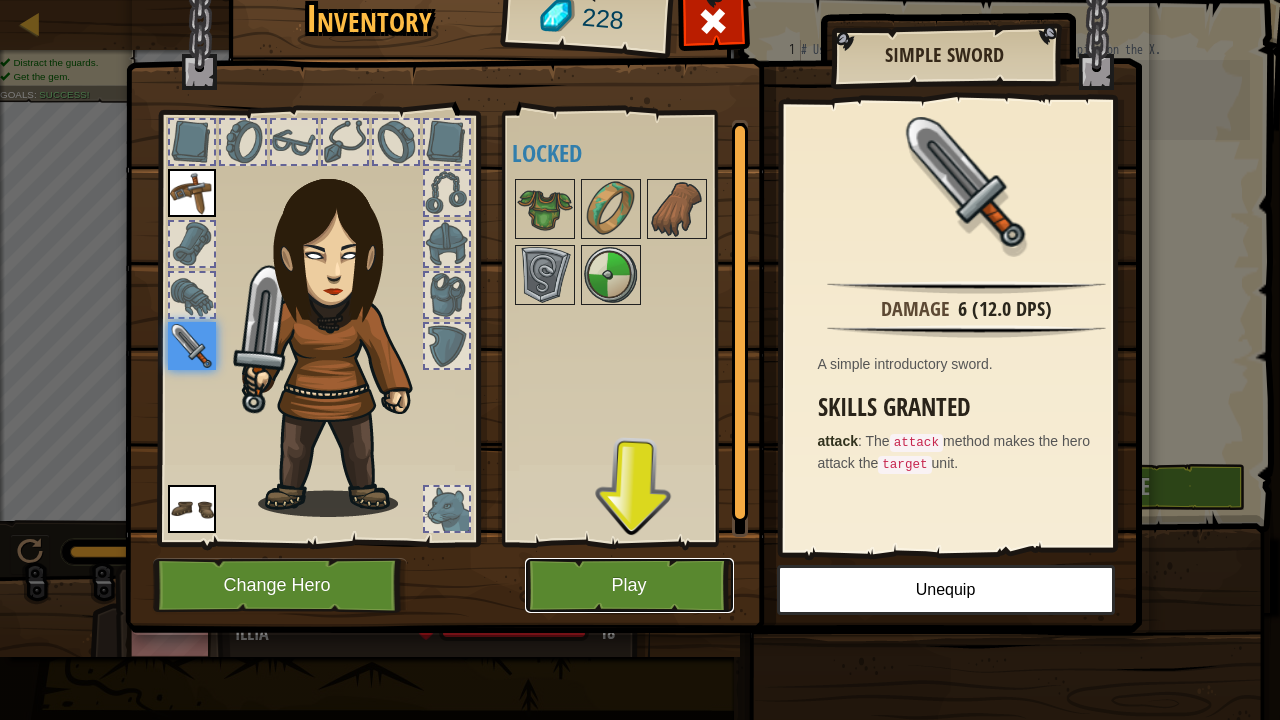 click on "Play" at bounding box center [629, 585] 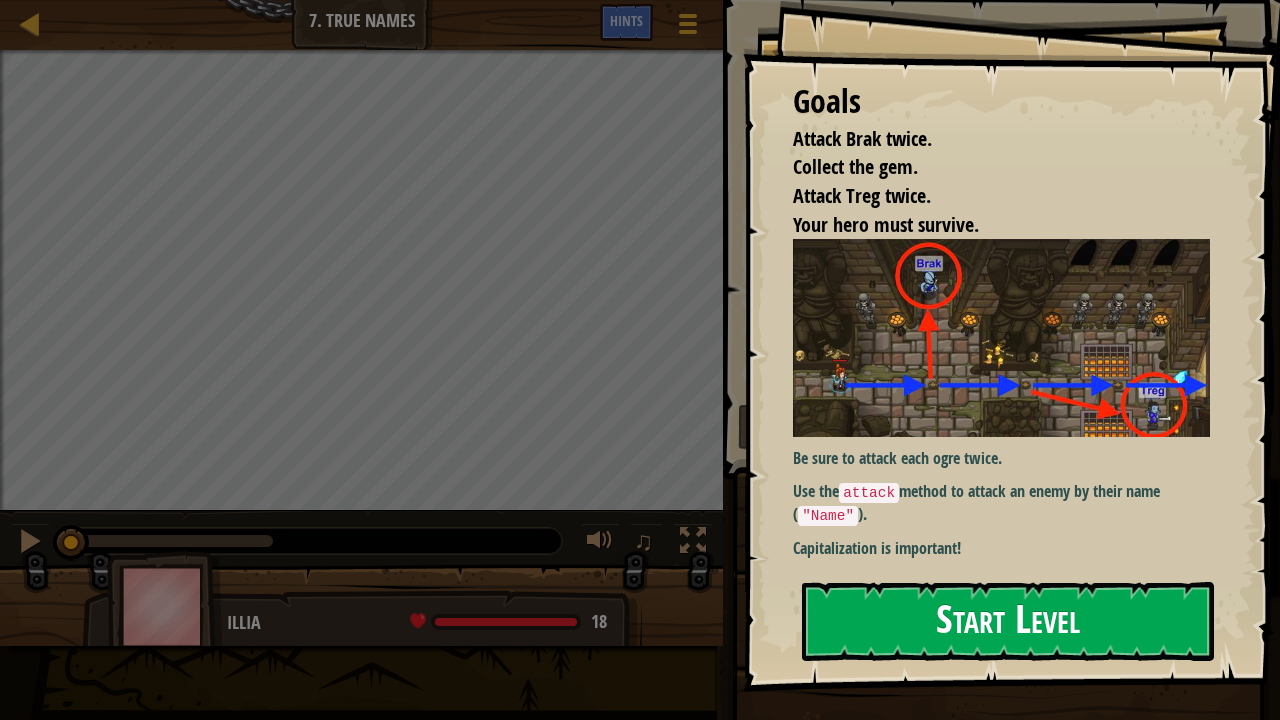 click on "Goals Attack Brak twice. Collect the gem. Attack Treg twice. Your hero must survive.
Be sure to attack each ogre twice.
Use the  attack  method to attack an enemy by their name ( "Name" ).
Capitalization is important!
Start Level Error loading from server. Try refreshing the page. You'll need a subscription to play this level. Subscribe You'll need to join a course to play this level. Back to my courses Ask your teacher to assign a license to you so you can continue to play CodeCombat! Back to my courses This level is locked. Back to my courses" at bounding box center [1011, 346] 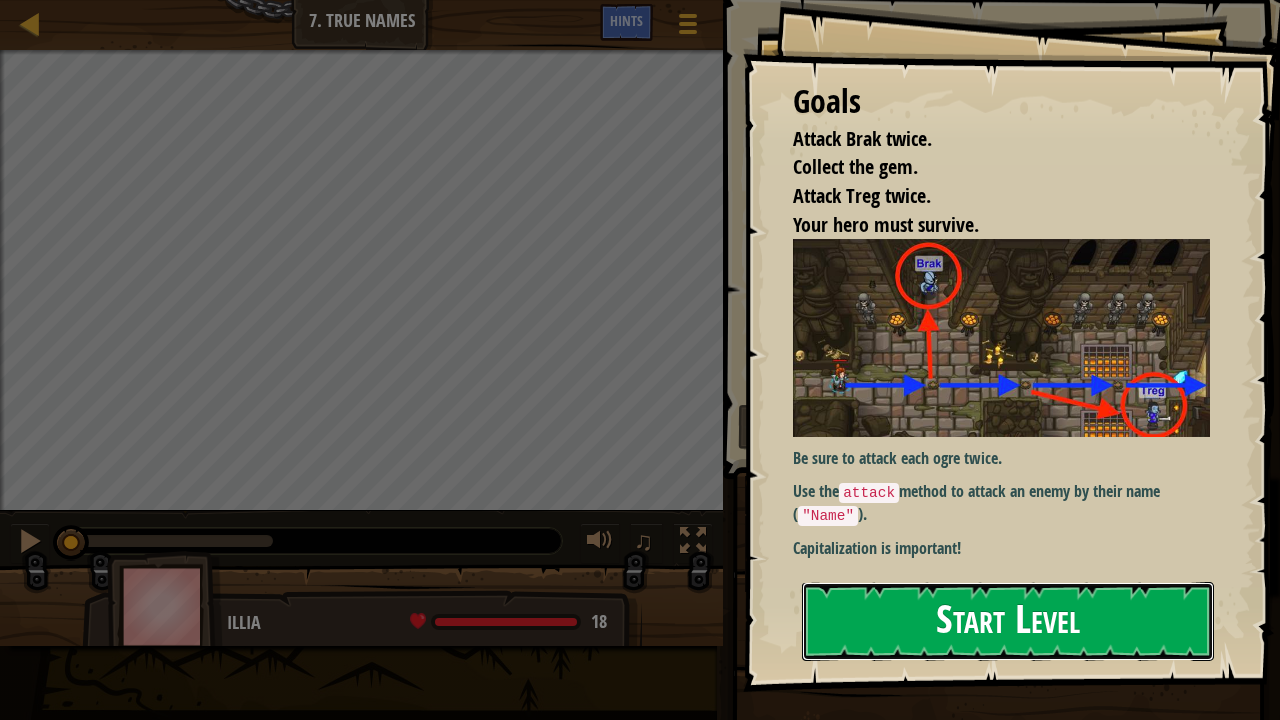click on "Start Level" at bounding box center [1008, 621] 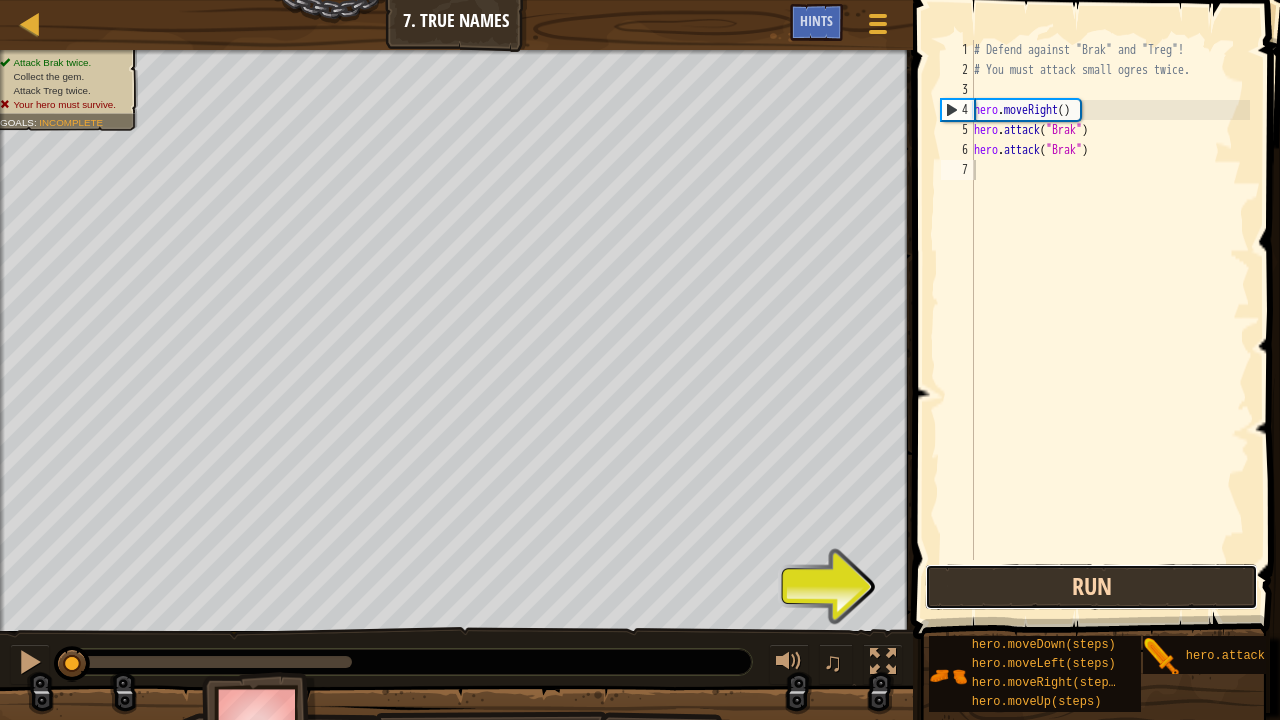 click on "Run" at bounding box center (1091, 587) 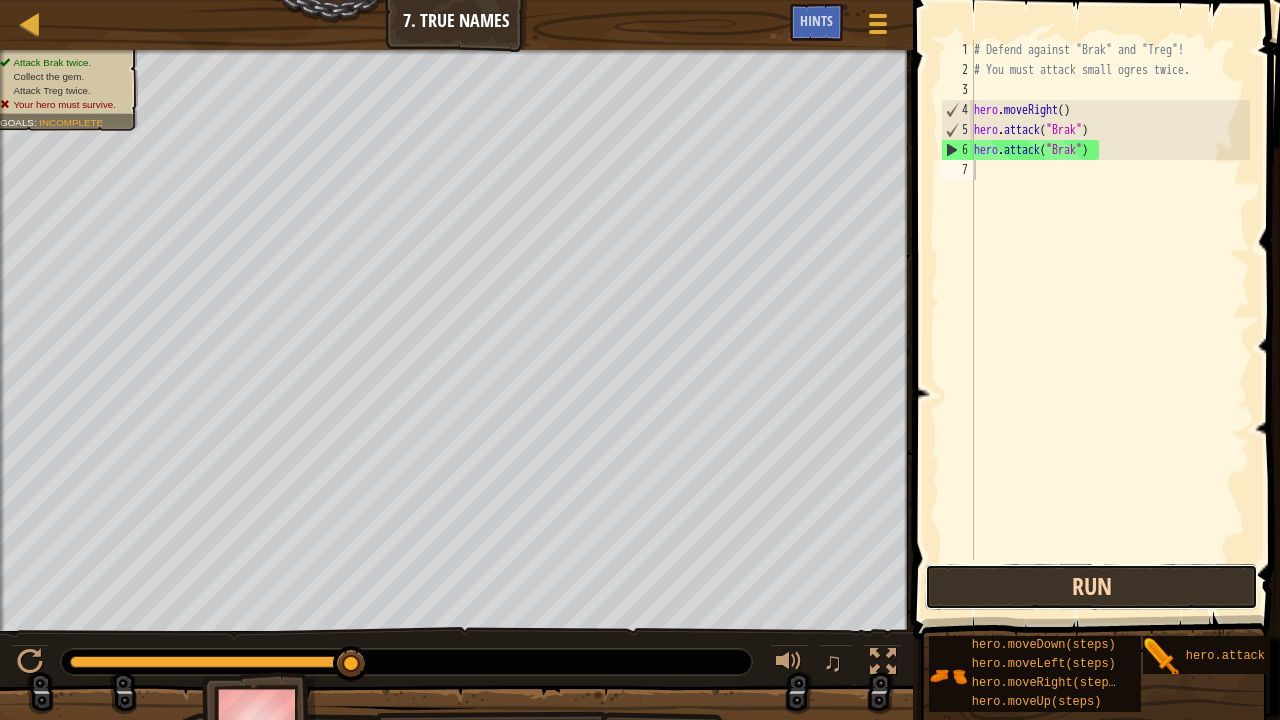 click on "Run" at bounding box center (1091, 587) 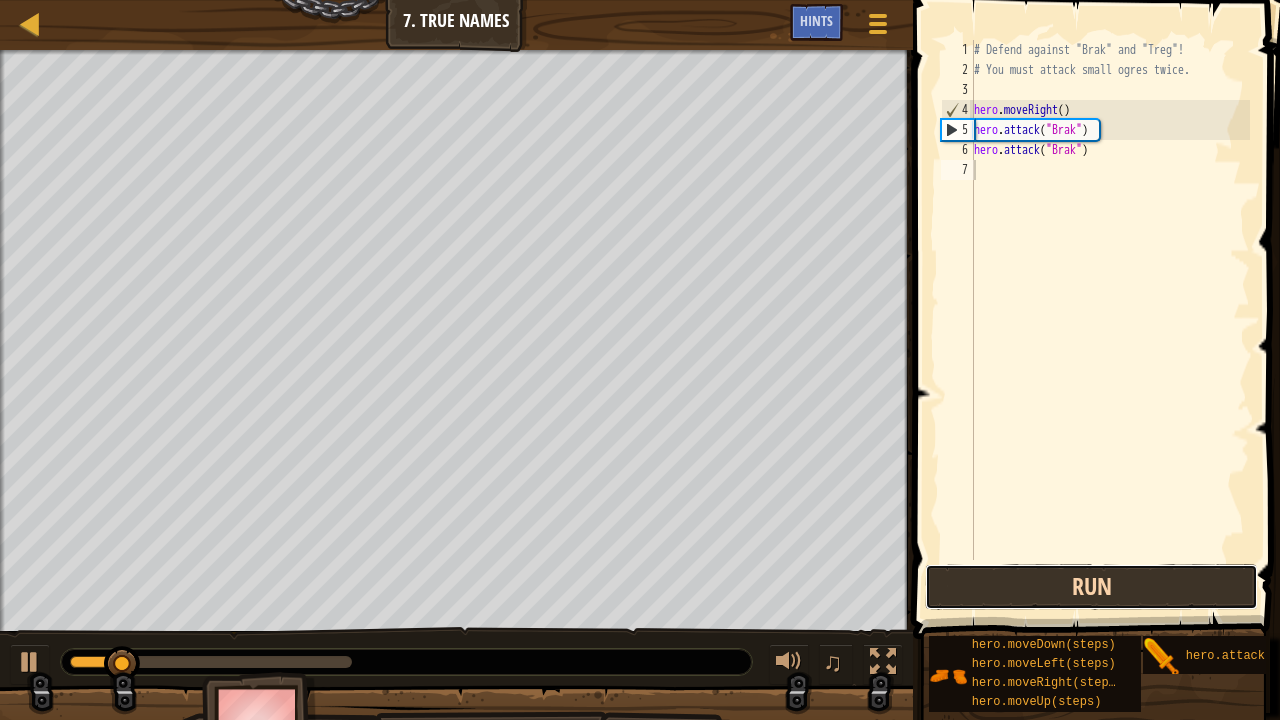click on "Run" at bounding box center [1091, 587] 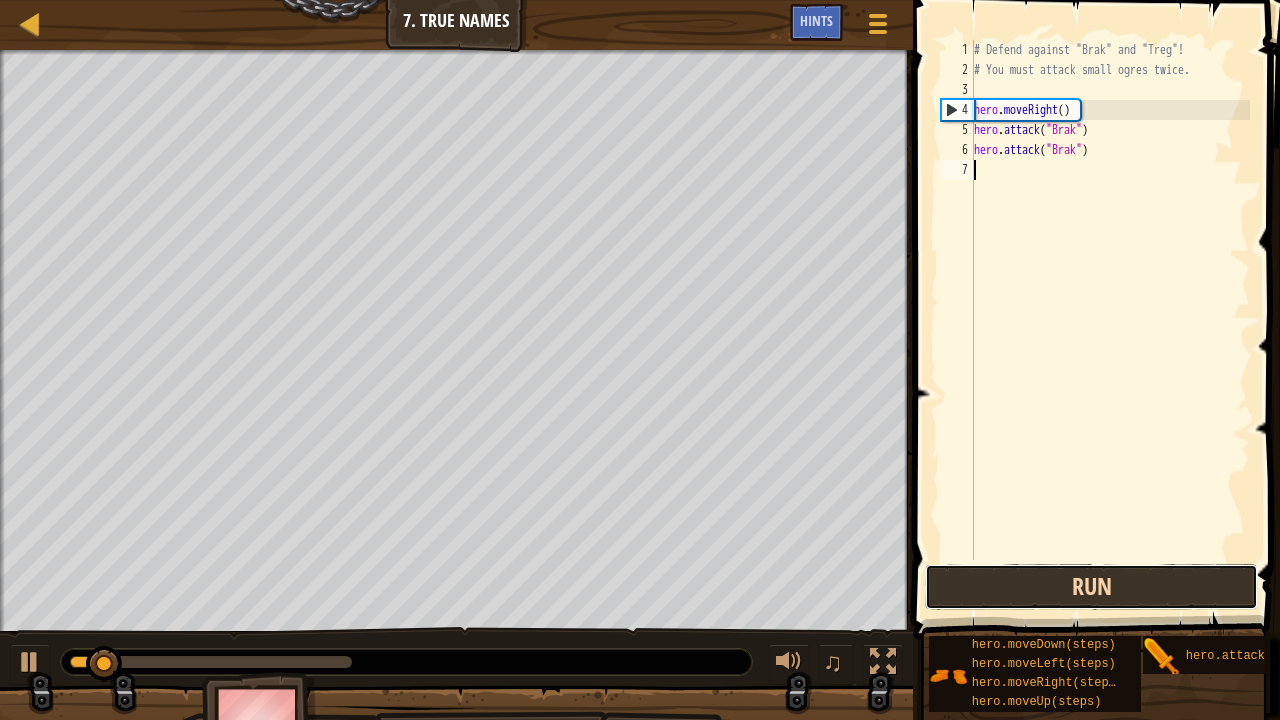 click on "Run" at bounding box center [1091, 587] 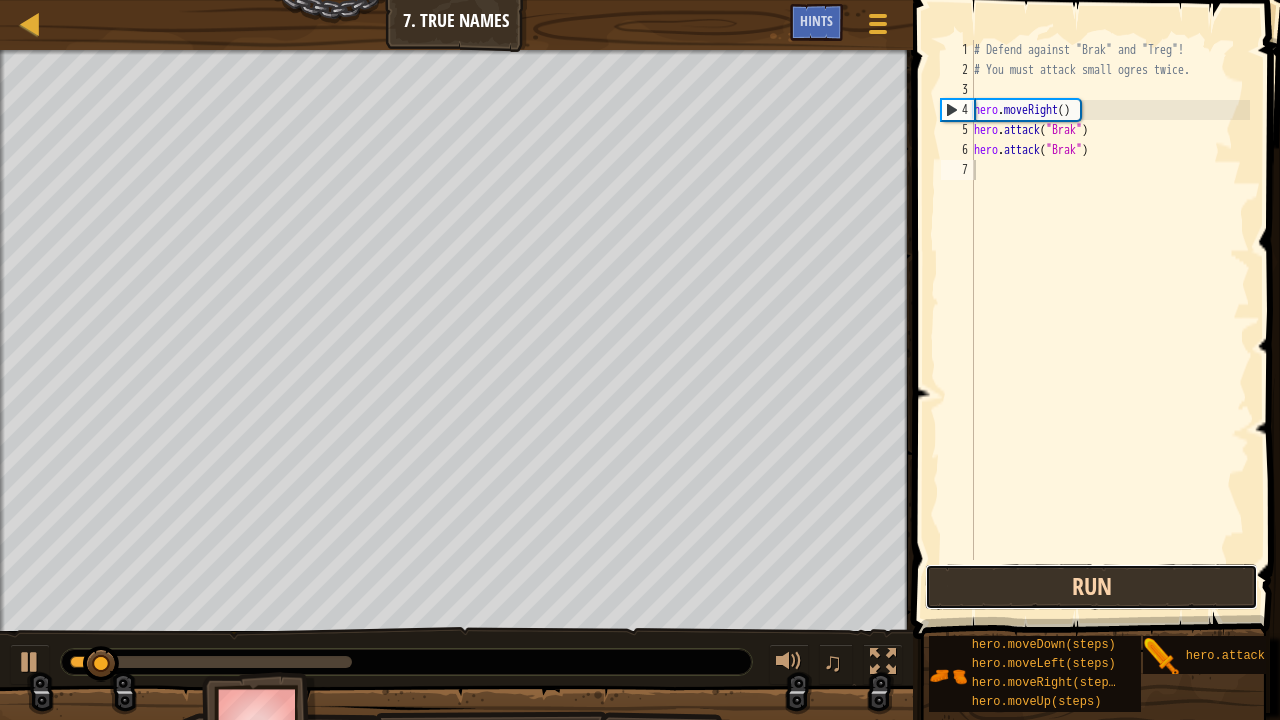 click on "Run" at bounding box center [1091, 587] 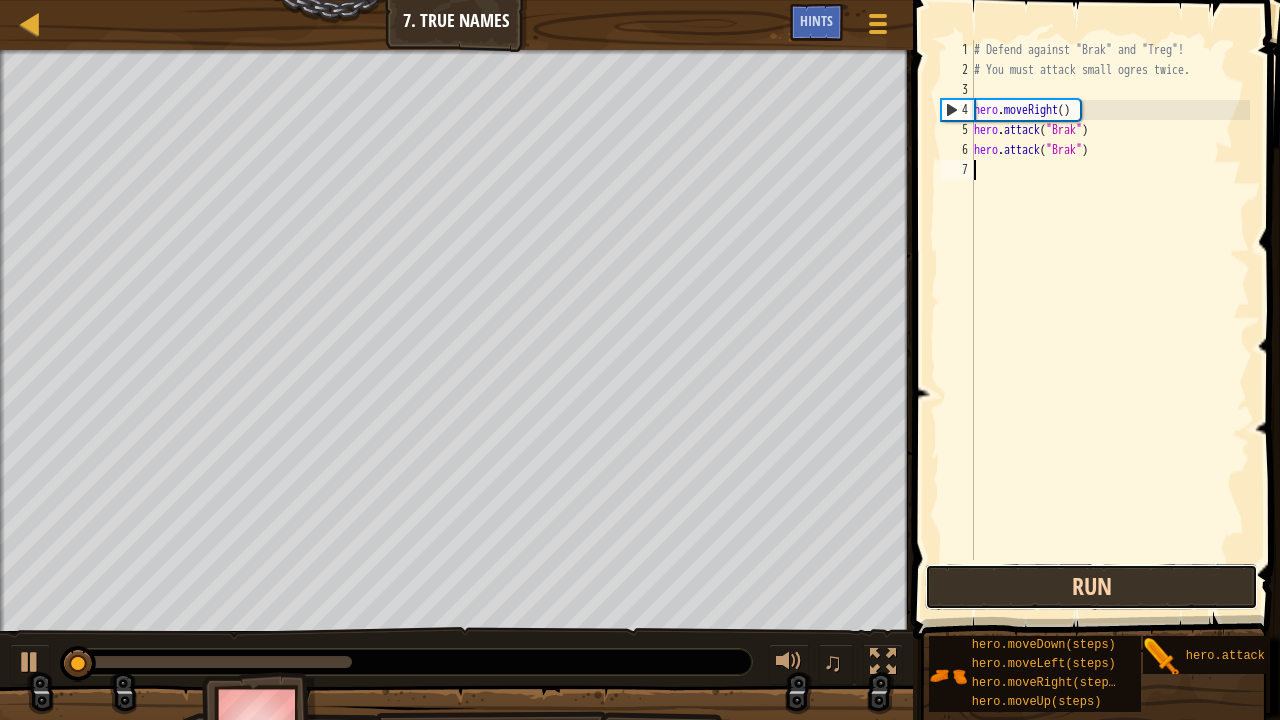 click on "Run" at bounding box center (1091, 587) 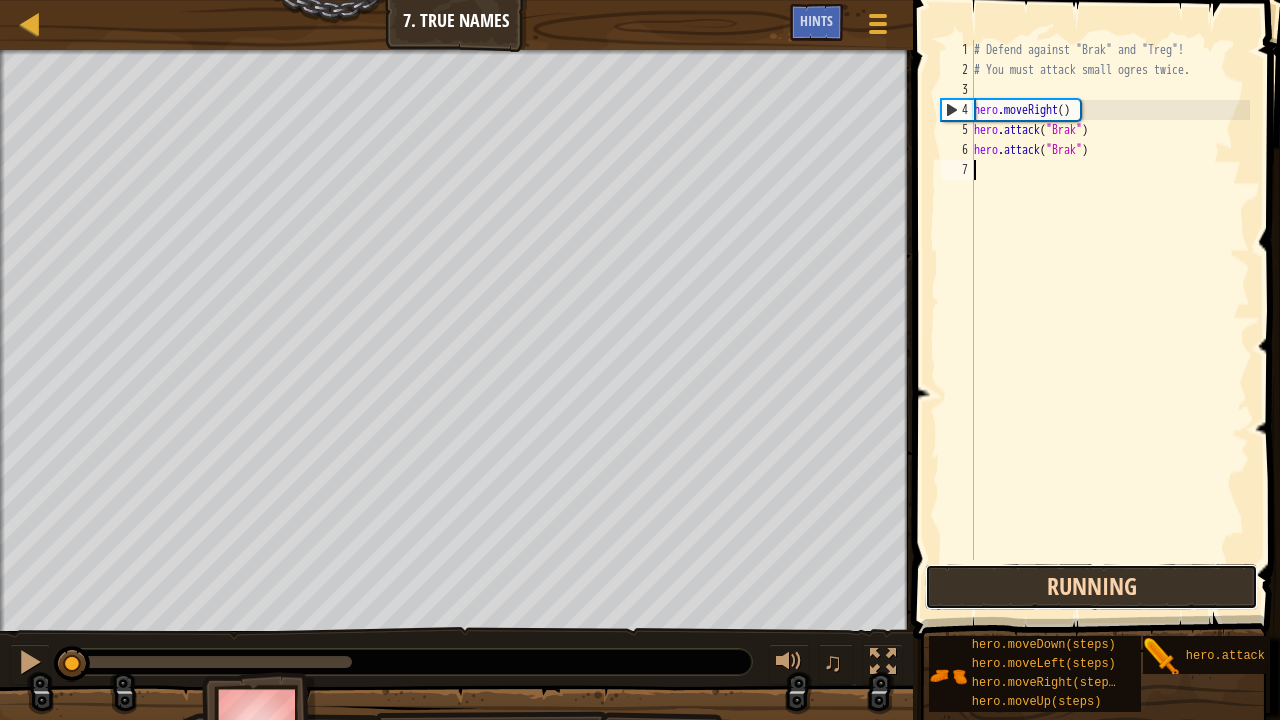 click on "Running" at bounding box center (1091, 587) 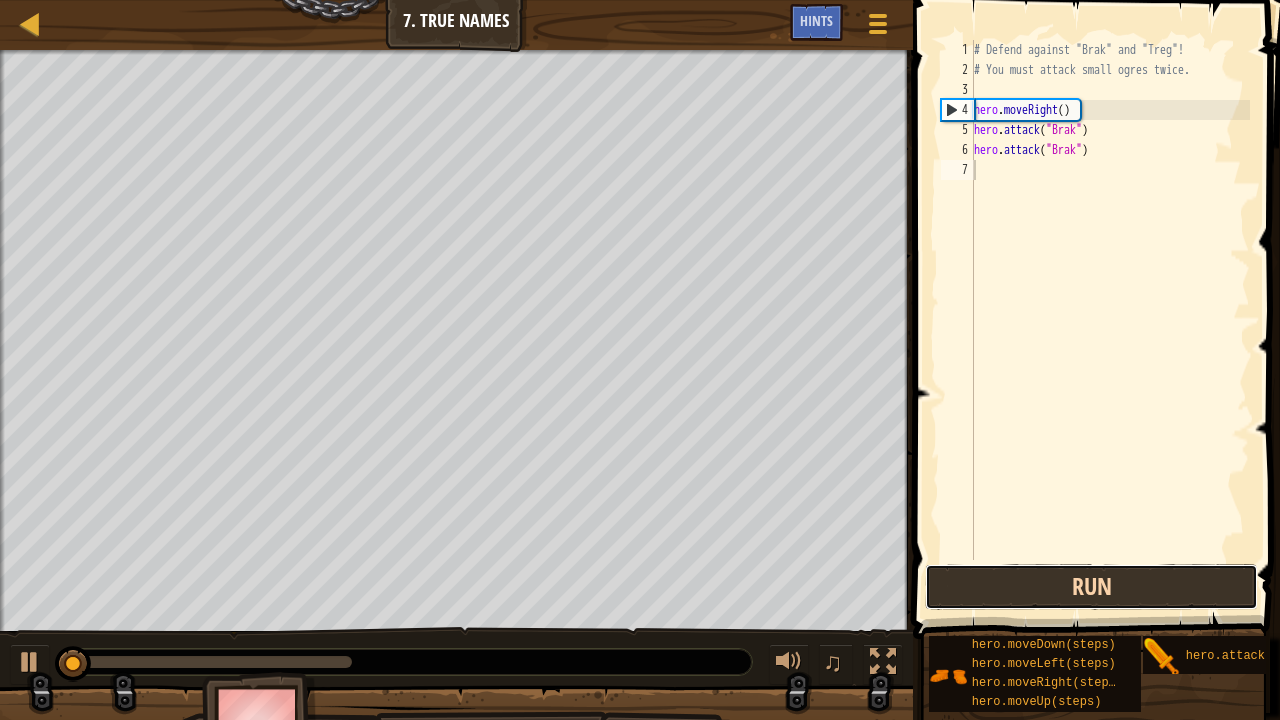 click on "Run" at bounding box center (1091, 587) 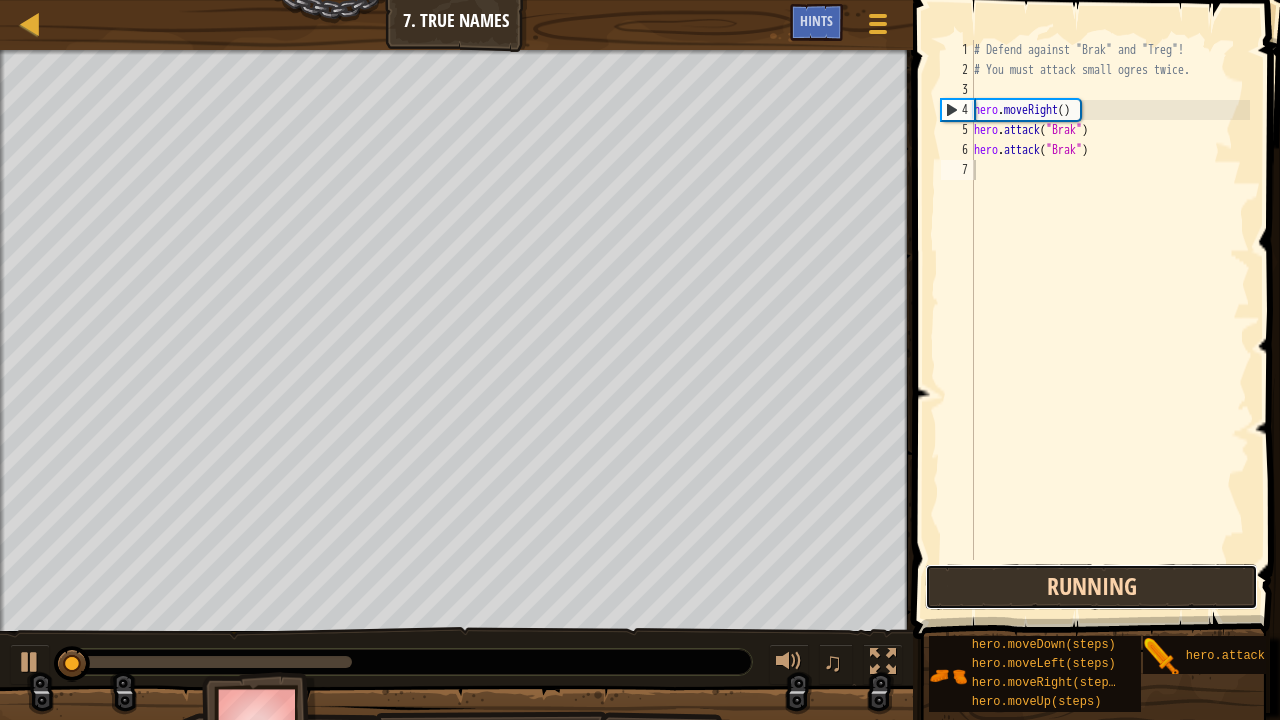 click on "Running" at bounding box center [1091, 587] 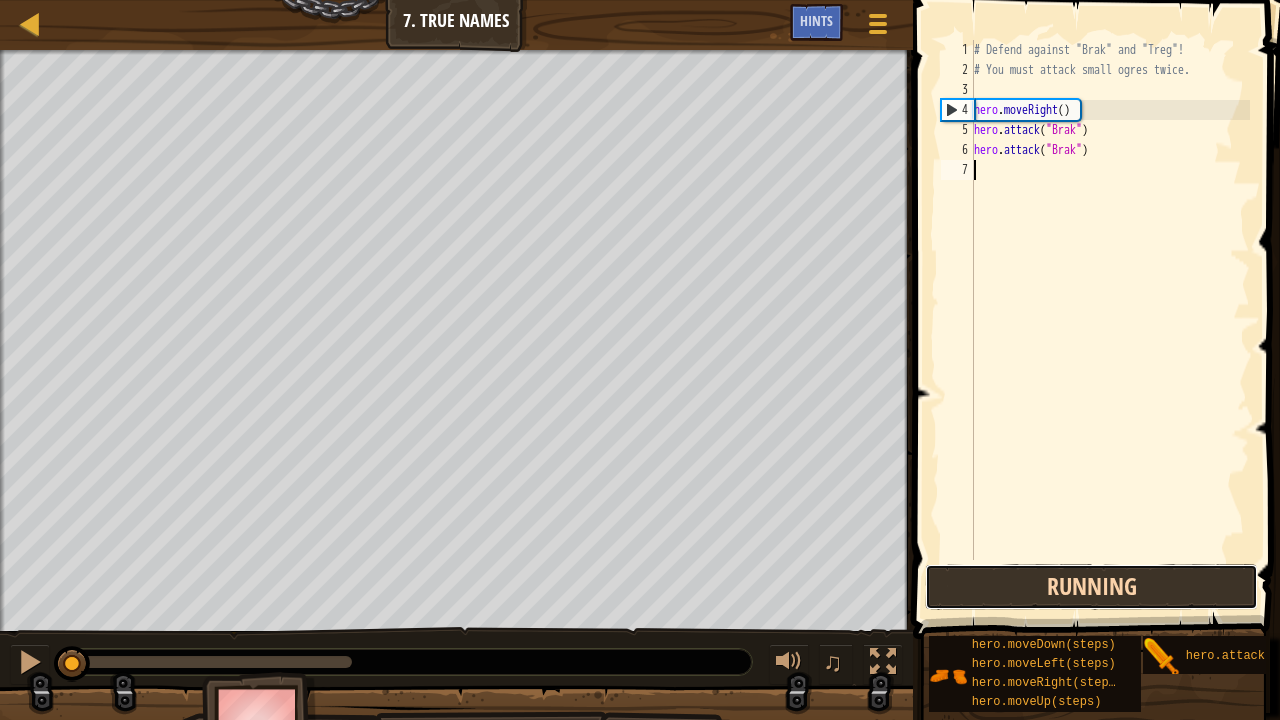 click on "Running" at bounding box center [1091, 587] 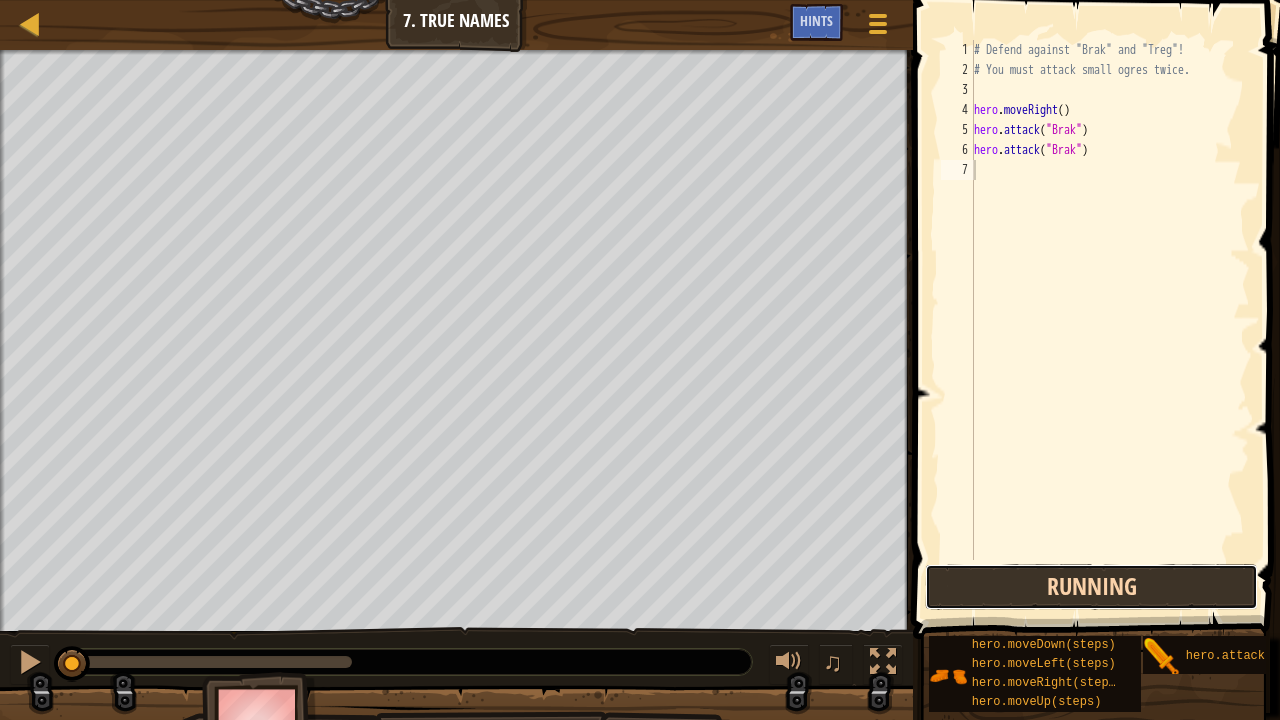 click on "Running" at bounding box center (1091, 587) 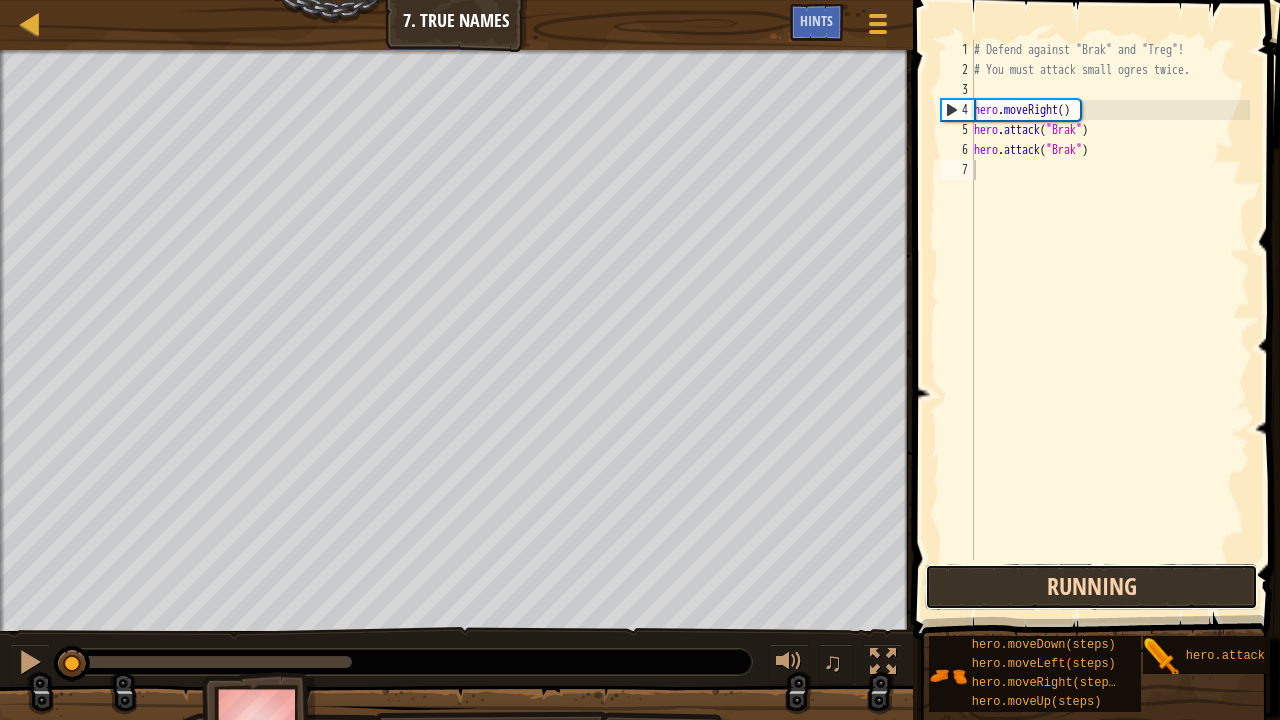 click on "Running" at bounding box center (1091, 587) 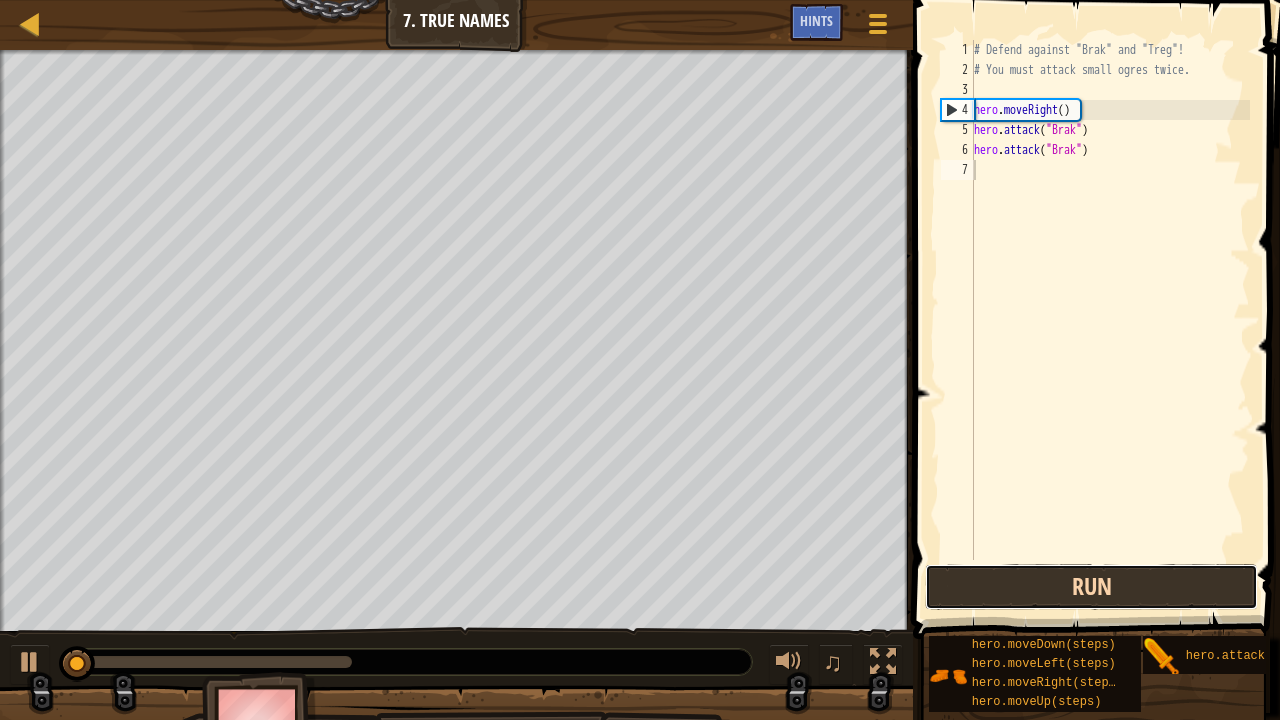 click on "Run" at bounding box center (1091, 587) 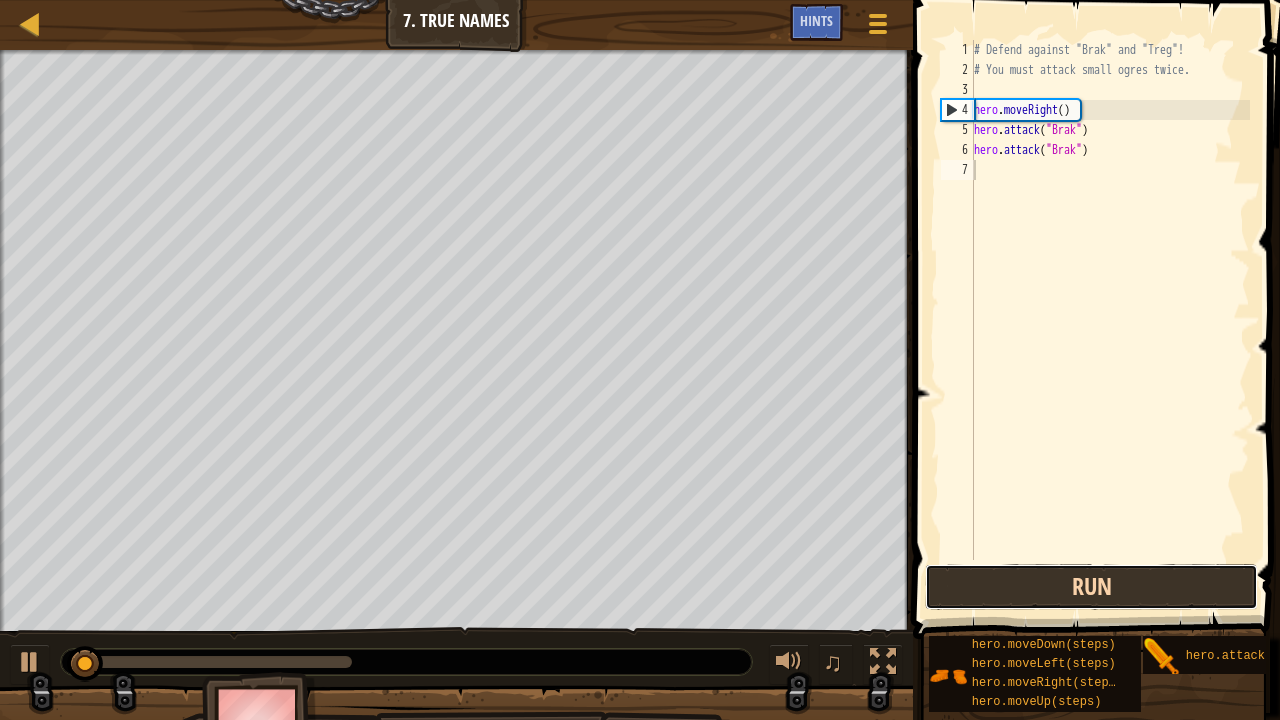 click on "Run" at bounding box center [1091, 587] 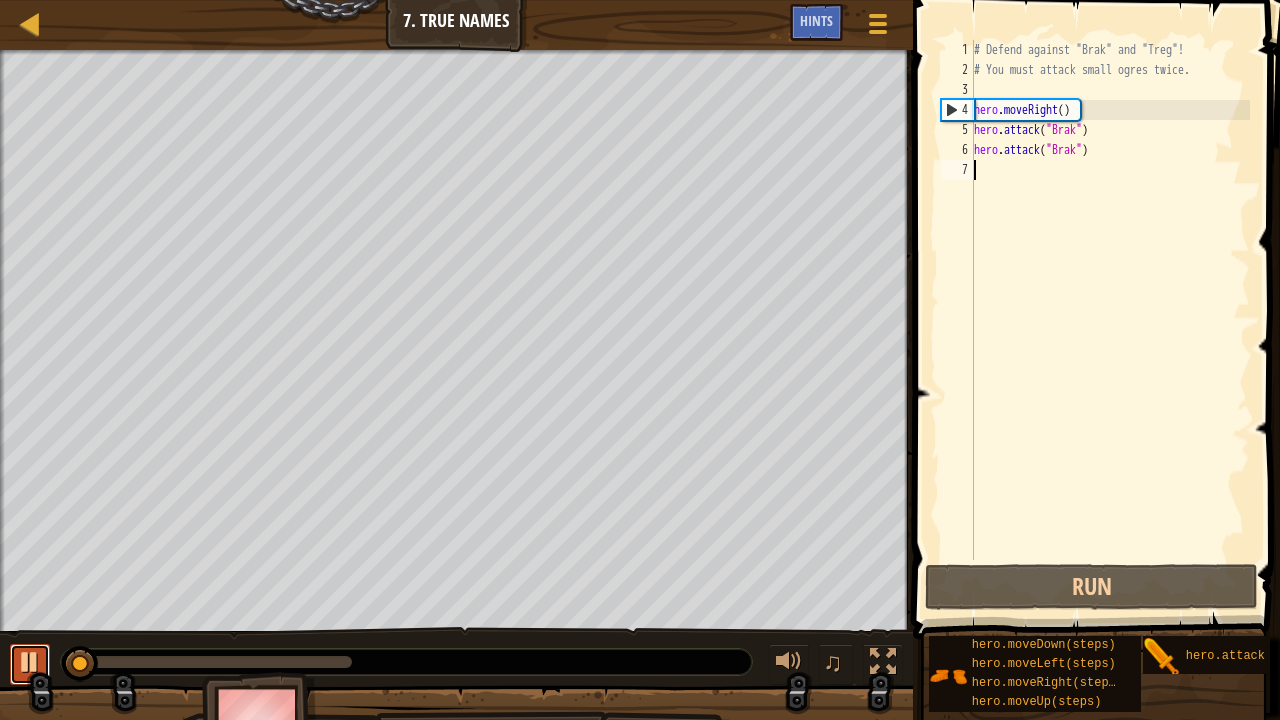click at bounding box center [30, 664] 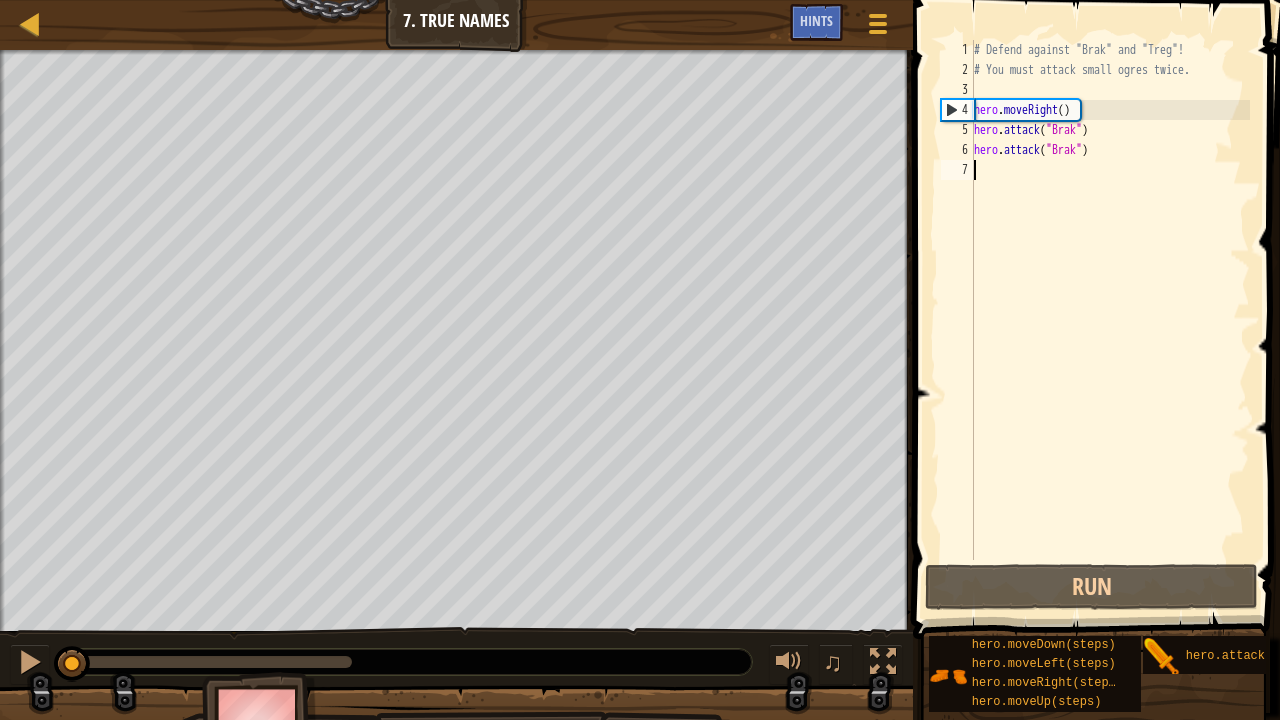 drag, startPoint x: 86, startPoint y: 665, endPoint x: 0, endPoint y: 624, distance: 95.27329 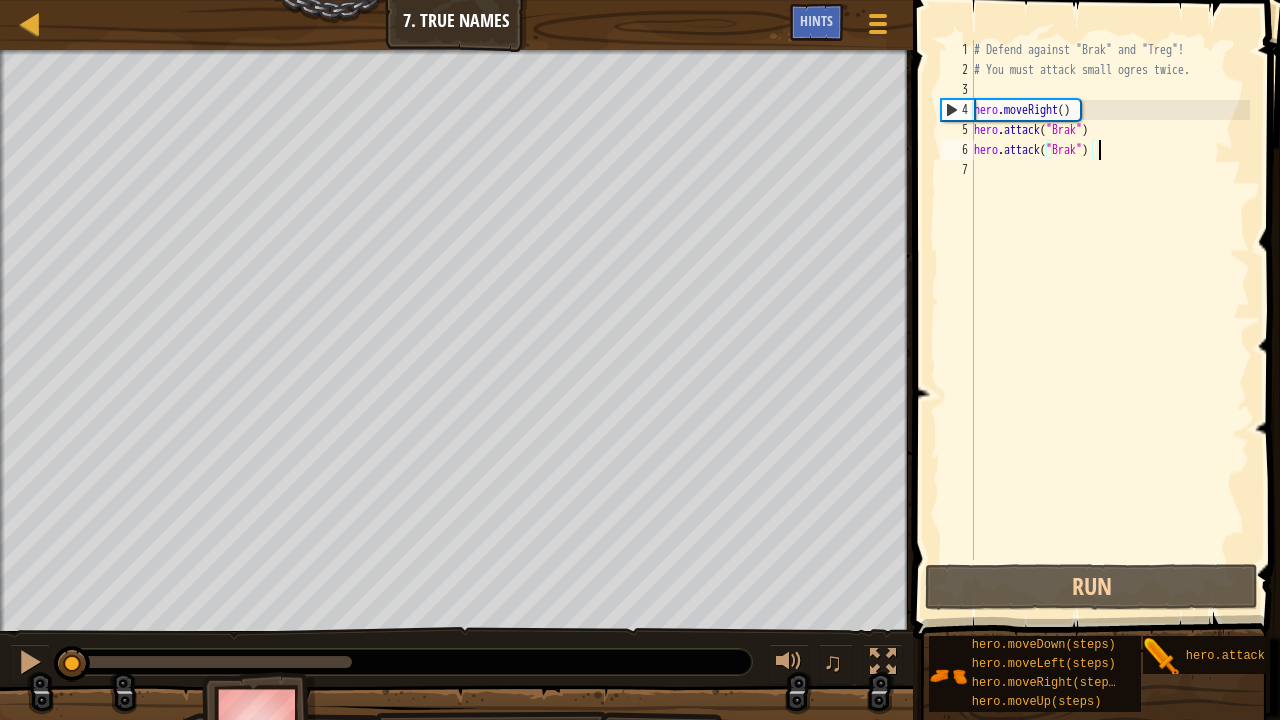 click on "# Defend against "Brak" and "Treg"! # You must attack small ogres twice. hero . moveRight ( ) hero . attack ( "Brak" ) hero . attack ( "Brak" )" at bounding box center [1110, 320] 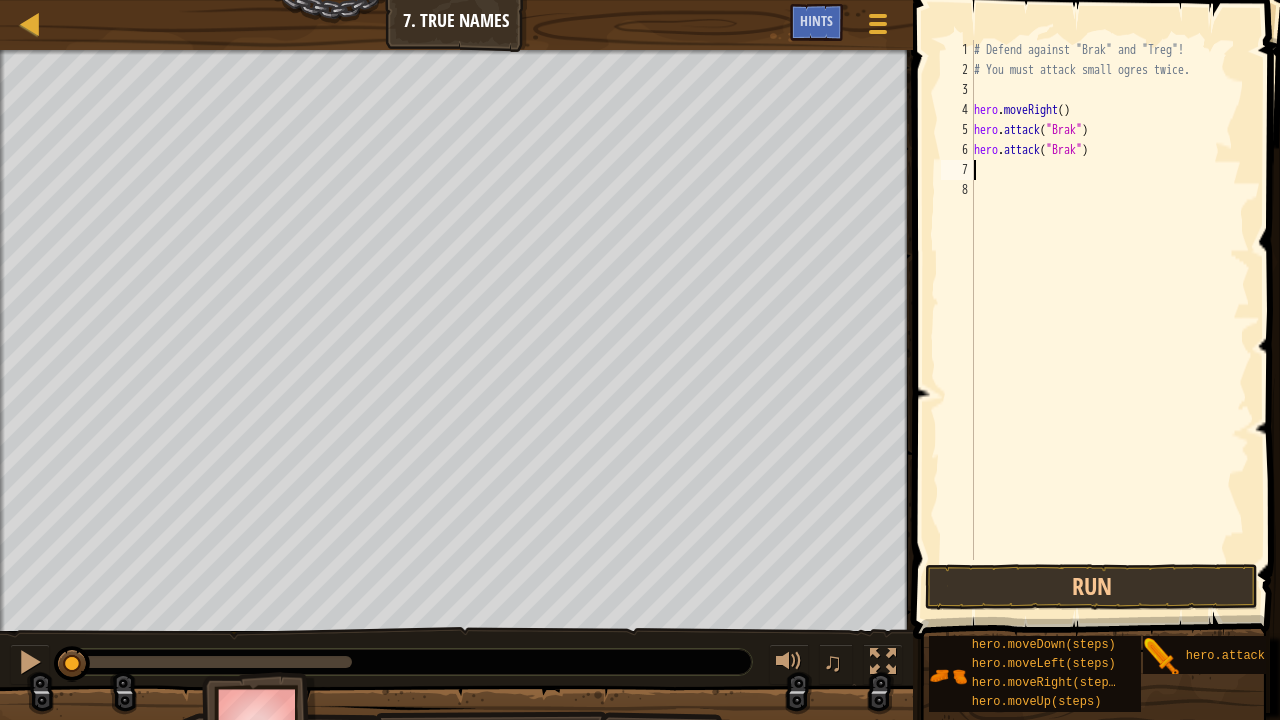 scroll, scrollTop: 9, scrollLeft: 0, axis: vertical 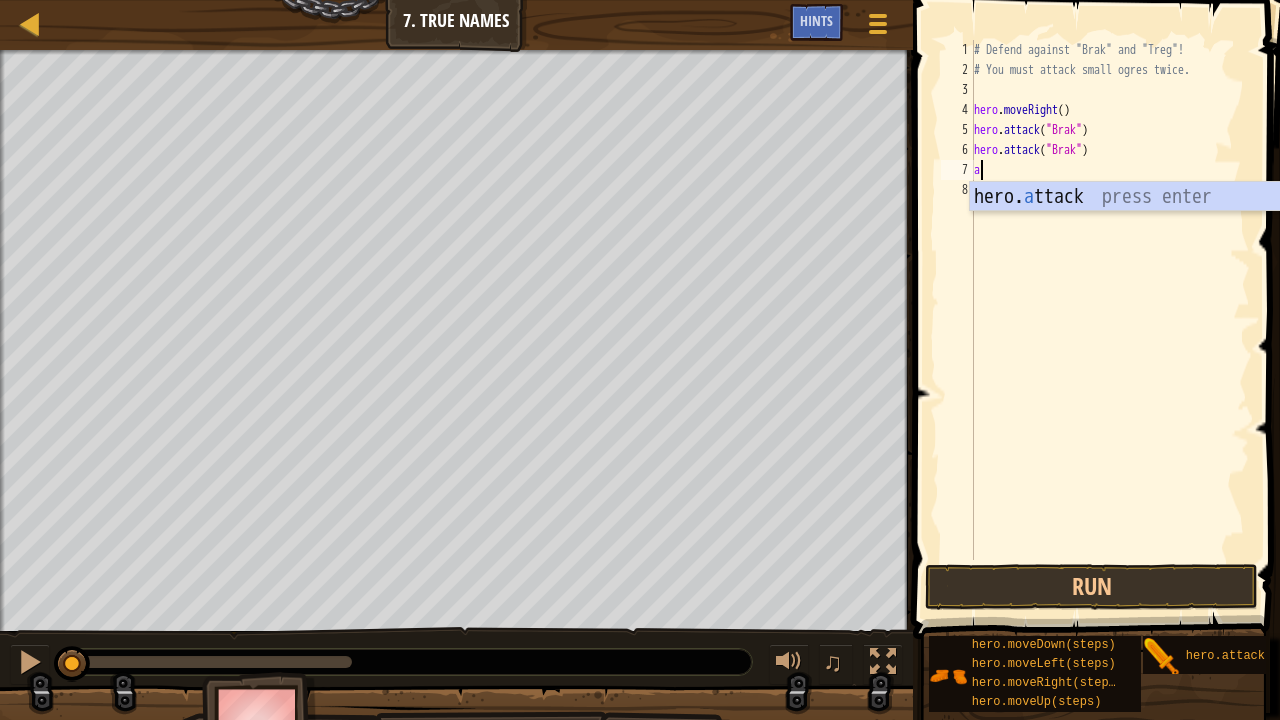 click on "hero. a ttack press enter" at bounding box center [1159, 227] 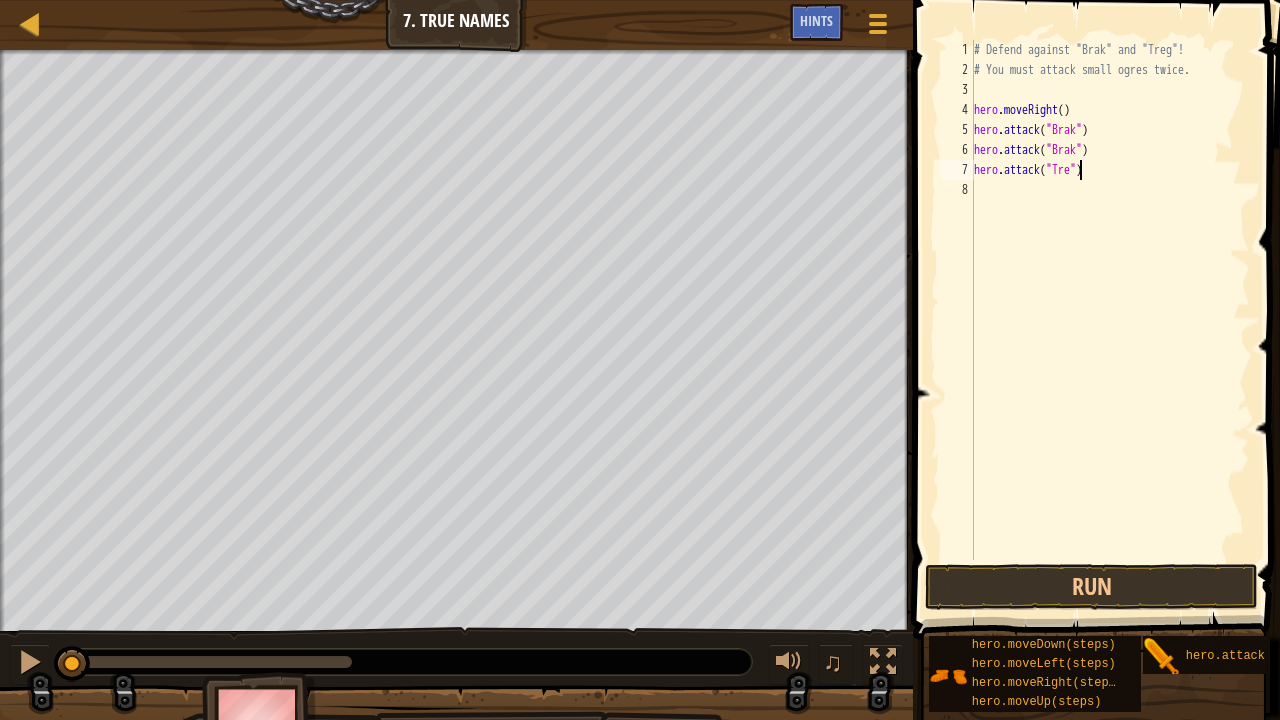 scroll, scrollTop: 9, scrollLeft: 8, axis: both 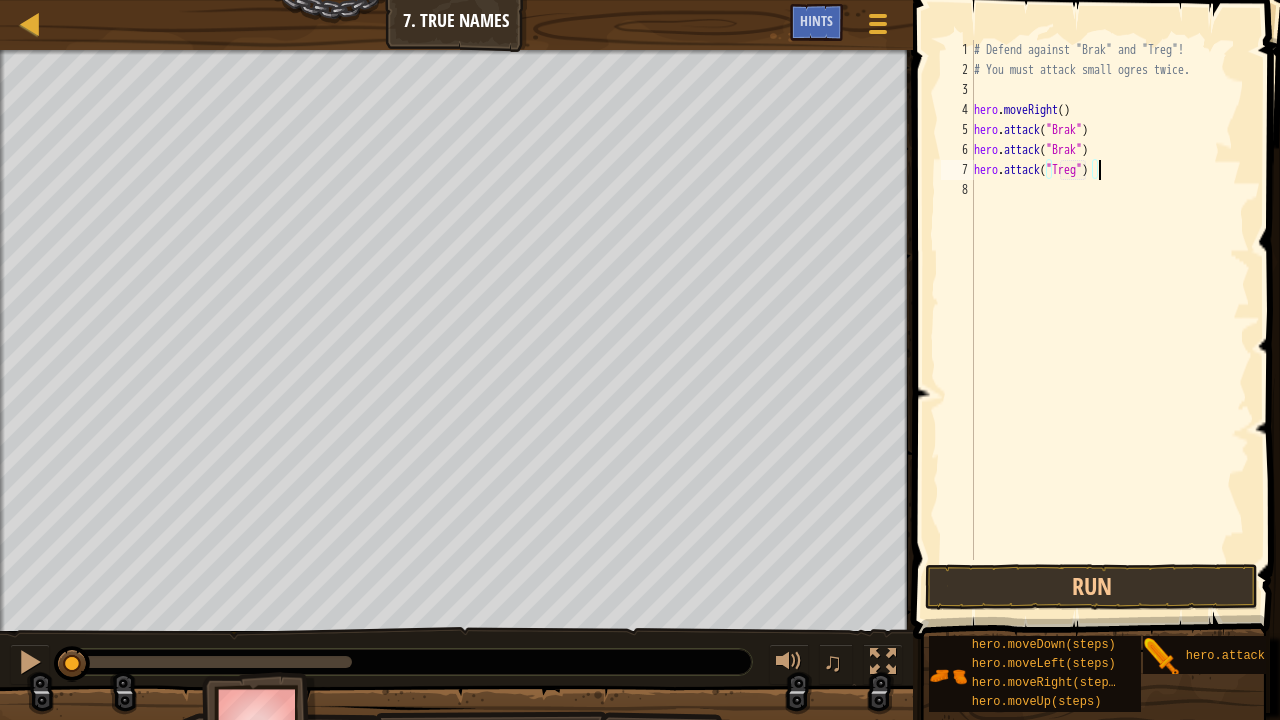 click on "# Defend against "Brak" and "Treg"! # You must attack small ogres twice. hero . moveRight ( ) hero . attack ( "Brak" ) hero . attack ( "Brak" ) hero . attack ( "Treg" )" at bounding box center [1110, 320] 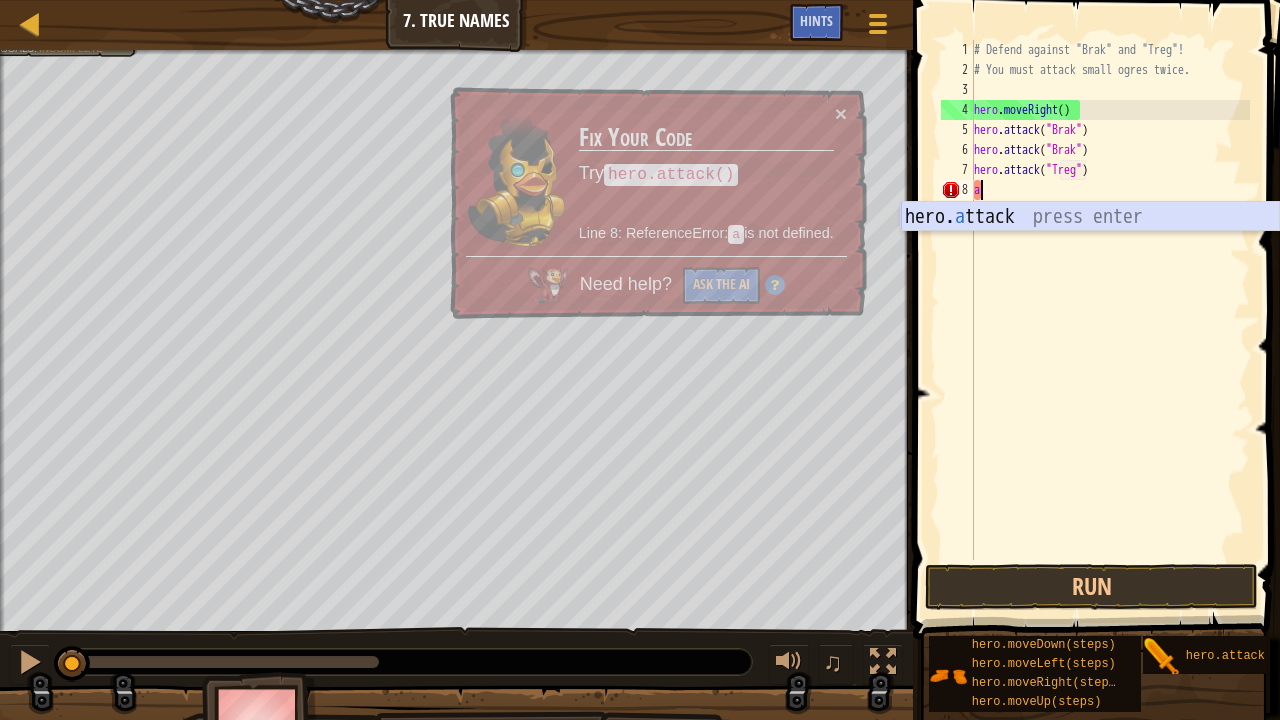 click on "hero. a ttack press enter" at bounding box center (1090, 247) 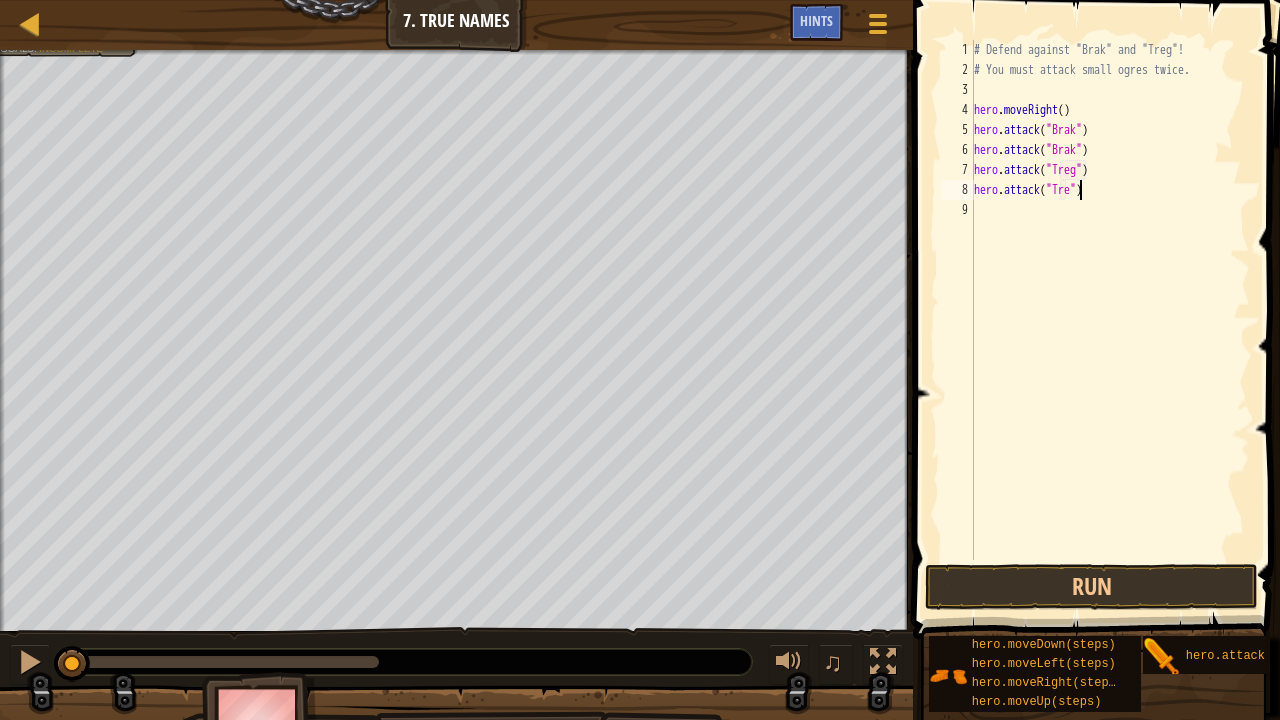 scroll, scrollTop: 9, scrollLeft: 8, axis: both 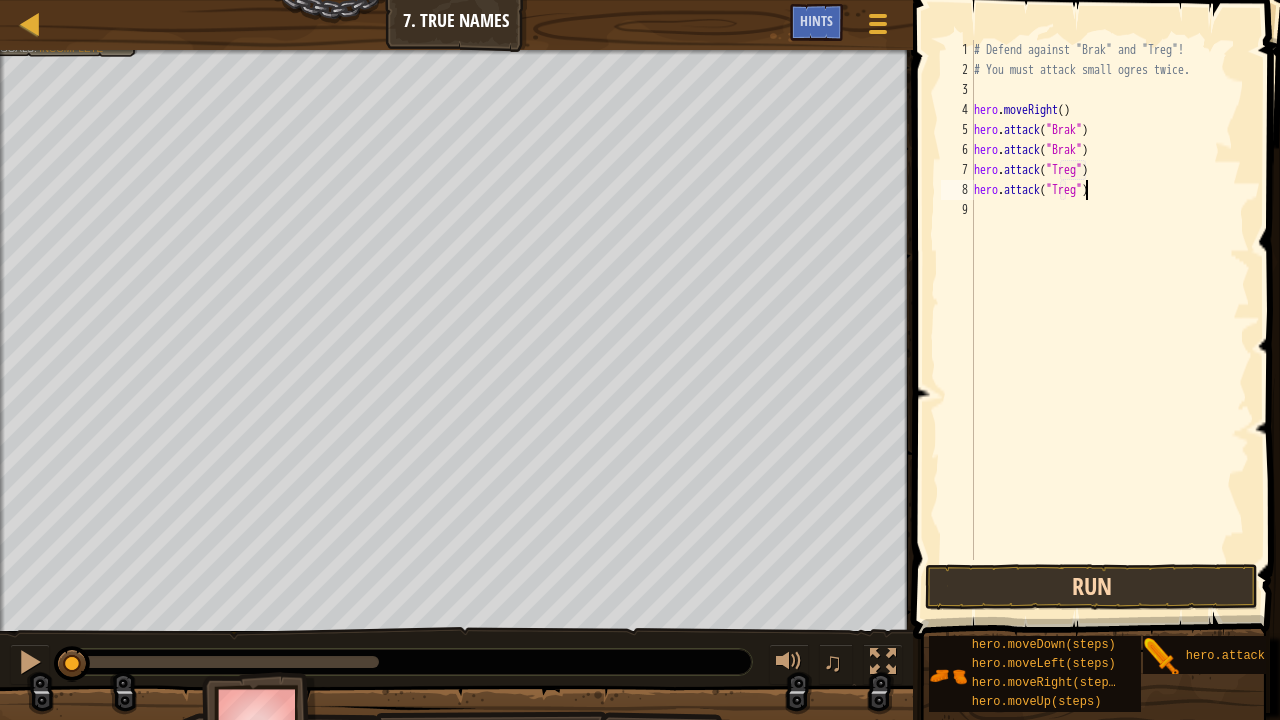 type on "hero.attack("Treg")" 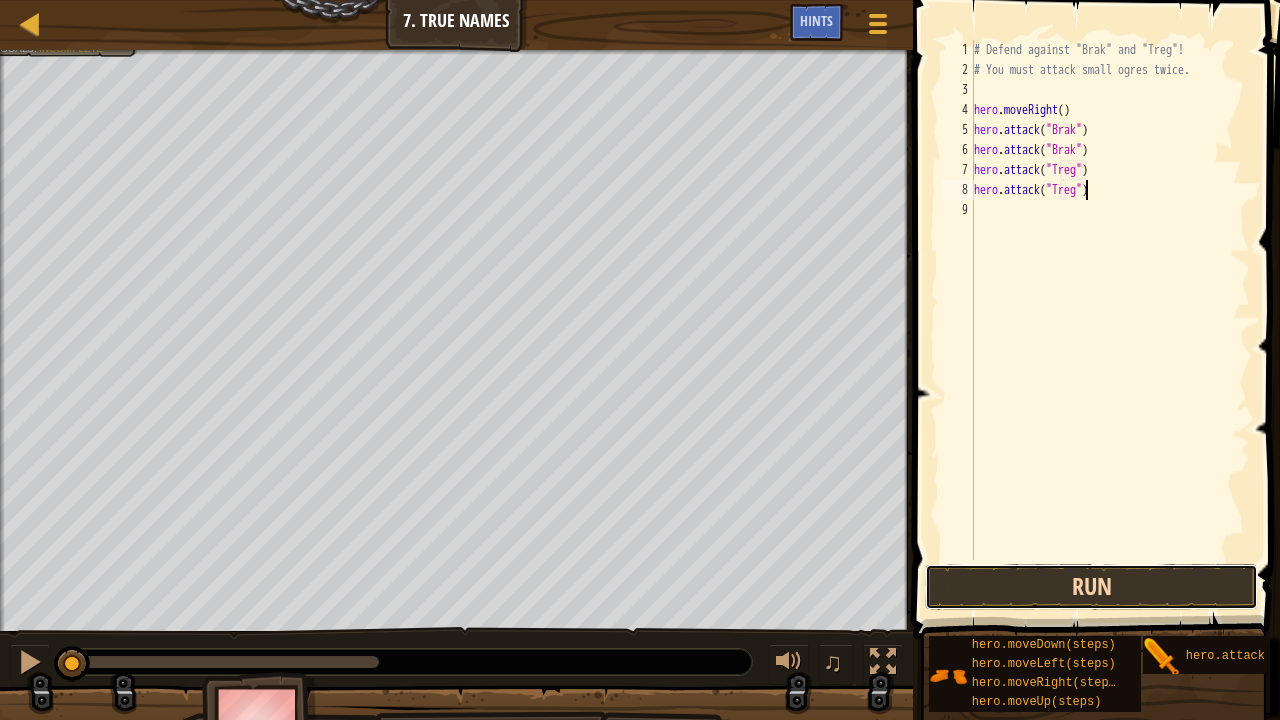 click on "Run" at bounding box center (1091, 587) 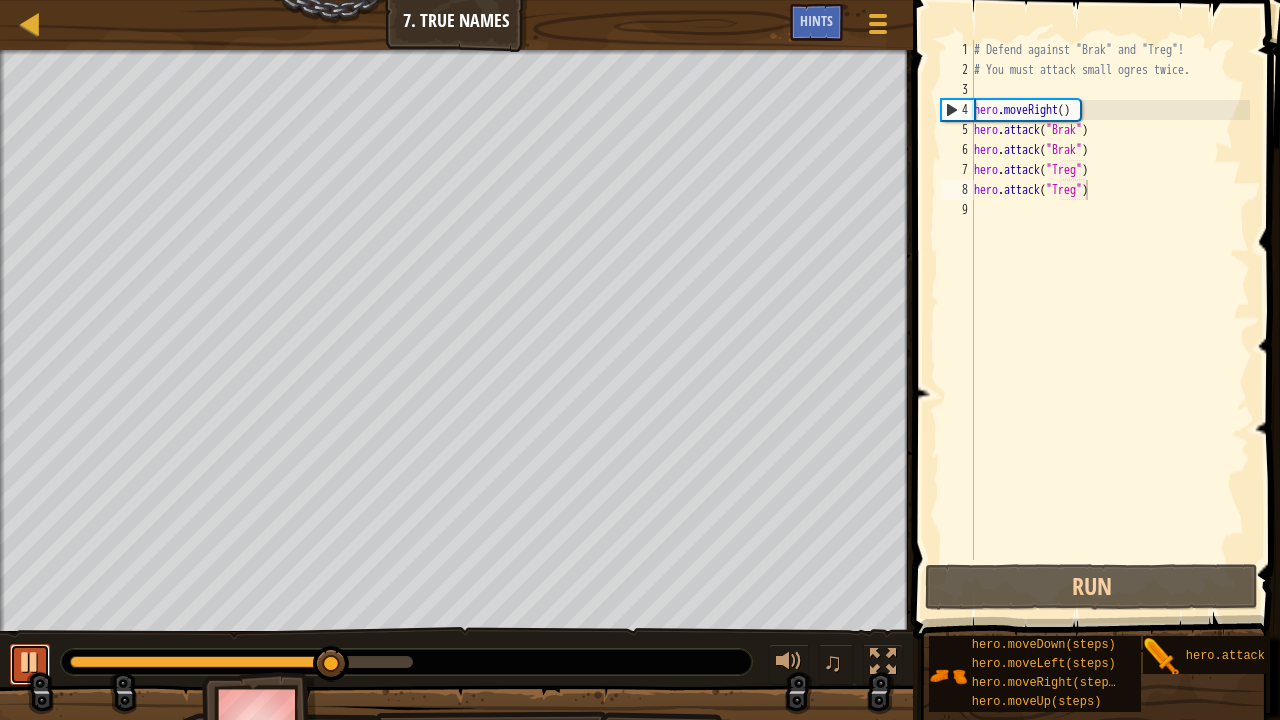 click at bounding box center [30, 662] 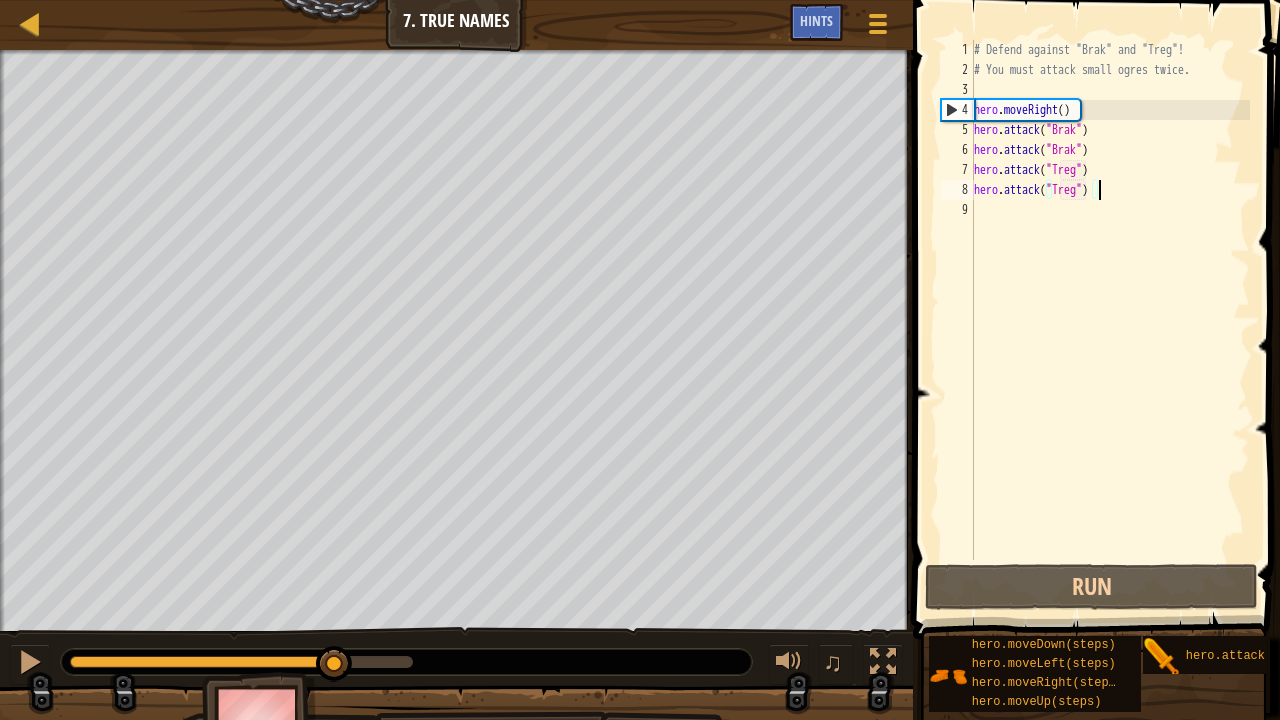 click on "# Defend against "Brak" and "Treg"! # You must attack small ogres twice. hero . moveRight ( ) hero . attack ( "Brak" ) hero . attack ( "Brak" ) hero . attack ( "Treg" ) hero . attack ( "Treg" )" at bounding box center (1110, 320) 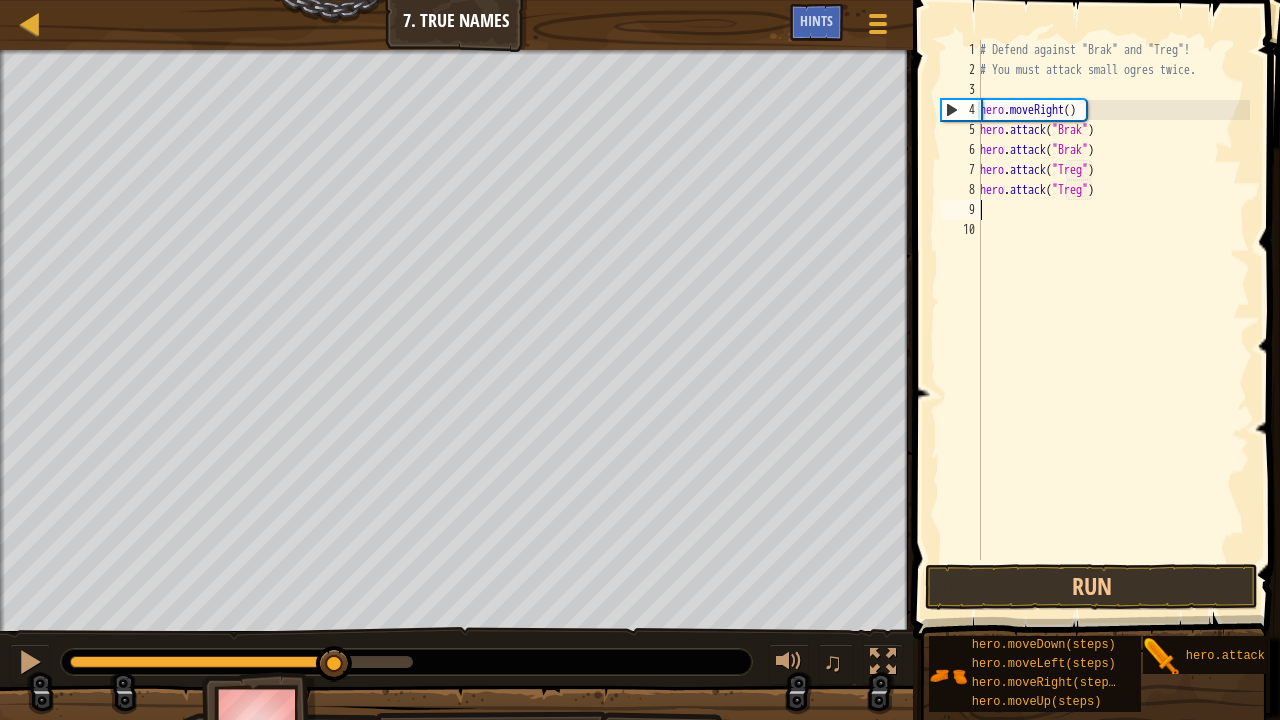 scroll, scrollTop: 9, scrollLeft: 0, axis: vertical 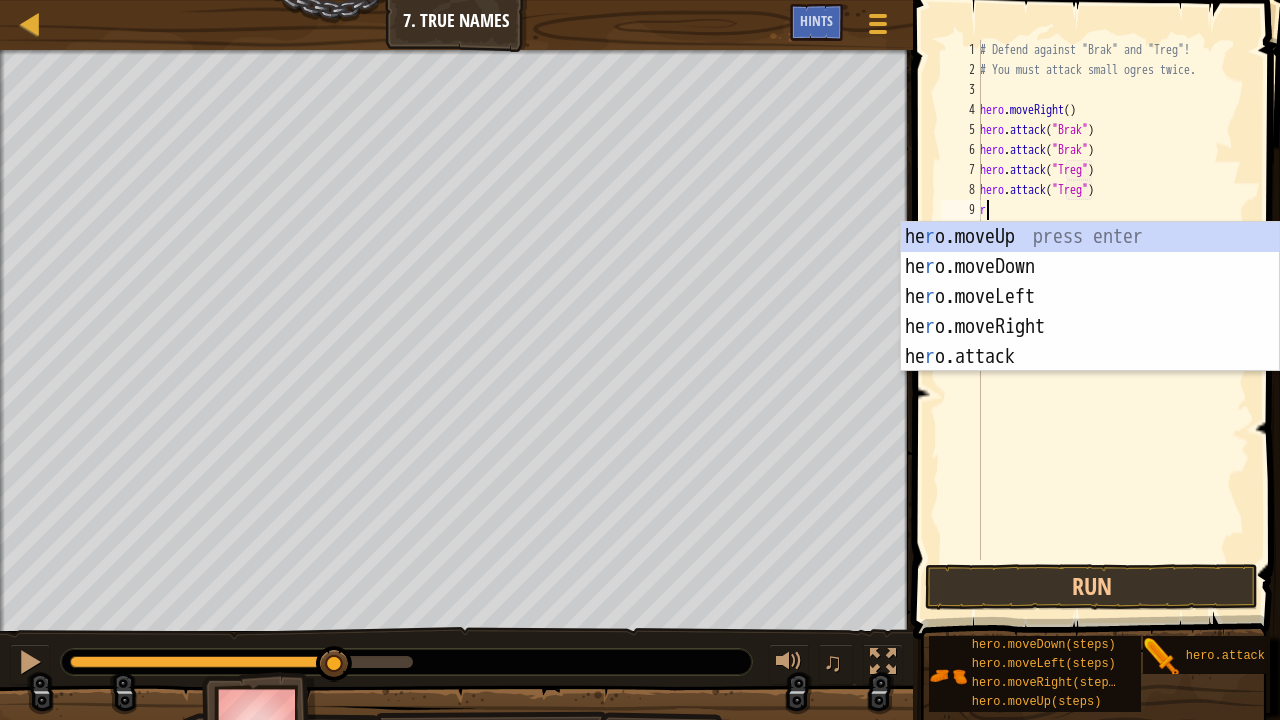 type on "rr" 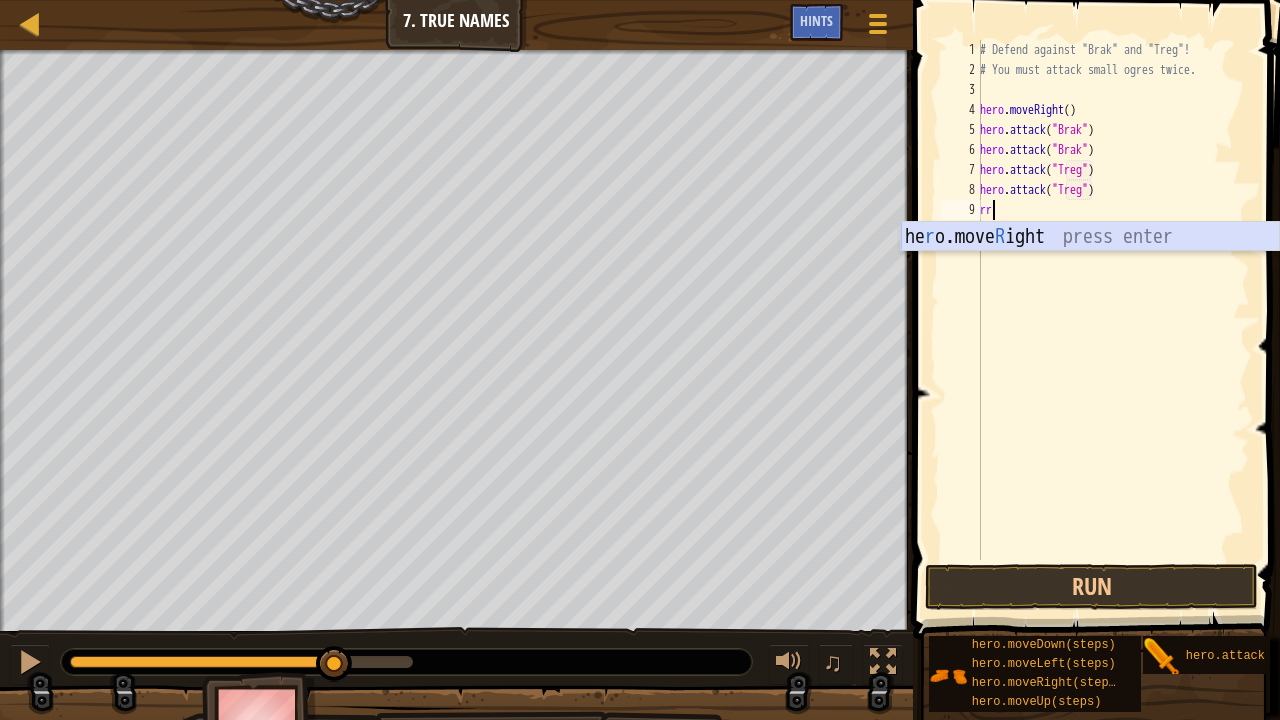 click on "he r o.move R ight press enter" at bounding box center [1090, 267] 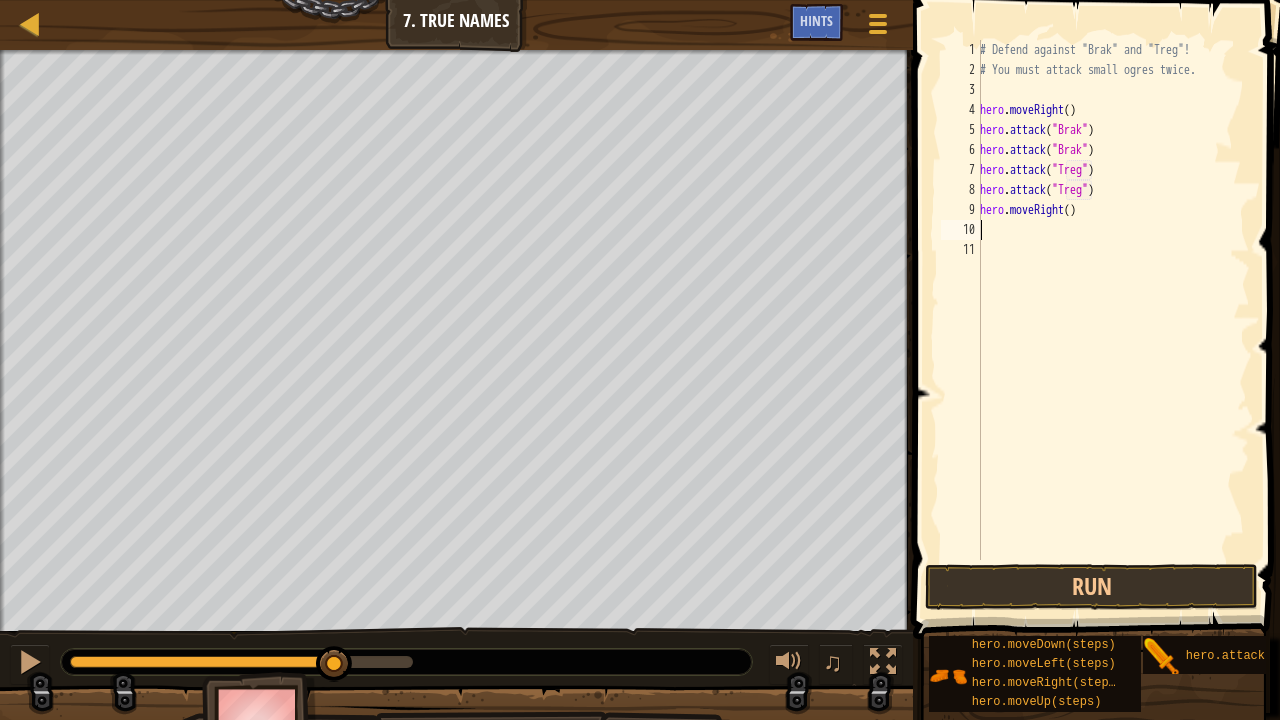 click on "# Defend against "Brak" and "Treg"! # You must attack small ogres twice. hero . moveRight ( ) hero . attack ( "Brak" ) hero . attack ( "Brak" ) hero . attack ( "Treg" ) hero . attack ( "Treg" ) hero . moveRight ( )" at bounding box center (1113, 320) 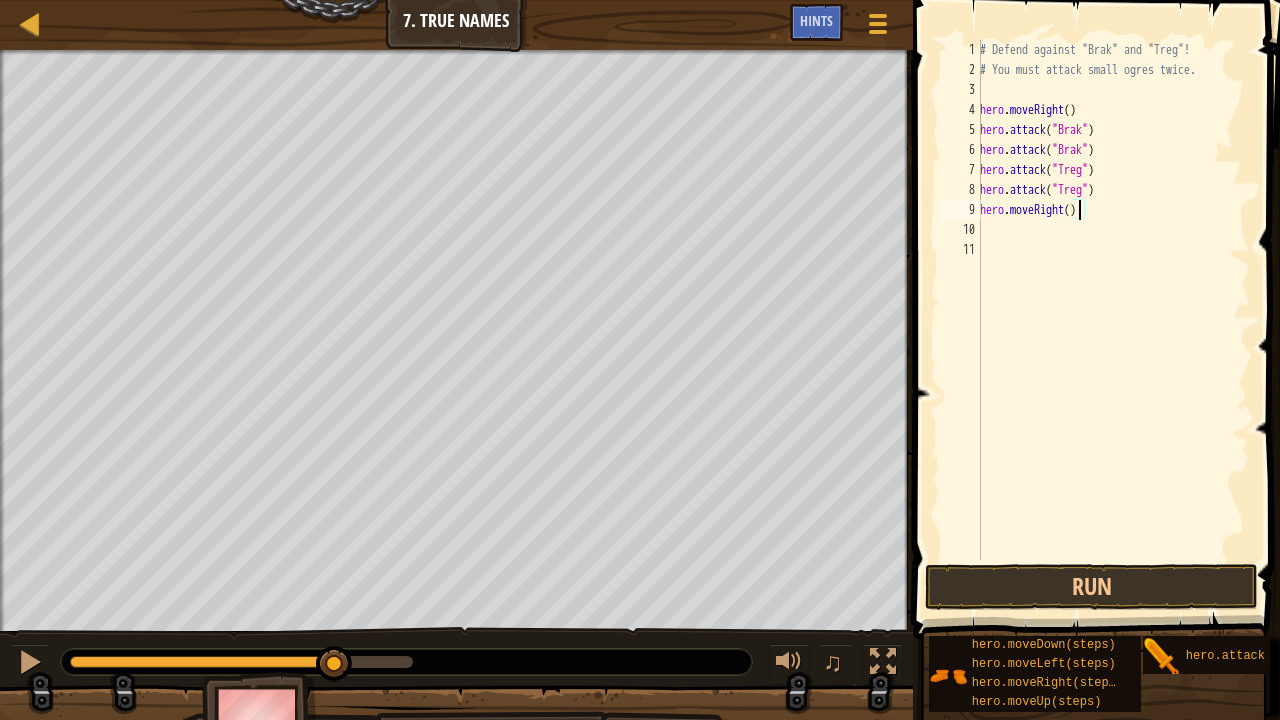 scroll, scrollTop: 9, scrollLeft: 8, axis: both 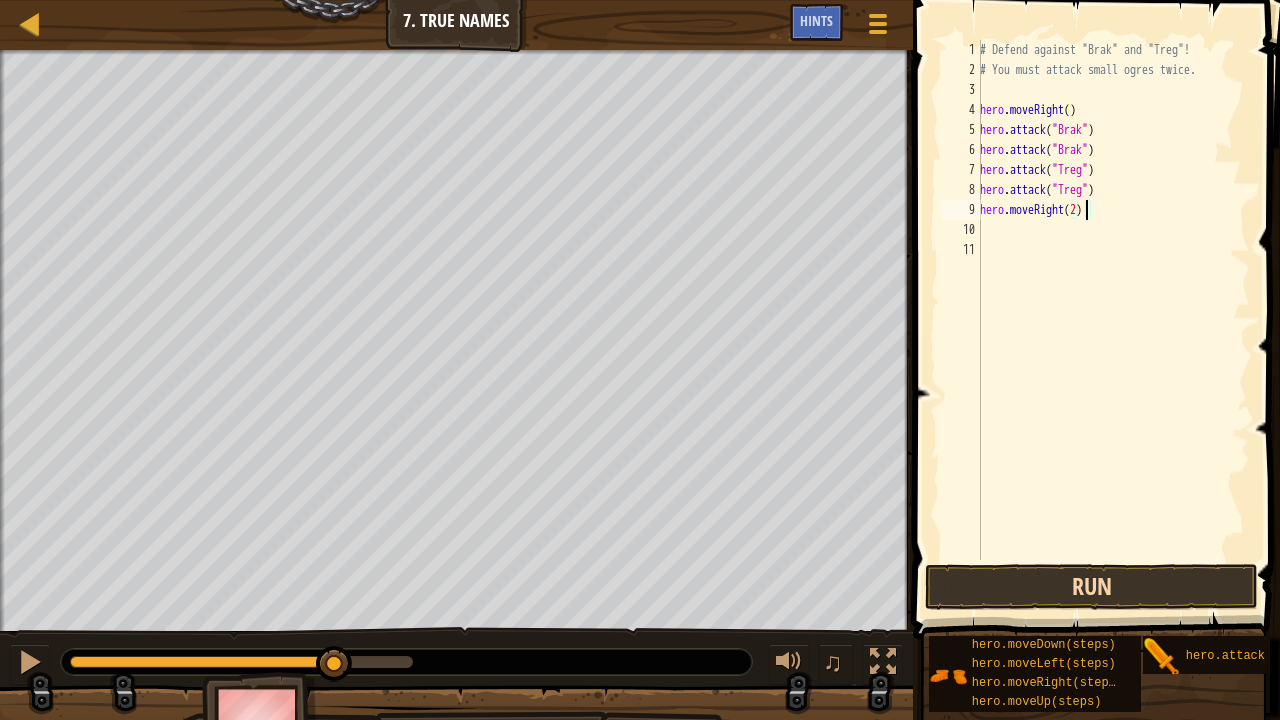 type on "hero.moveRight(2)" 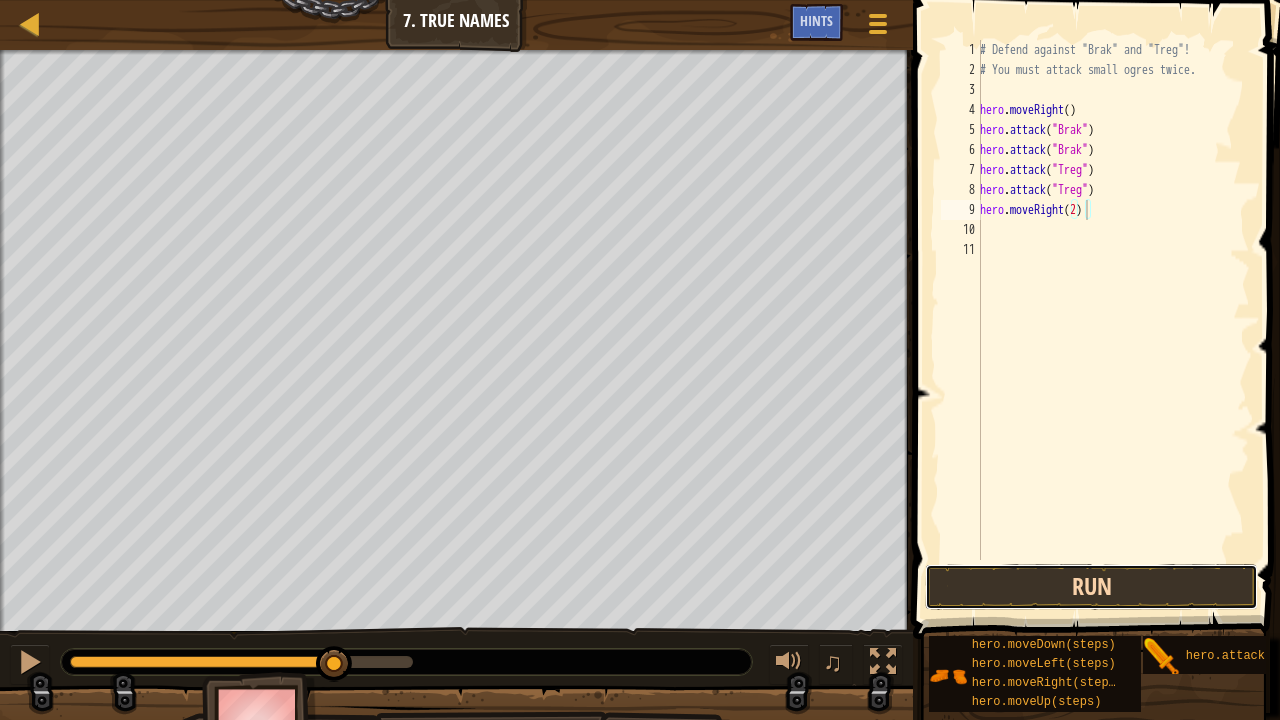 click on "Run" at bounding box center [1091, 587] 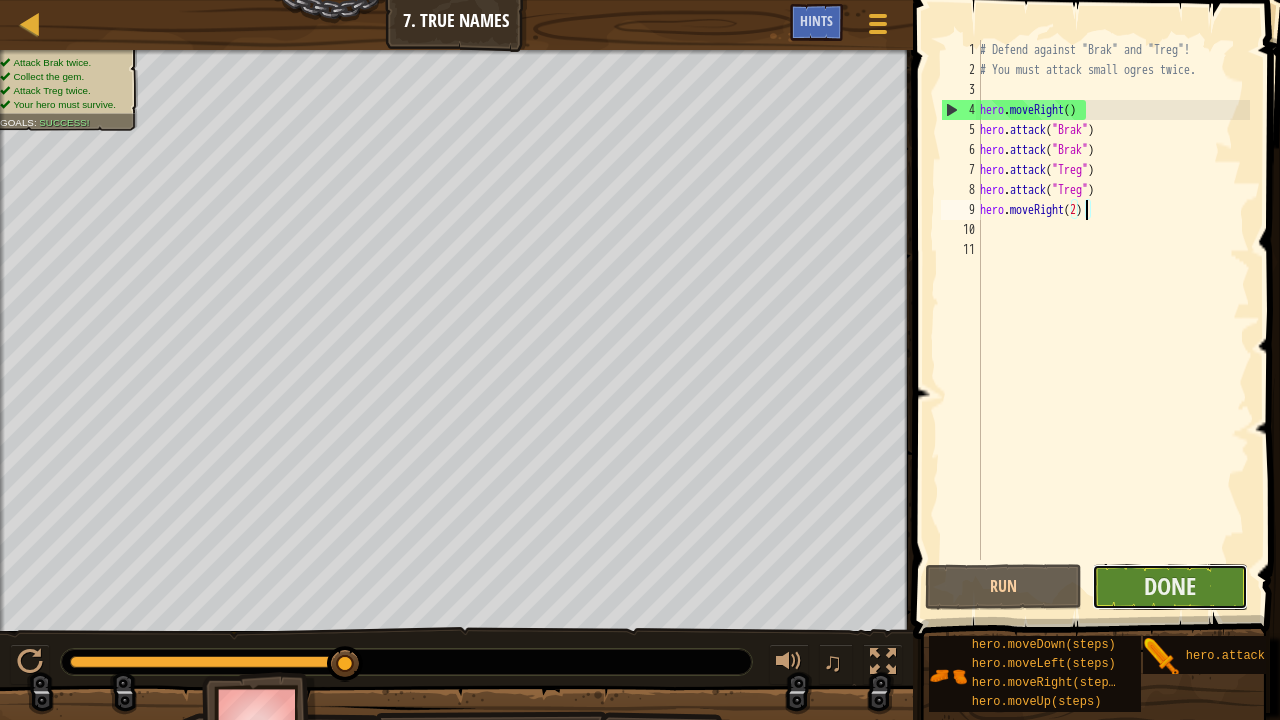 click on "Done" at bounding box center [1170, 587] 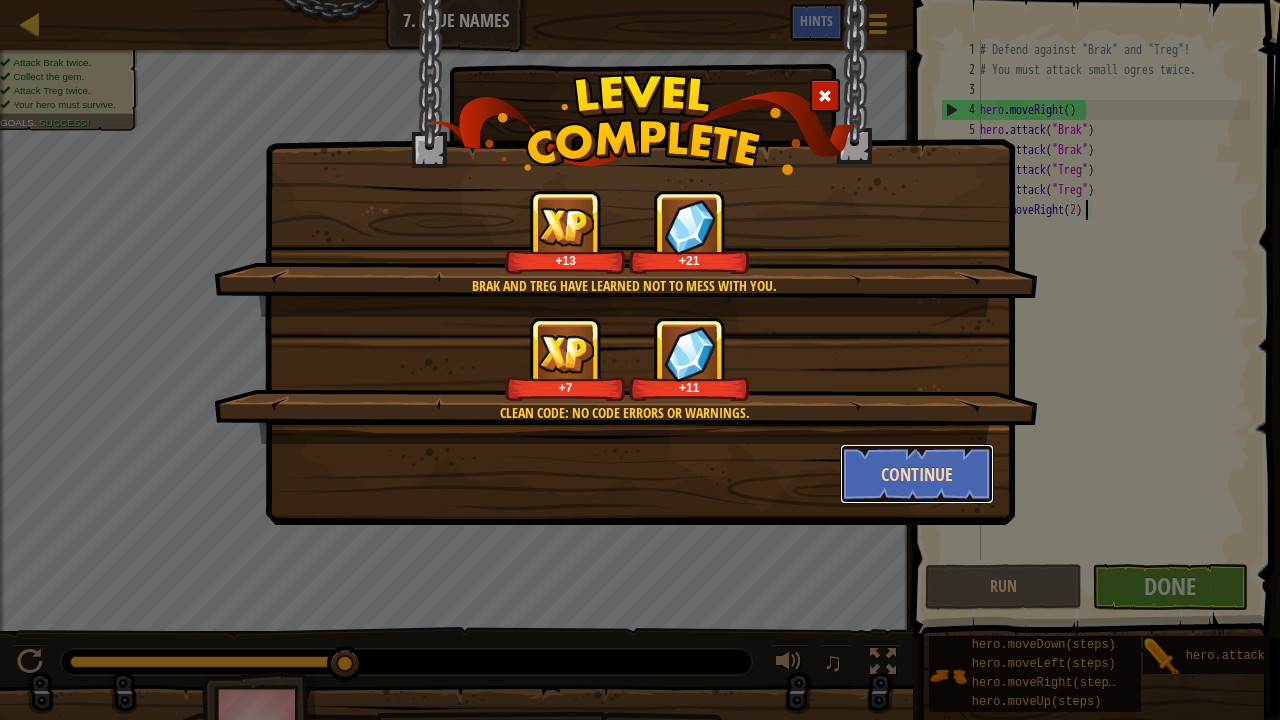 click on "Continue" at bounding box center (917, 474) 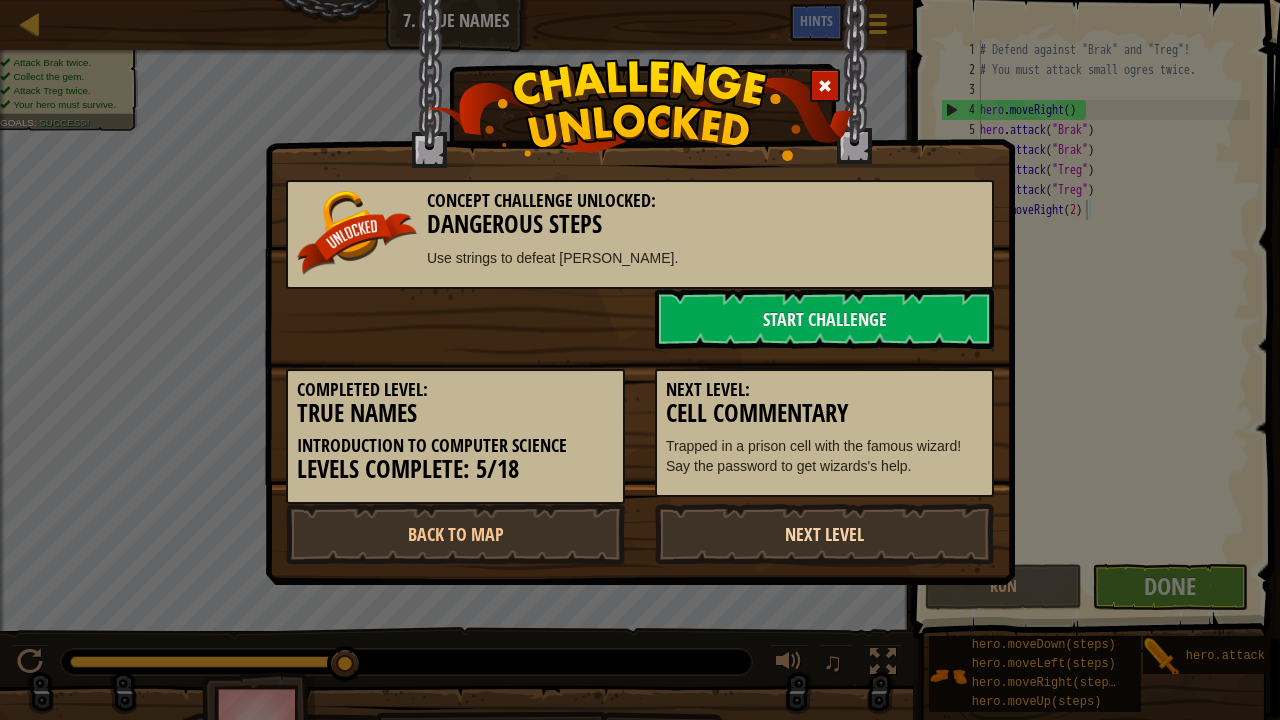 click on "Next Level" at bounding box center [824, 534] 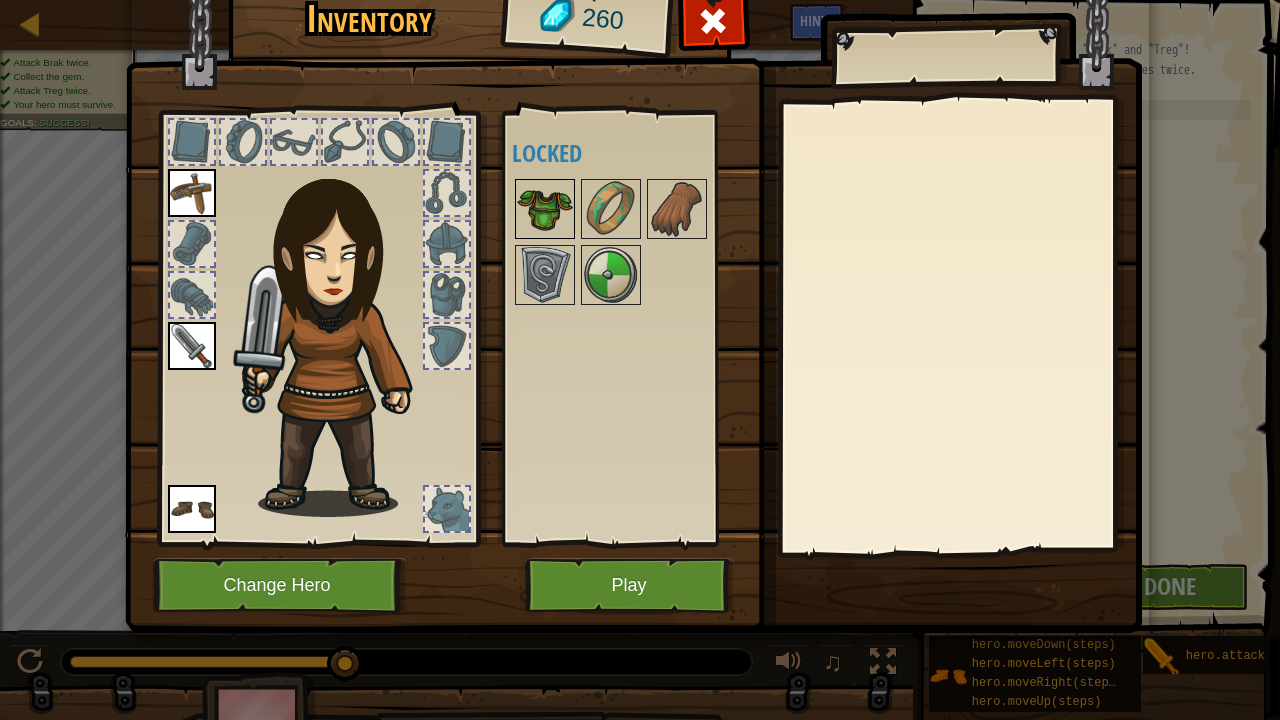 click at bounding box center (545, 209) 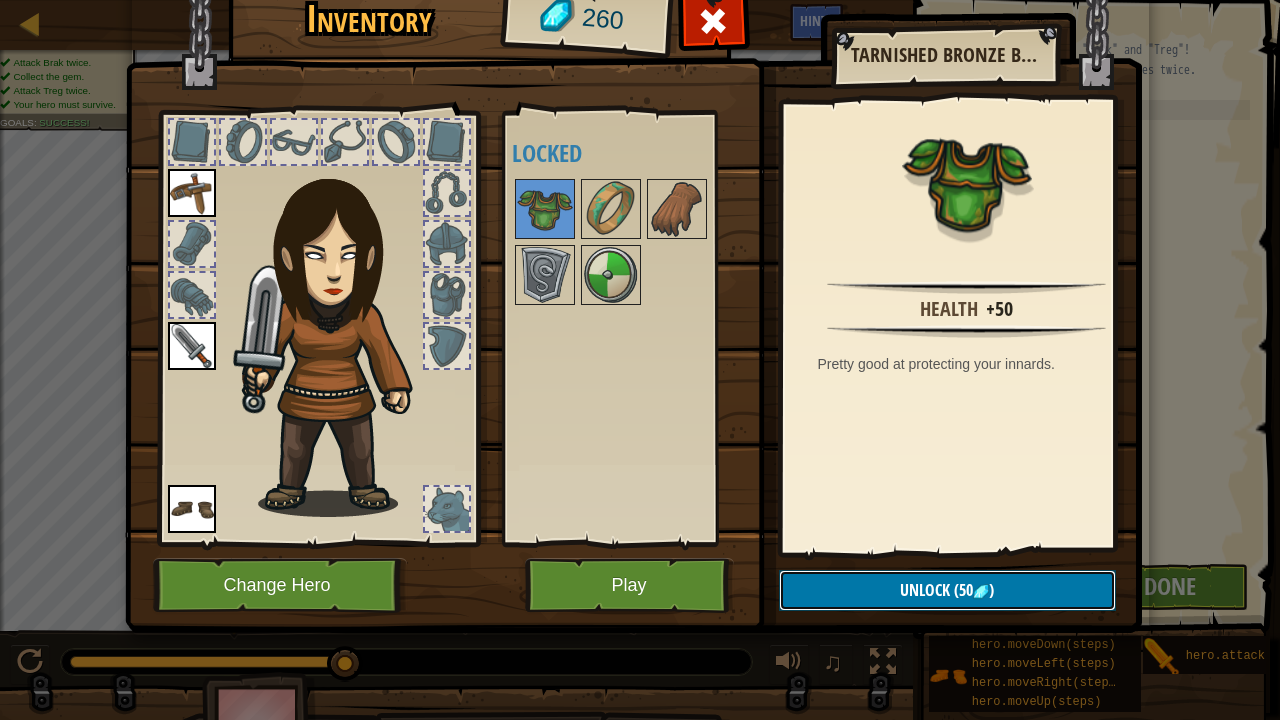click on "(50" at bounding box center (961, 590) 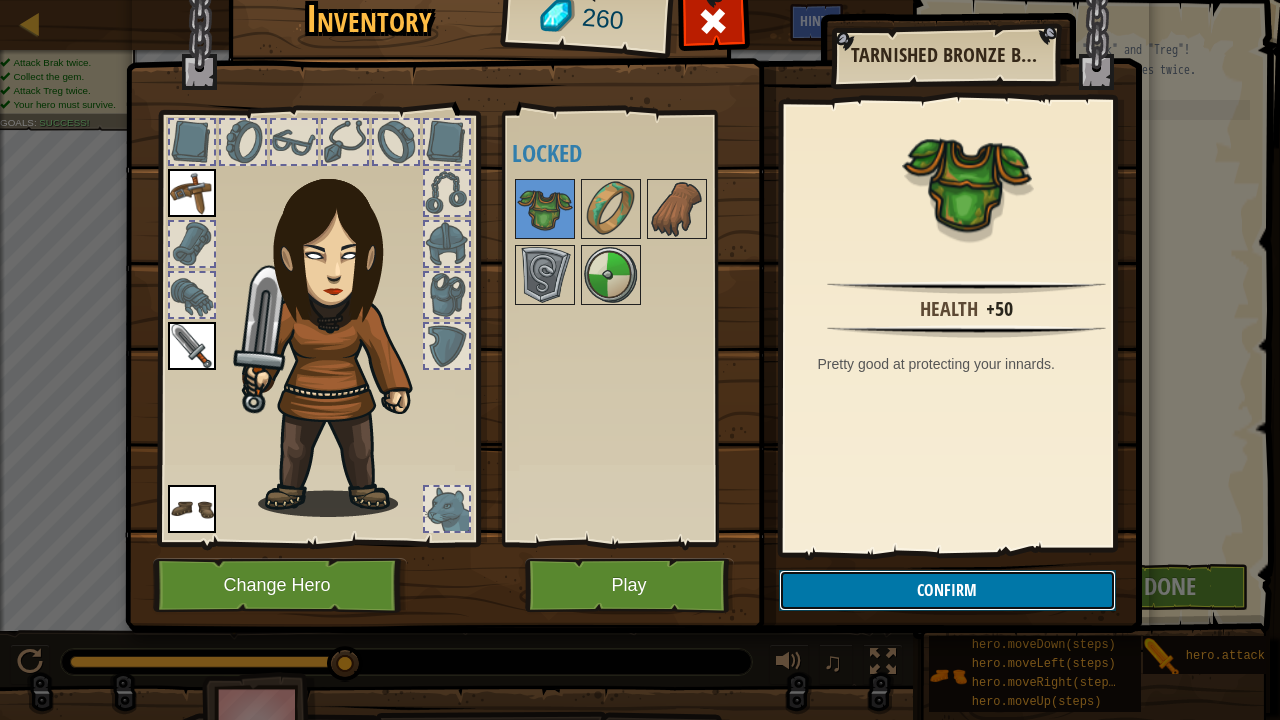 click on "Confirm" at bounding box center [947, 590] 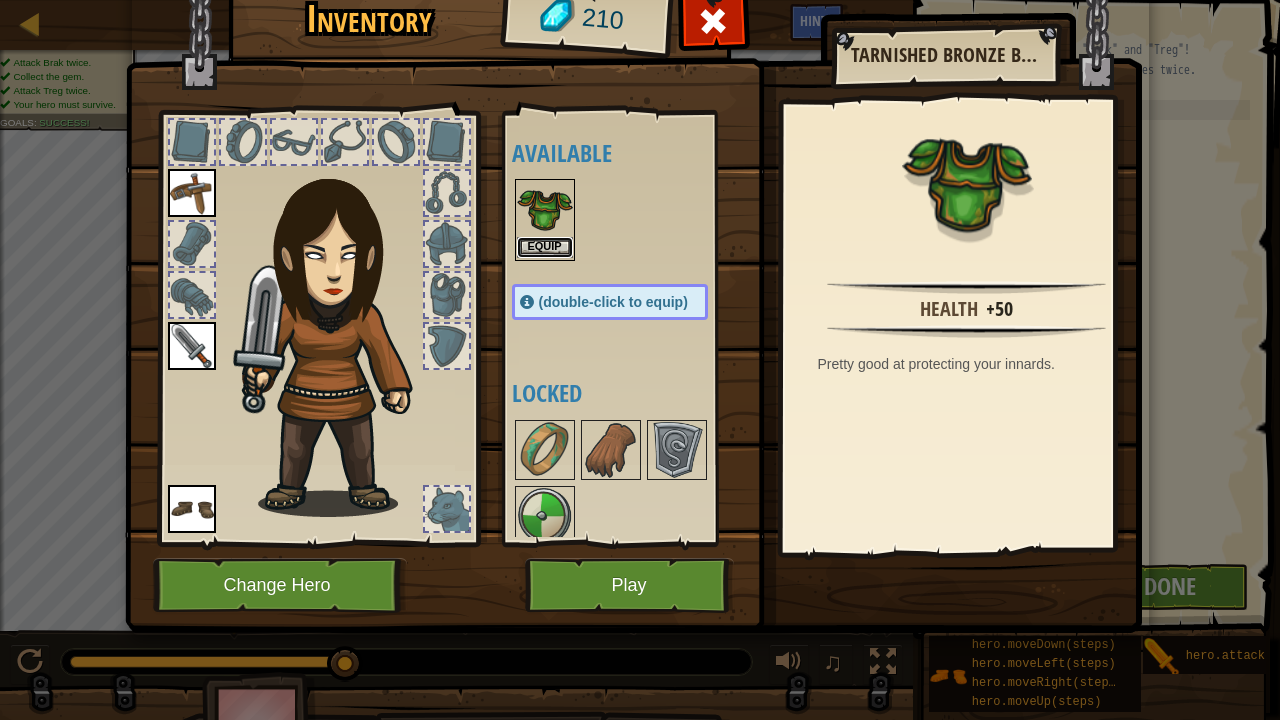 click on "Equip" at bounding box center [545, 247] 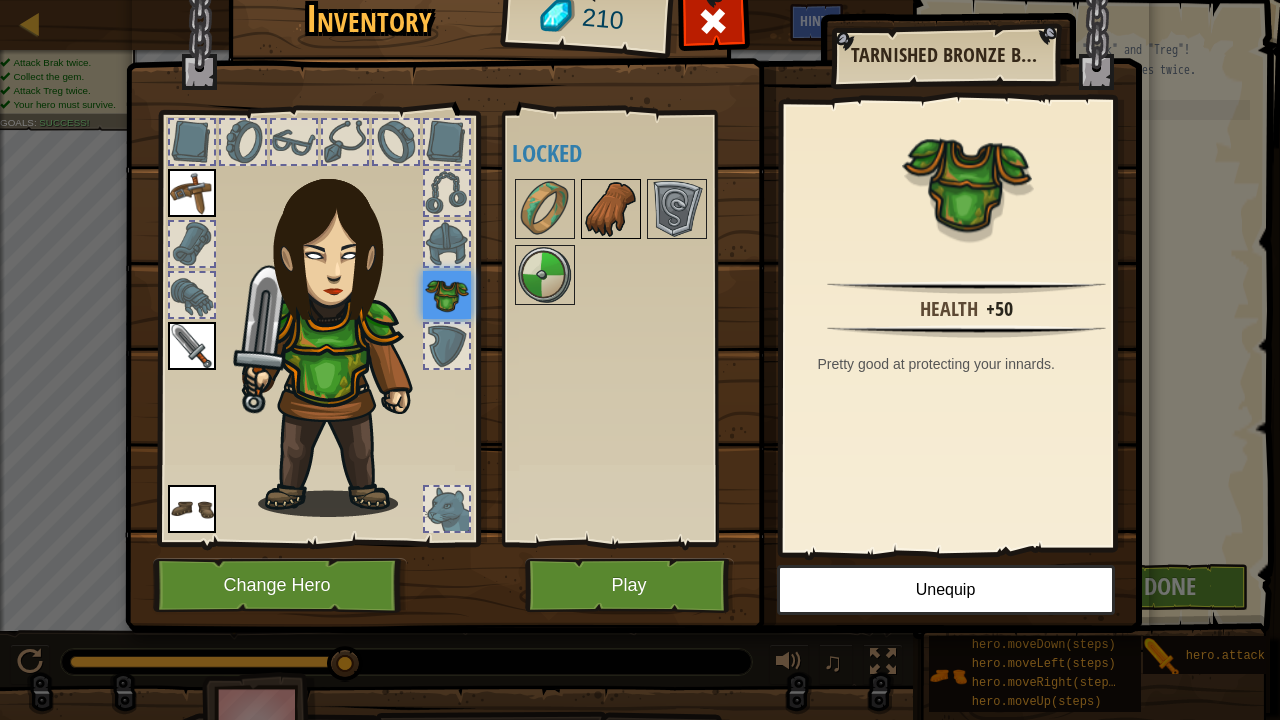 click at bounding box center (611, 209) 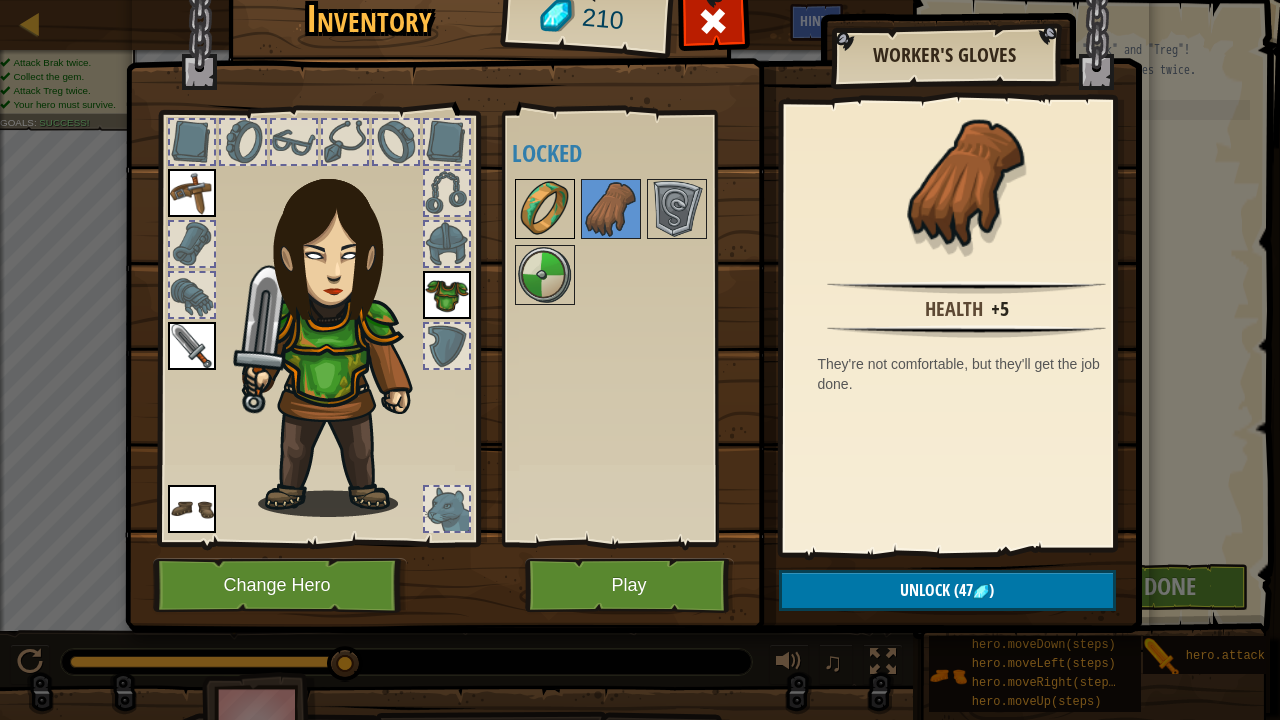 click at bounding box center [545, 209] 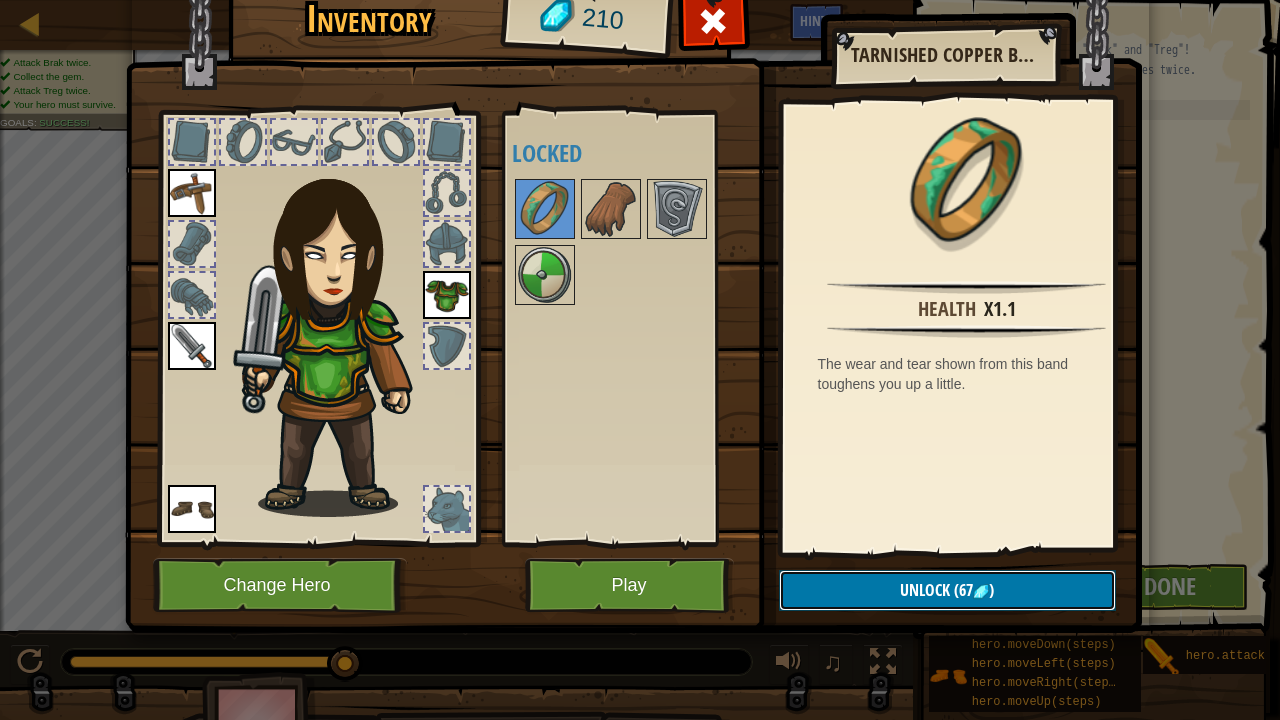 click on "Unlock (67 )" at bounding box center (947, 590) 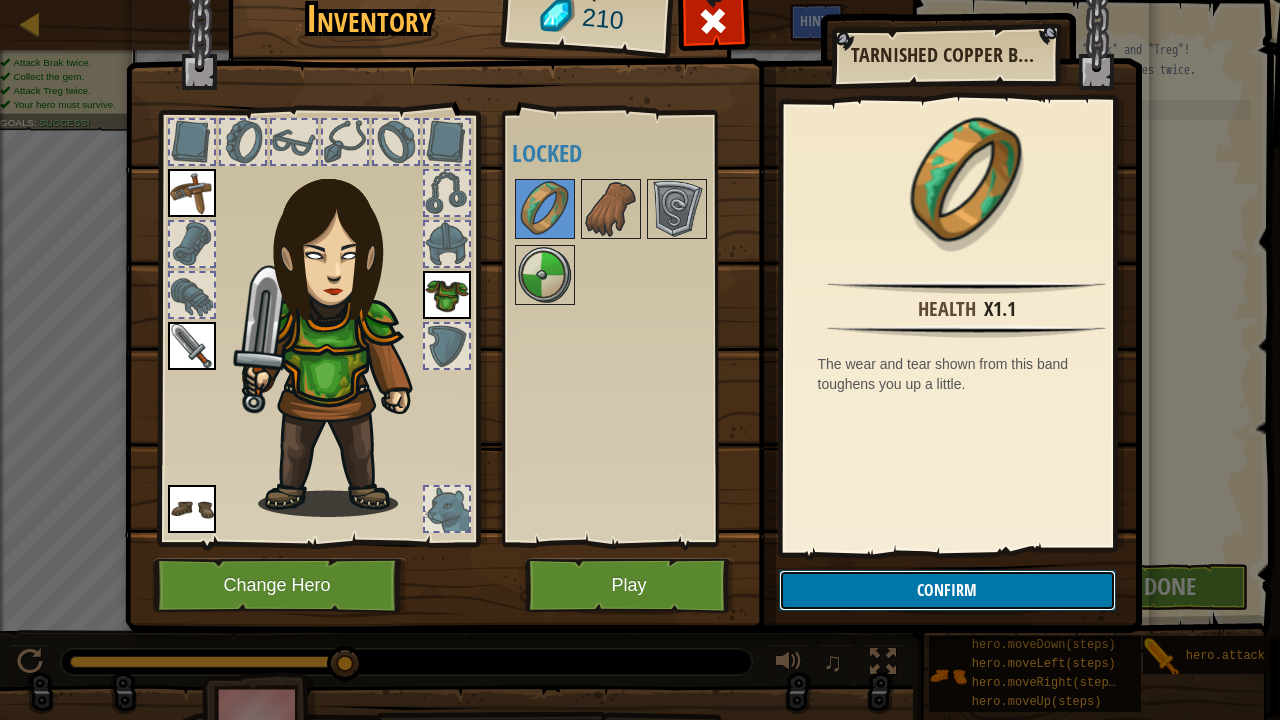 click on "Confirm" at bounding box center [947, 590] 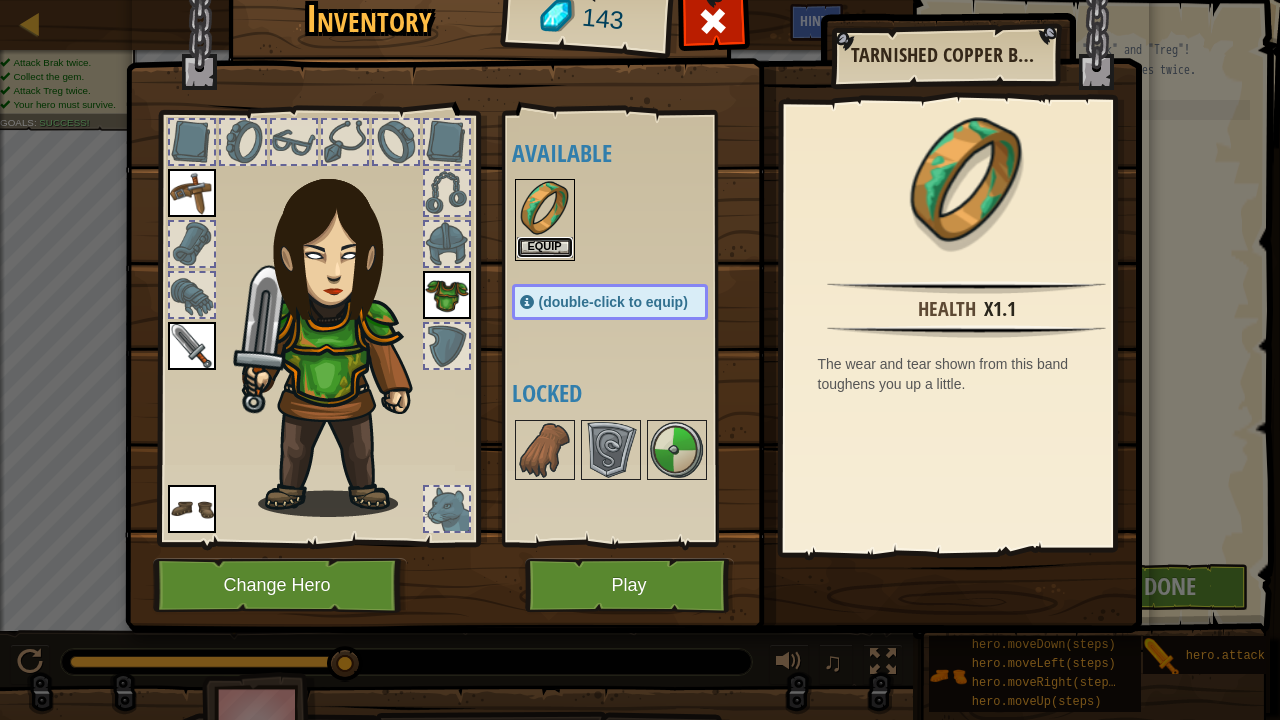 click on "Equip" at bounding box center [545, 247] 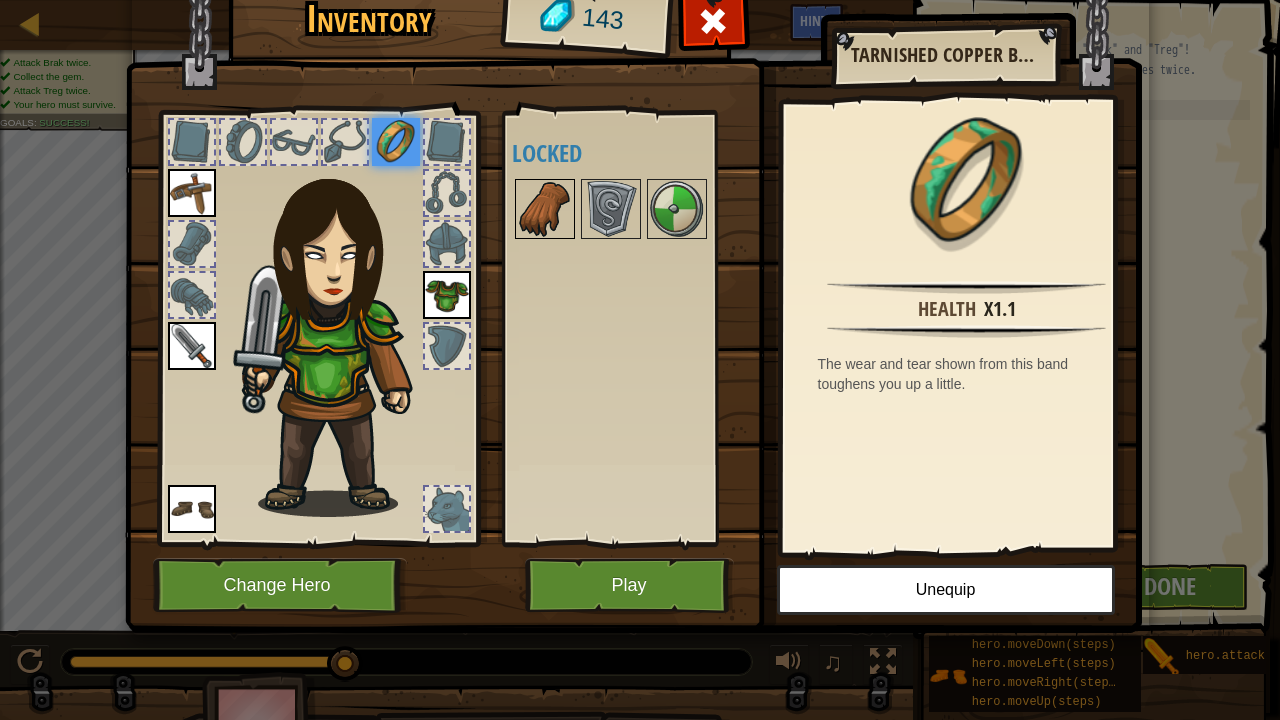 click at bounding box center (545, 209) 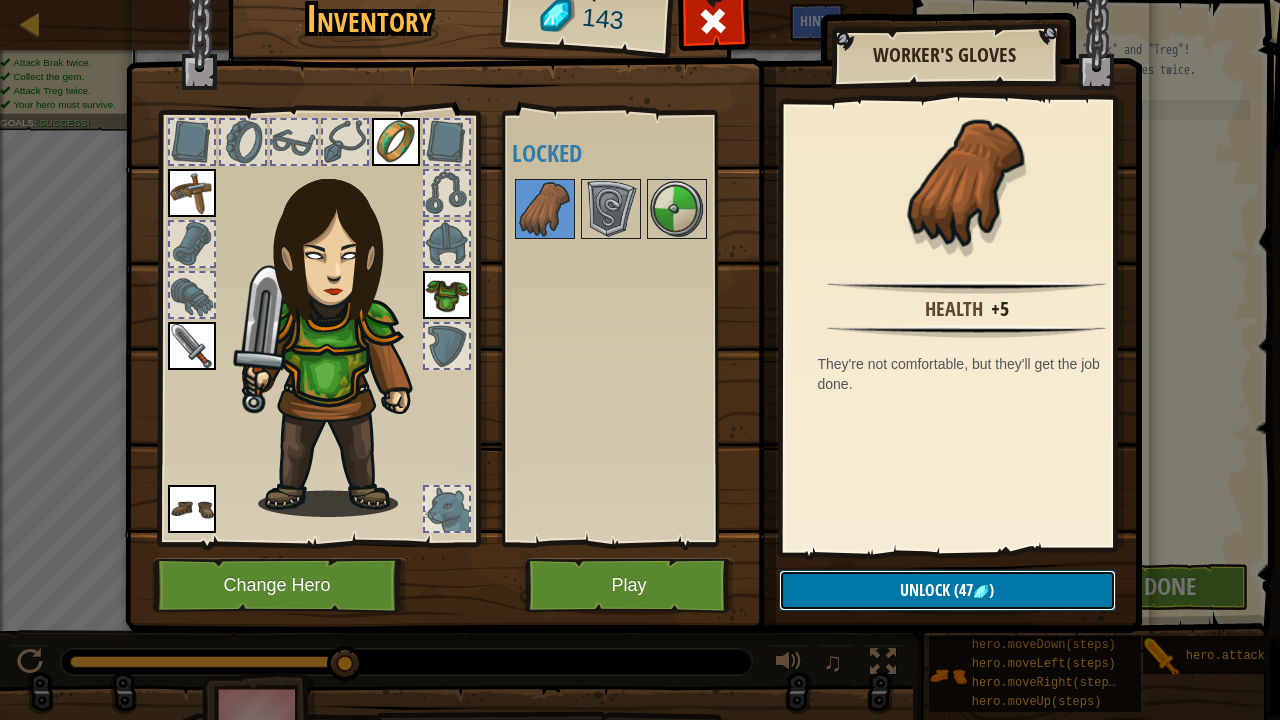 click on ")" at bounding box center (991, 590) 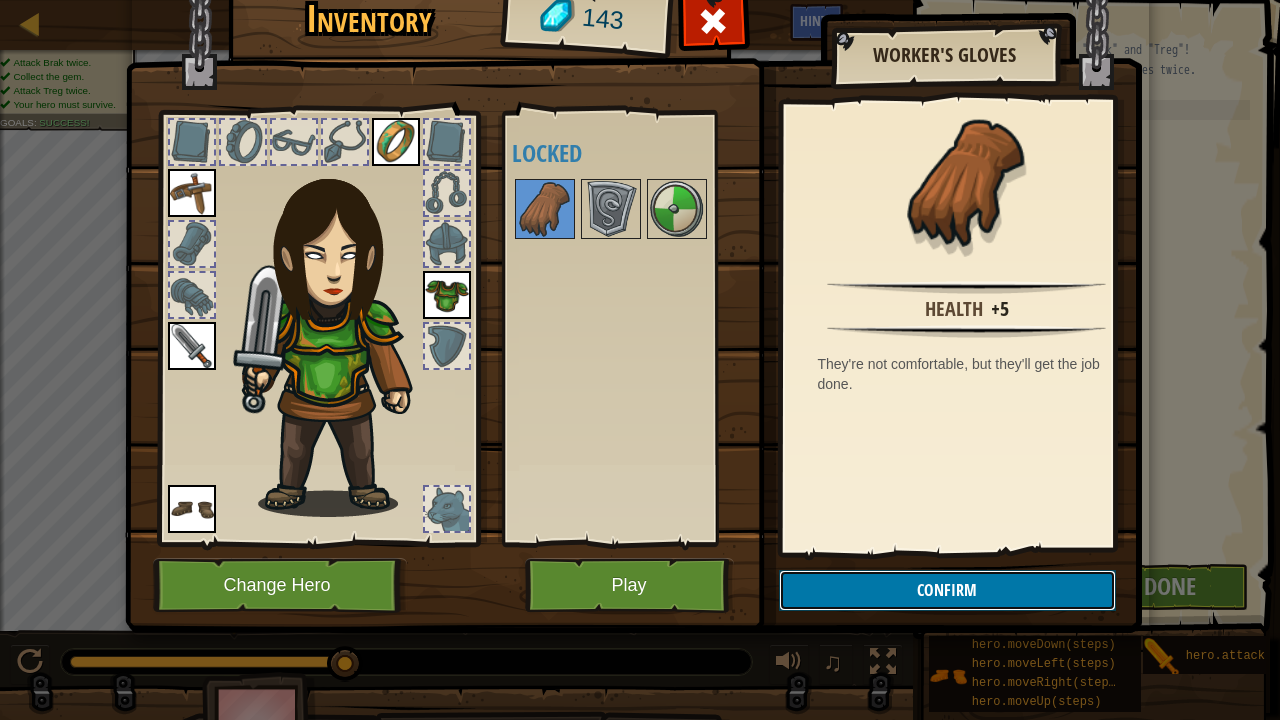 click on "Confirm" at bounding box center (947, 590) 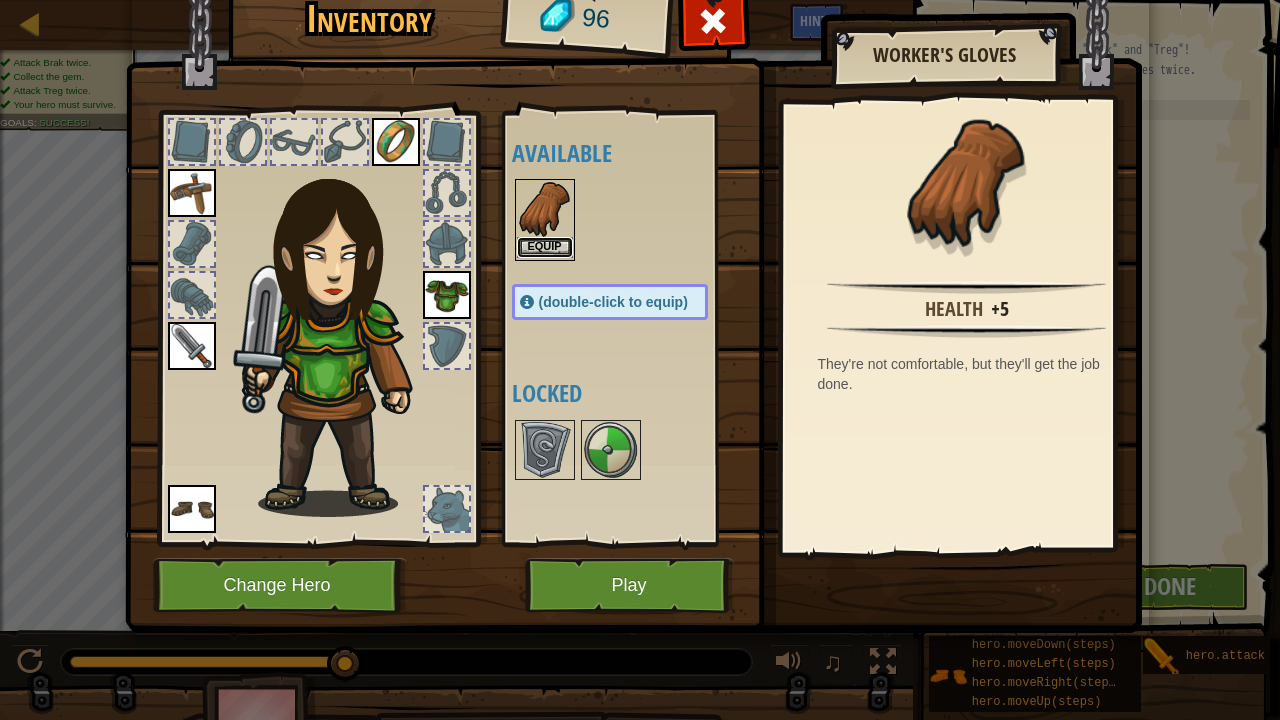 click on "Equip" at bounding box center [545, 247] 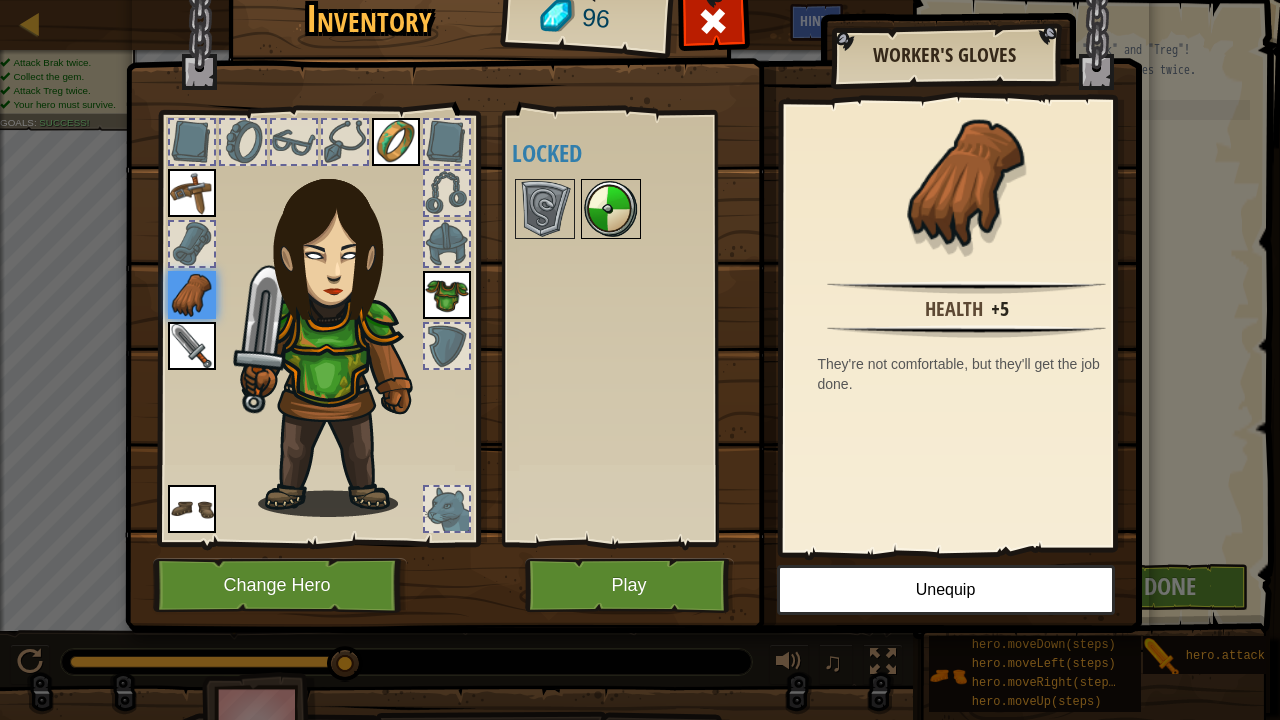 click at bounding box center (611, 209) 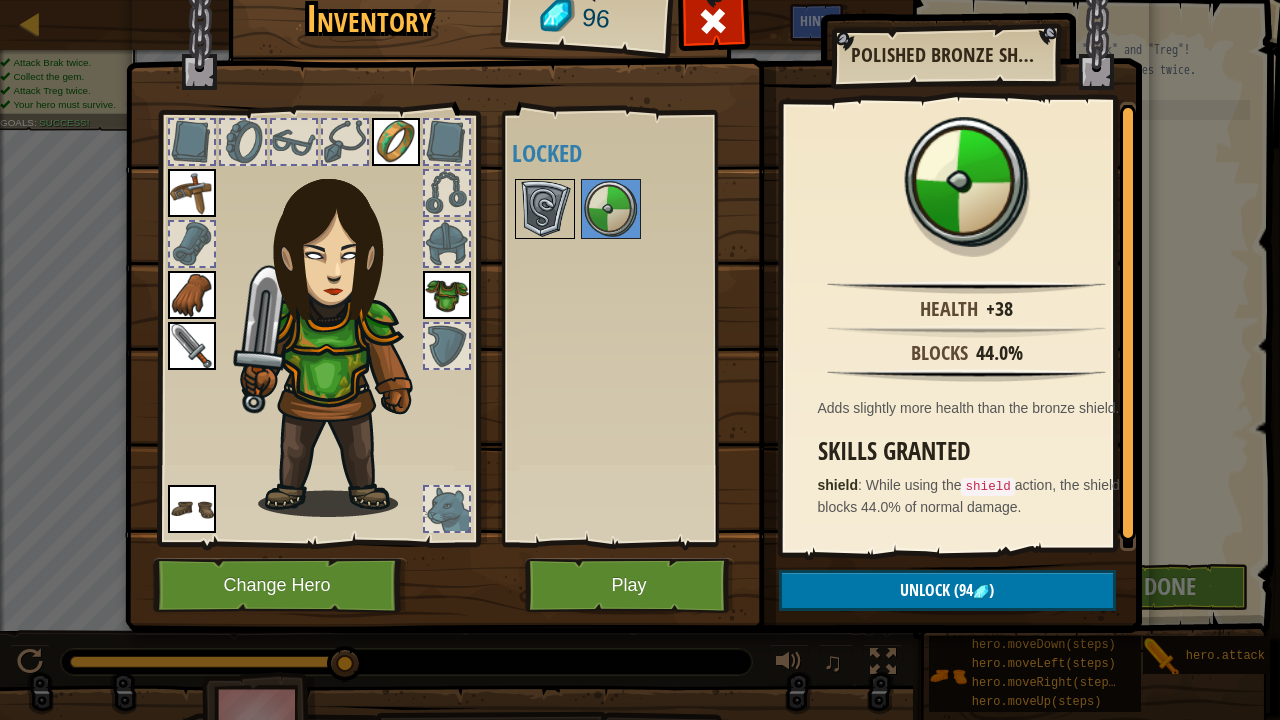 click at bounding box center (545, 209) 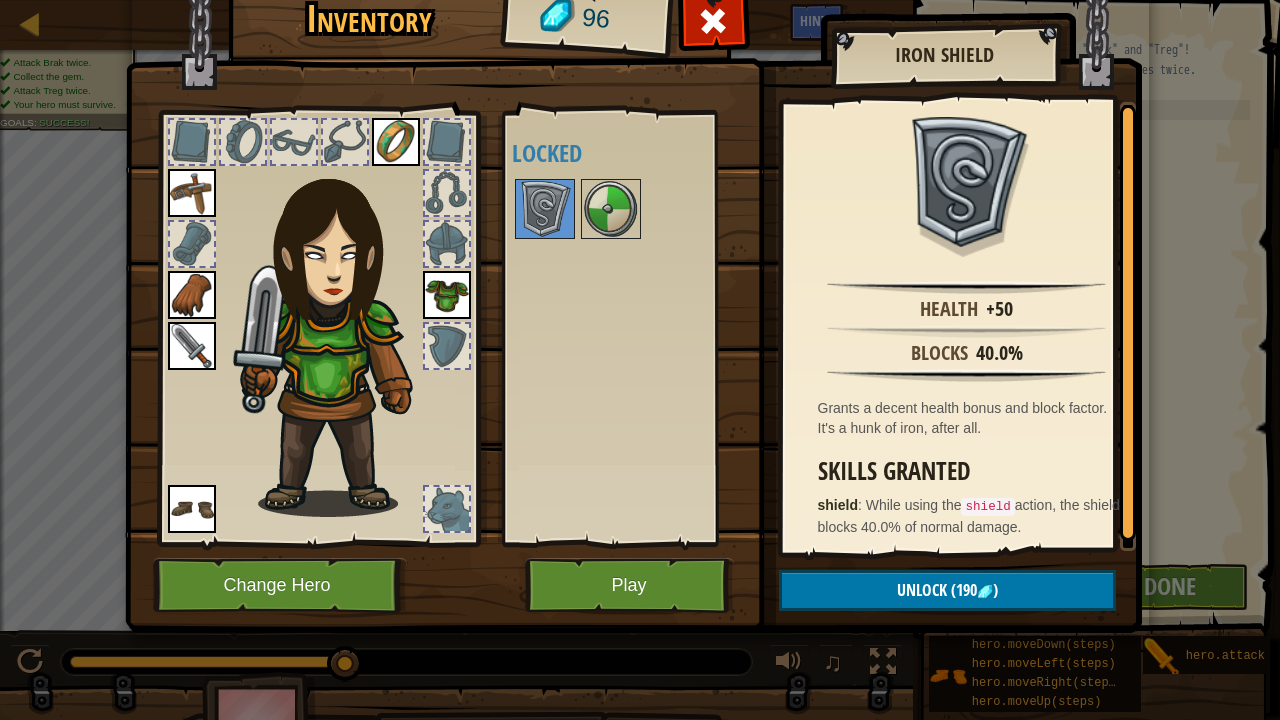 click at bounding box center (630, 209) 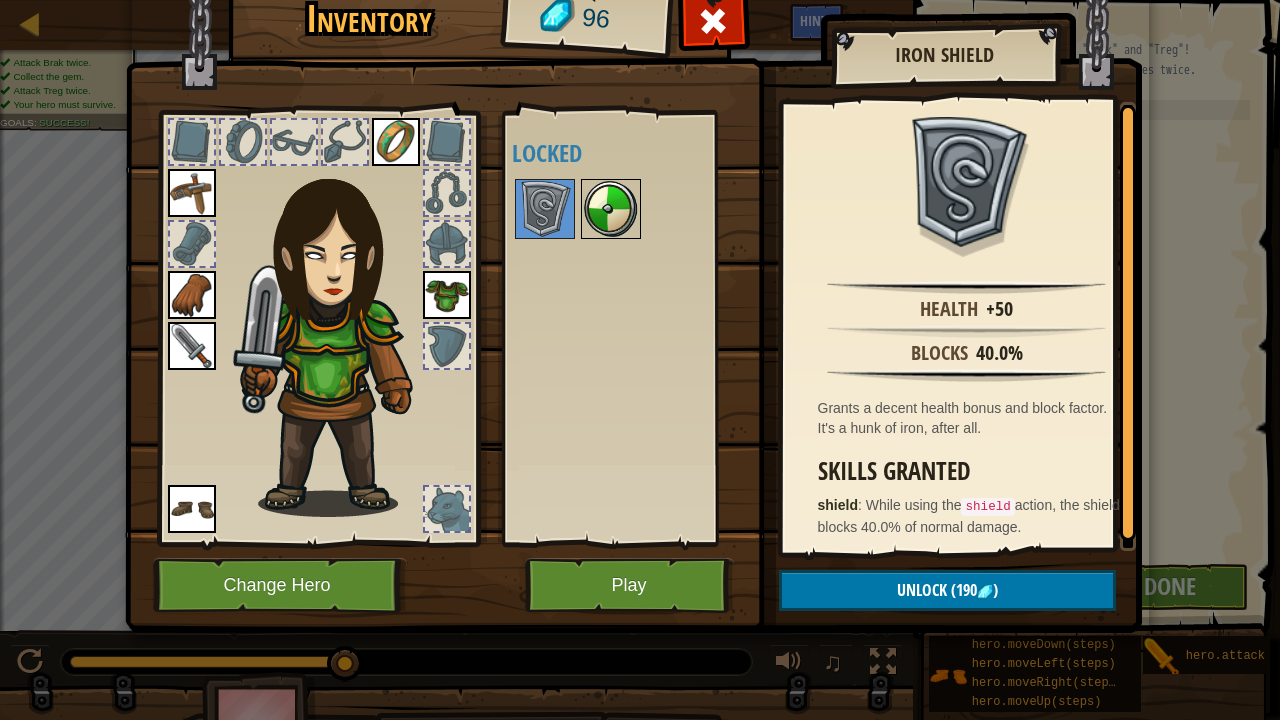 click at bounding box center [611, 209] 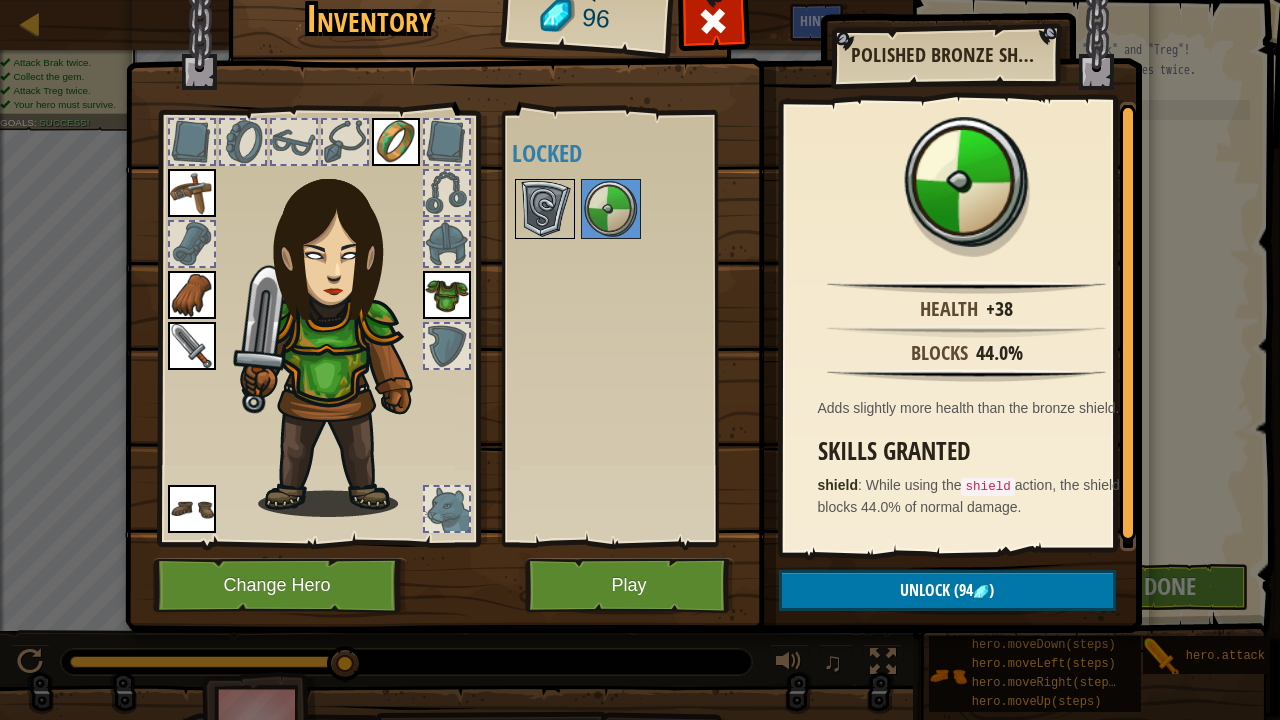 click at bounding box center [545, 209] 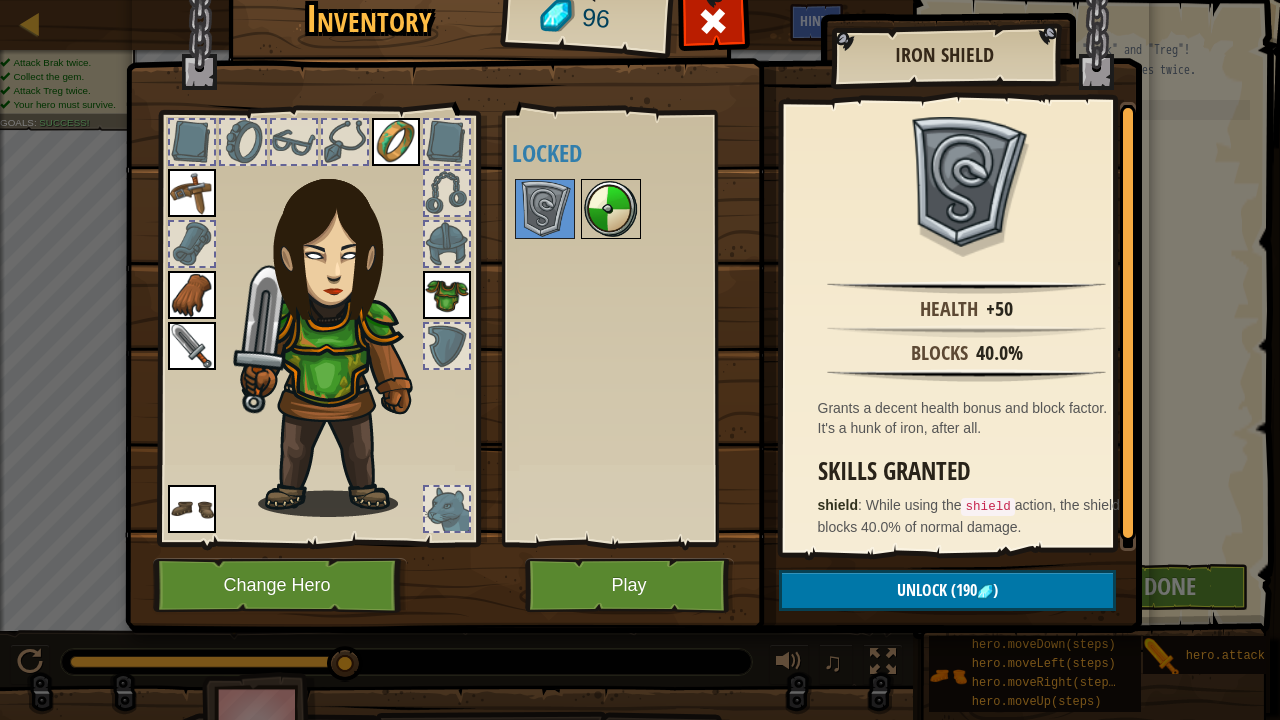 click at bounding box center (611, 209) 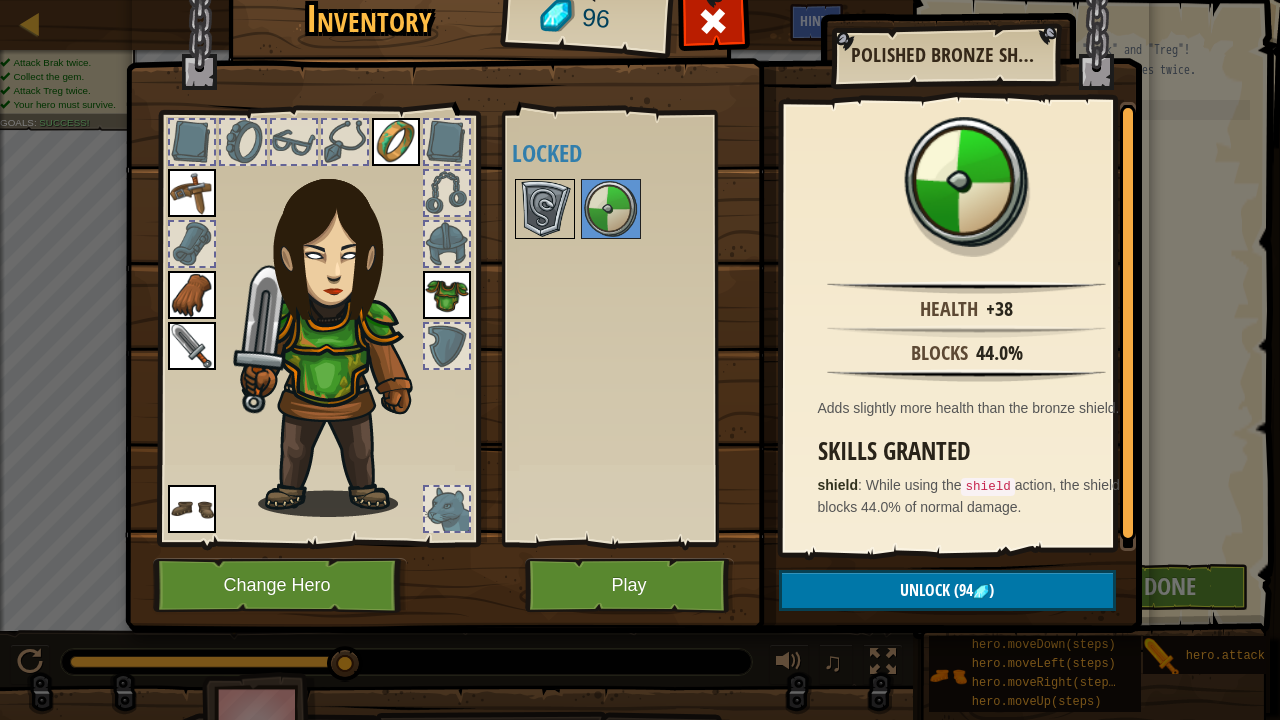 click at bounding box center [545, 209] 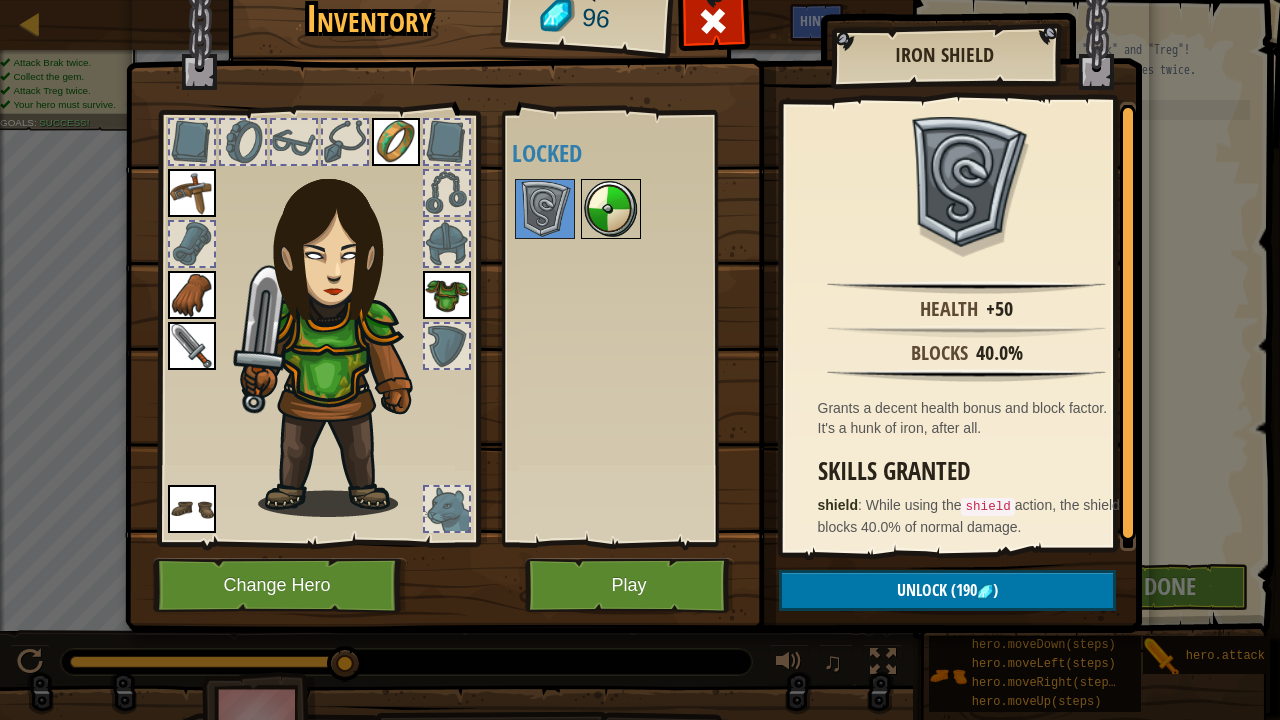 click at bounding box center [611, 209] 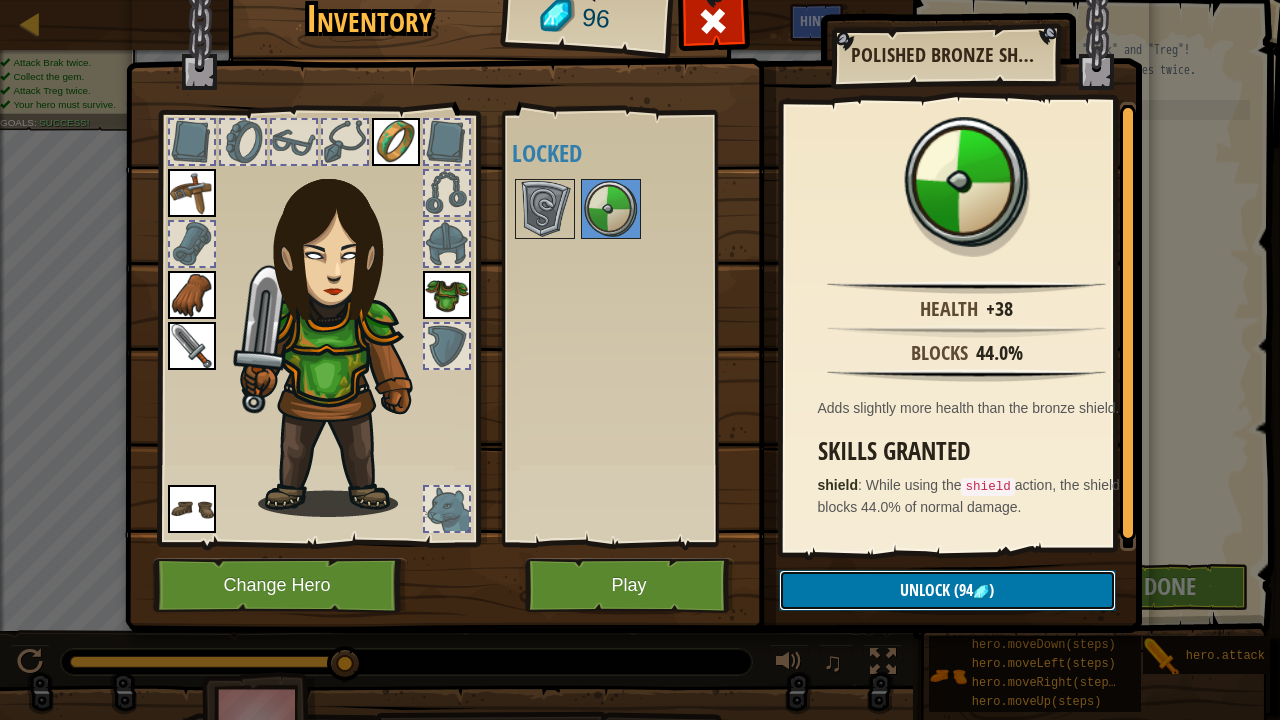click on "Unlock (94 )" at bounding box center (947, 590) 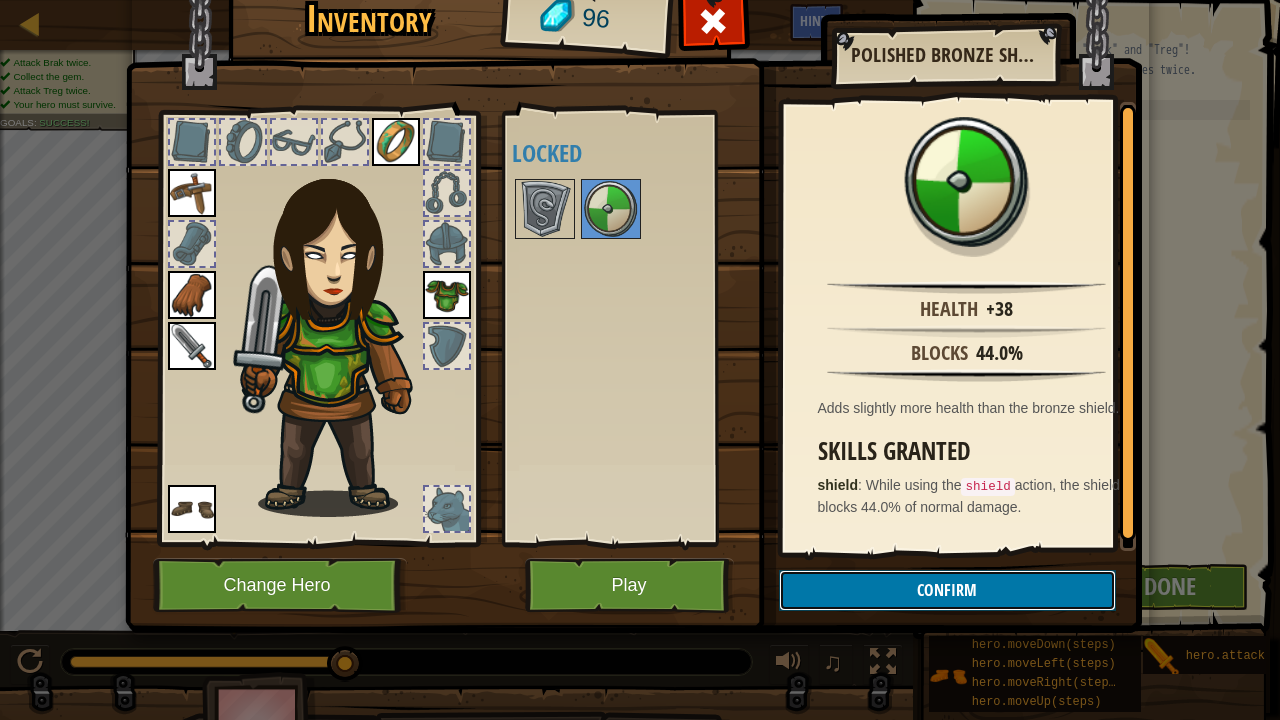 click on "Confirm" at bounding box center (947, 590) 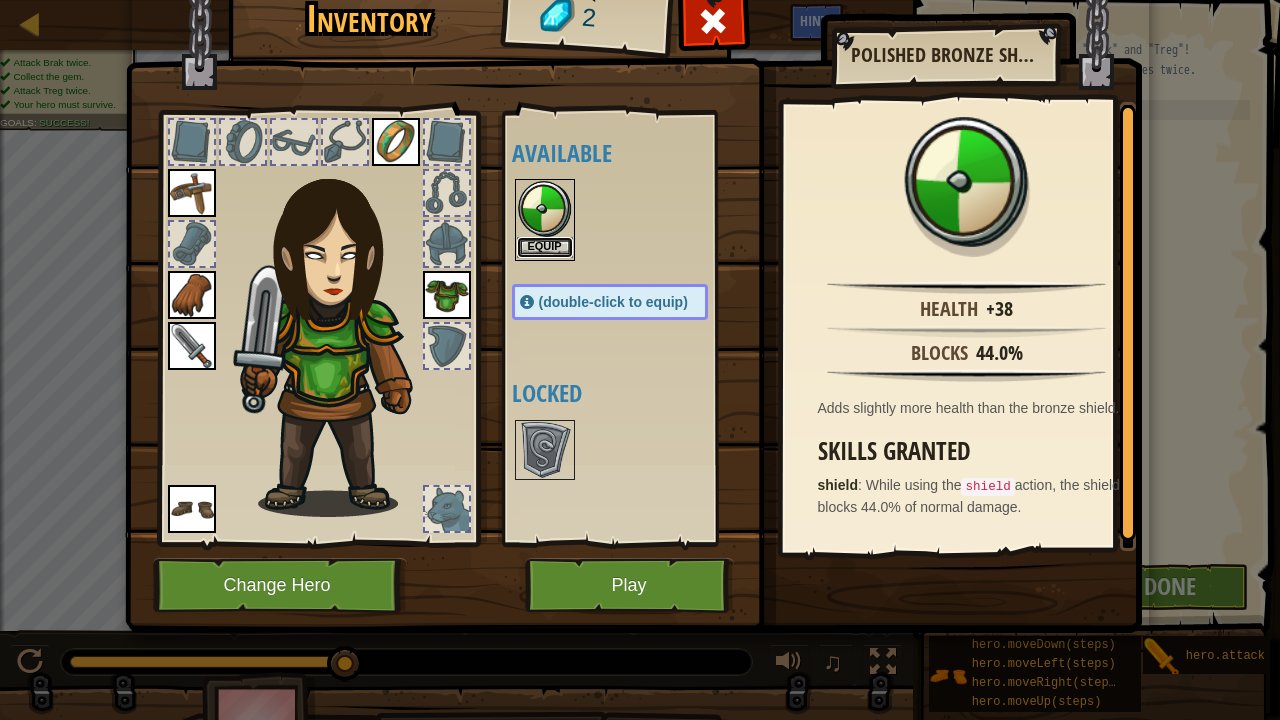 click on "Equip" at bounding box center [545, 247] 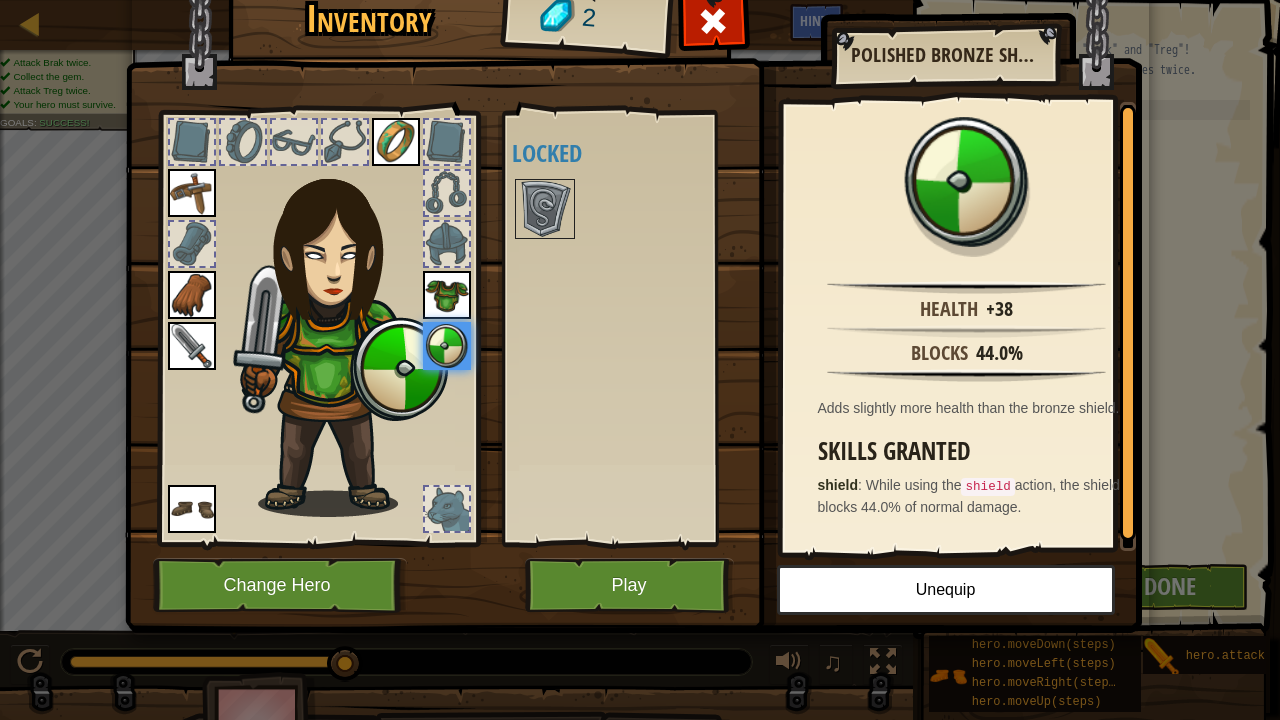 click at bounding box center [326, 309] 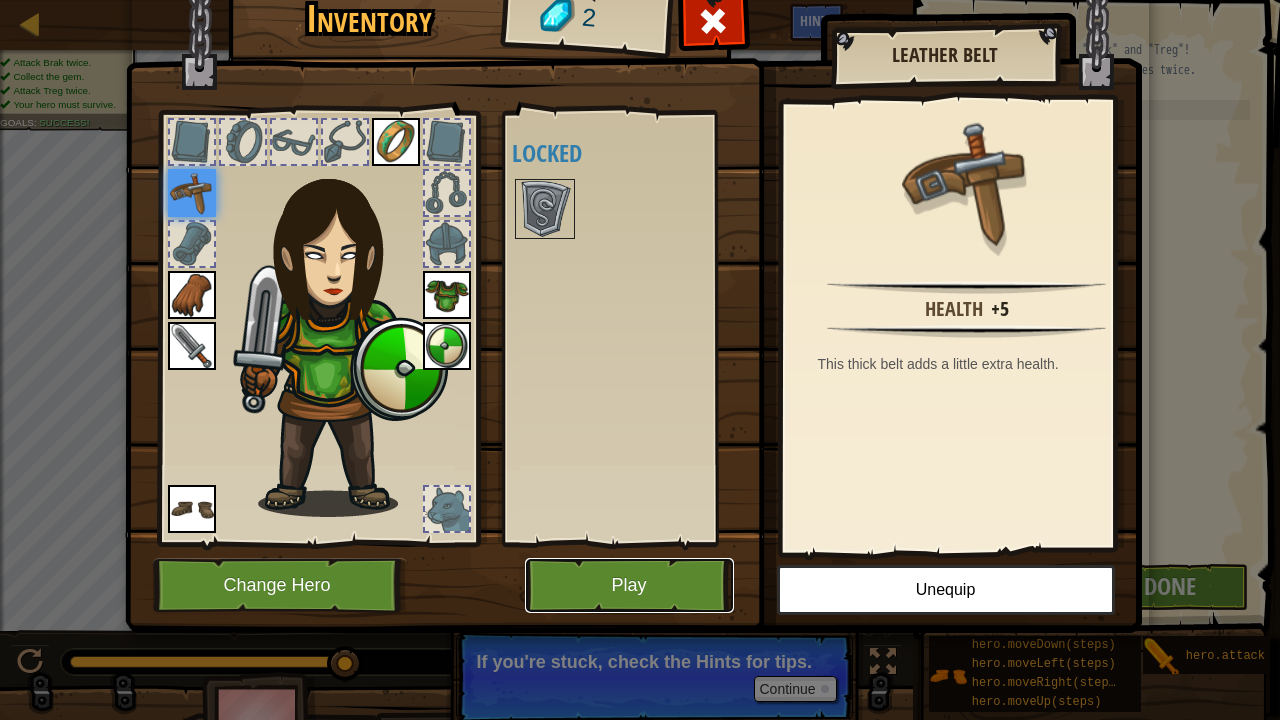 click on "Play" at bounding box center [629, 585] 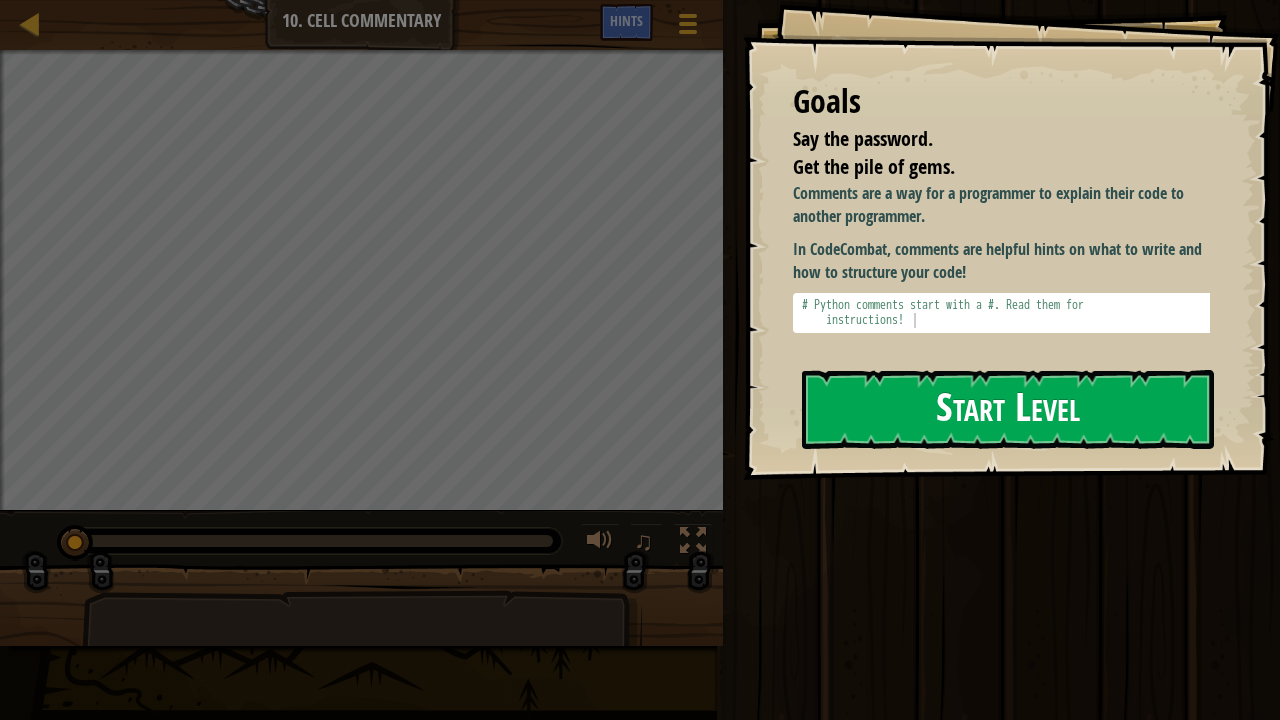 click on "Start Level" at bounding box center (1008, 409) 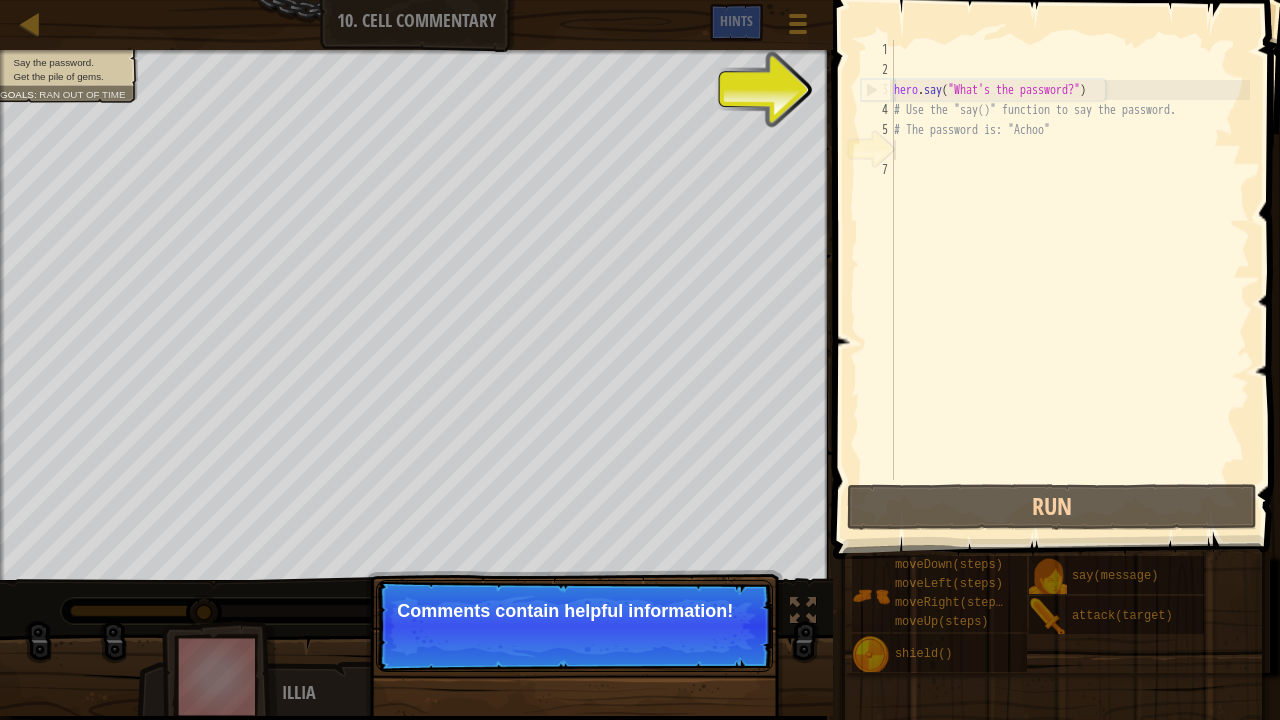 click on "Comments contain helpful information!" at bounding box center (574, 611) 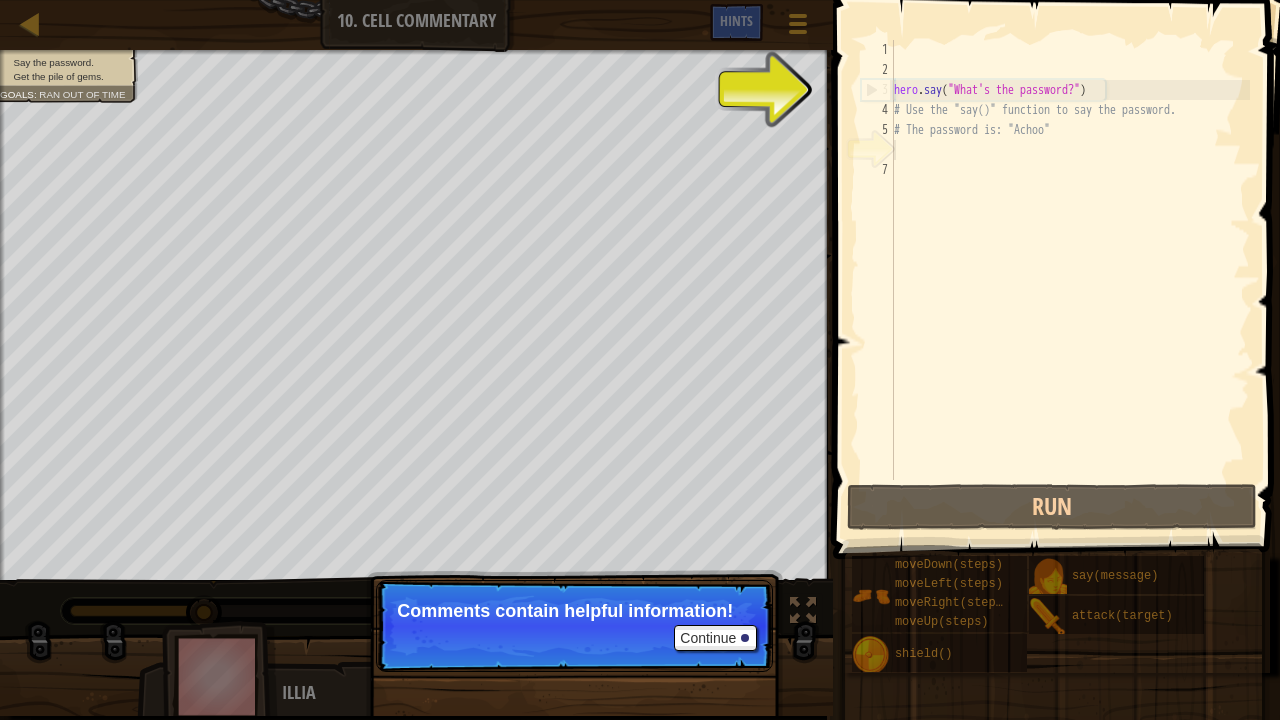 type on "hero.say("What's the password?")" 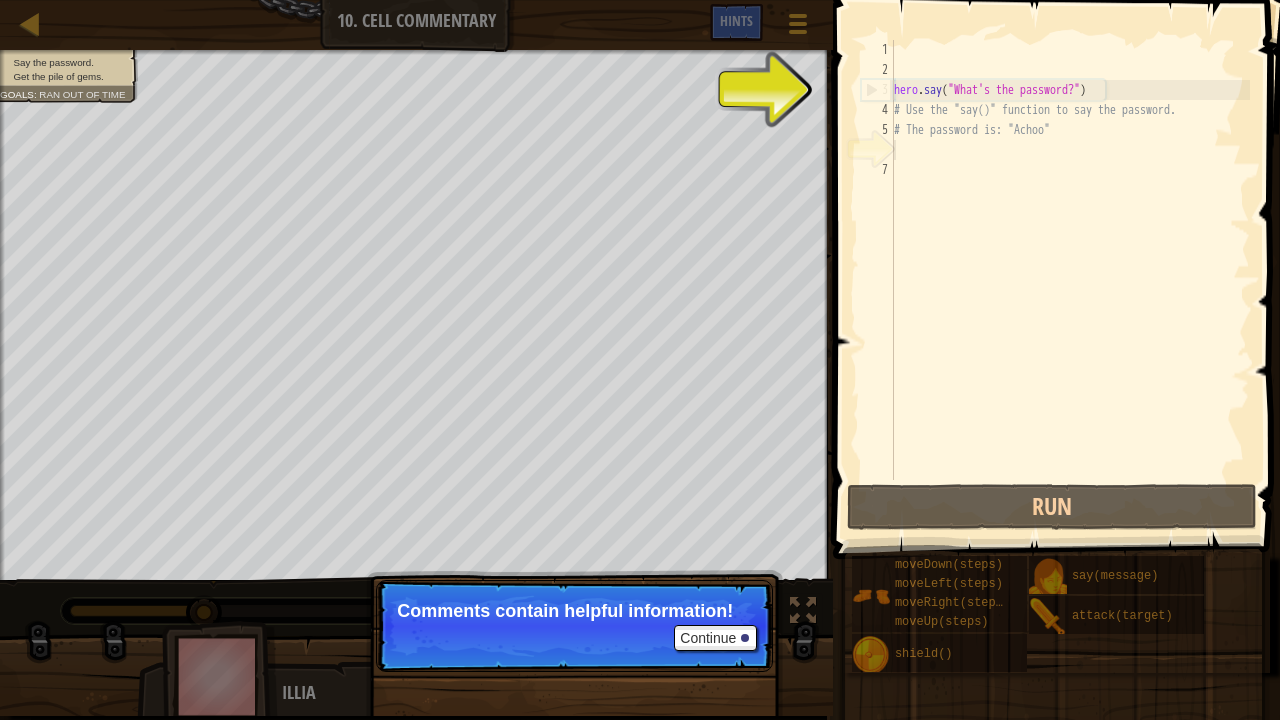 click on "hero . say ( "What's the password?" ) # Use the "say()" function to say the password. # The password is: "Achoo"" at bounding box center (1070, 280) 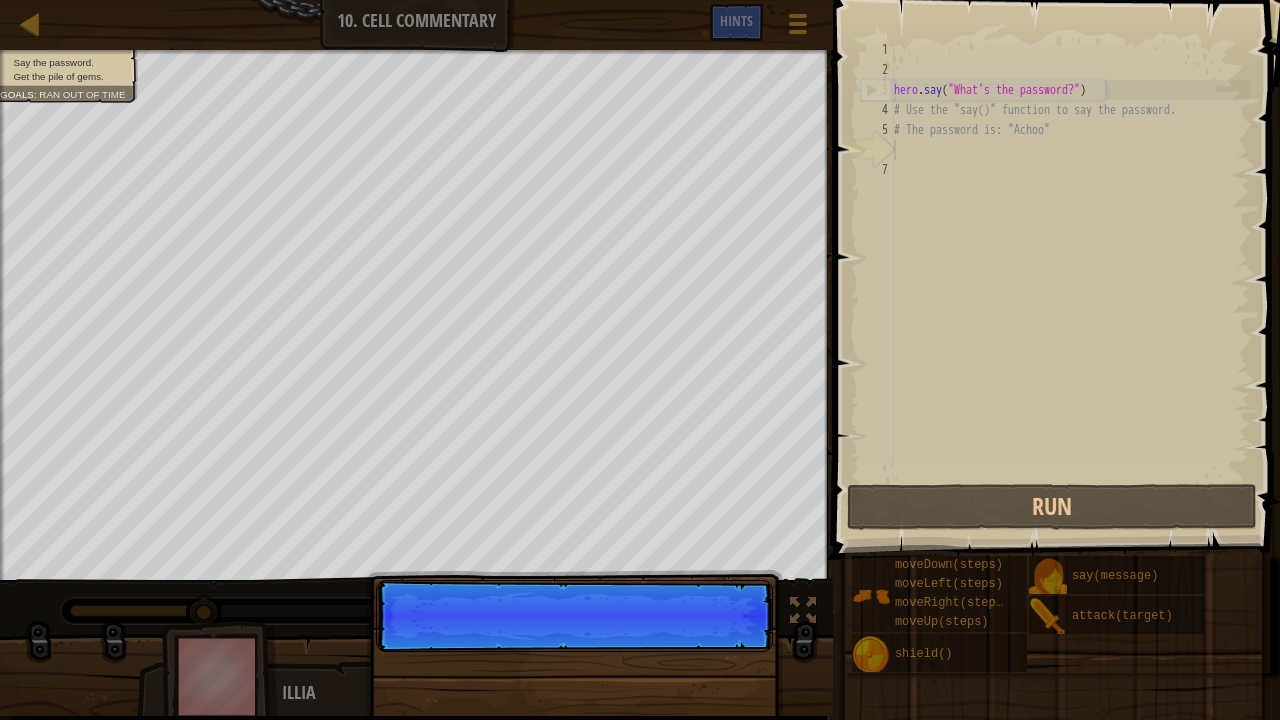 click on "hero . say ( "What's the password?" ) # Use the "say()" function to say the password. # The password is: "Achoo"" at bounding box center (1070, 280) 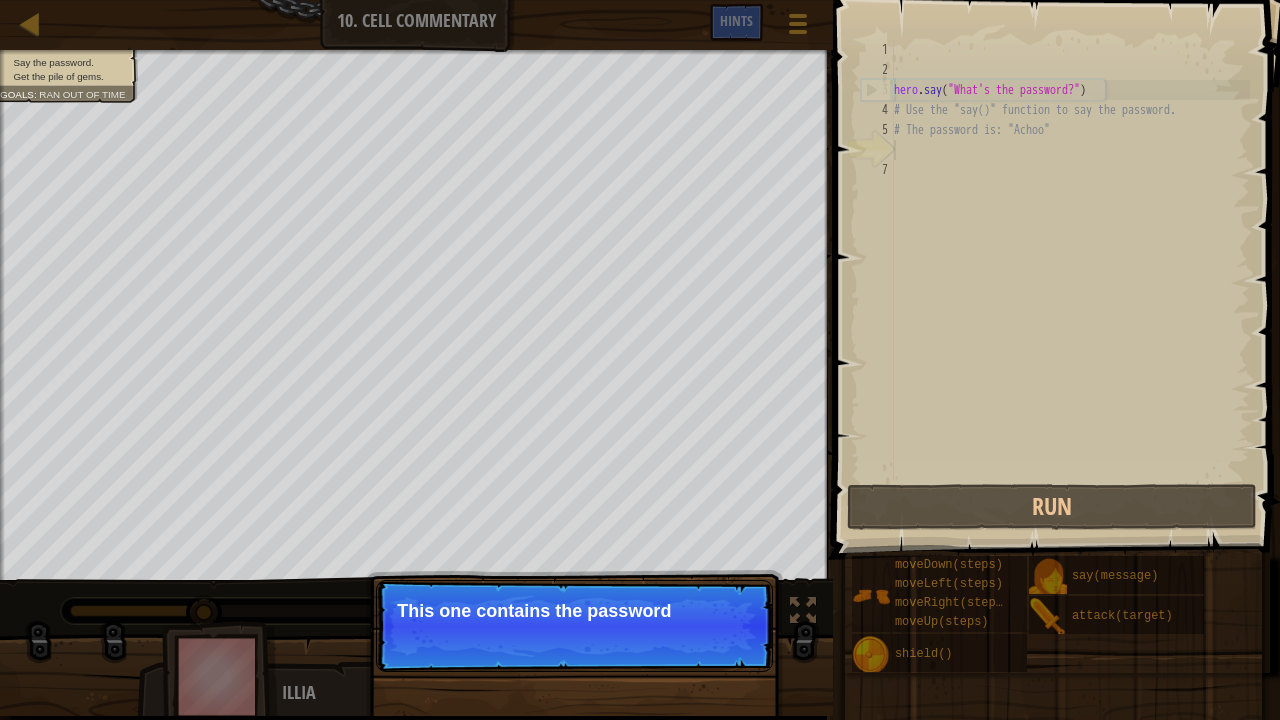 click on "Continue  This one contains the password" at bounding box center (574, 728) 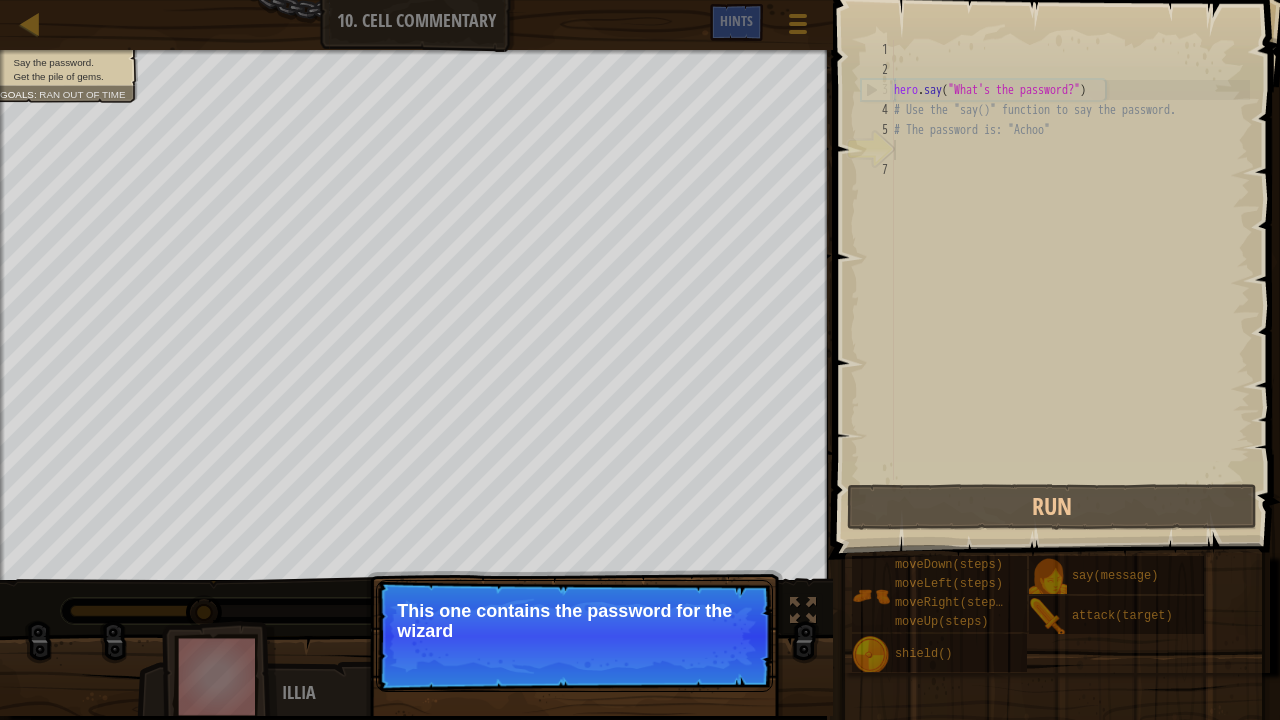 click on "Continue  This one contains the password for the wizard" at bounding box center (574, 636) 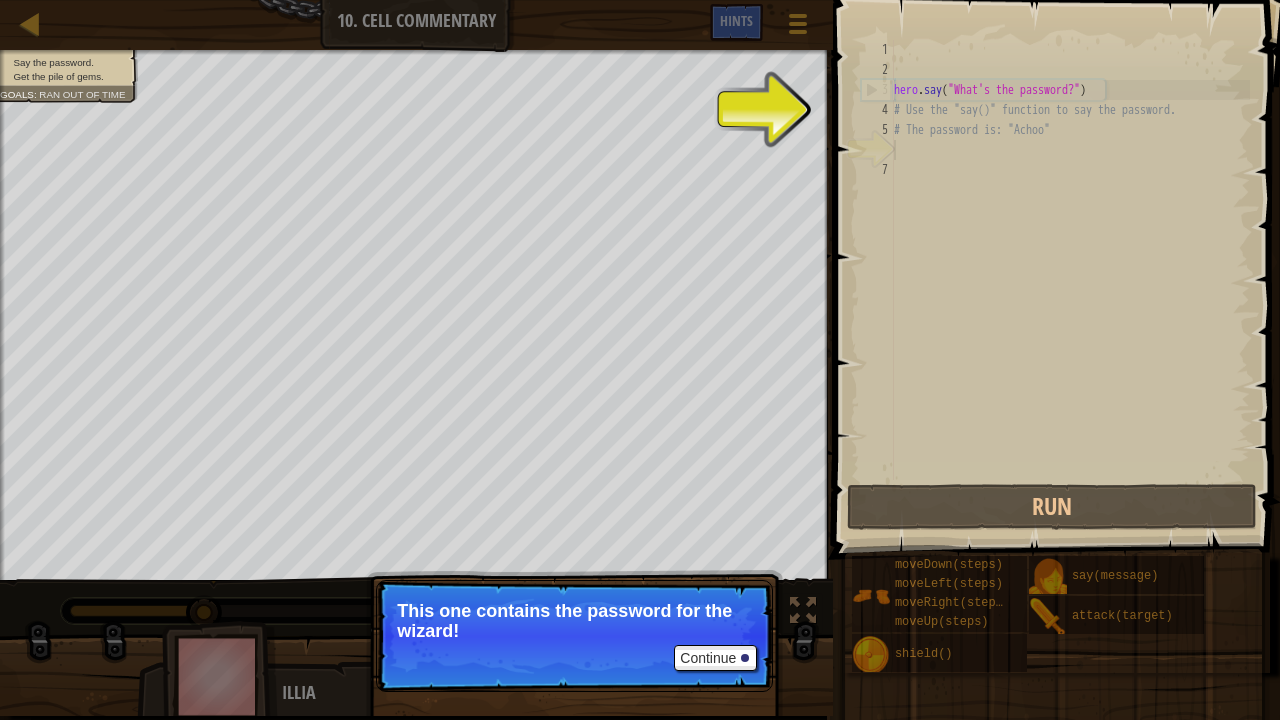 click on "3" at bounding box center (878, 90) 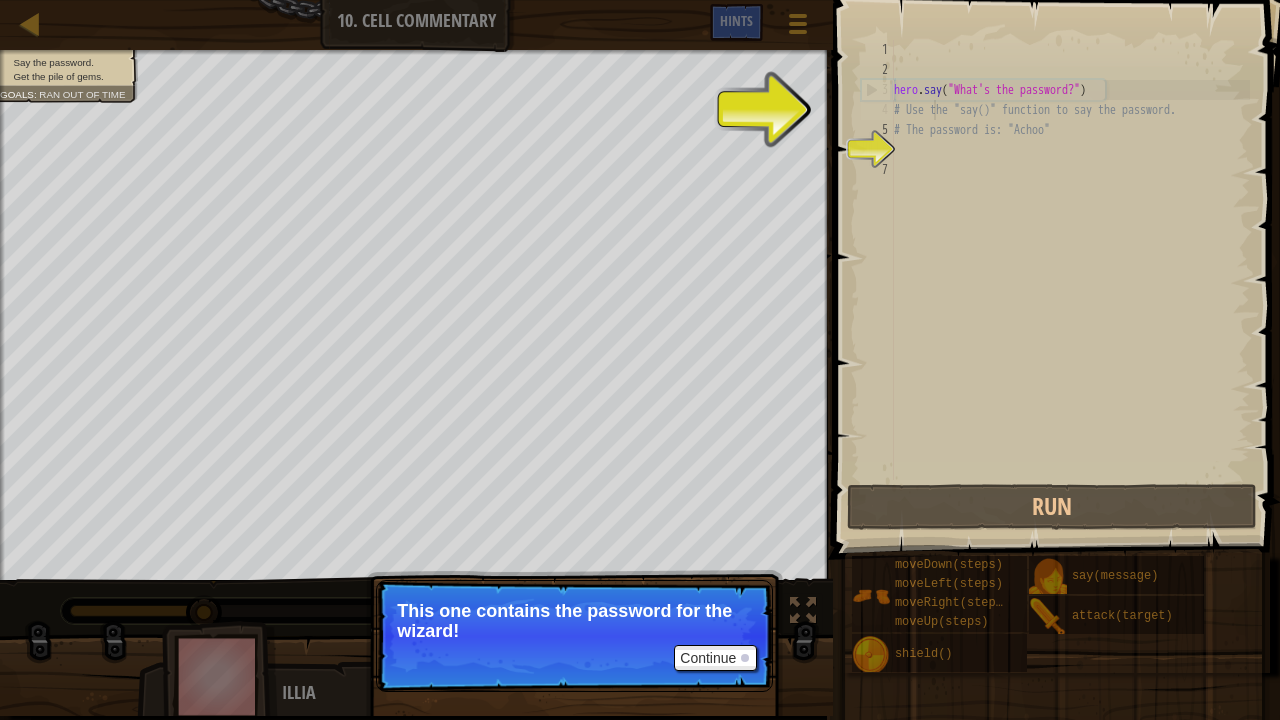click on "hero . say ( "What's the password?" ) # Use the "say()" function to say the password. # The password is: "Achoo"" at bounding box center (1070, 280) 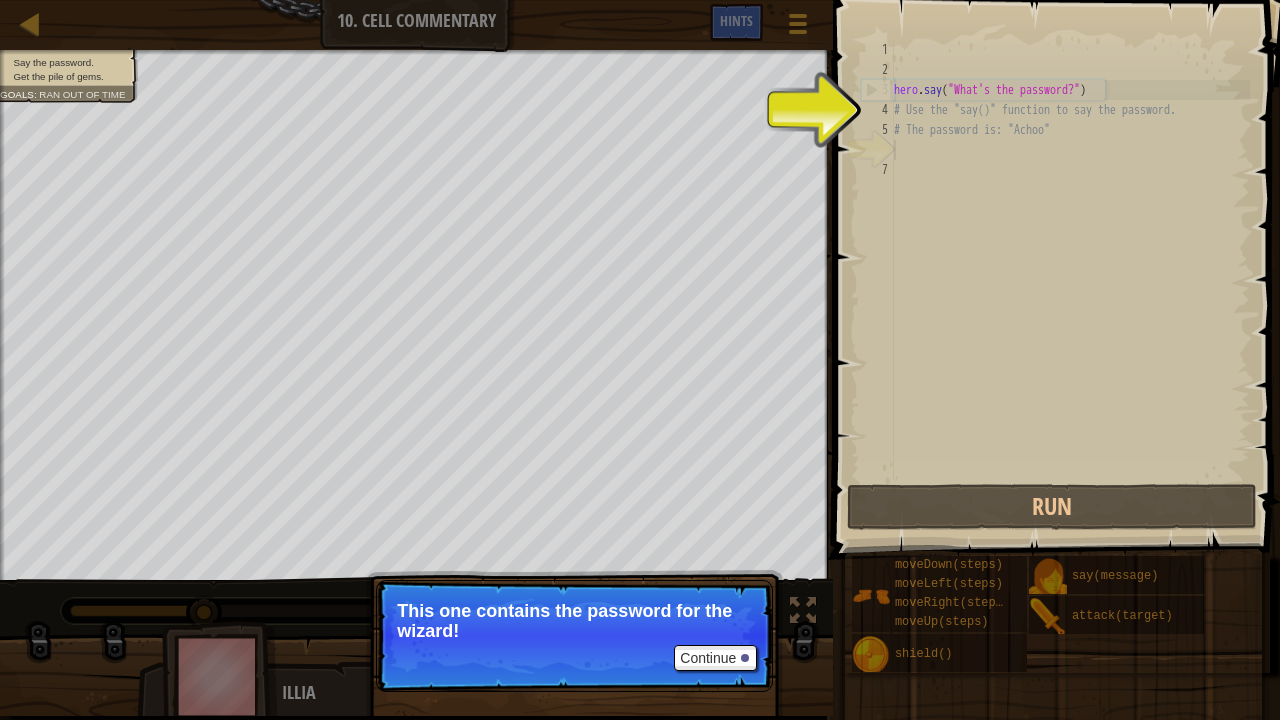 click on "hero . say ( "What's the password?" ) # Use the "say()" function to say the password. # The password is: "Achoo"" at bounding box center (1070, 280) 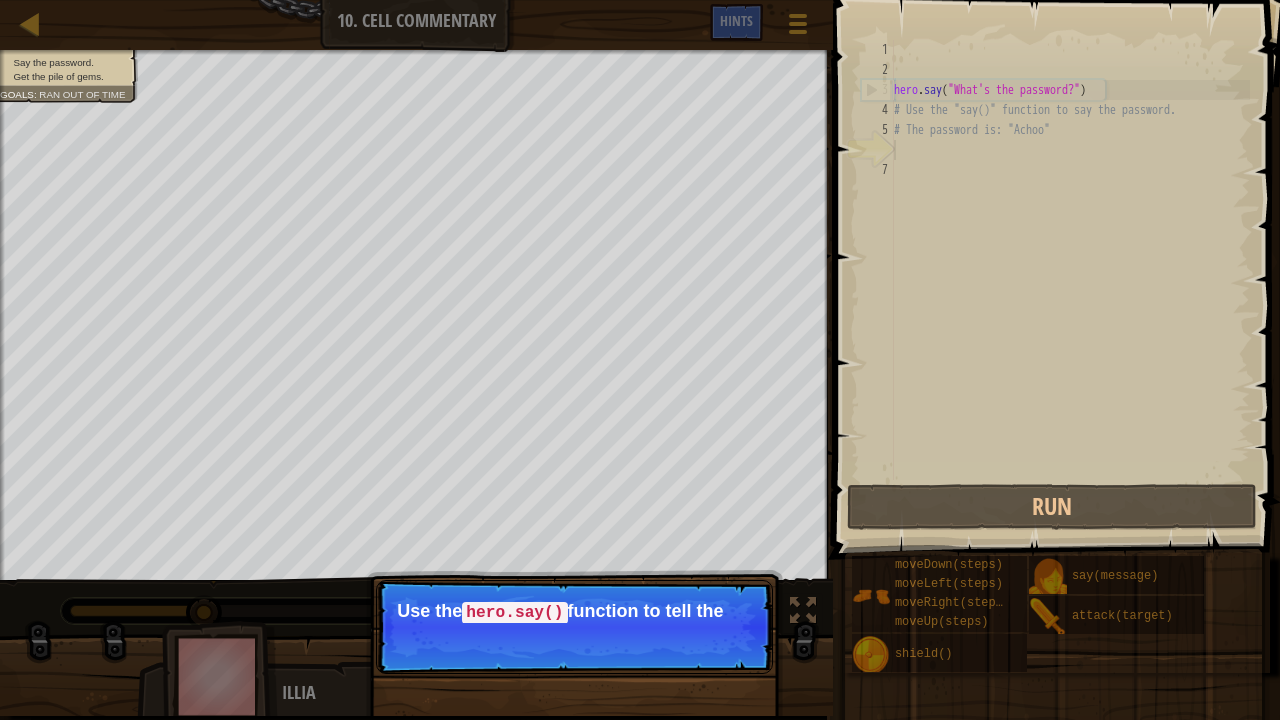 click on "Continue  Use the  hero.say()  function to tell the" at bounding box center (574, 627) 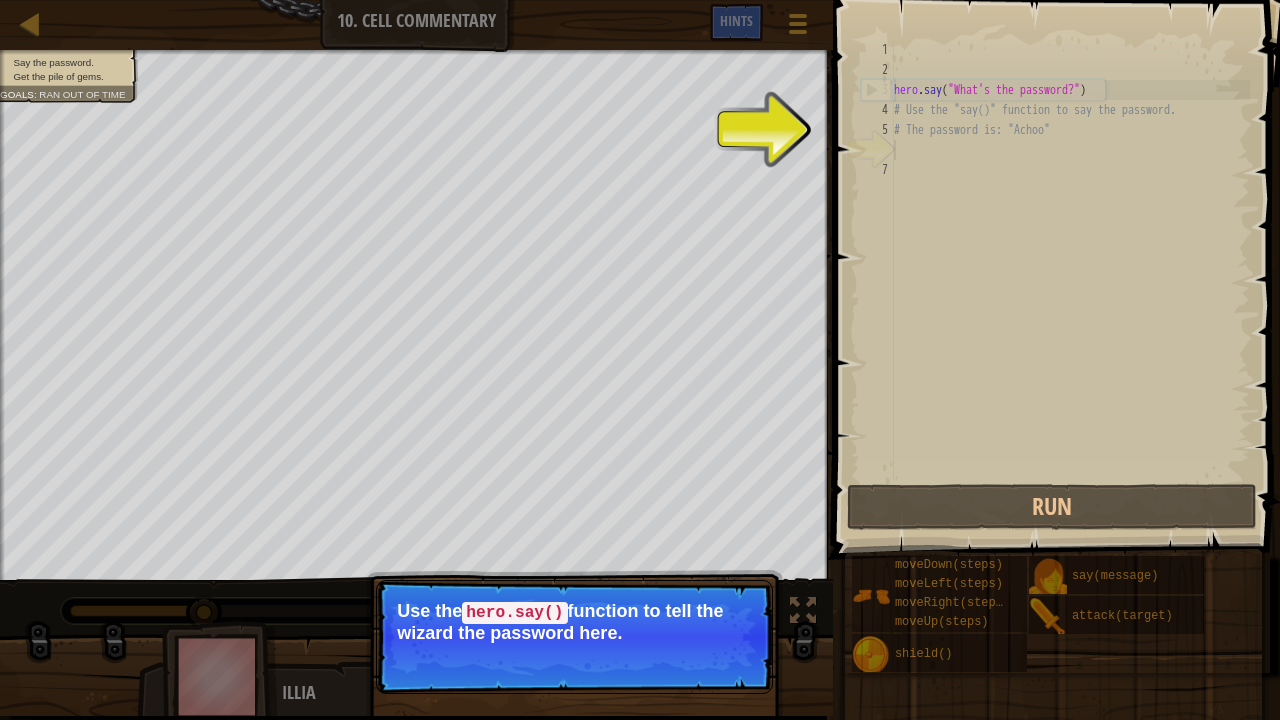 click on "Use the  hero.say()  function to tell the wizard the password here." at bounding box center (574, 622) 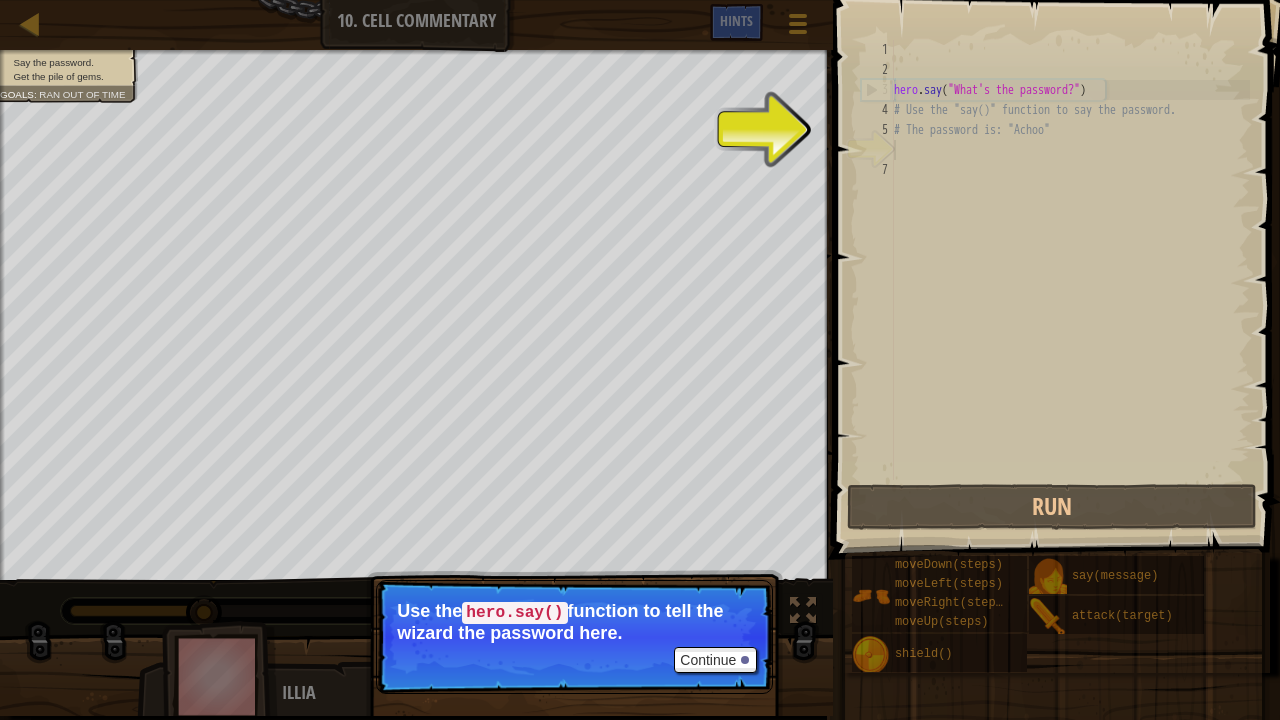 type on "# The password is: "Achoo"" 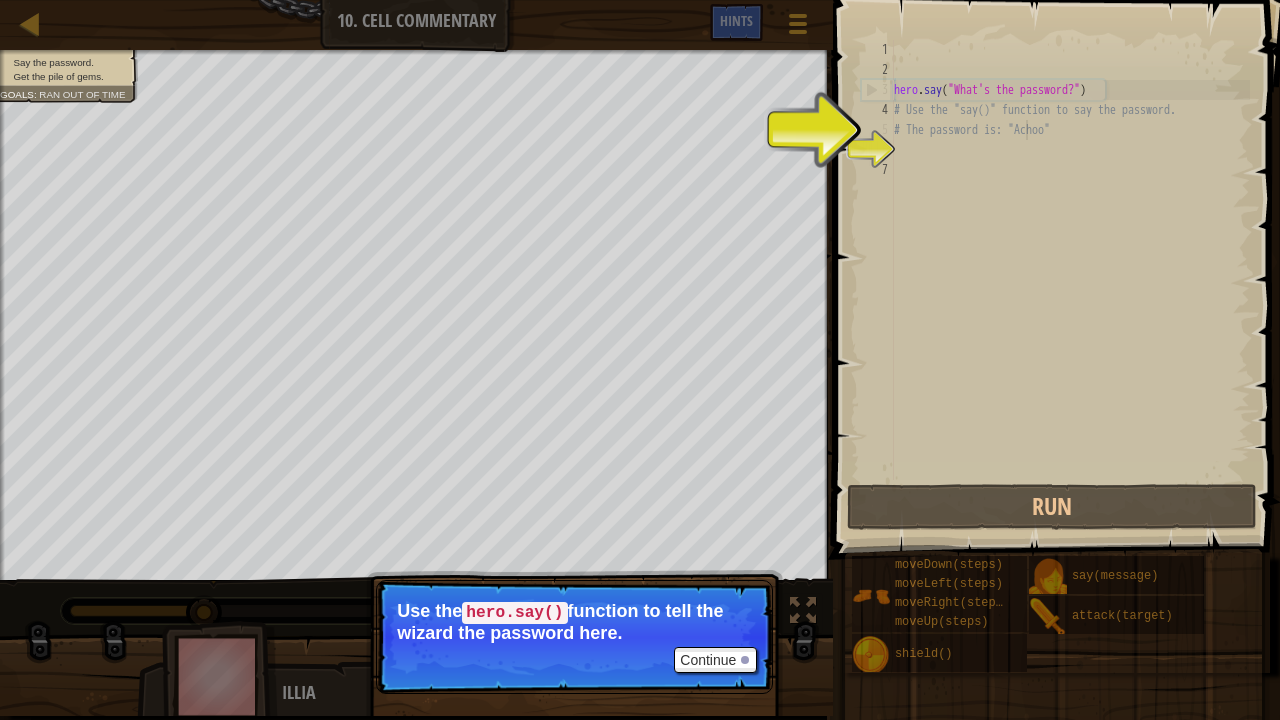 click on "hero . say ( "What's the password?" ) # Use the "say()" function to say the password. # The password is: "Achoo"" at bounding box center (1070, 280) 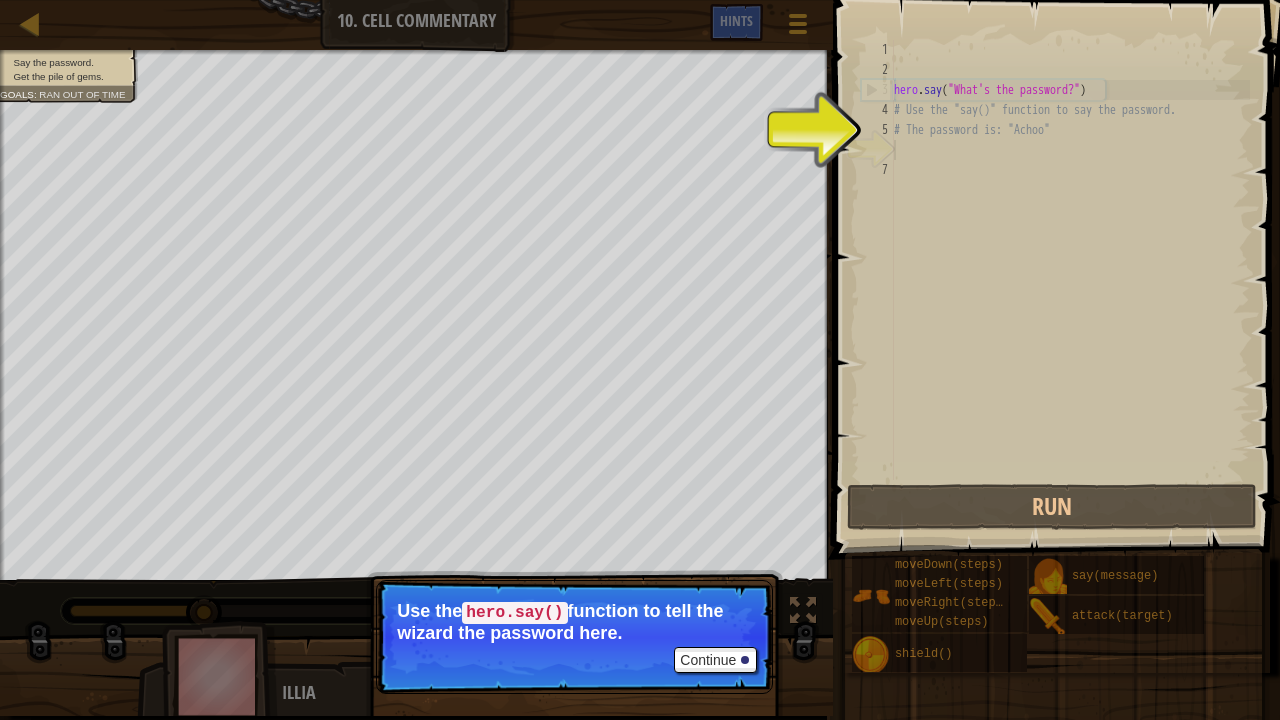 click on "hero . say ( "What's the password?" ) # Use the "say()" function to say the password. # The password is: "Achoo"" at bounding box center (1070, 280) 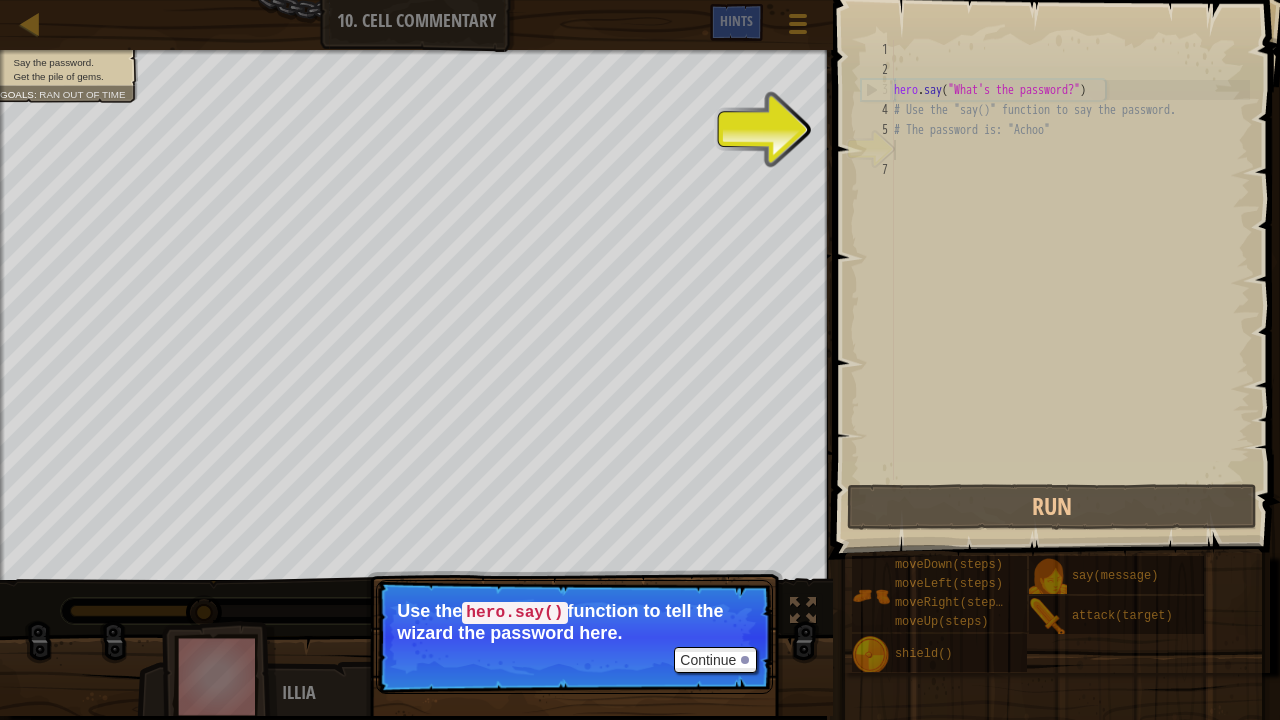click on "hero . say ( "What's the password?" ) # Use the "say()" function to say the password. # The password is: "Achoo"" at bounding box center (1070, 280) 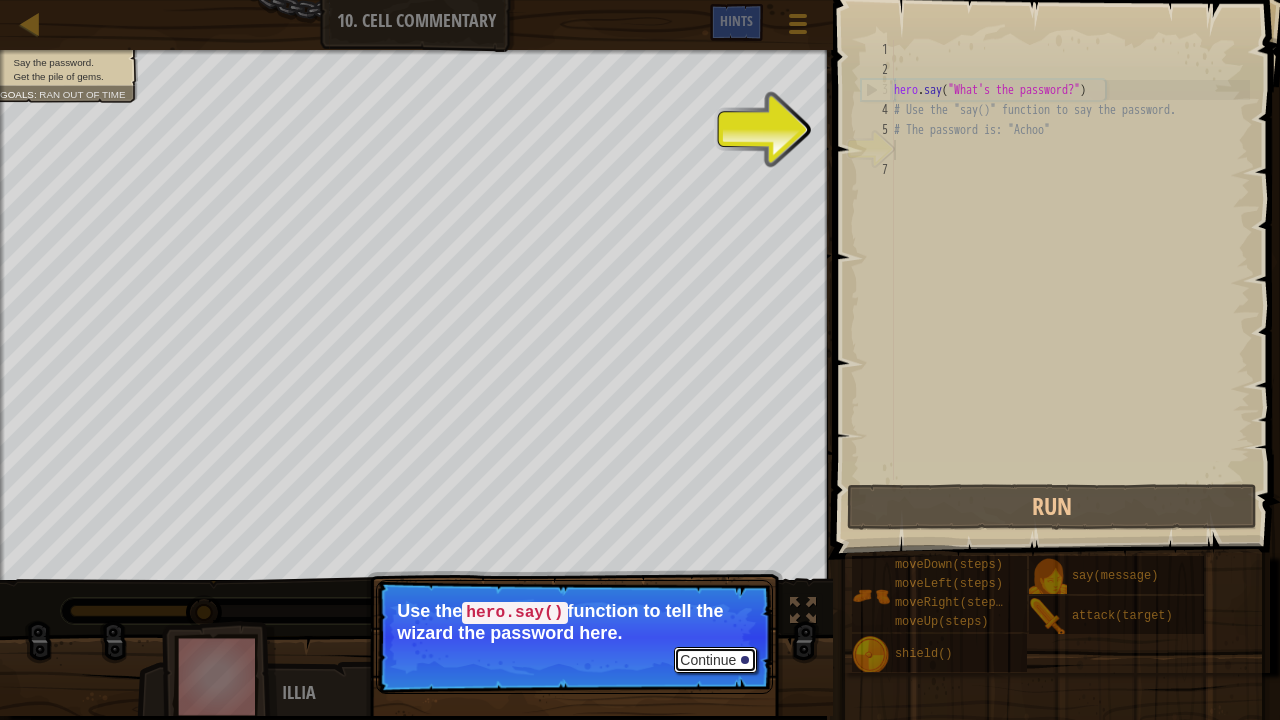 click on "Continue" at bounding box center (715, 660) 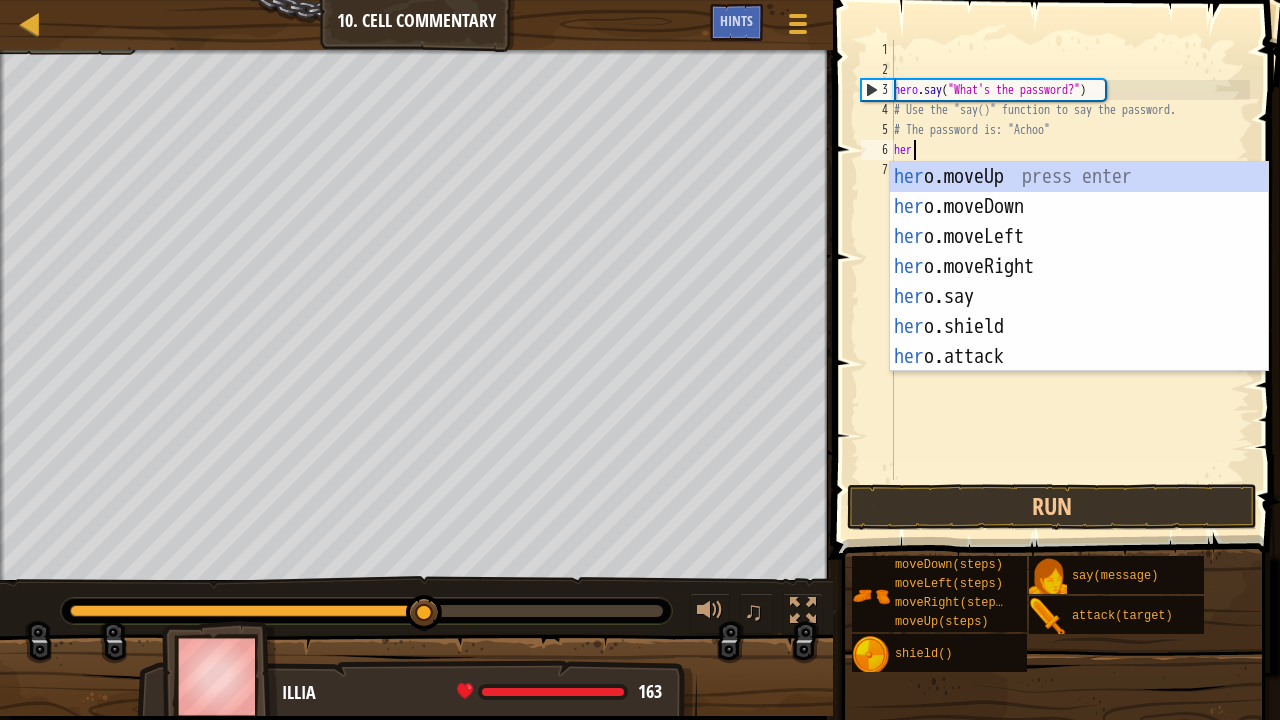 scroll, scrollTop: 9, scrollLeft: 1, axis: both 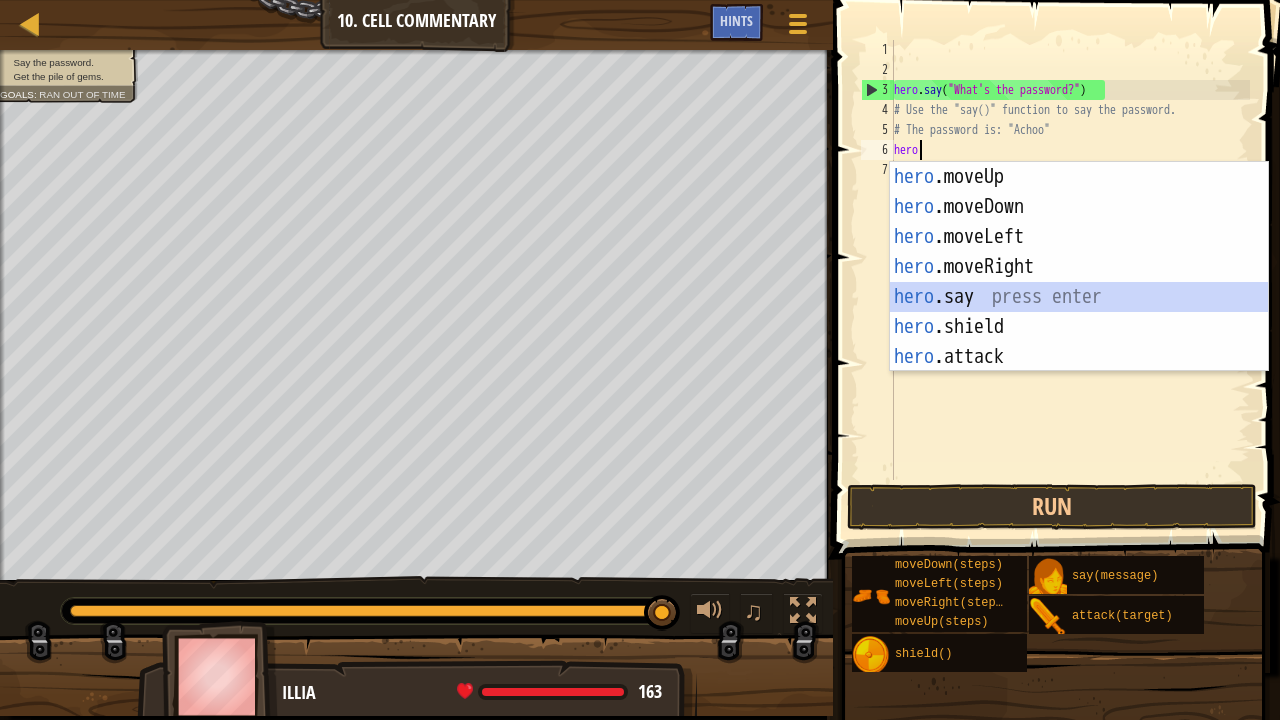 click on "hero .moveUp press enter hero .moveDown press enter hero .moveLeft press enter hero .moveRight press enter hero .say press enter hero .shield press enter hero .attack press enter" at bounding box center [1079, 297] 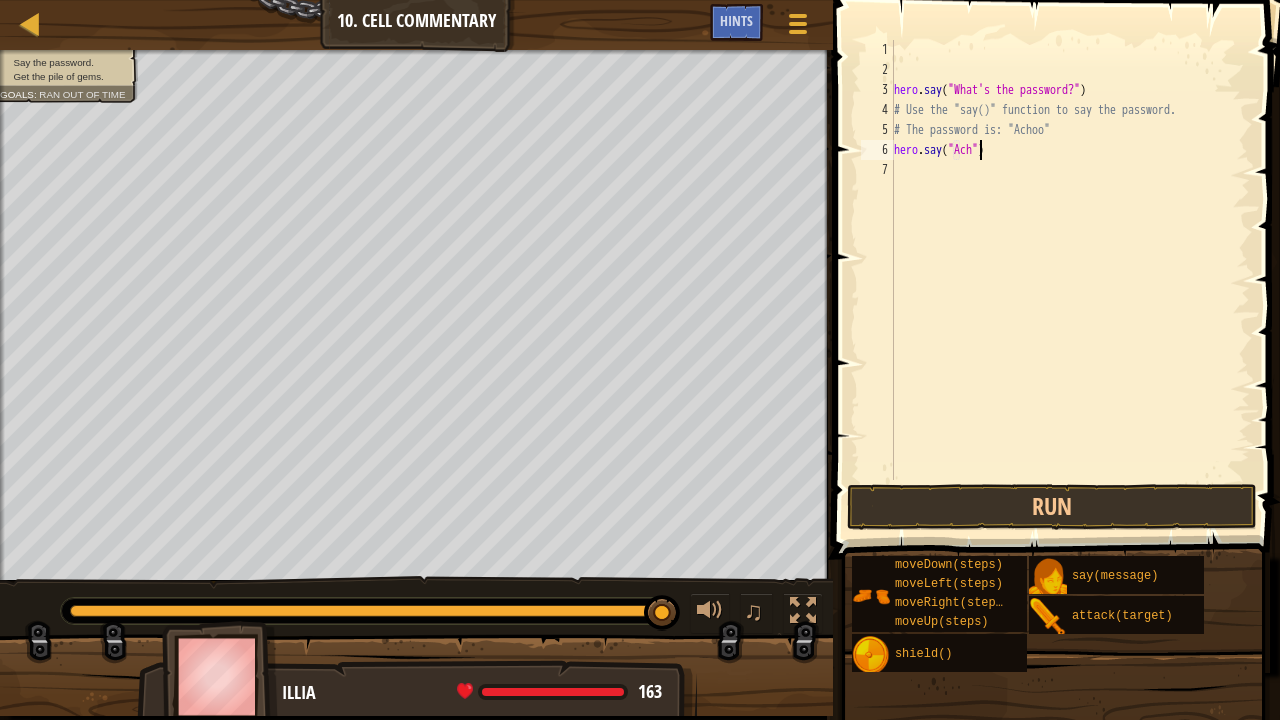 scroll, scrollTop: 9, scrollLeft: 8, axis: both 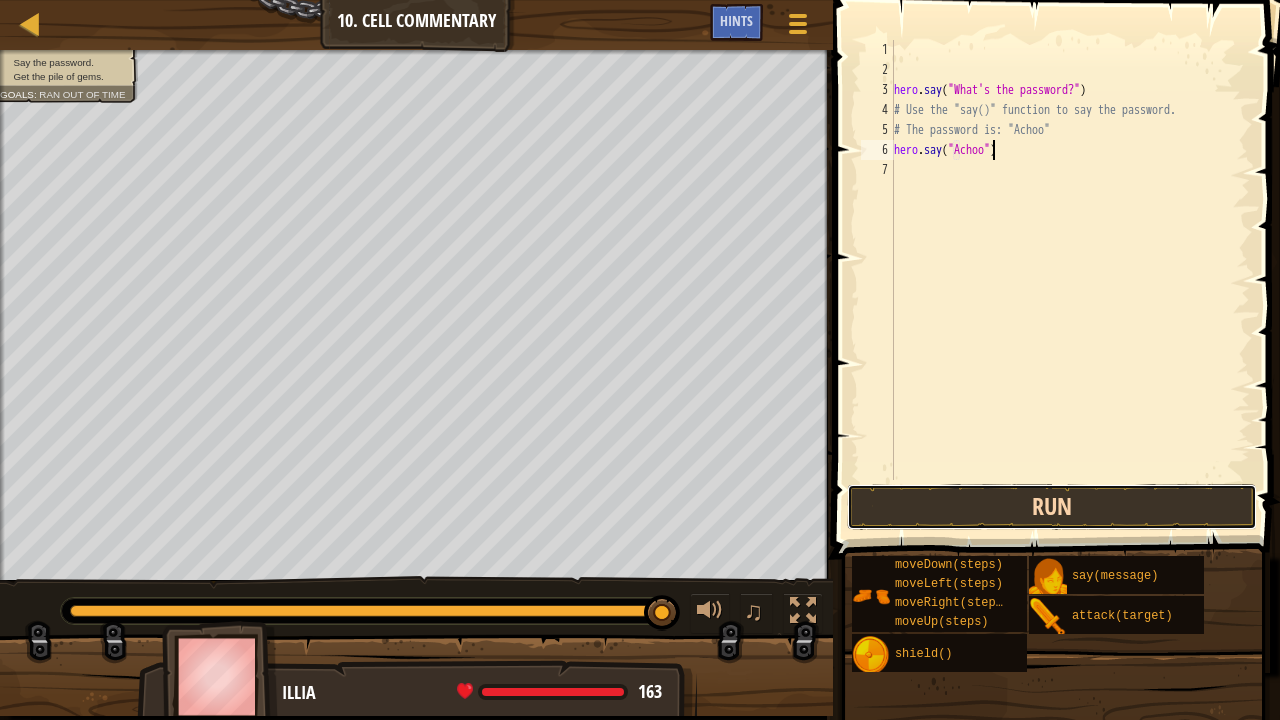 click on "Run" at bounding box center [1052, 507] 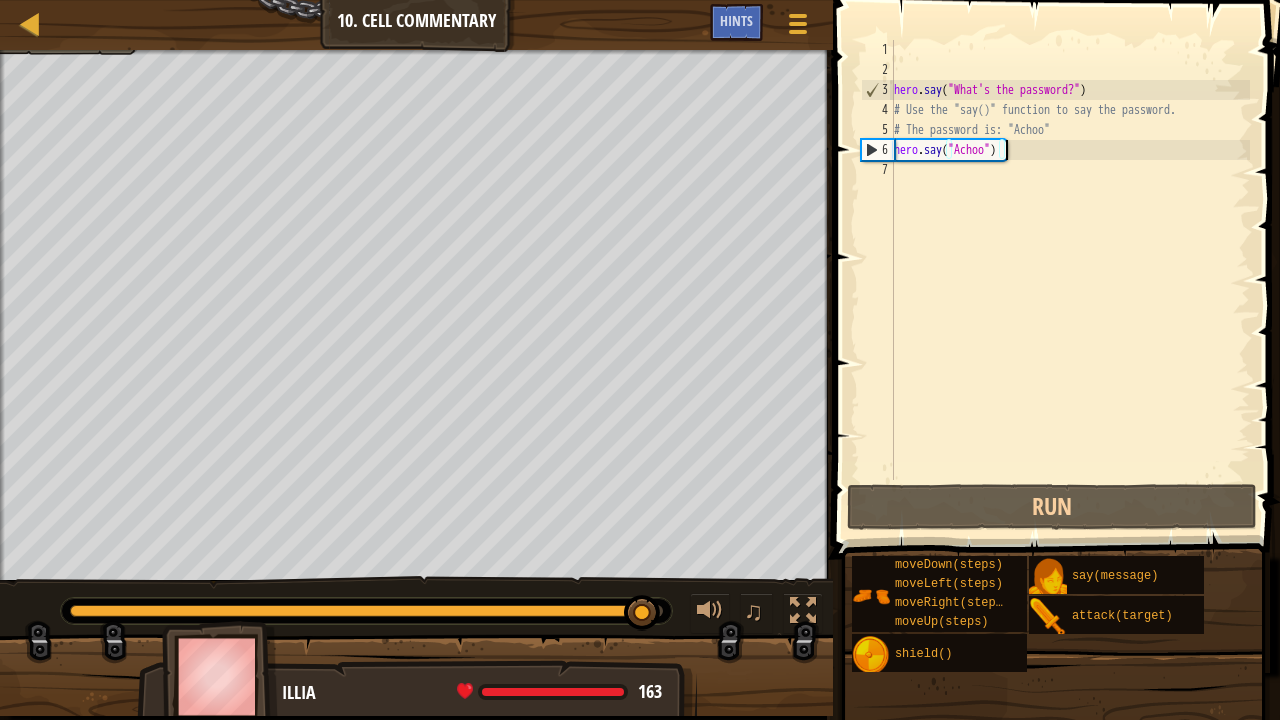 click on "hero . say ( "What's the password?" ) # Use the "say()" function to say the password. # The password is: "Achoo" hero . say ( "Achoo" )" at bounding box center (1070, 280) 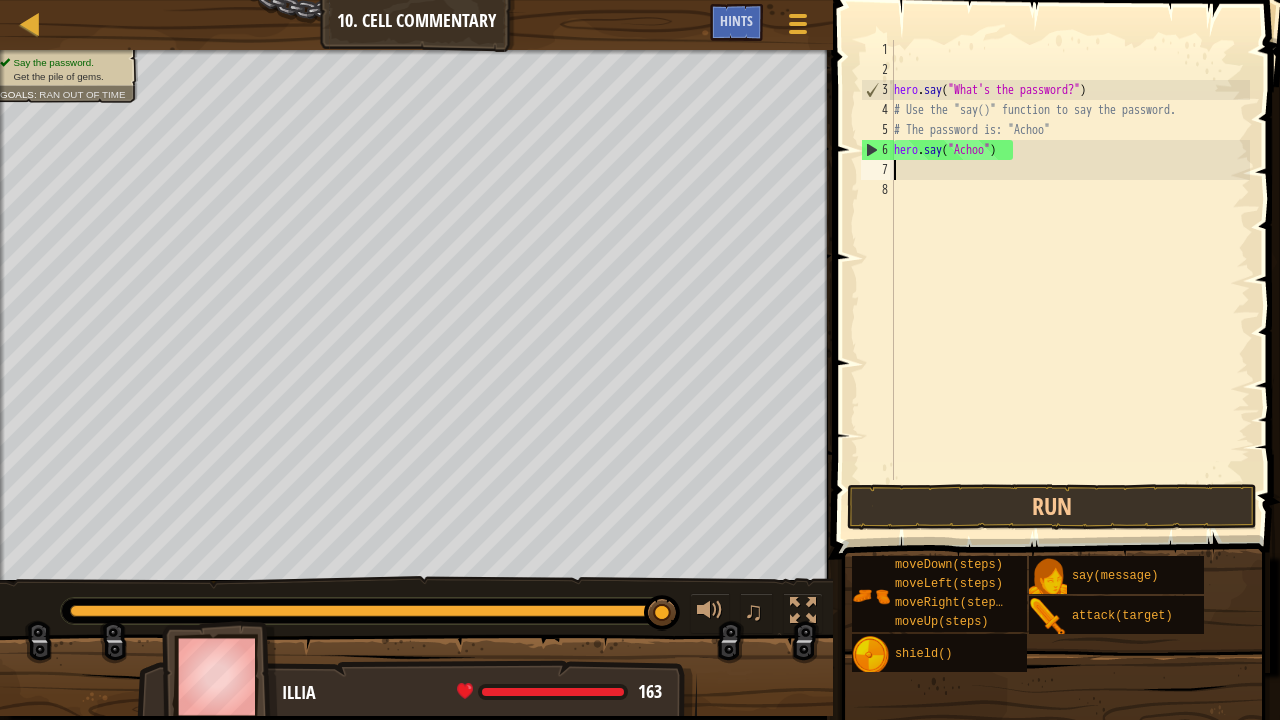 scroll, scrollTop: 9, scrollLeft: 0, axis: vertical 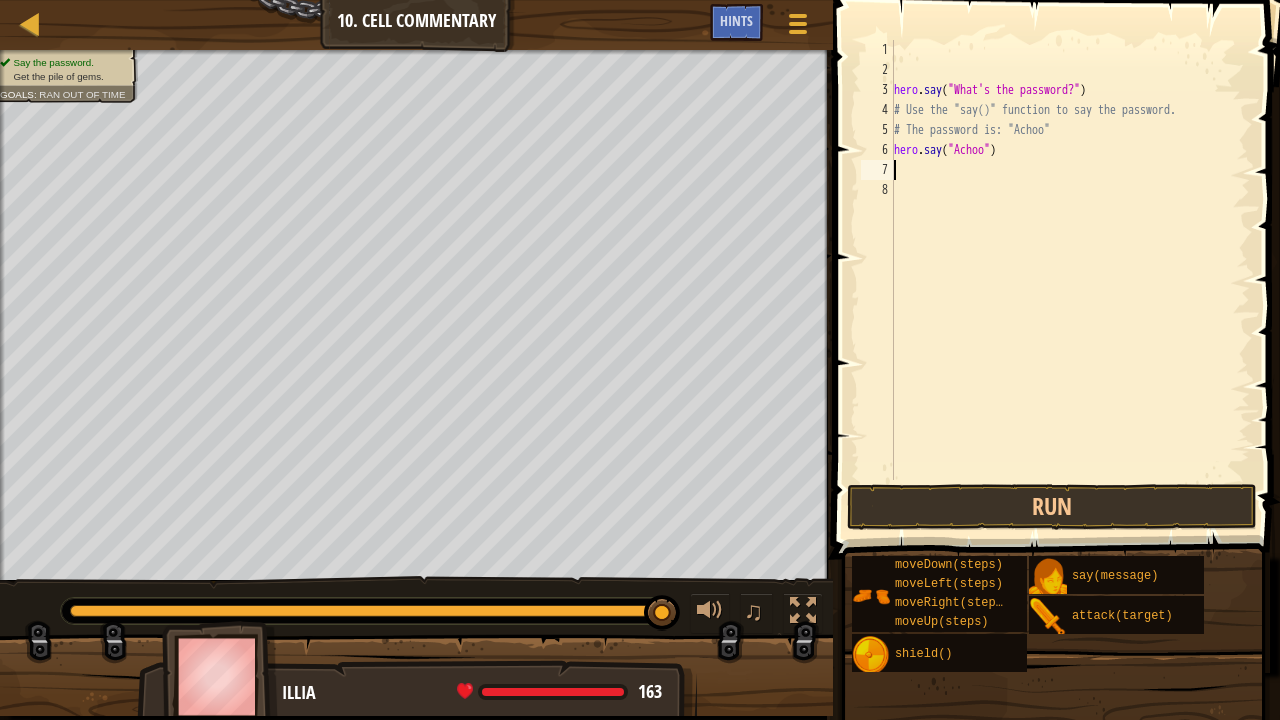 type on "u" 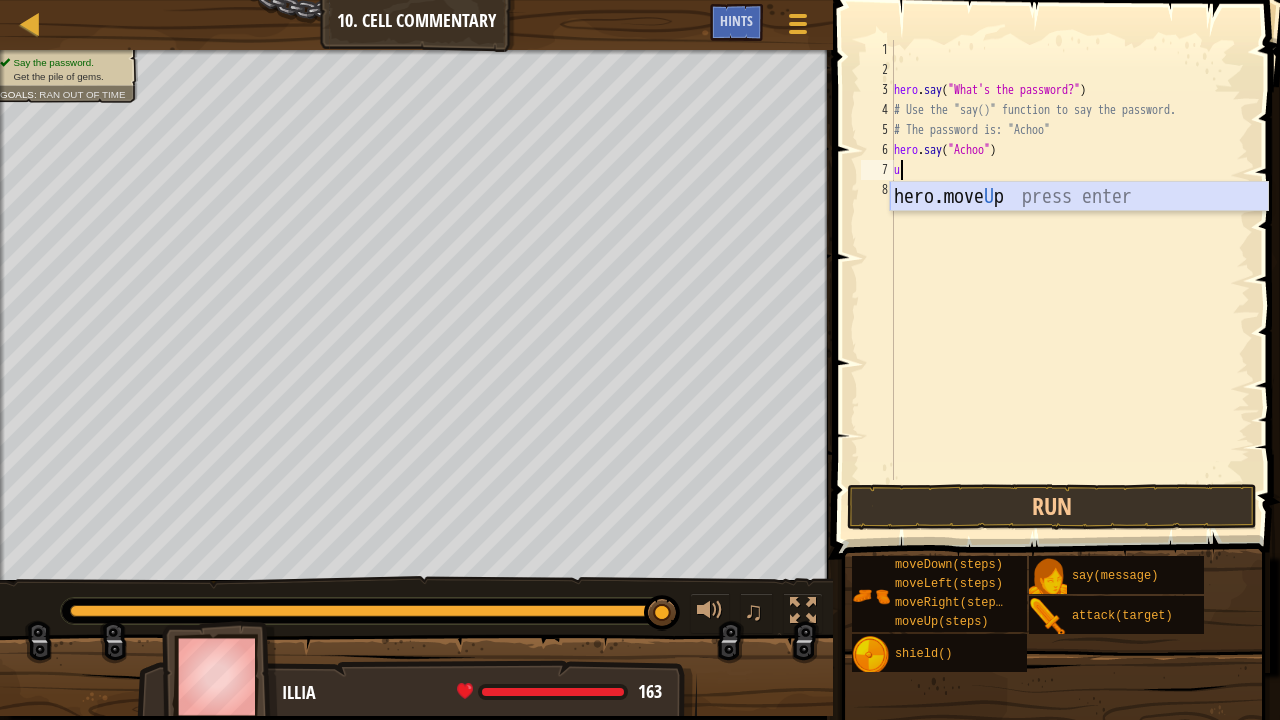 click on "hero.move U p press enter" at bounding box center [1079, 227] 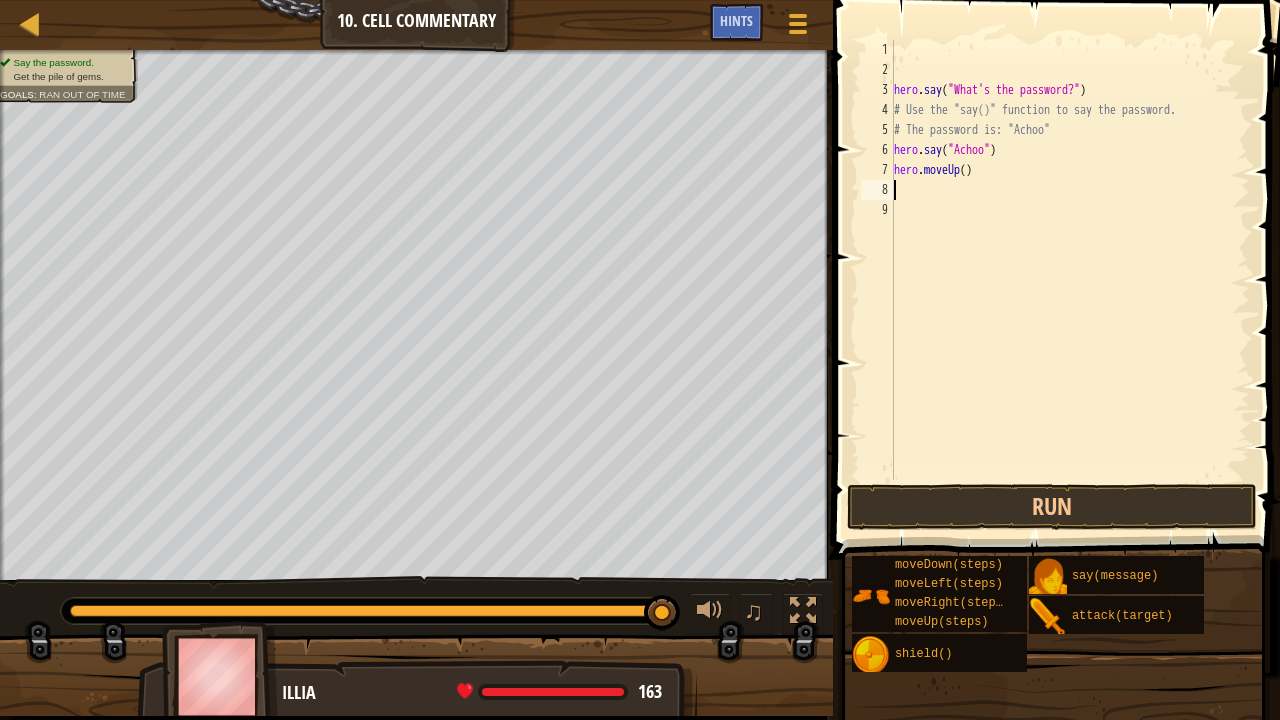 click on "hero . say ( "What's the password?" ) # Use the "say()" function to say the password. # The password is: "Achoo" hero . say ( "Achoo" ) hero . moveUp ( )" at bounding box center [1070, 280] 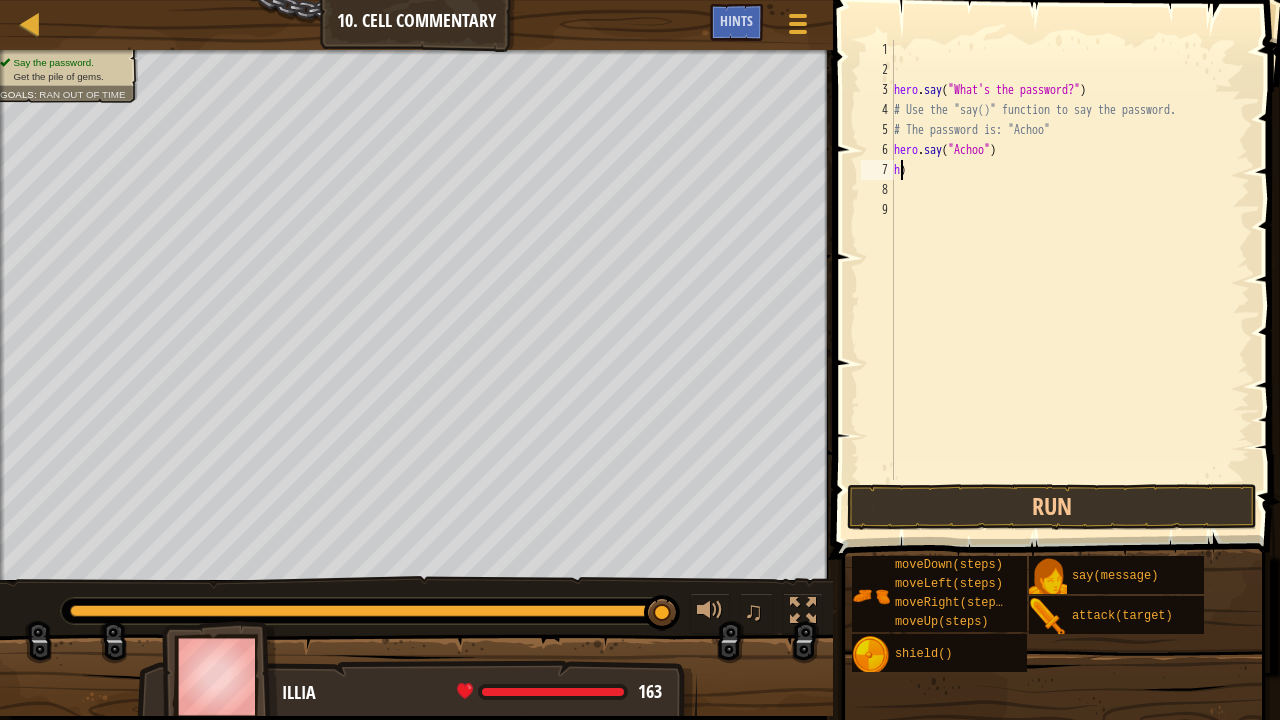 type on ")" 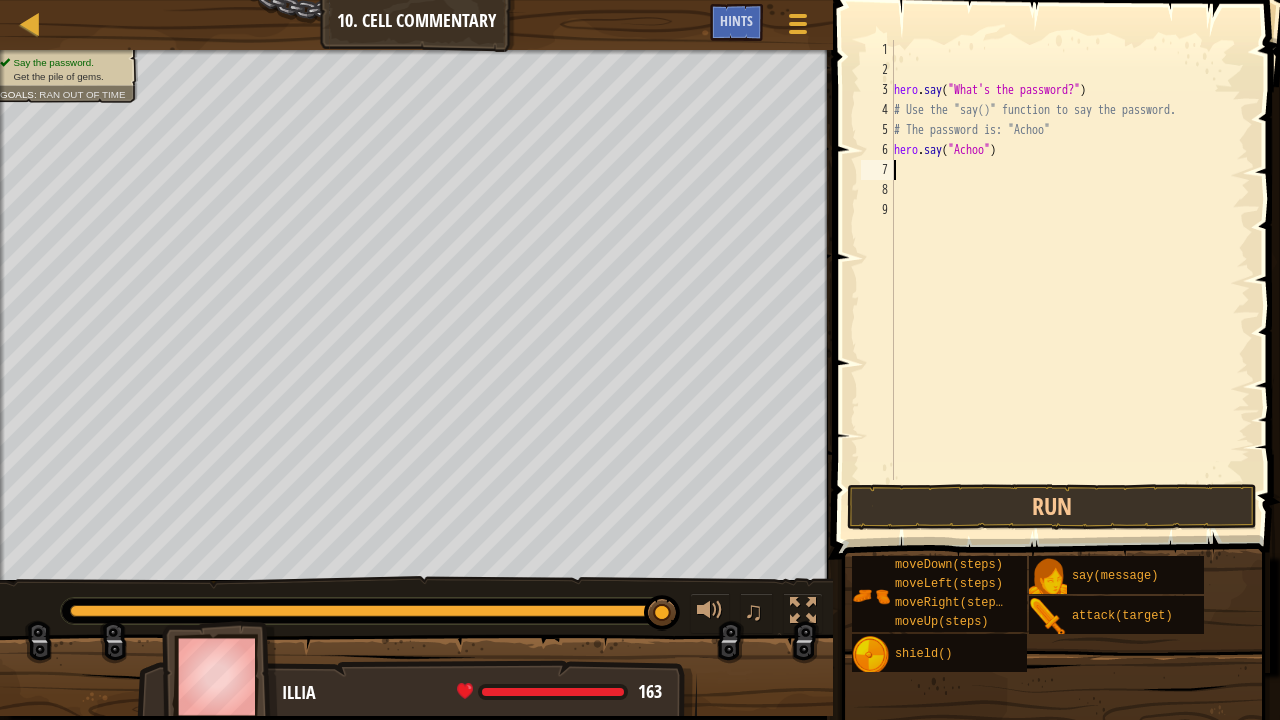 type on "l" 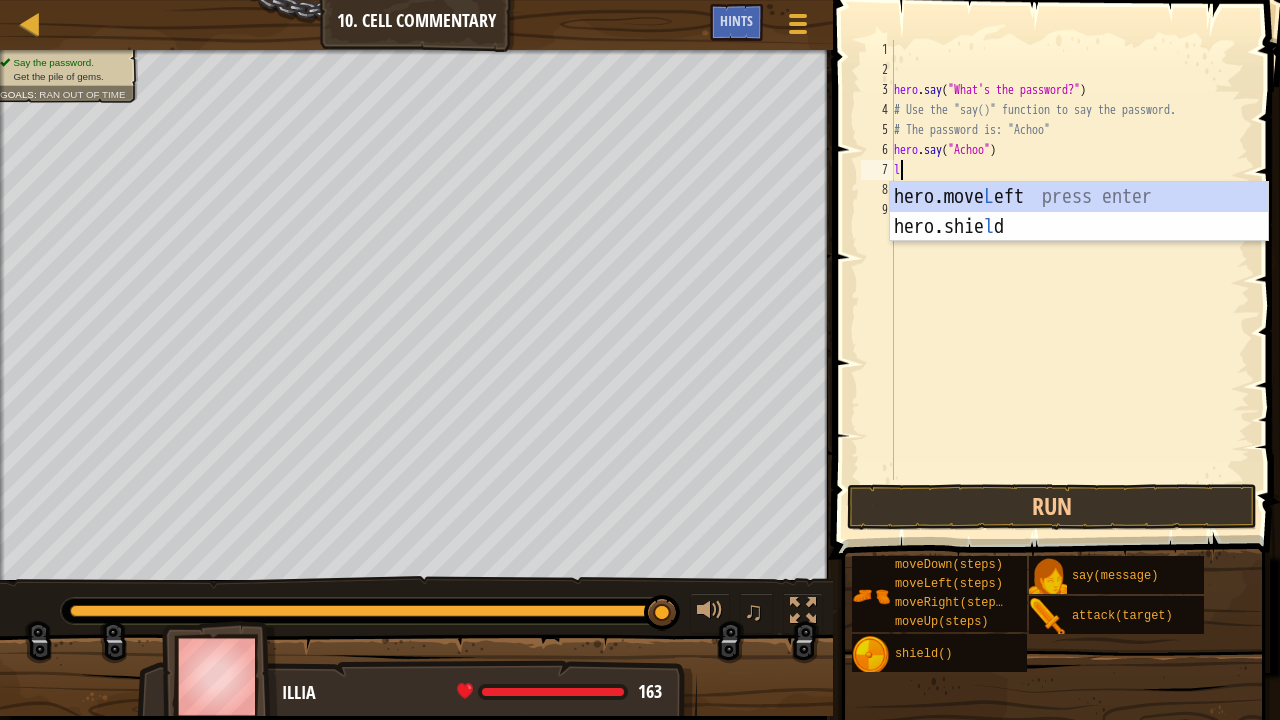 click on "hero.move L eft press enter hero.[PERSON_NAME] press enter" at bounding box center (1079, 242) 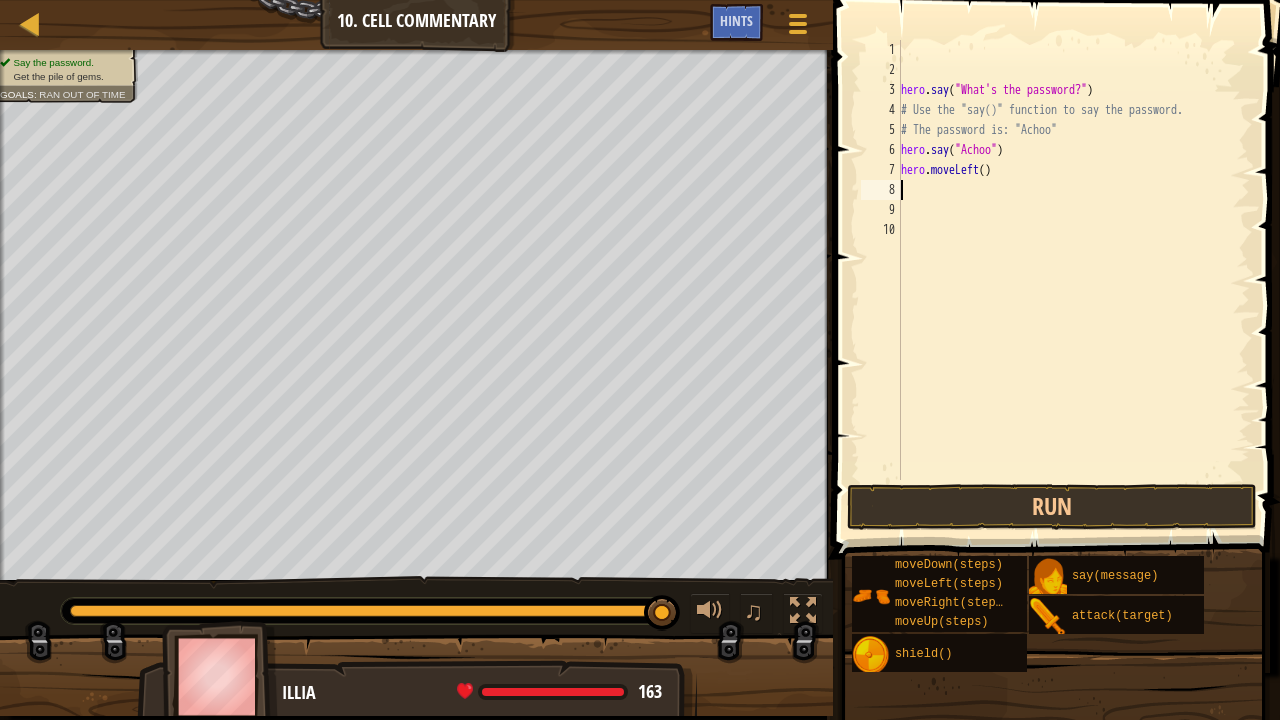 type on "u" 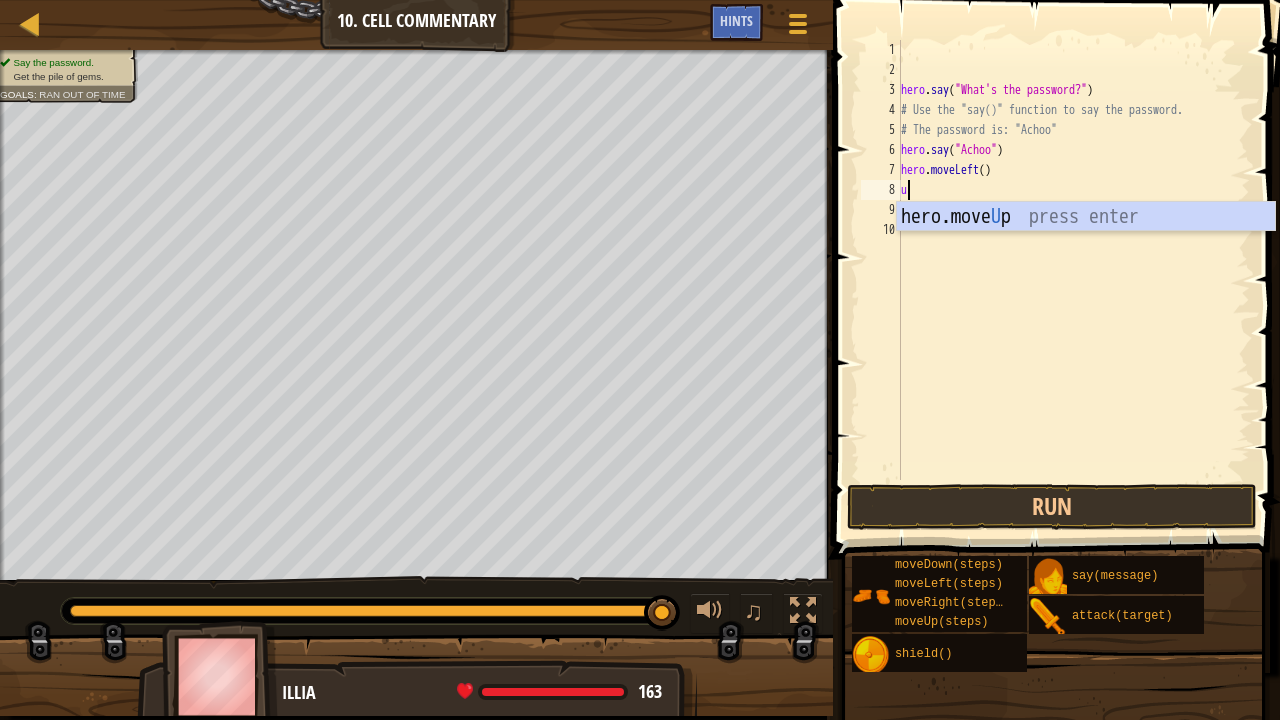 click on "hero.move U p press enter" at bounding box center [1086, 247] 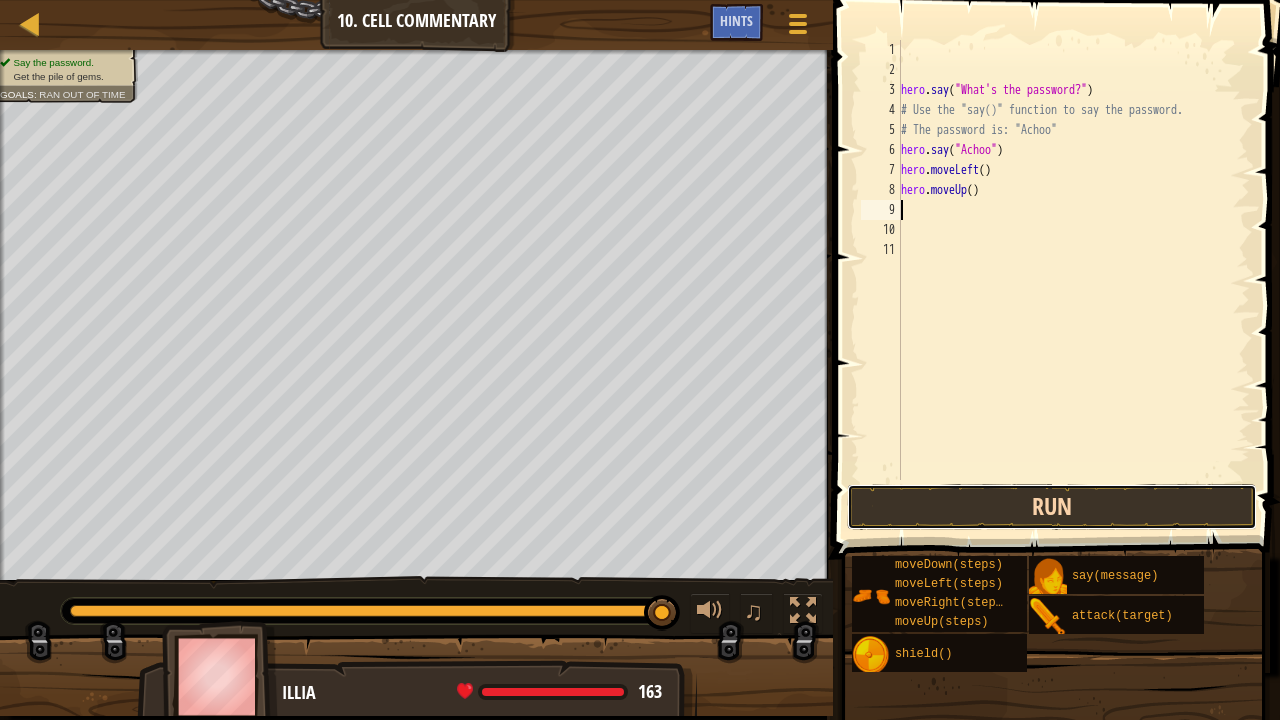 click on "Run" at bounding box center (1052, 507) 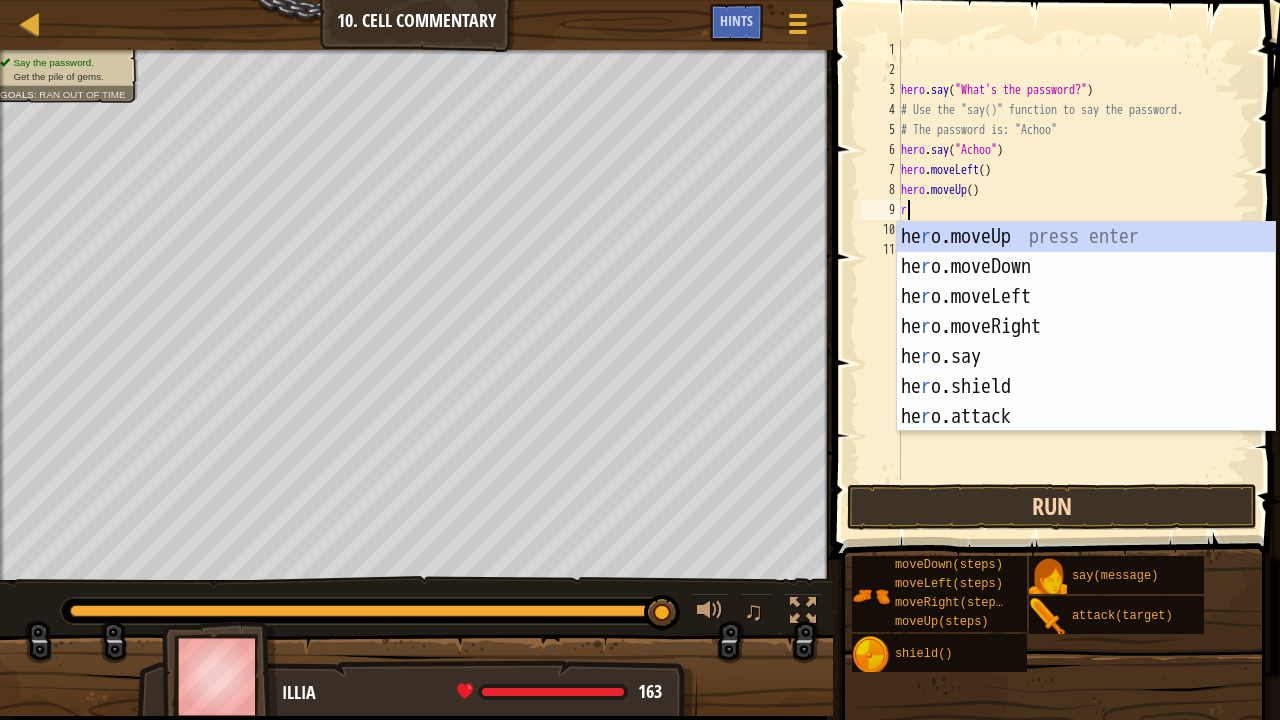 type on "rr" 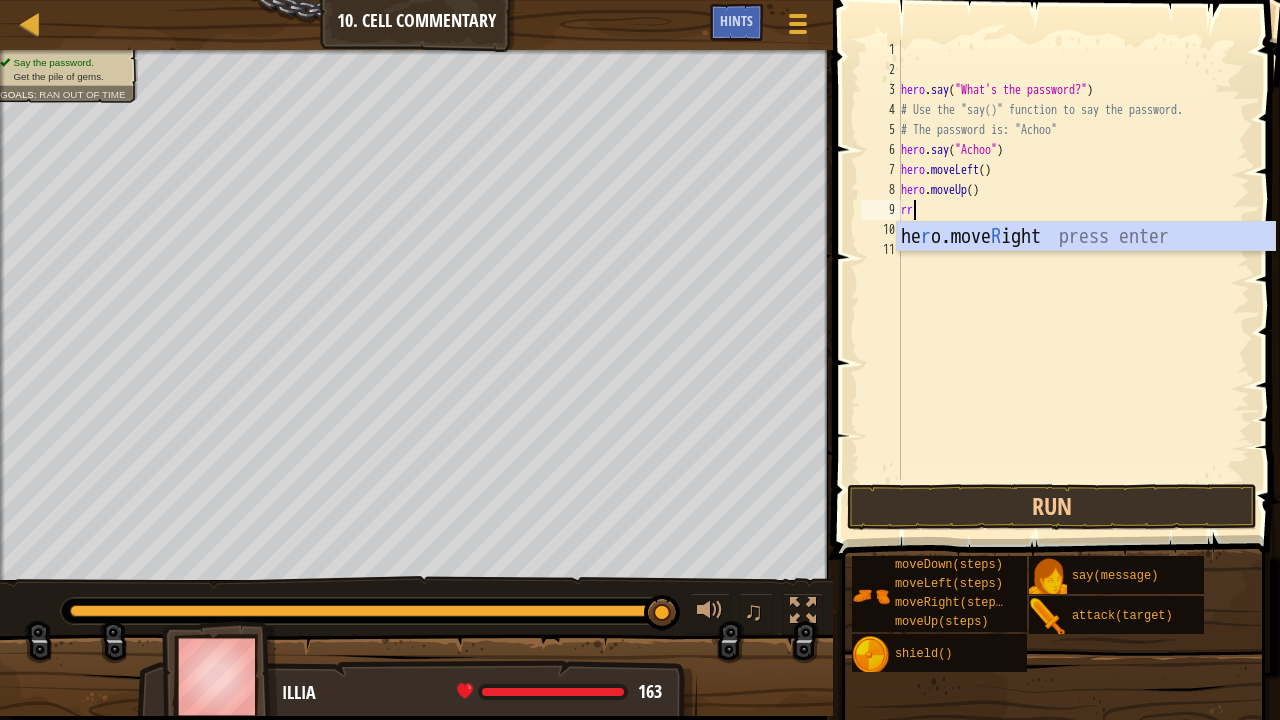 click on "he r o.move R ight press enter" at bounding box center [1086, 267] 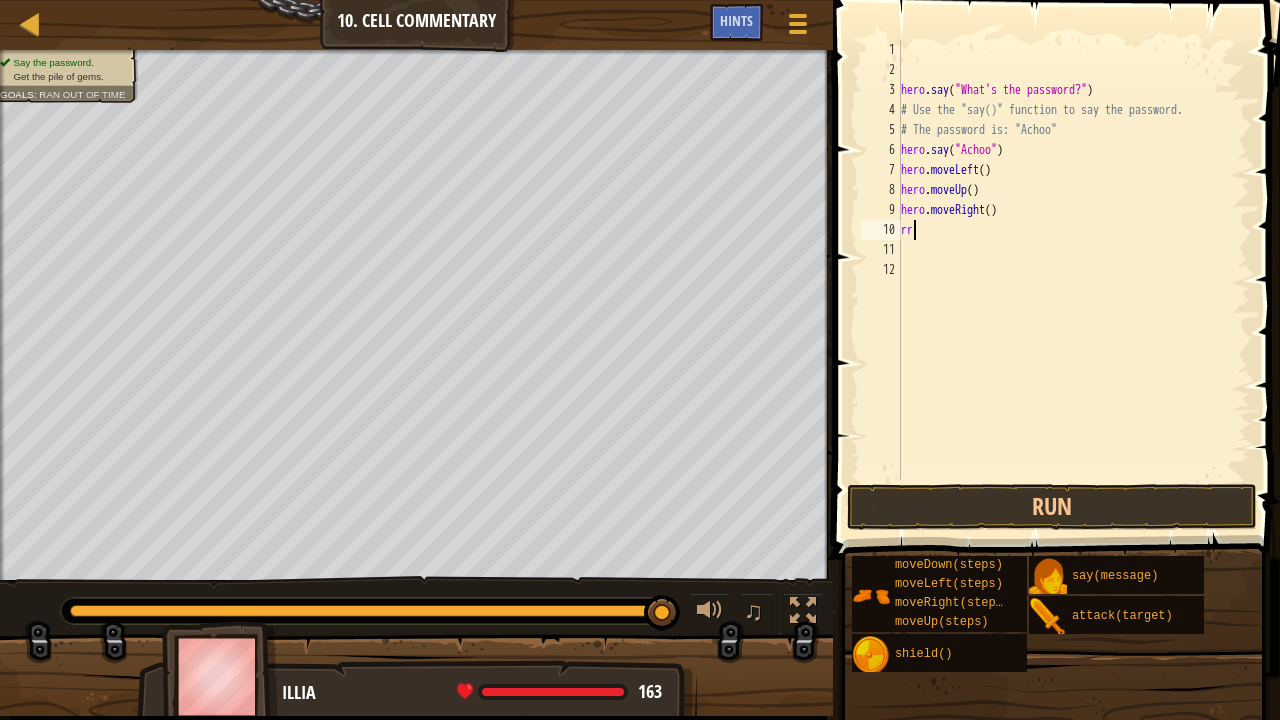 type on "r" 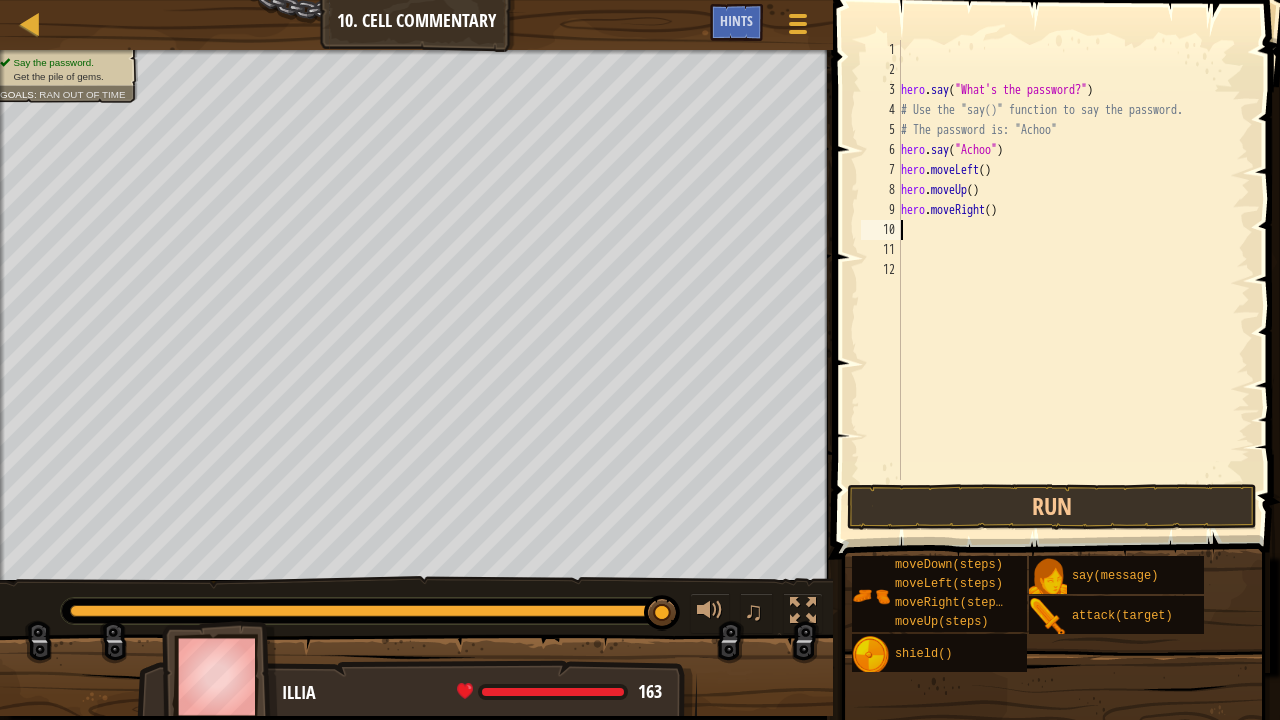 type on "r" 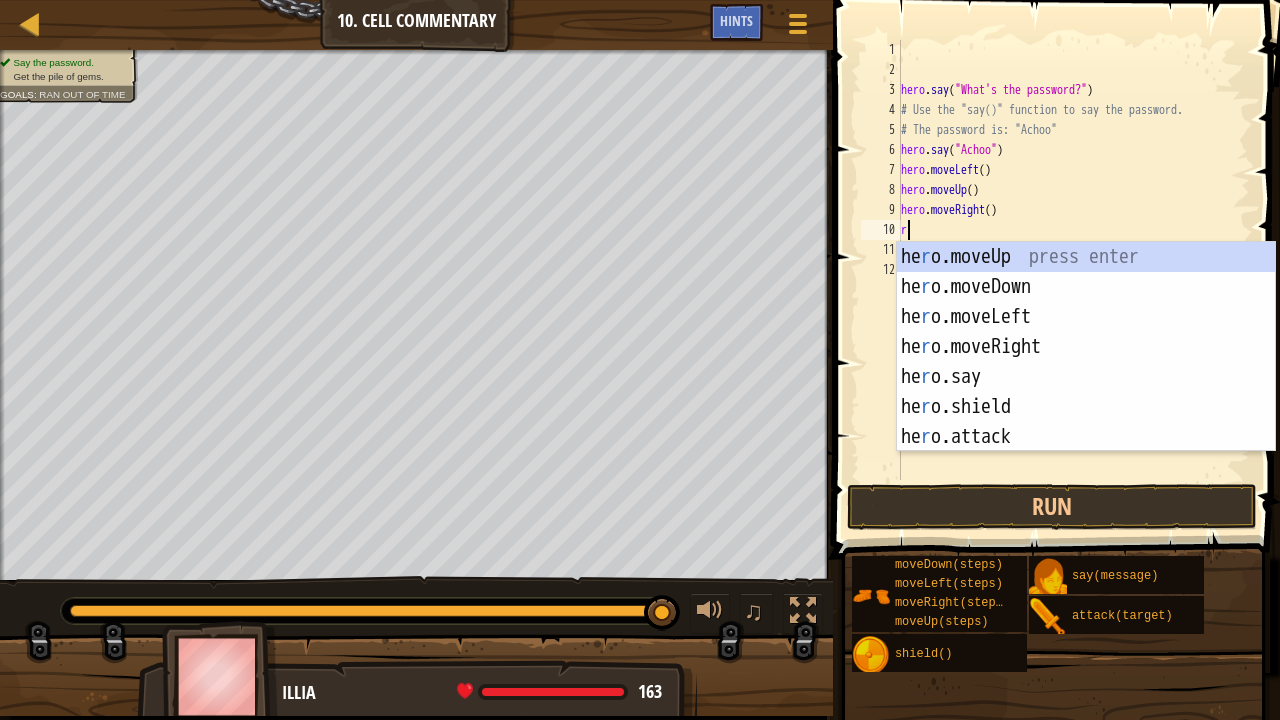 click on "he r o.moveUp press enter he r o.moveDown press enter he r o.moveLeft press enter he r o.moveRight press enter he r o.say press enter he r o.shield press enter he r o.attack press enter" at bounding box center [1086, 377] 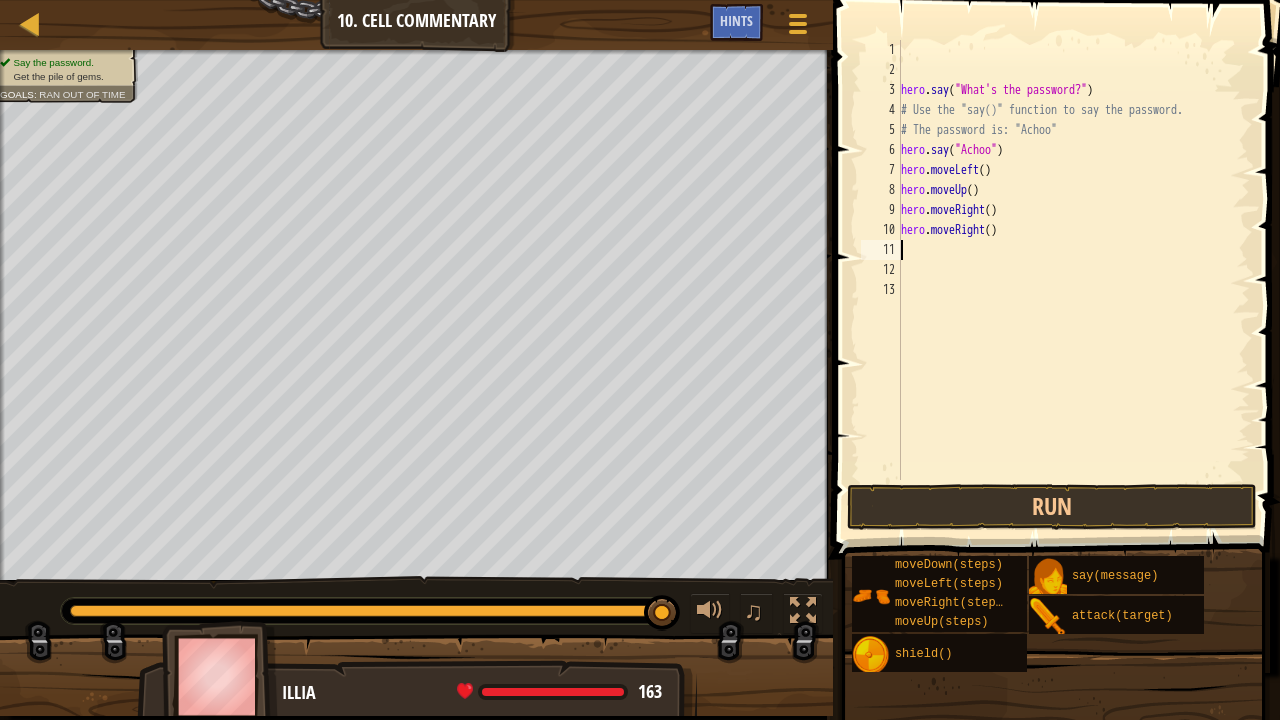 type on "u" 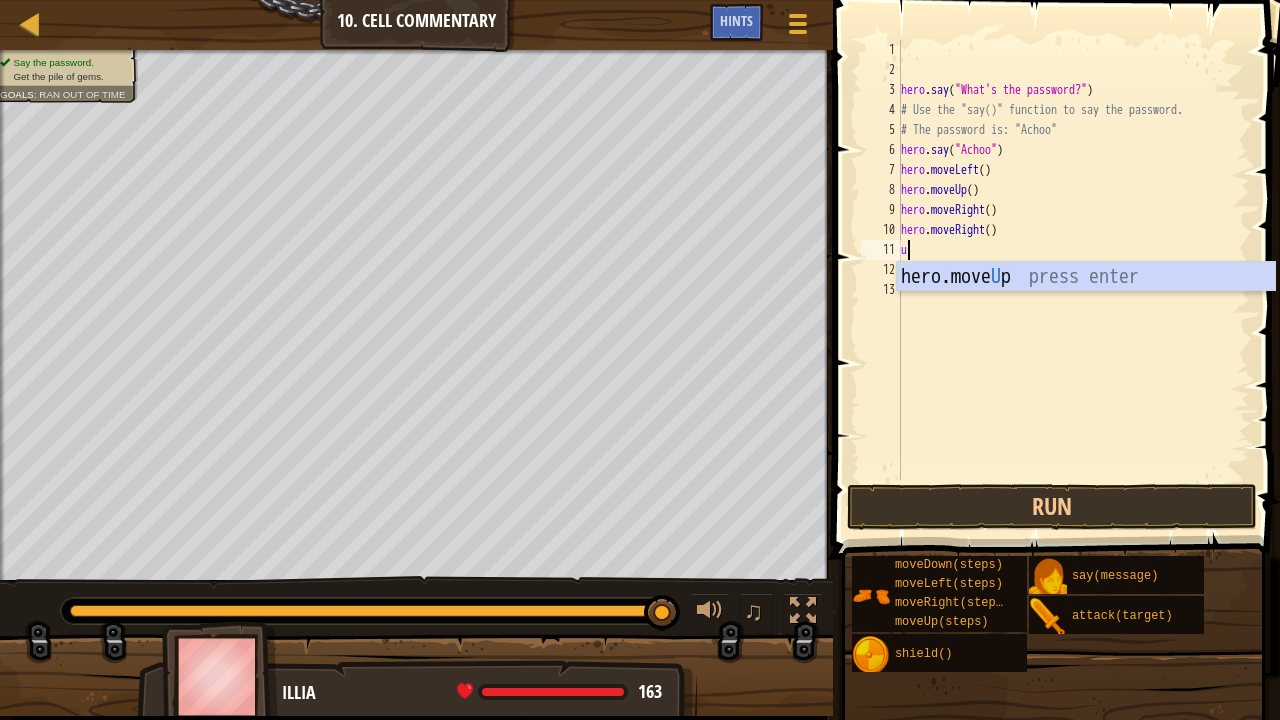 click on "hero.move U p press enter" at bounding box center (1086, 307) 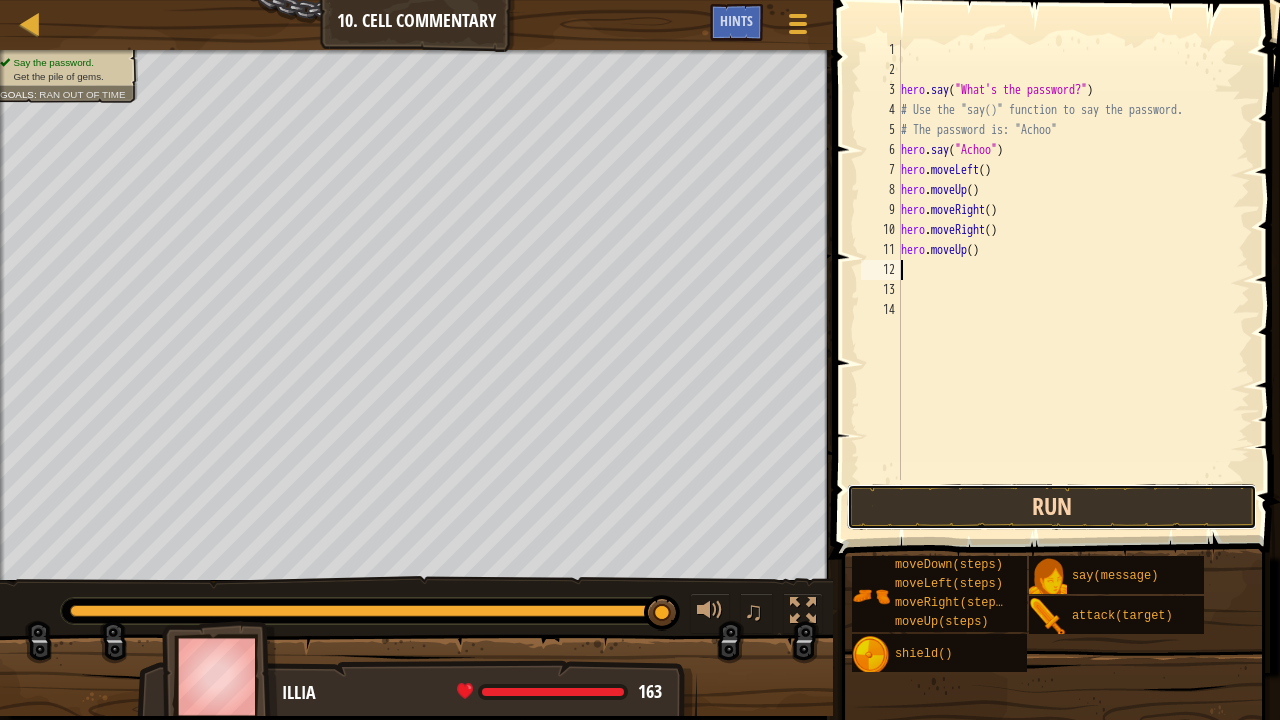 click on "Run" at bounding box center (1052, 507) 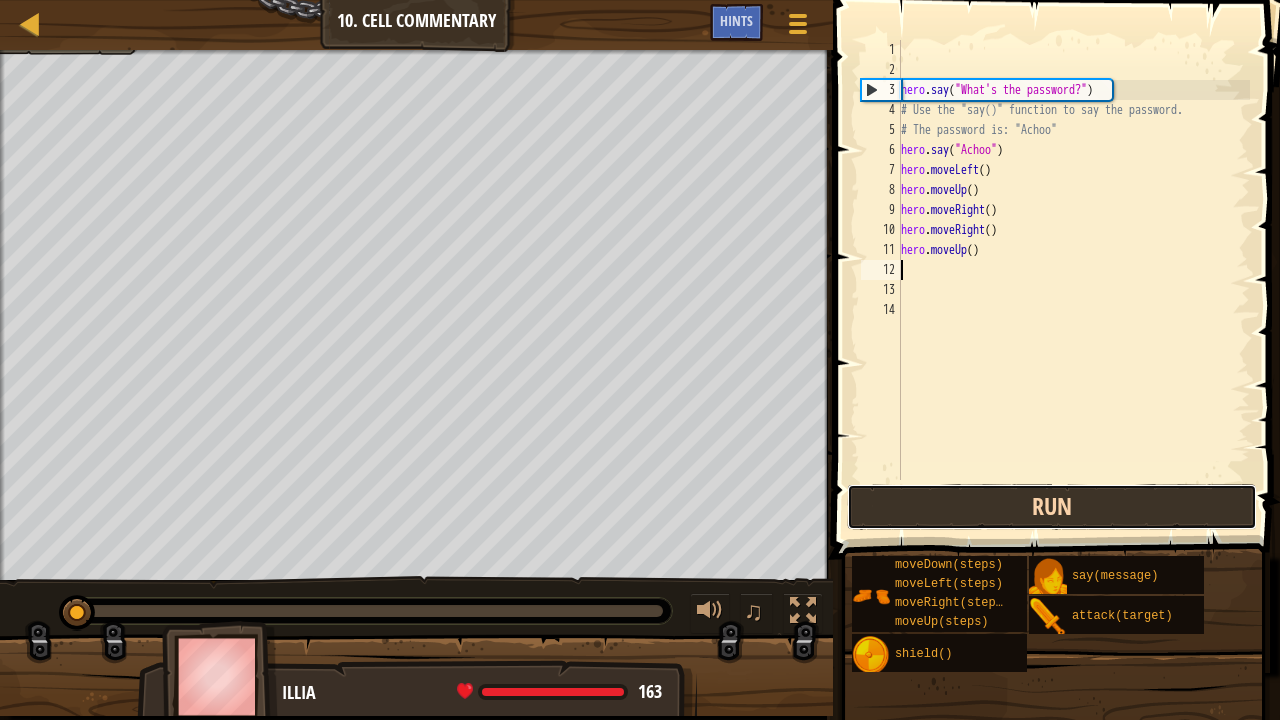 click on "Run" at bounding box center (1052, 507) 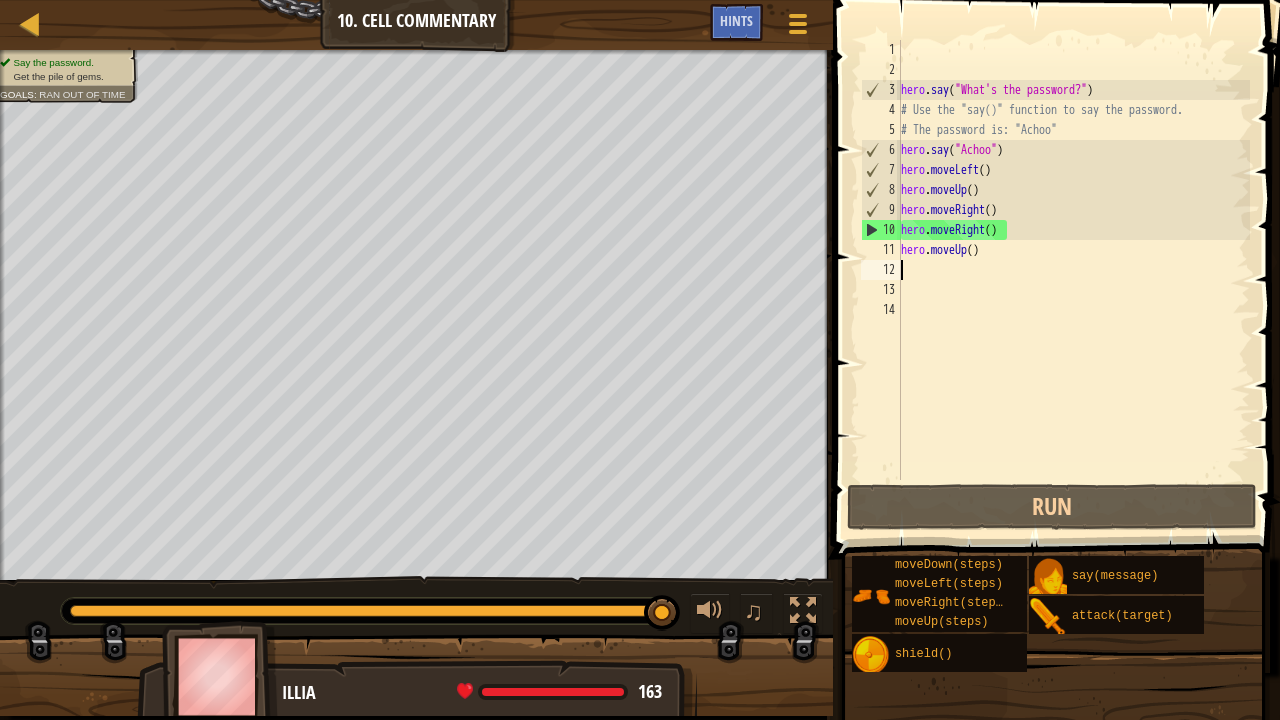 click on "hero . say ( "What's the password?" ) # Use the "say()" function to say the password. # The password is: "Achoo" hero . say ( "Achoo" ) hero . moveLeft ( ) hero . moveUp ( ) hero . moveRight ( ) hero . moveRight ( ) hero . moveUp ( )" at bounding box center [1074, 280] 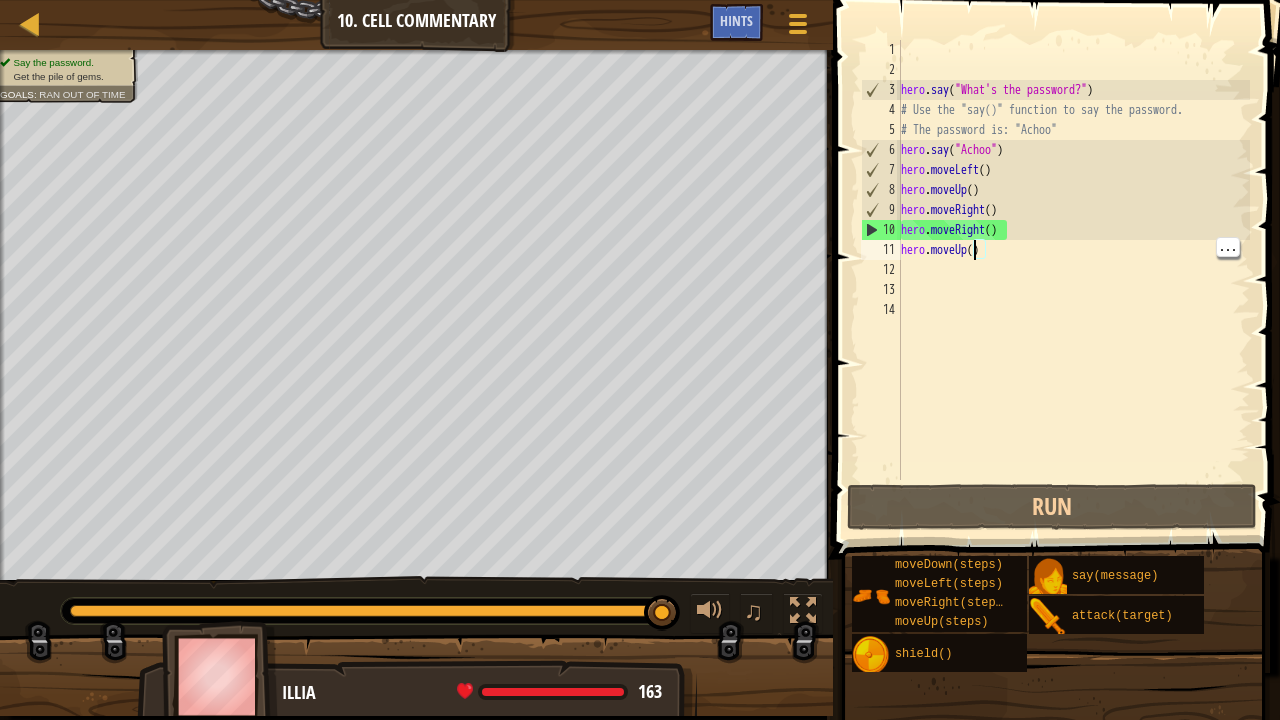 click on "hero . say ( "What's the password?" ) # Use the "say()" function to say the password. # The password is: "Achoo" hero . say ( "Achoo" ) hero . moveLeft ( ) hero . moveUp ( ) hero . moveRight ( ) hero . moveRight ( ) hero . moveUp ( )" at bounding box center (1074, 280) 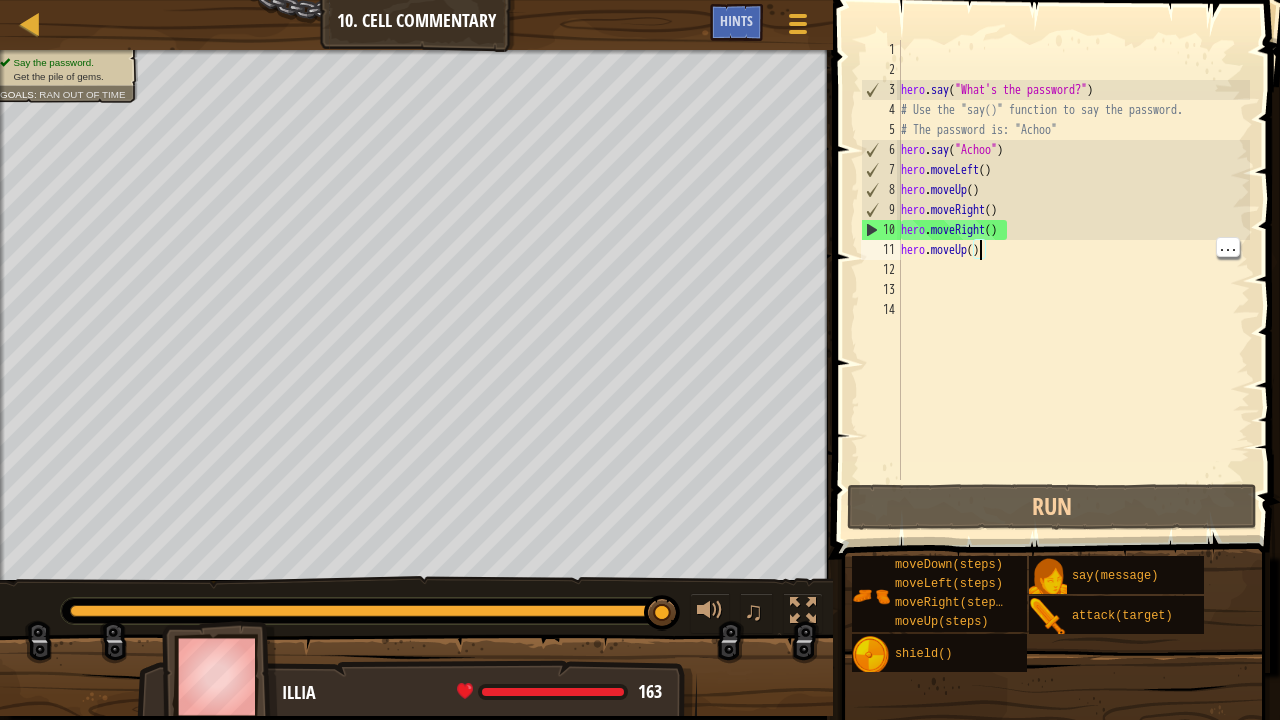 scroll, scrollTop: 9, scrollLeft: 6, axis: both 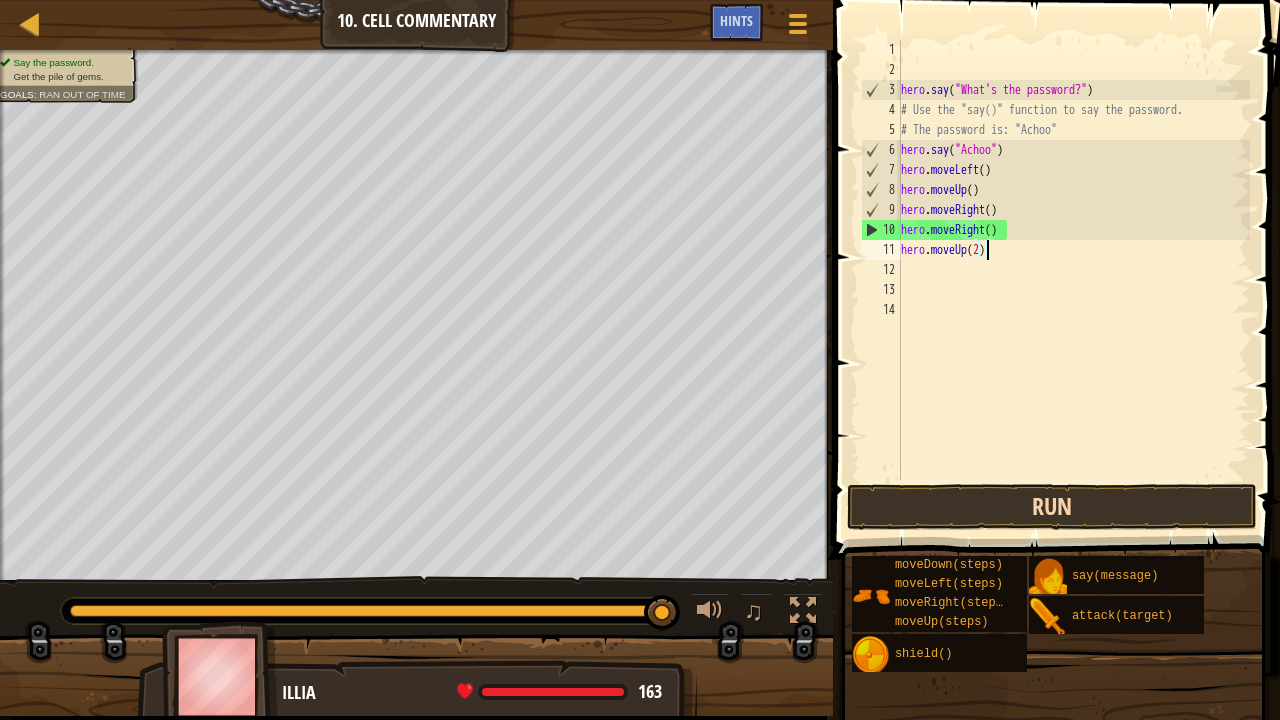 type on "hero.moveUp(2)" 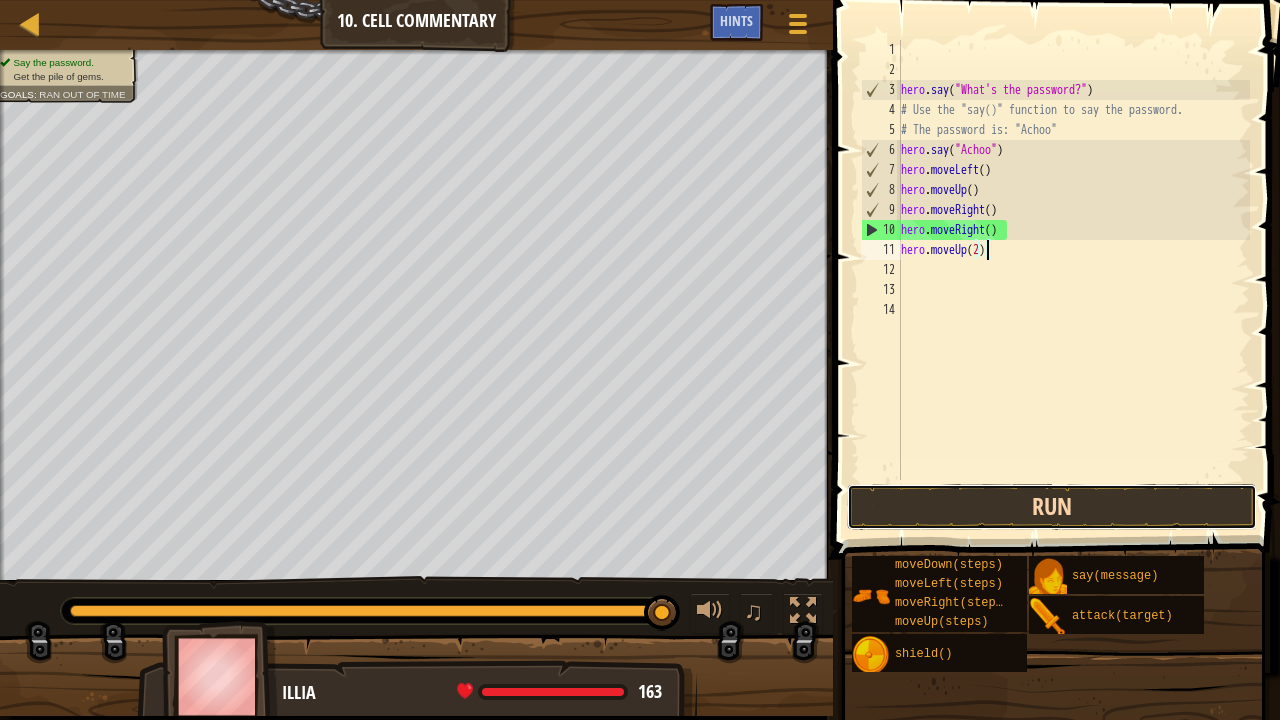 click on "Run" at bounding box center (1052, 507) 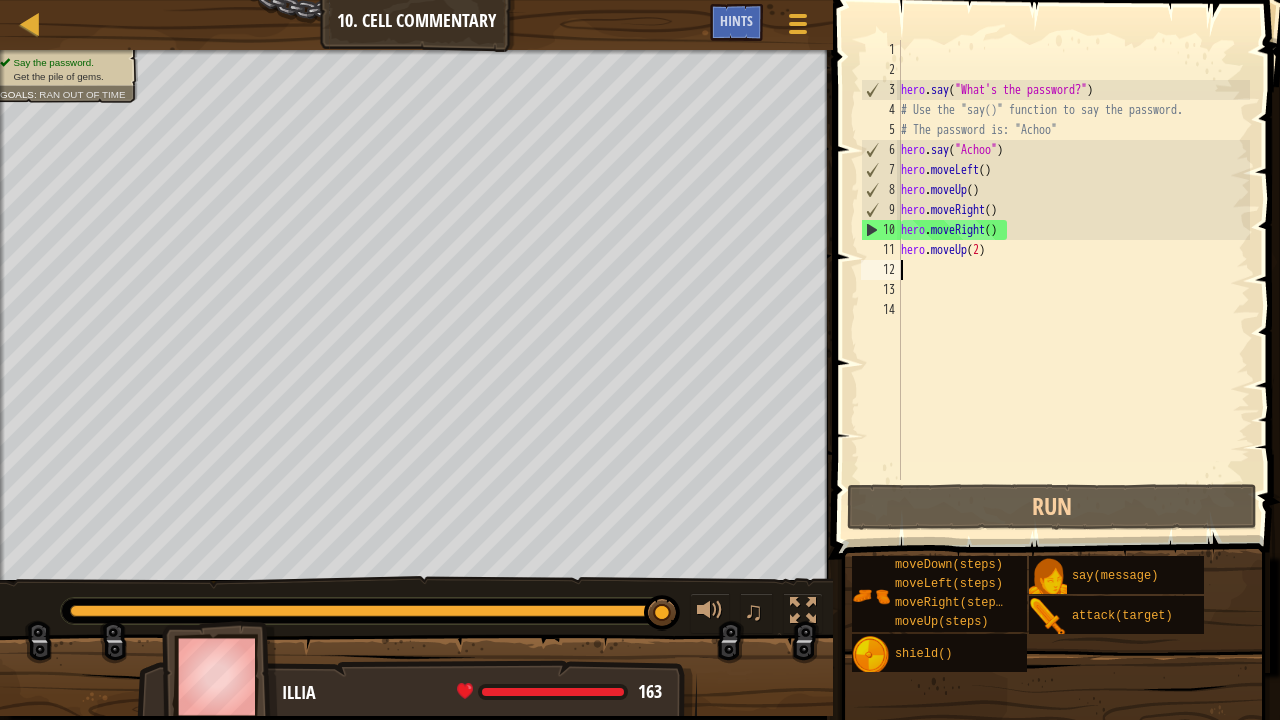 click on "hero . say ( "What's the password?" ) # Use the "say()" function to say the password. # The password is: "Achoo" hero . say ( "Achoo" ) hero . moveLeft ( ) hero . moveUp ( ) hero . moveRight ( ) hero . moveRight ( ) hero . moveUp ( 2 )" at bounding box center (1074, 280) 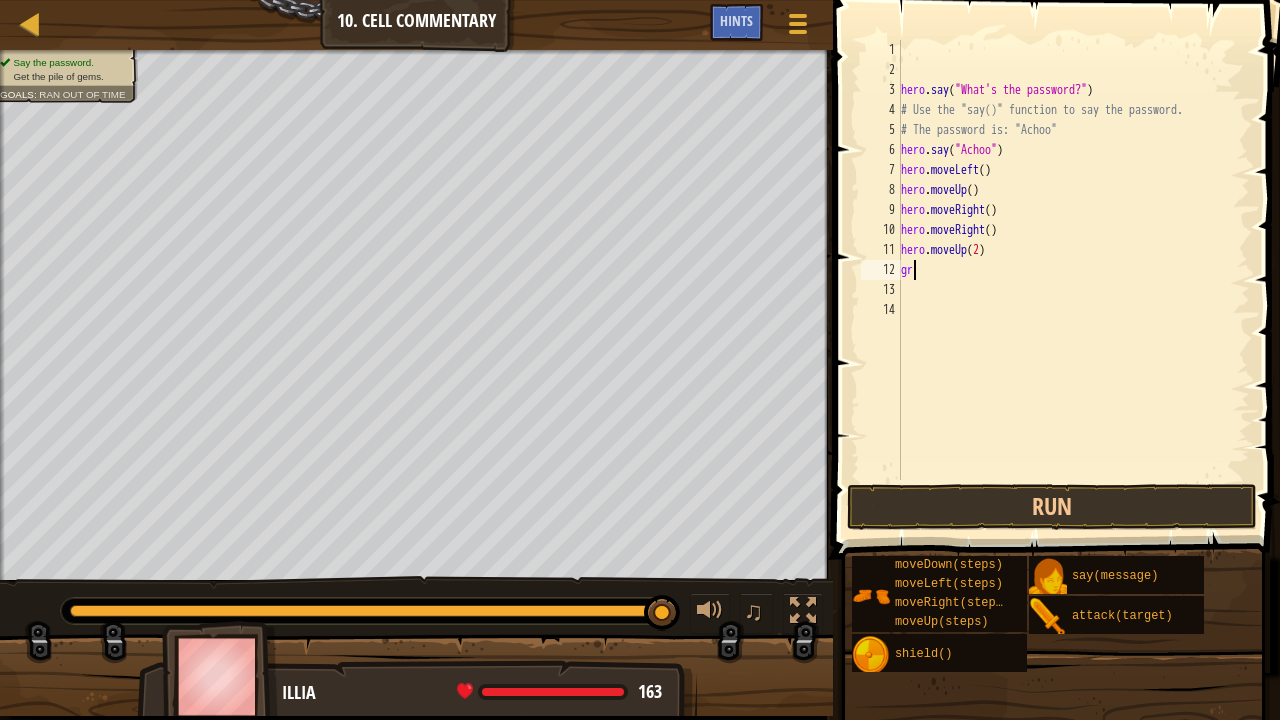 type on "g" 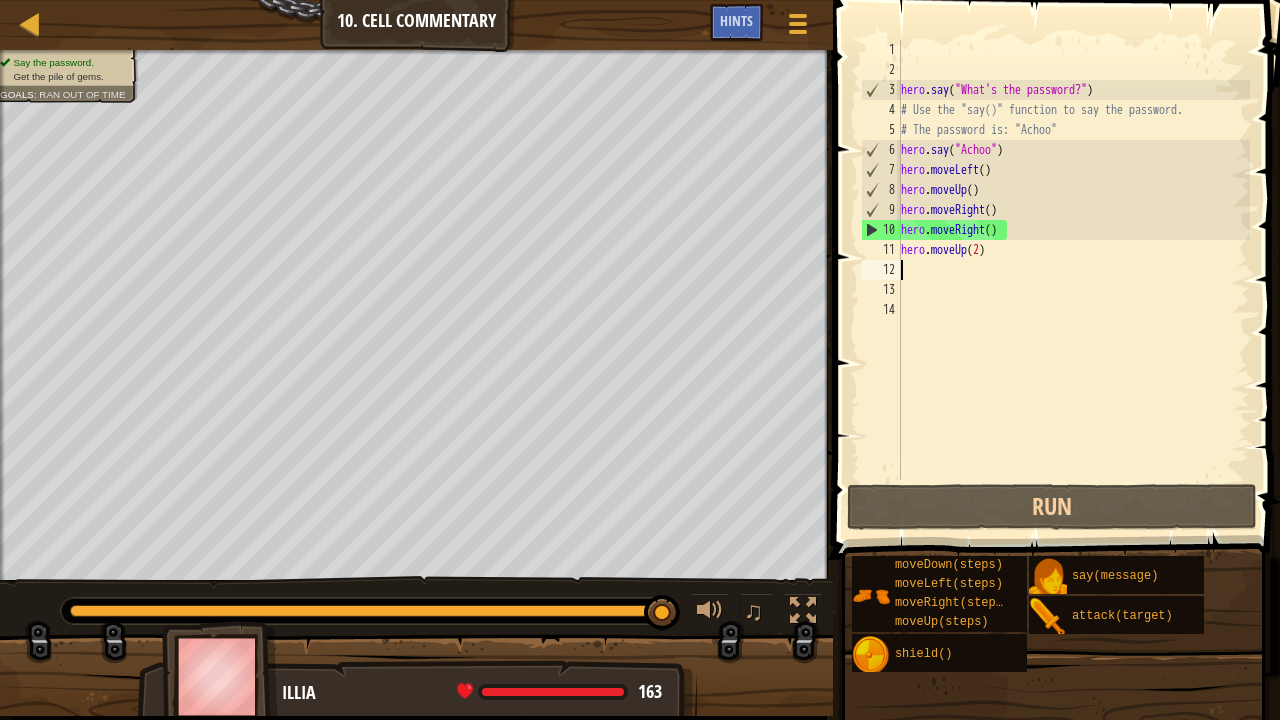 click on "hero . say ( "What's the password?" ) # Use the "say()" function to say the password. # The password is: "Achoo" hero . say ( "Achoo" ) hero . moveLeft ( ) hero . moveUp ( ) hero . moveRight ( ) hero . moveRight ( ) hero . moveUp ( 2 )" at bounding box center (1074, 280) 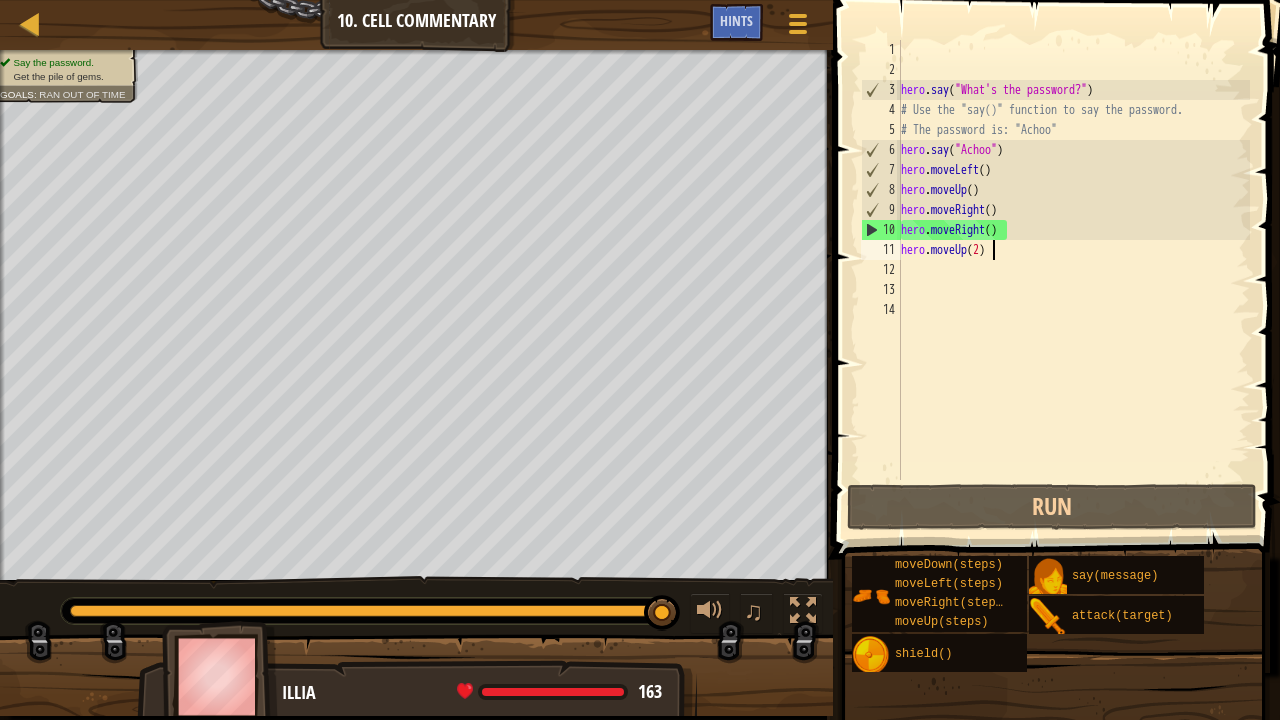 click on "hero . say ( "What's the password?" ) # Use the "say()" function to say the password. # The password is: "Achoo" hero . say ( "Achoo" ) hero . moveLeft ( ) hero . moveUp ( ) hero . moveRight ( ) hero . moveRight ( ) hero . moveUp ( 2 )" at bounding box center (1074, 280) 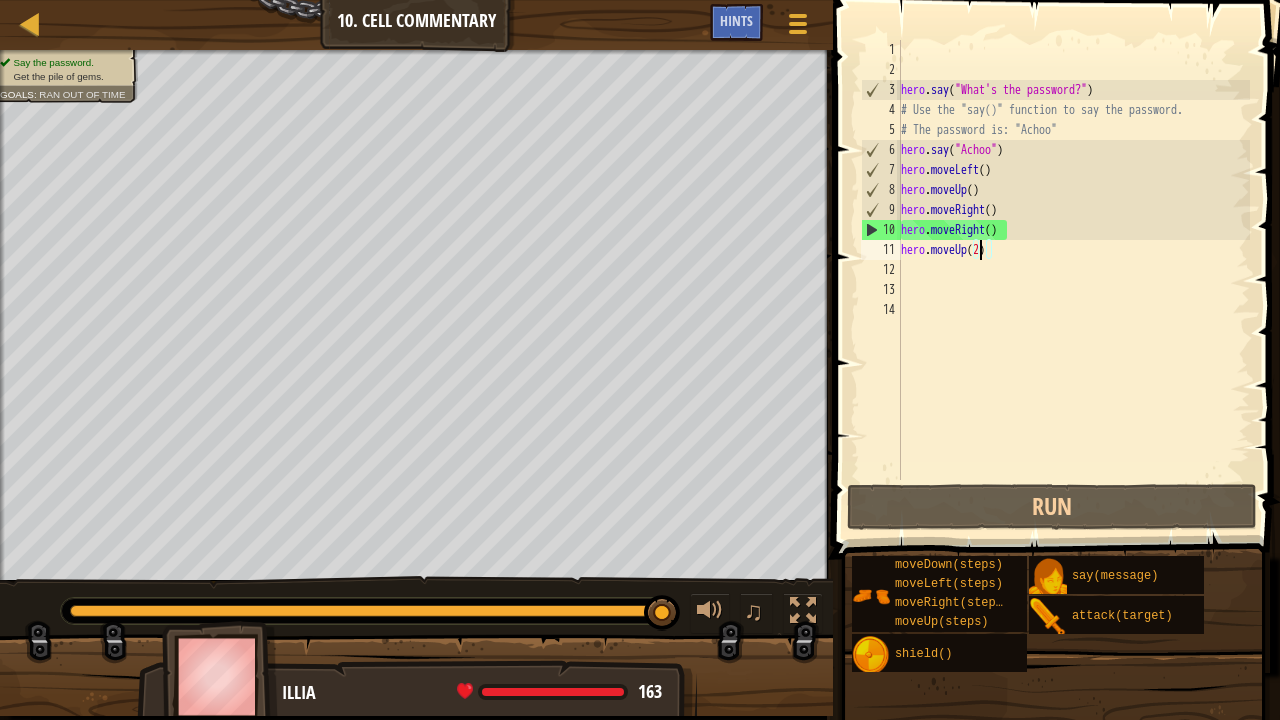 click on "hero . say ( "What's the password?" ) # Use the "say()" function to say the password. # The password is: "Achoo" hero . say ( "Achoo" ) hero . moveLeft ( ) hero . moveUp ( ) hero . moveRight ( ) hero . moveRight ( ) hero . moveUp ( 2 )" at bounding box center (1074, 280) 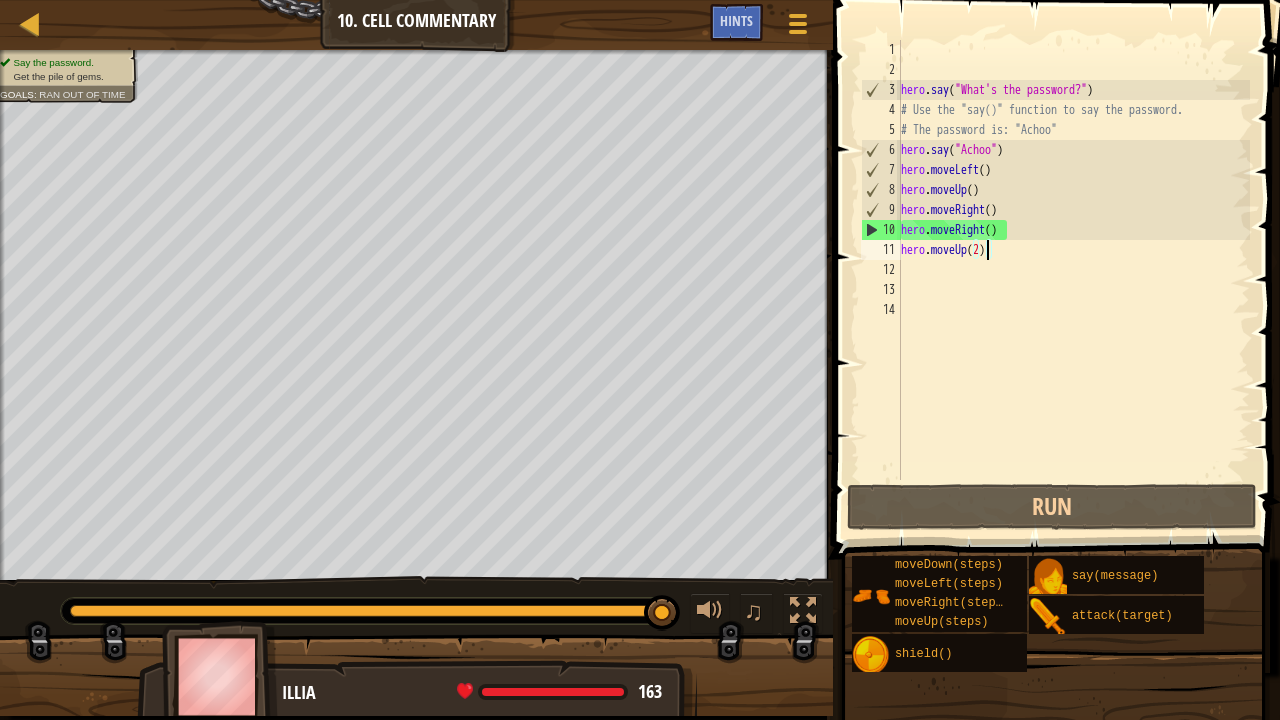 type on "hero.moveUp()" 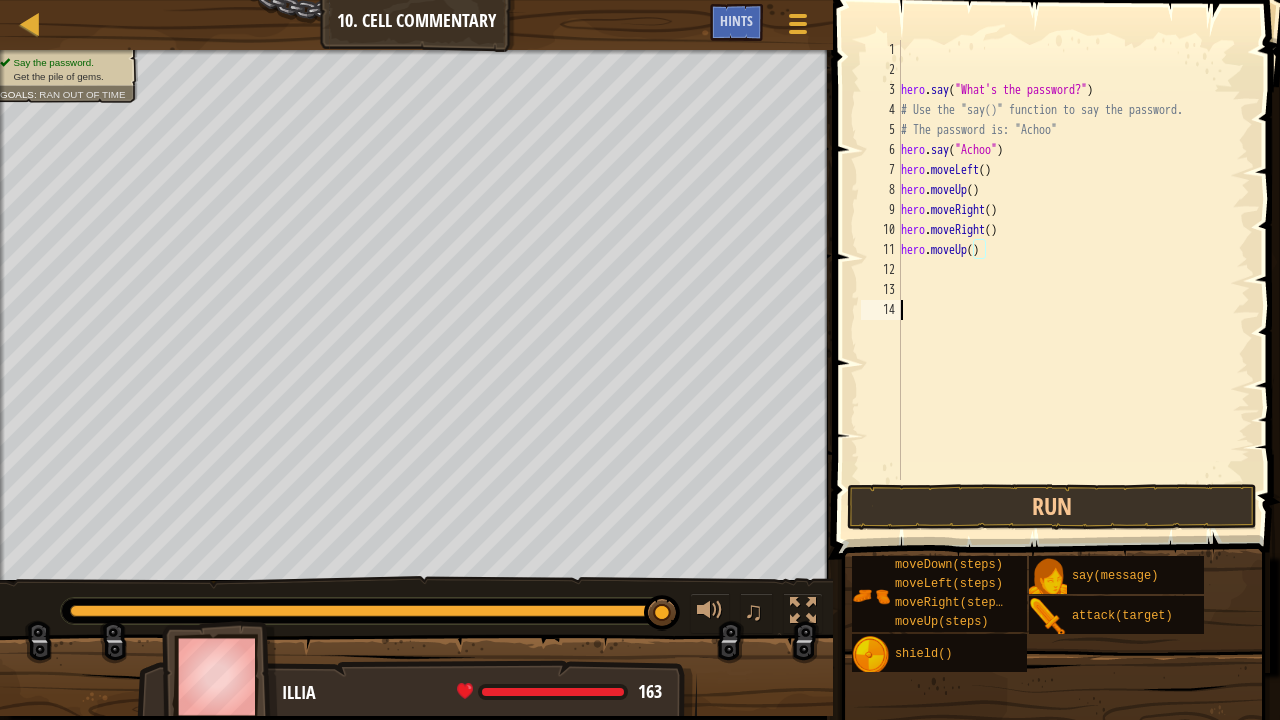 click on "hero . say ( "What's the password?" ) # Use the "say()" function to say the password. # The password is: "Achoo" hero . say ( "Achoo" ) hero . moveLeft ( ) hero . moveUp ( ) hero . moveRight ( ) hero . moveRight ( ) hero . moveUp ( )" at bounding box center (1074, 280) 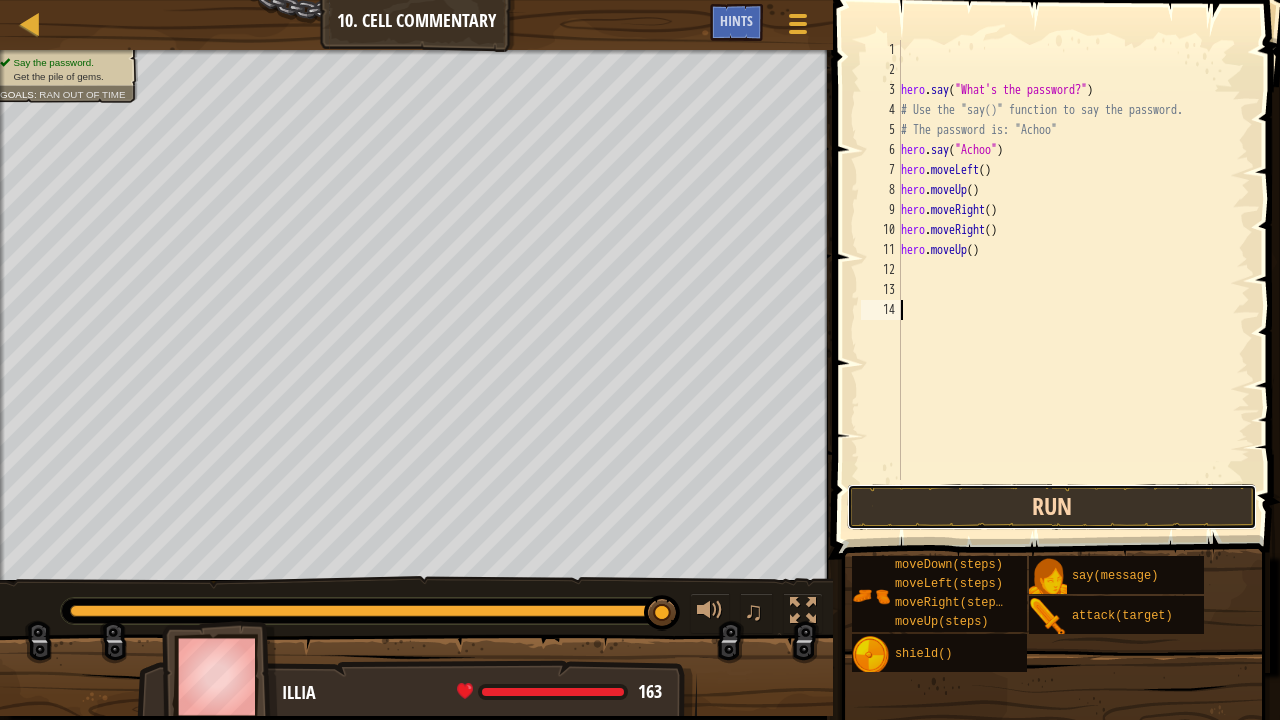 click on "Run" at bounding box center [1052, 507] 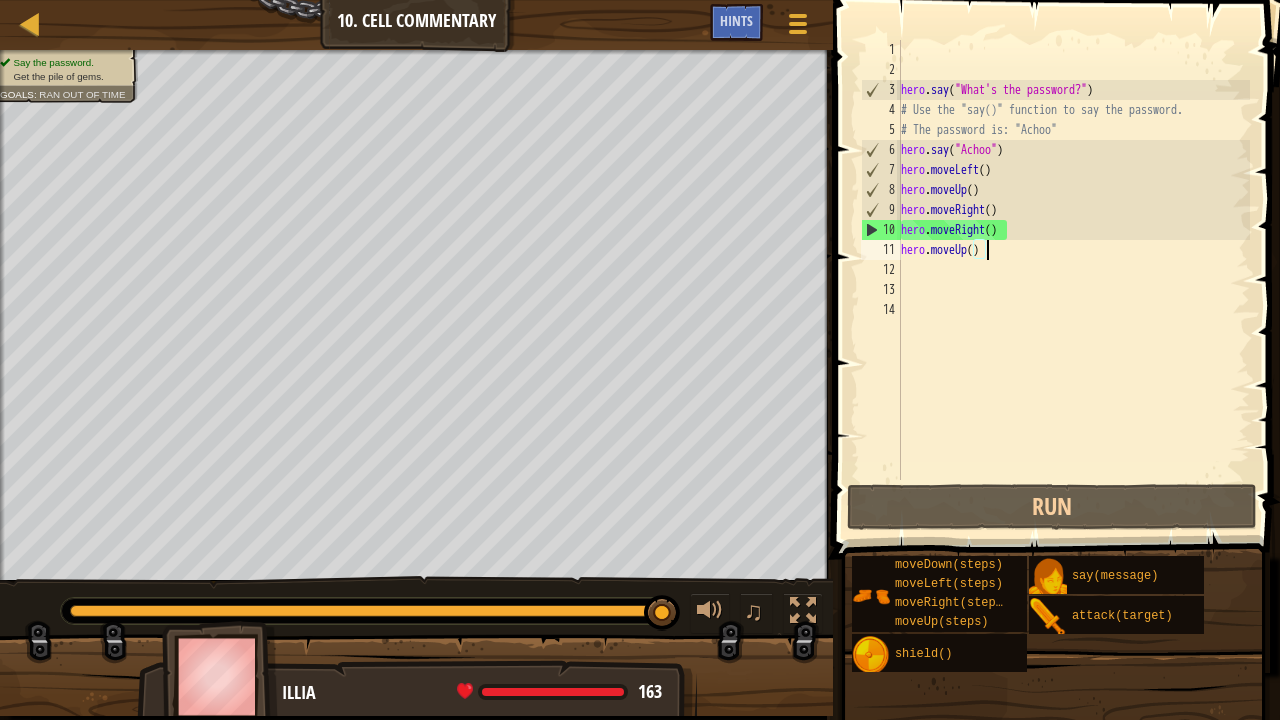 click on "hero . say ( "What's the password?" ) # Use the "say()" function to say the password. # The password is: "Achoo" hero . say ( "Achoo" ) hero . moveLeft ( ) hero . moveUp ( ) hero . moveRight ( ) hero . moveRight ( ) hero . moveUp ( )" at bounding box center (1074, 280) 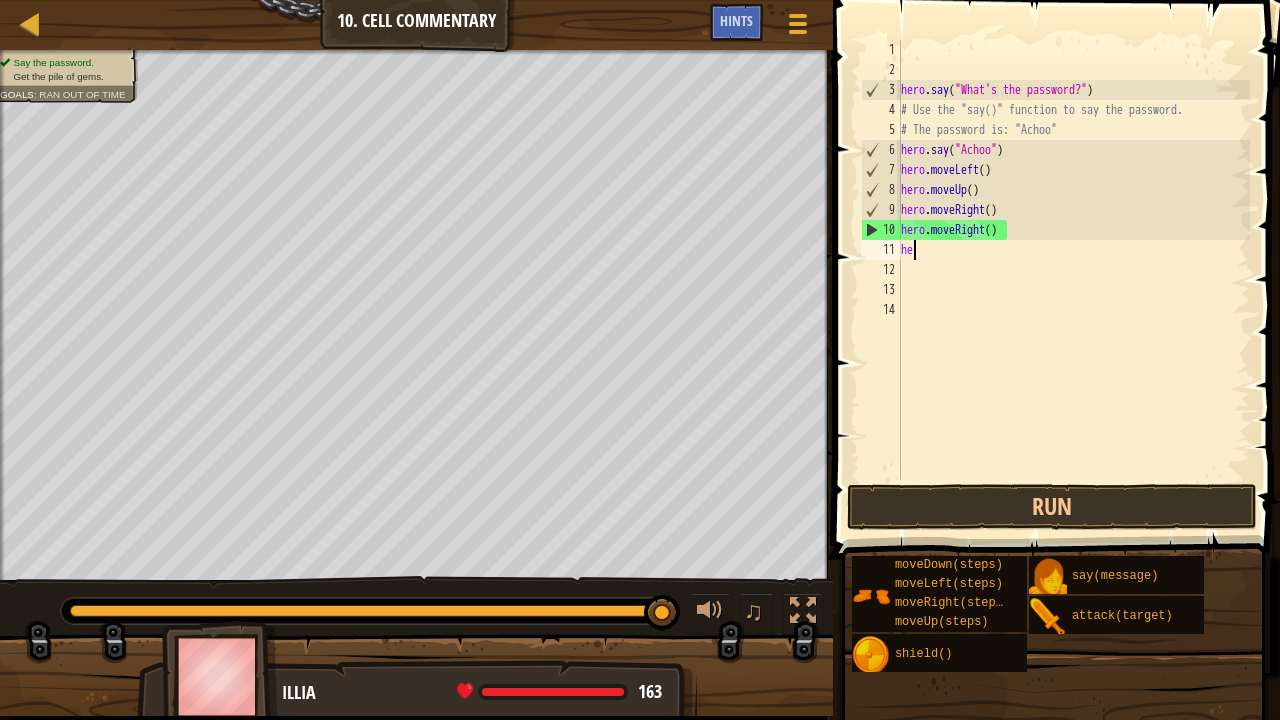 type on "h" 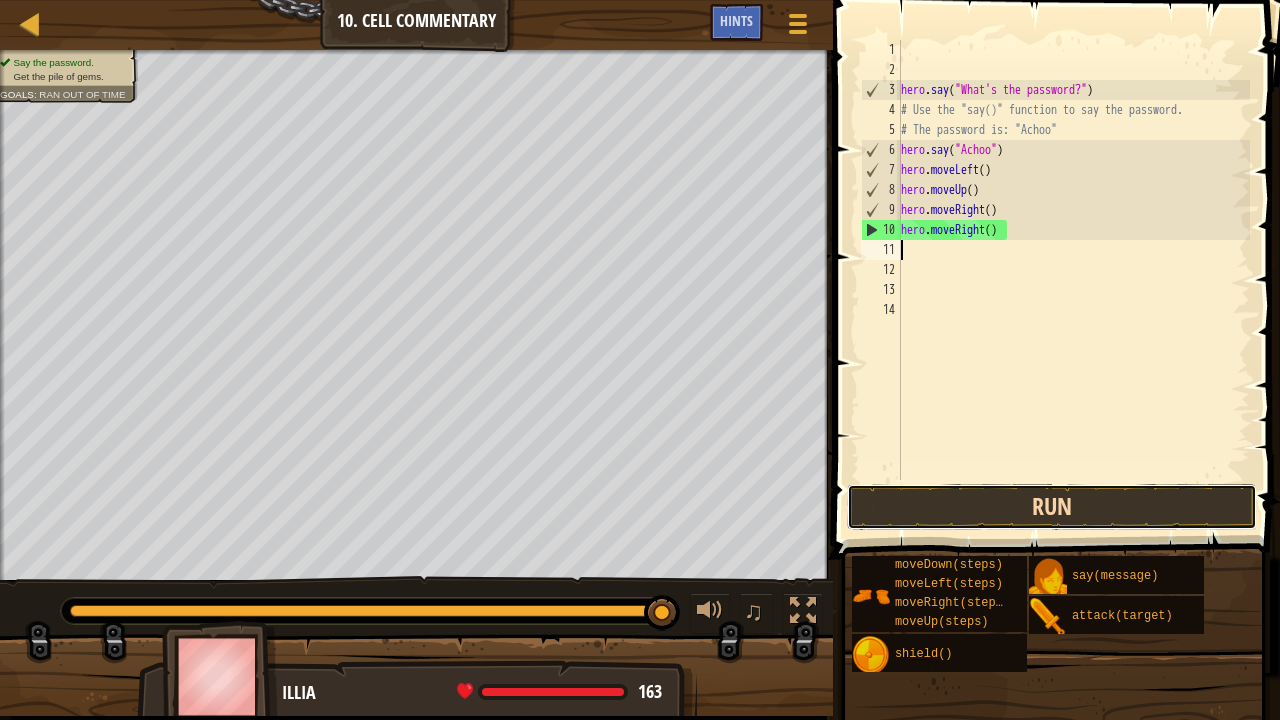 click on "Run" at bounding box center [1052, 507] 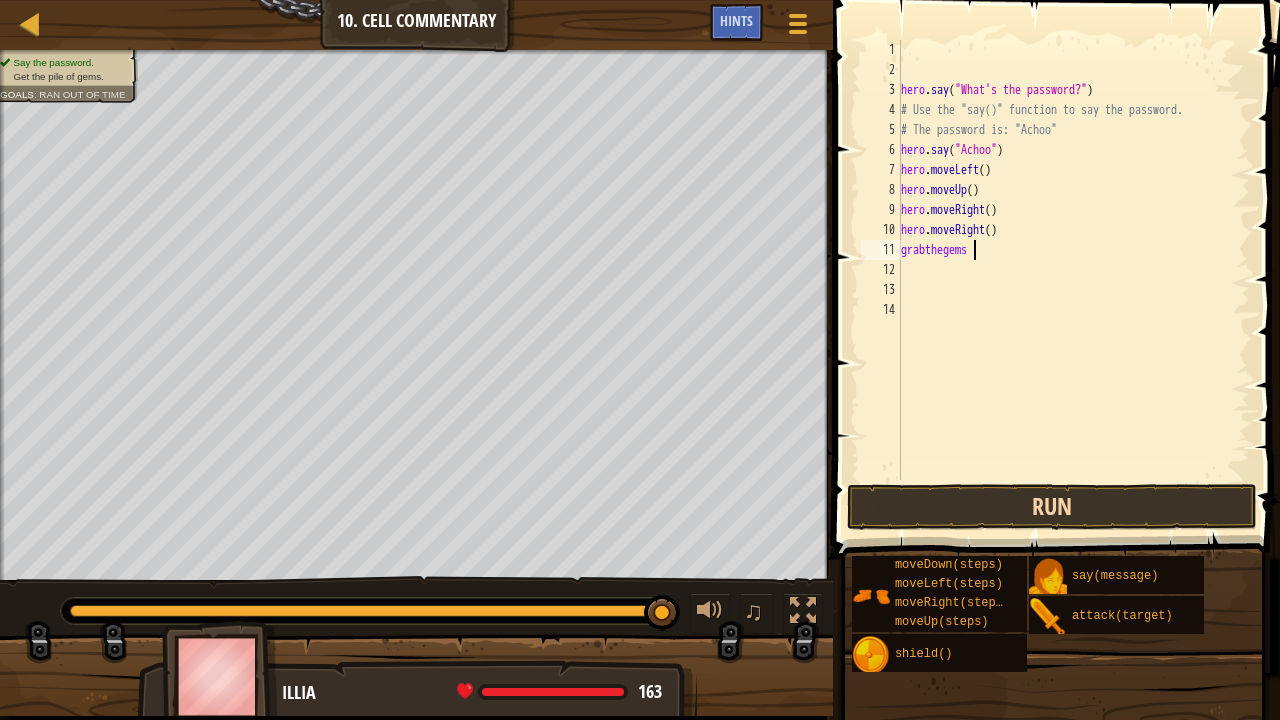 scroll, scrollTop: 9, scrollLeft: 5, axis: both 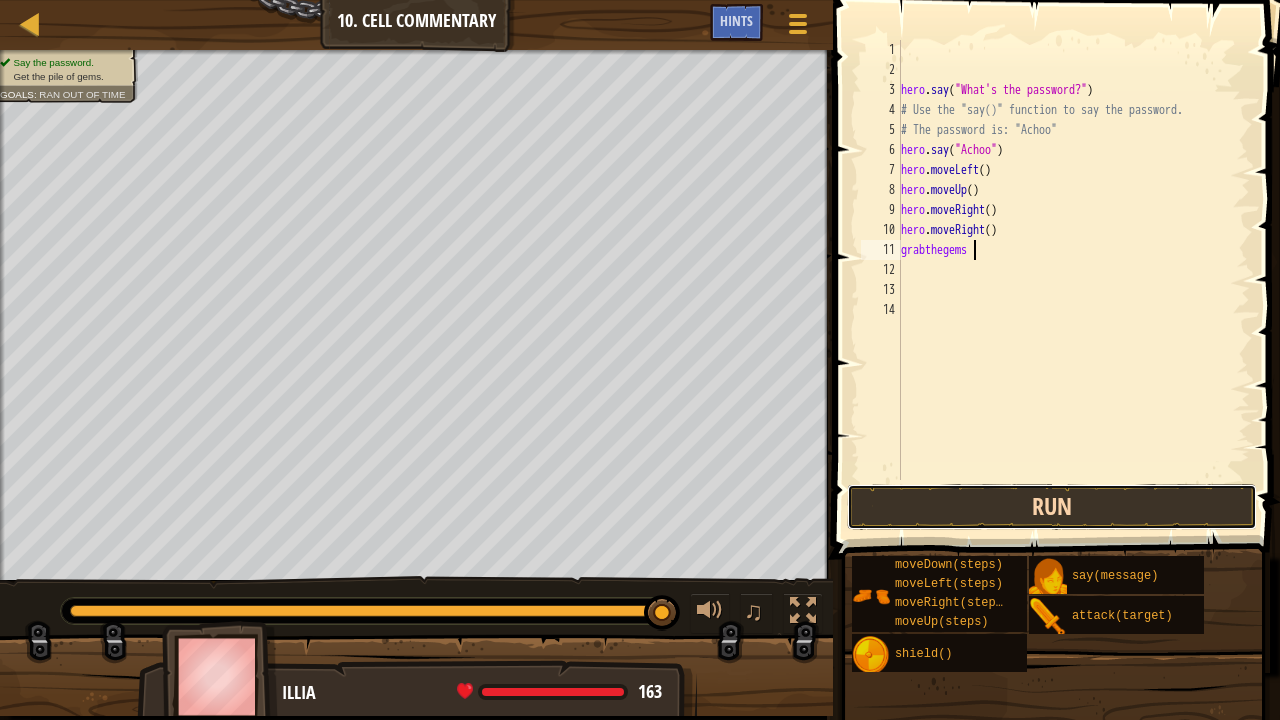 click on "Run" at bounding box center [1052, 507] 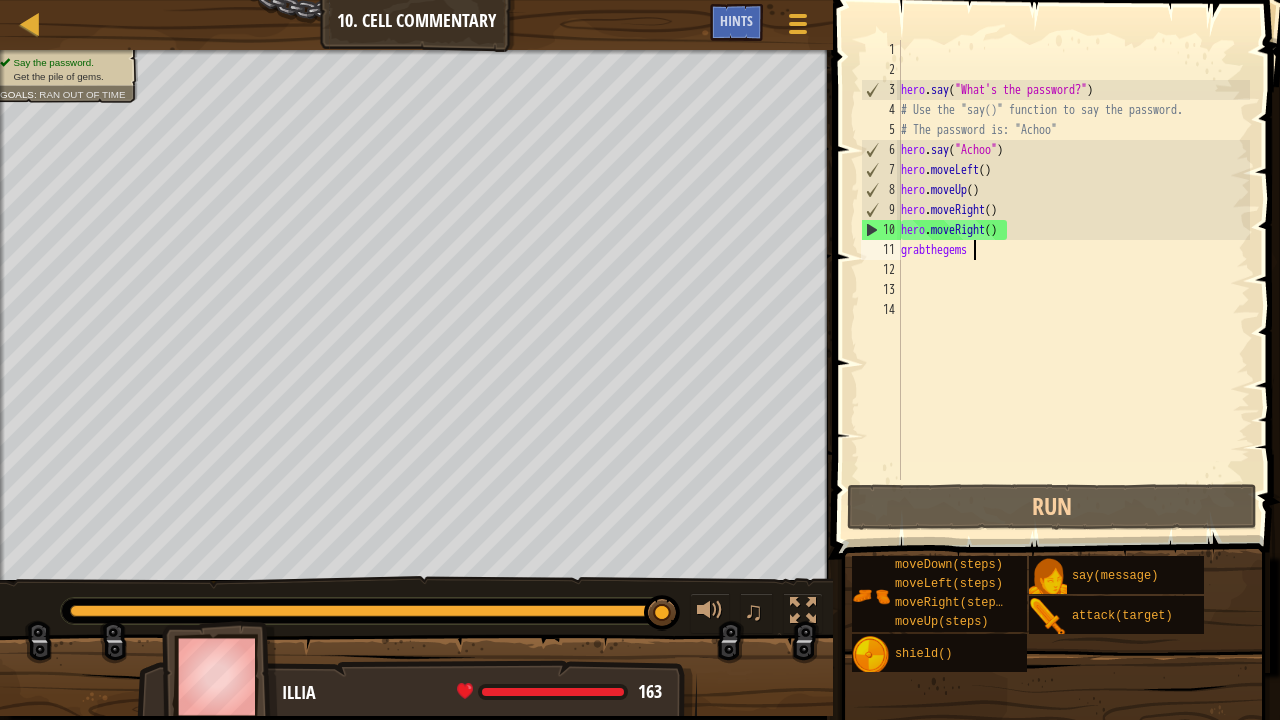 click on "Ran out of time" at bounding box center [82, 94] 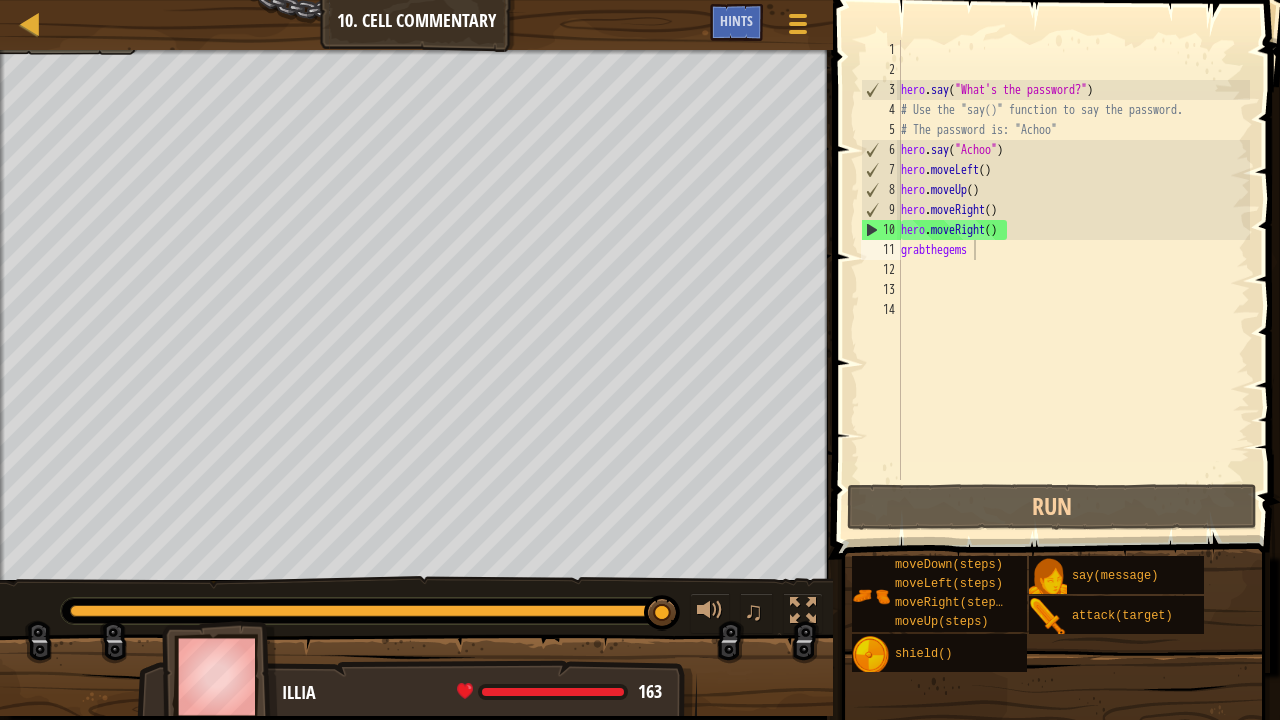 click at bounding box center [416, 52] 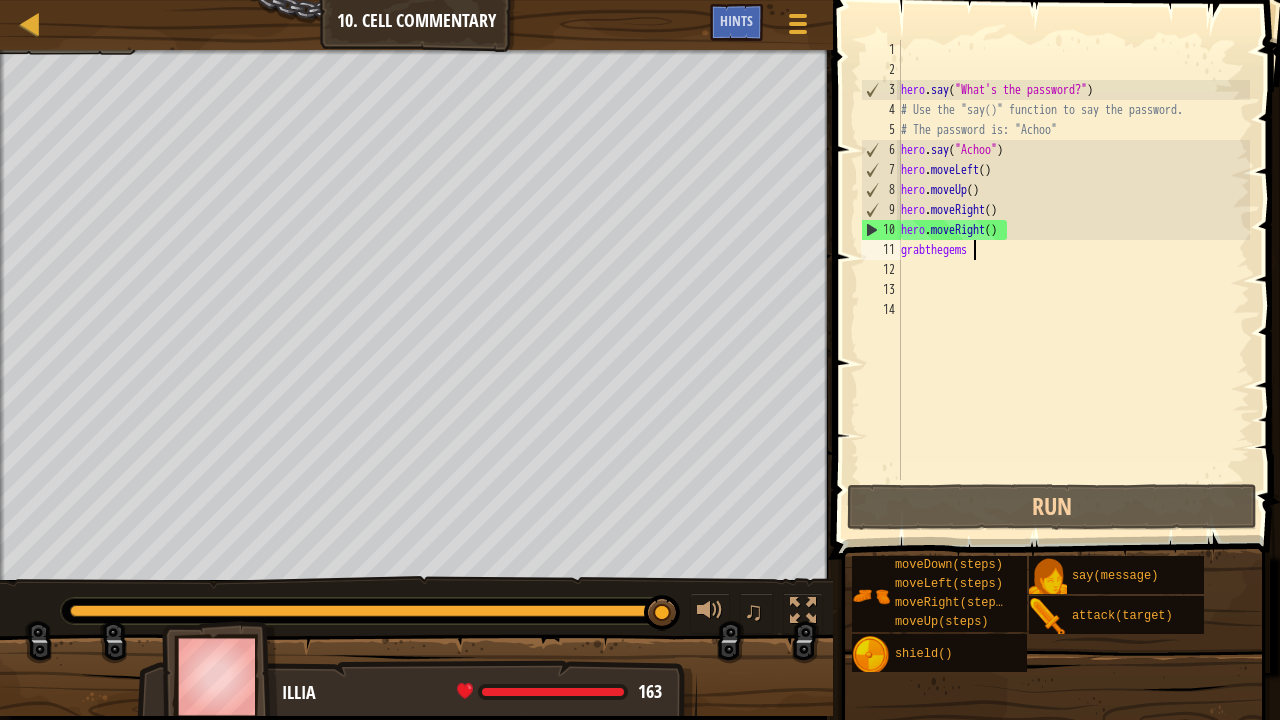 click on "Map Introduction to Computer Science 10. Cell Commentary Game Menu Done Hints" at bounding box center [416, 25] 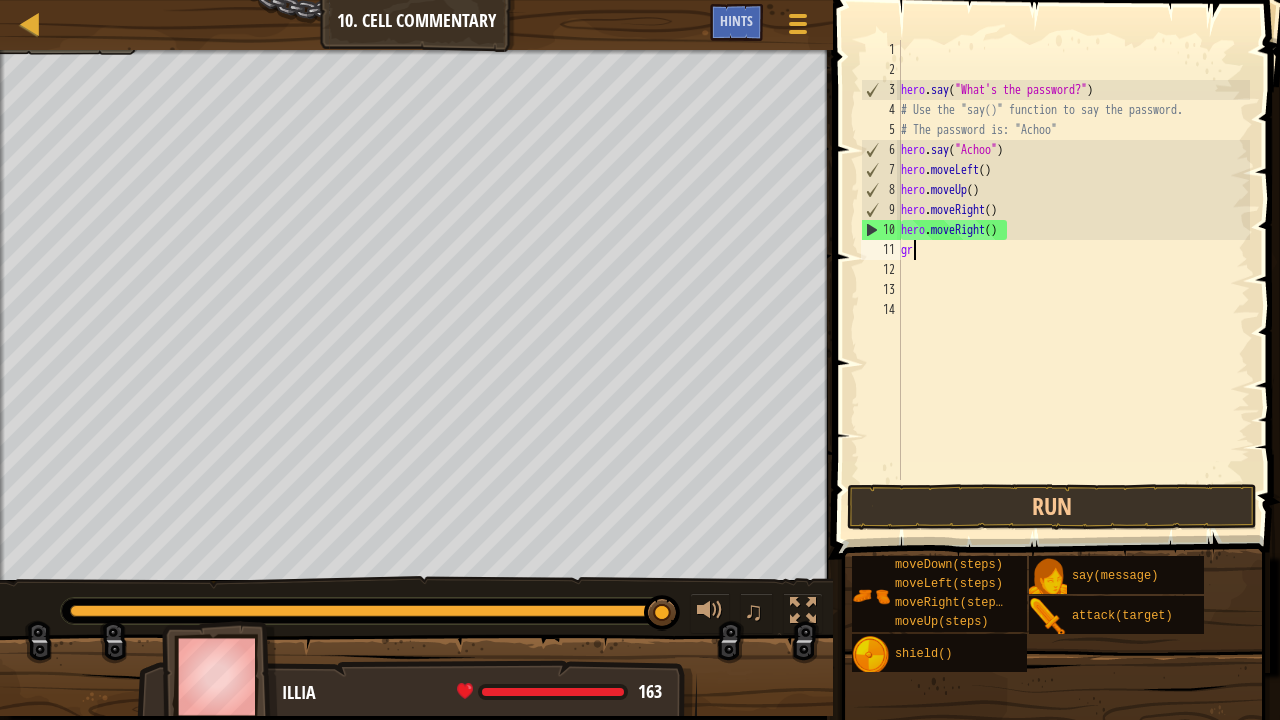 scroll, scrollTop: 9, scrollLeft: 0, axis: vertical 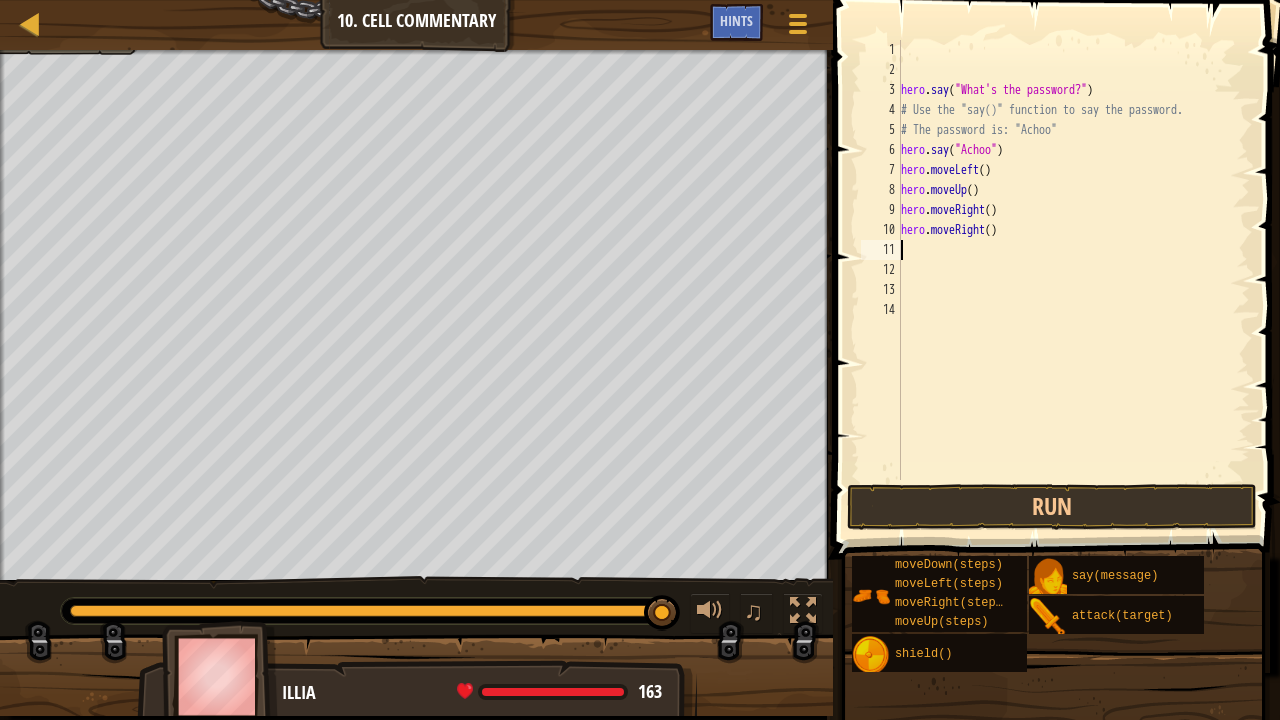 click on "Map Introduction to Computer Science 10. Cell Commentary Game Menu Done Hints" at bounding box center (416, 25) 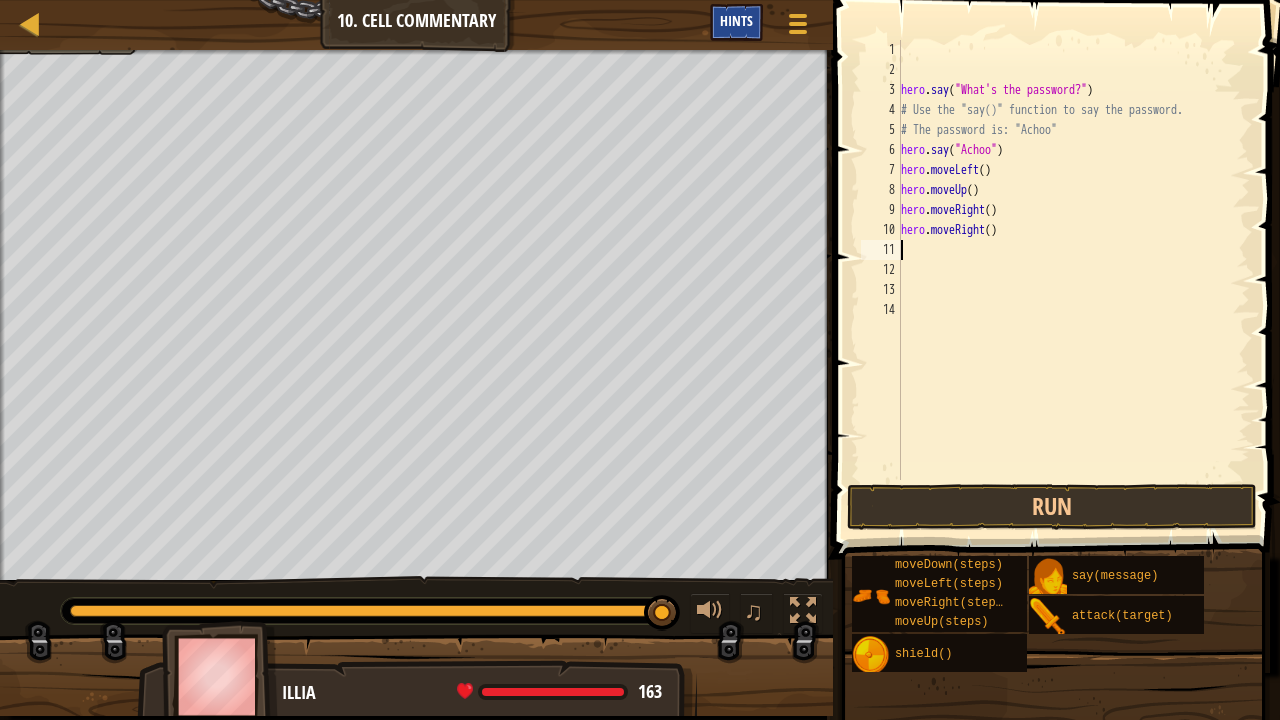 click on "Hints" at bounding box center [736, 20] 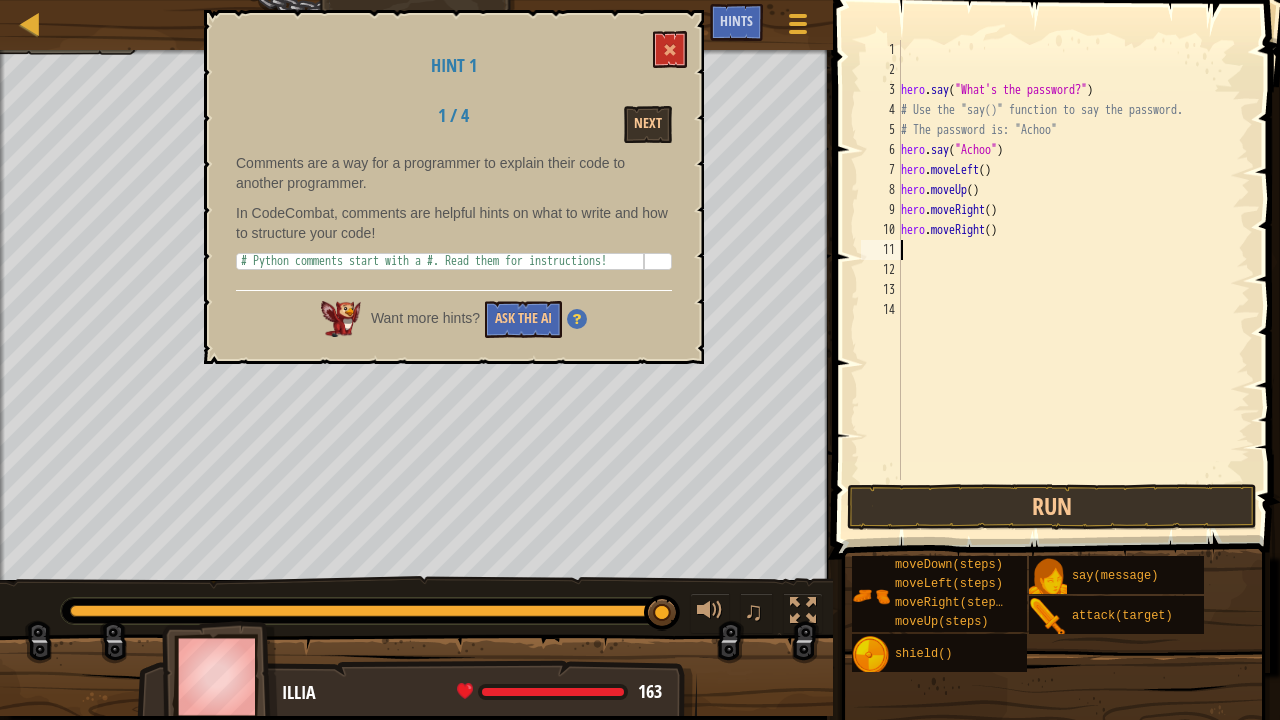 click on "Hint 1" at bounding box center (454, 66) 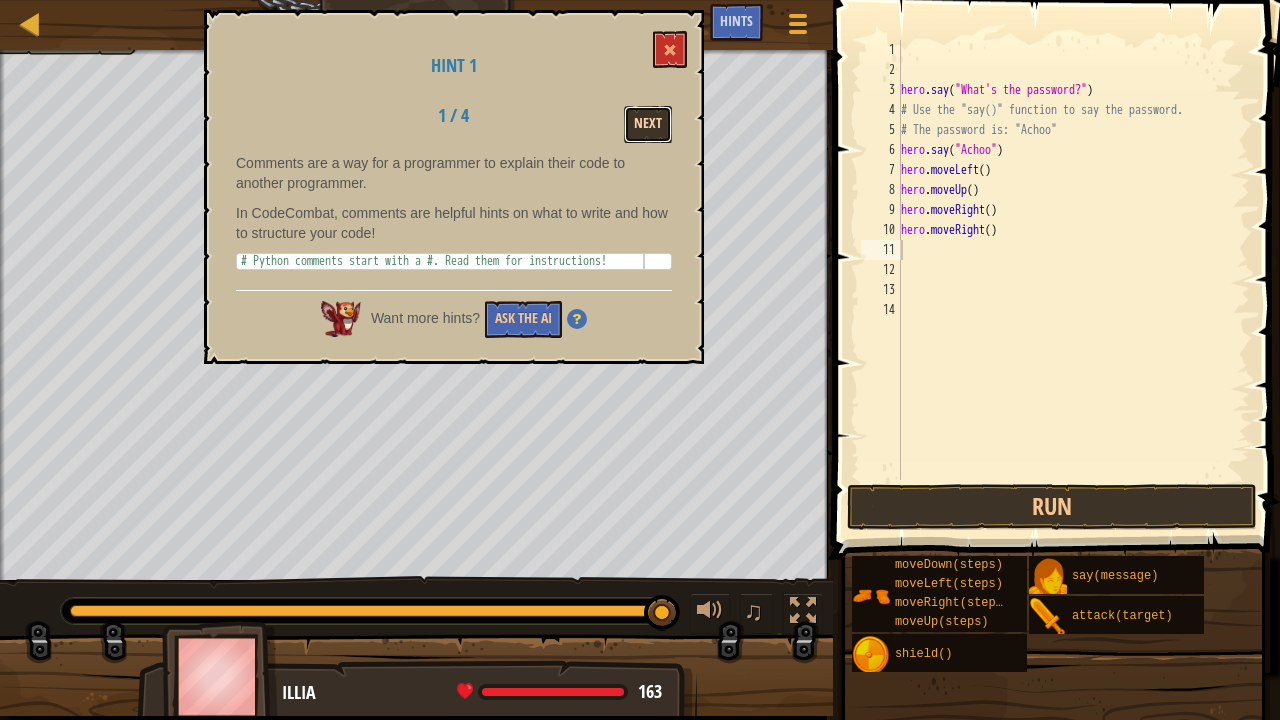 click on "Next" at bounding box center (648, 124) 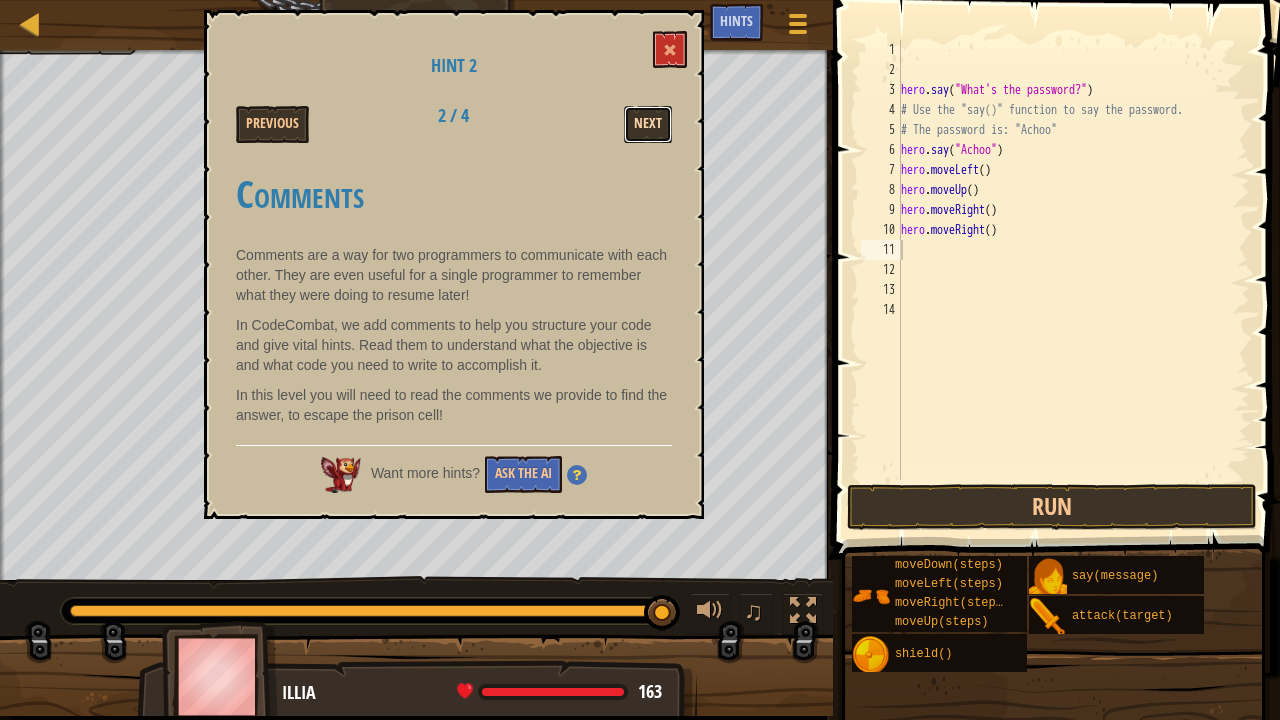 click on "Next" at bounding box center (648, 124) 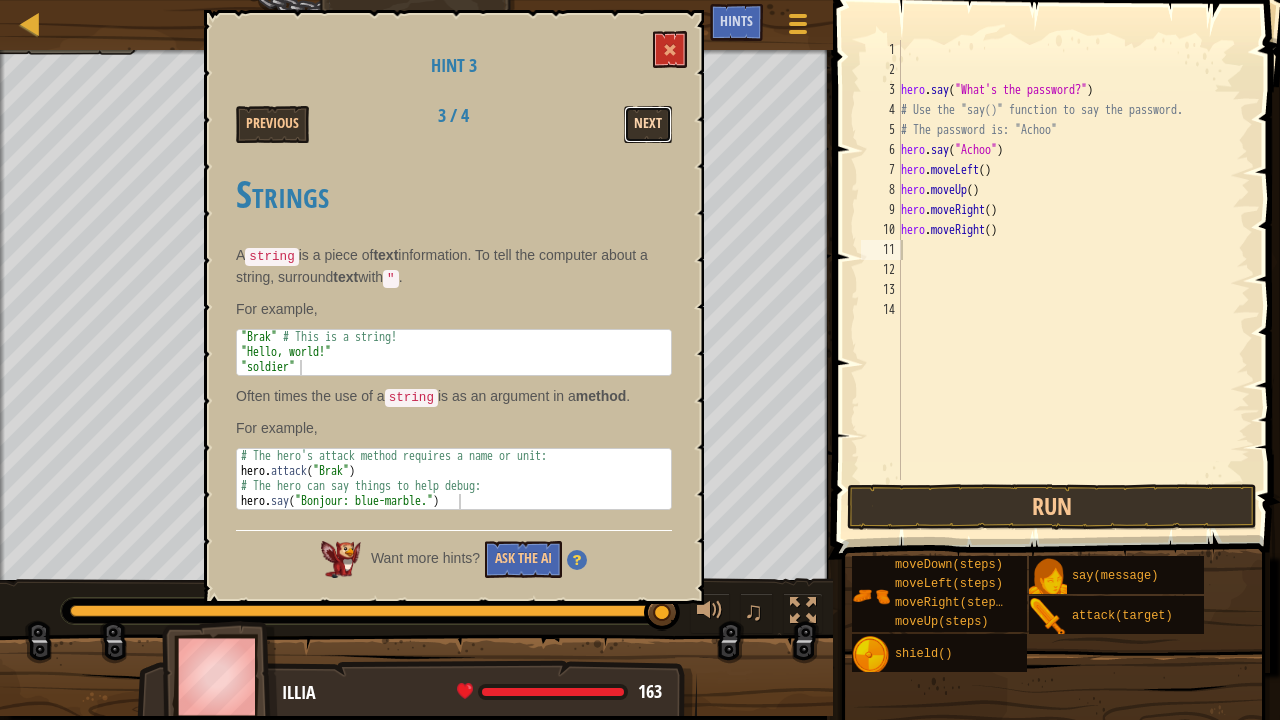 click on "Next" at bounding box center [648, 124] 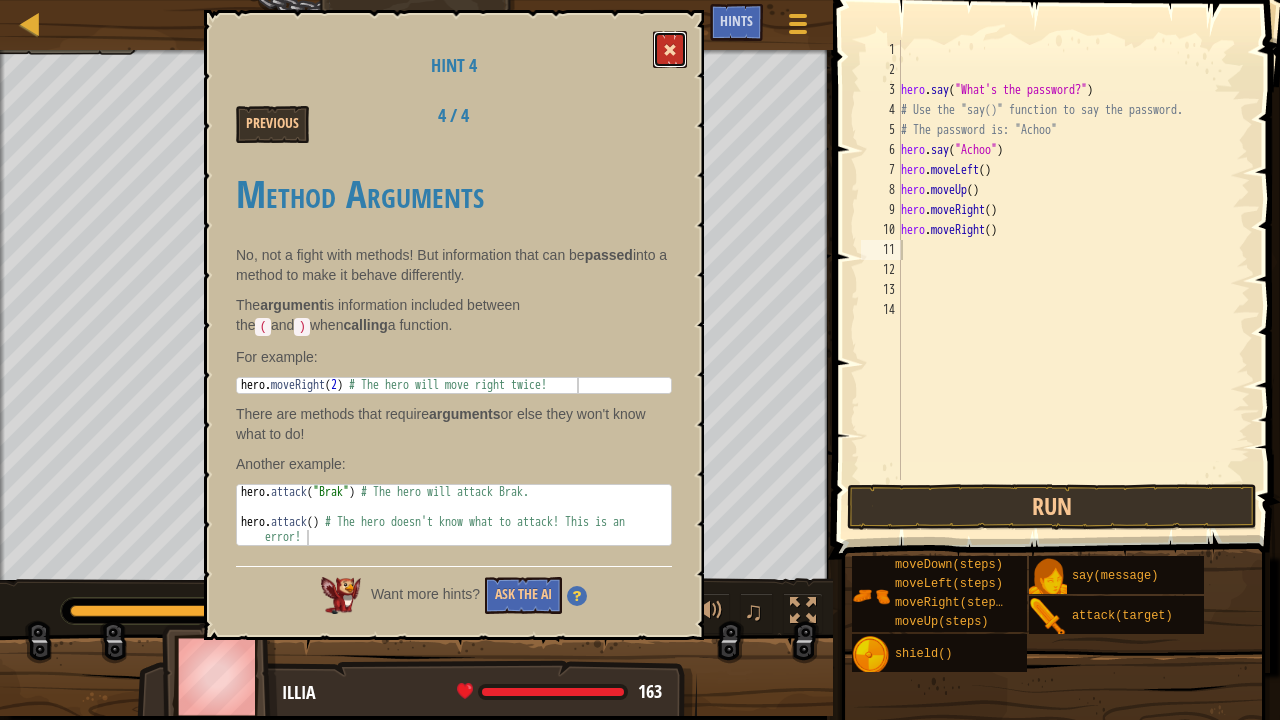 click at bounding box center [670, 49] 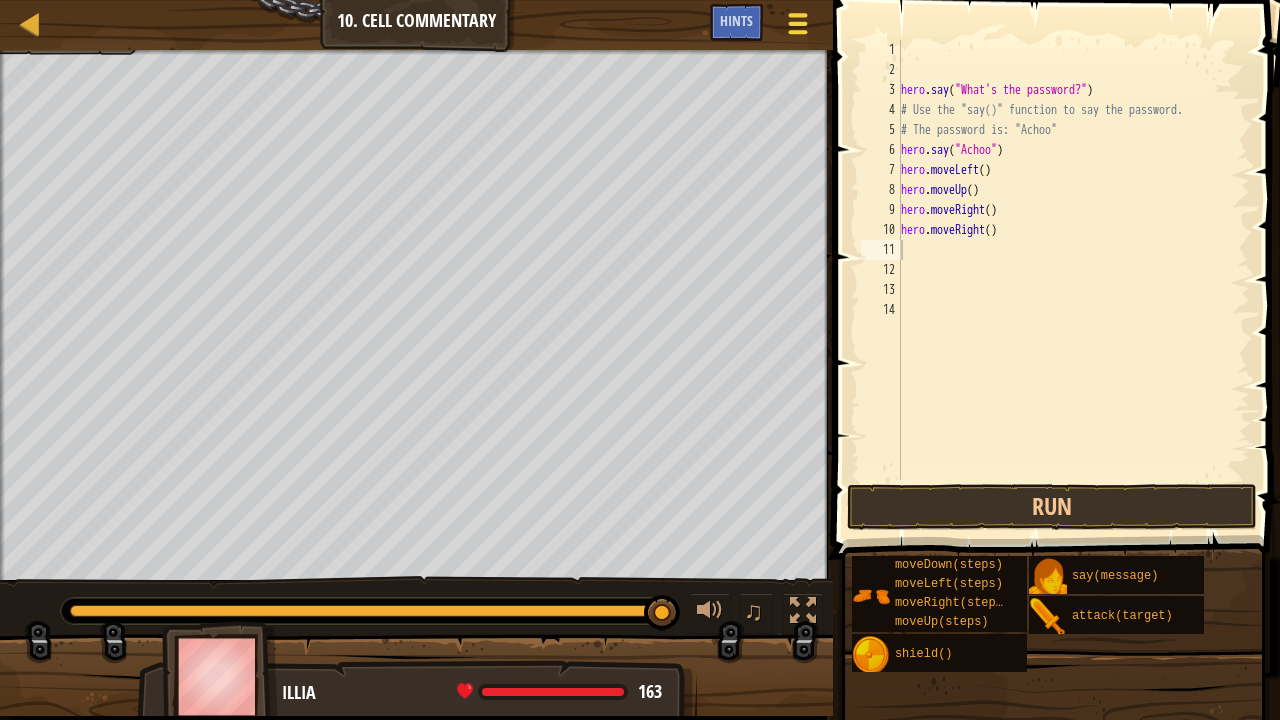 click at bounding box center (798, 23) 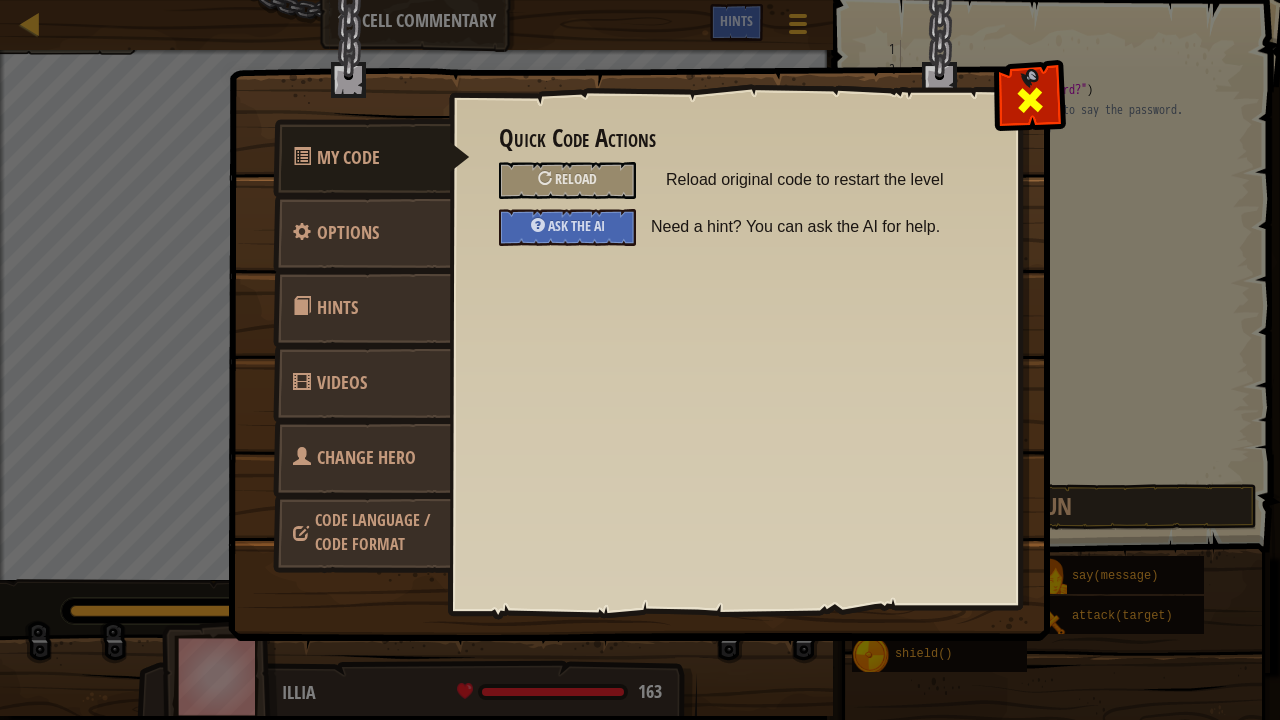 click at bounding box center [1030, 100] 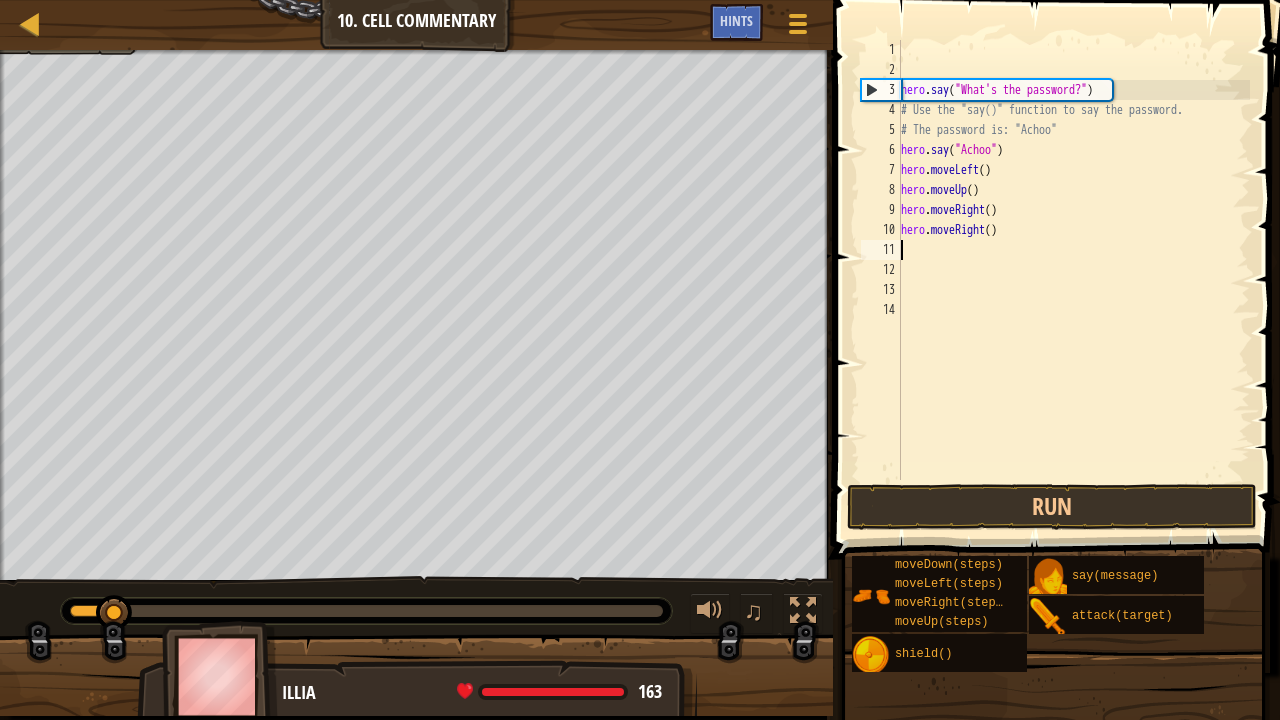 drag, startPoint x: 672, startPoint y: 619, endPoint x: 75, endPoint y: 642, distance: 597.4429 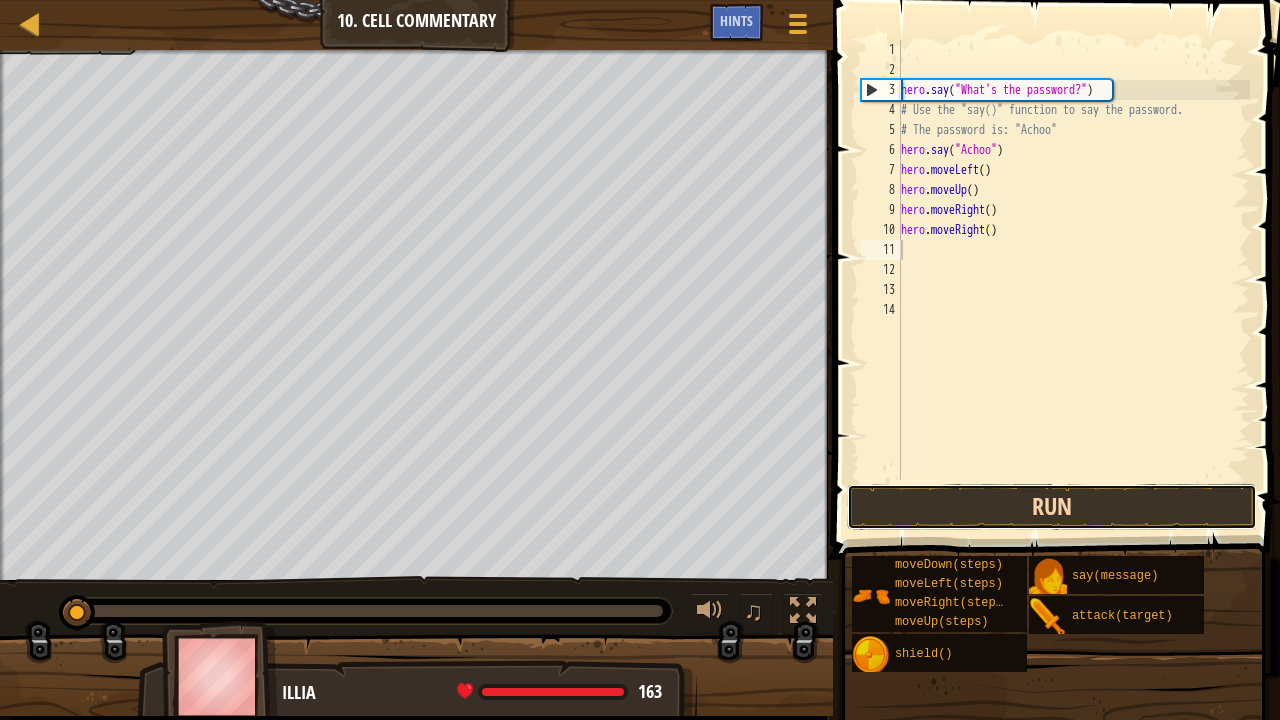 click on "Run" at bounding box center (1052, 507) 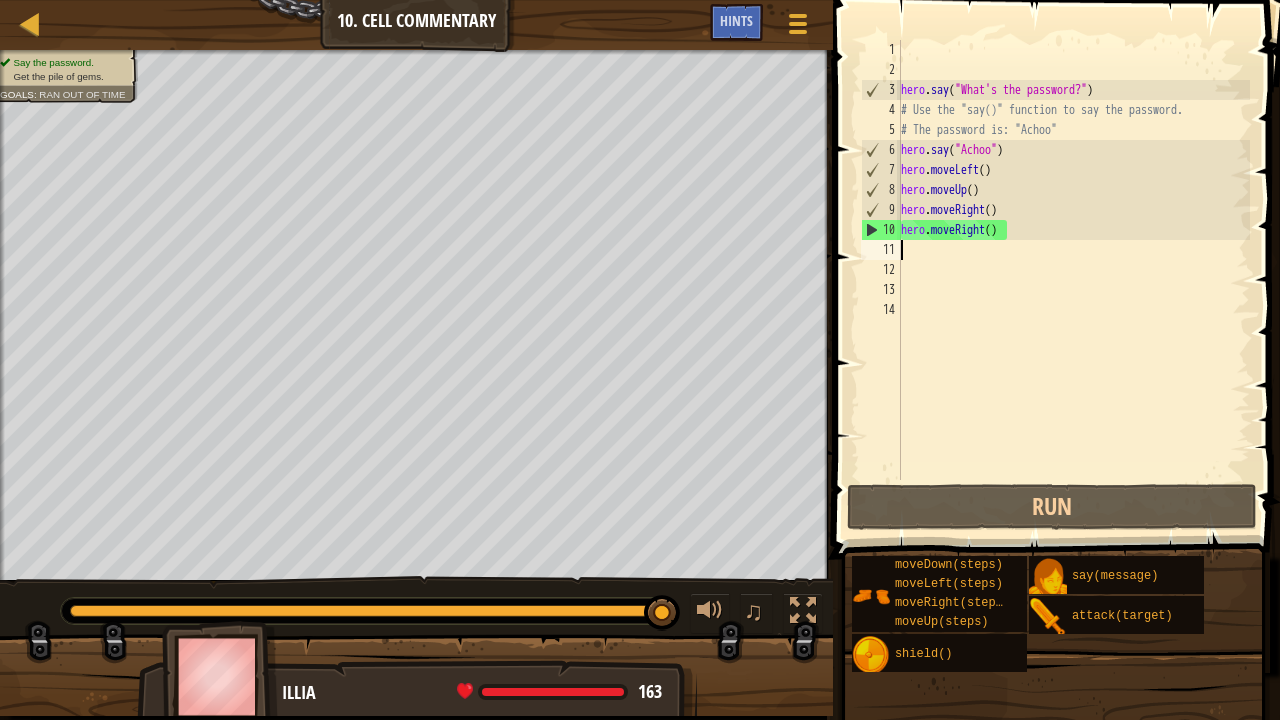 drag, startPoint x: 1033, startPoint y: 240, endPoint x: 970, endPoint y: 250, distance: 63.788715 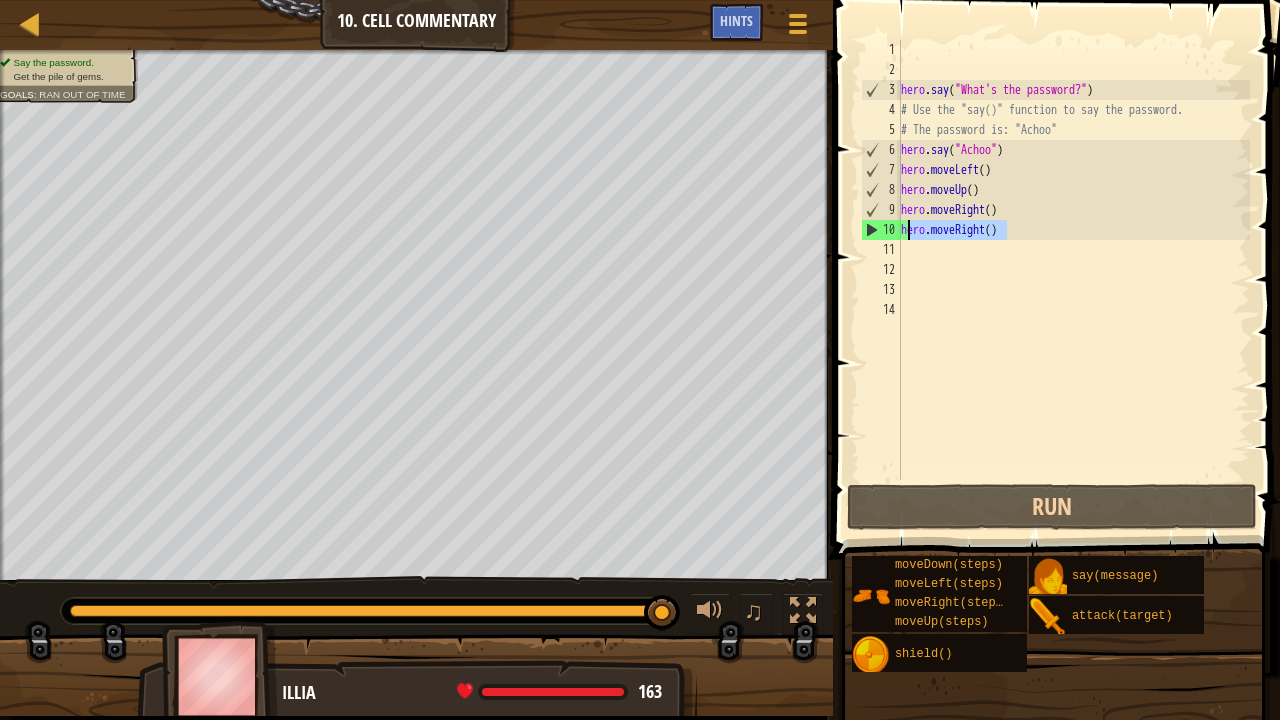 drag, startPoint x: 1031, startPoint y: 225, endPoint x: 904, endPoint y: 228, distance: 127.03543 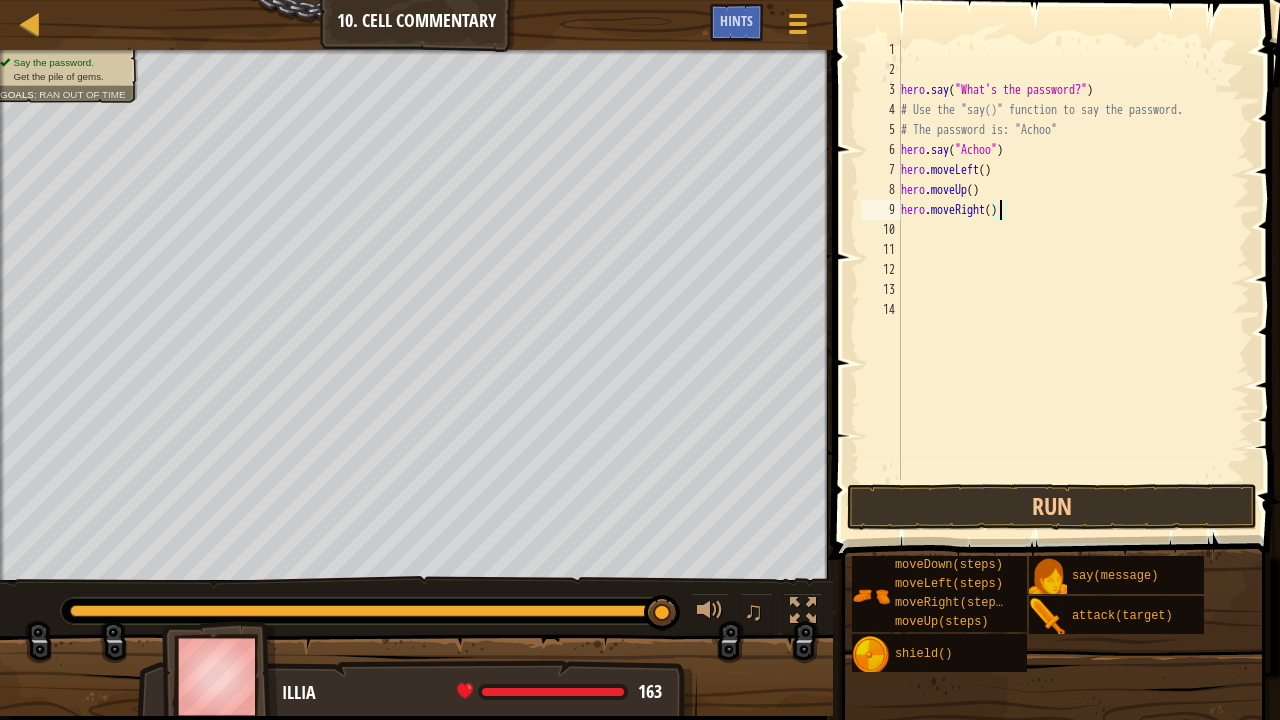 click on "hero . say ( "What's the password?" ) # Use the "say()" function to say the password. # The password is: "Achoo" hero . say ( "Achoo" ) hero . moveLeft ( ) hero . moveUp ( ) hero . moveRight ( )" at bounding box center [1073, 280] 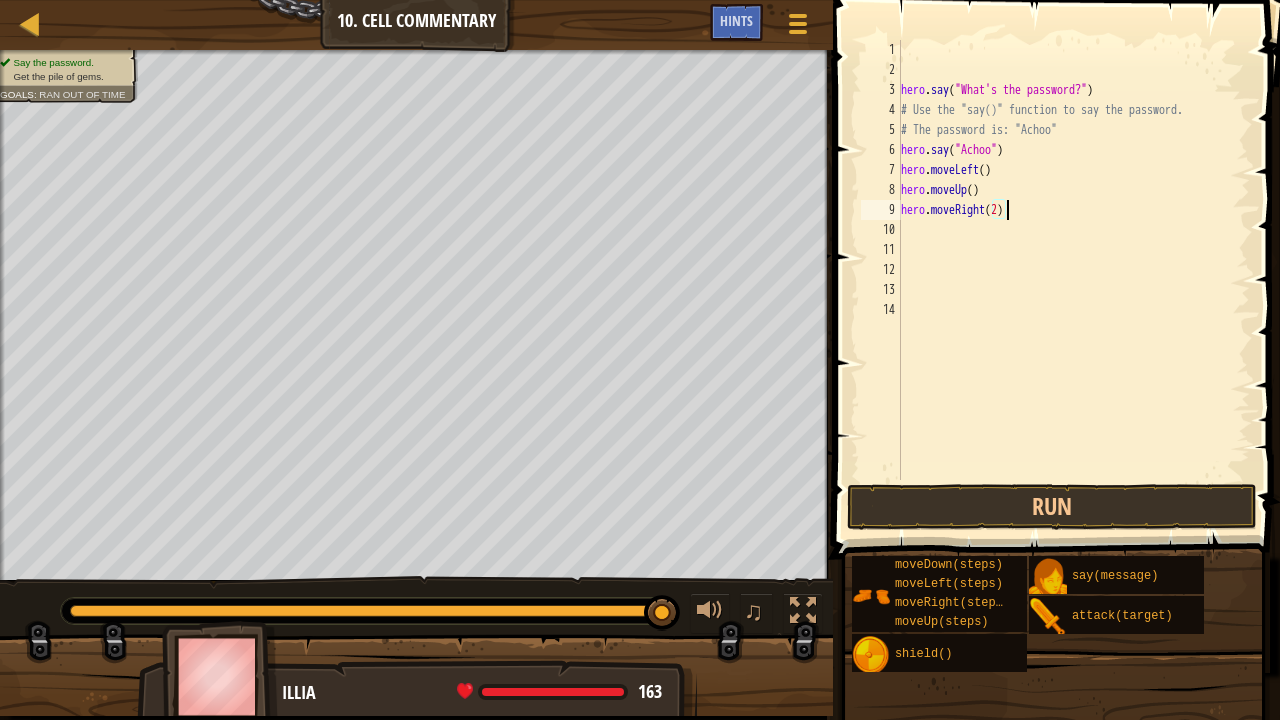 scroll, scrollTop: 9, scrollLeft: 8, axis: both 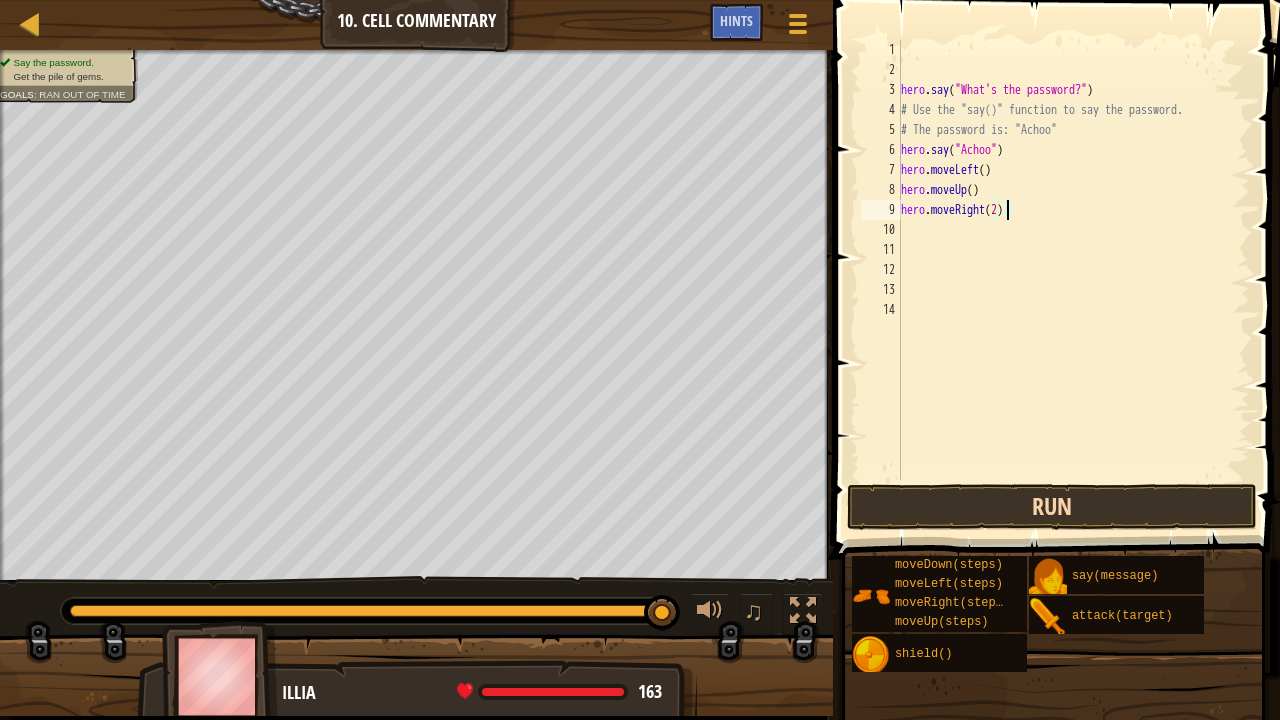 type on "hero.moveRight(2)" 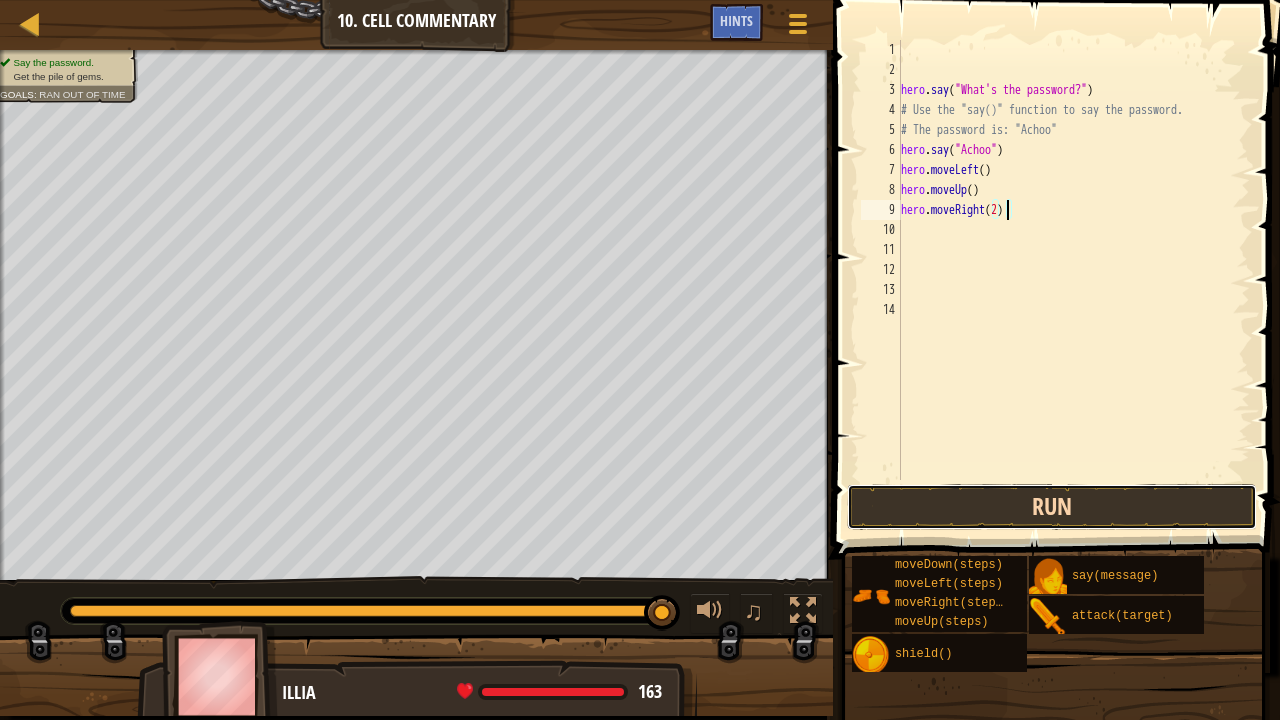 click on "Run" at bounding box center [1052, 507] 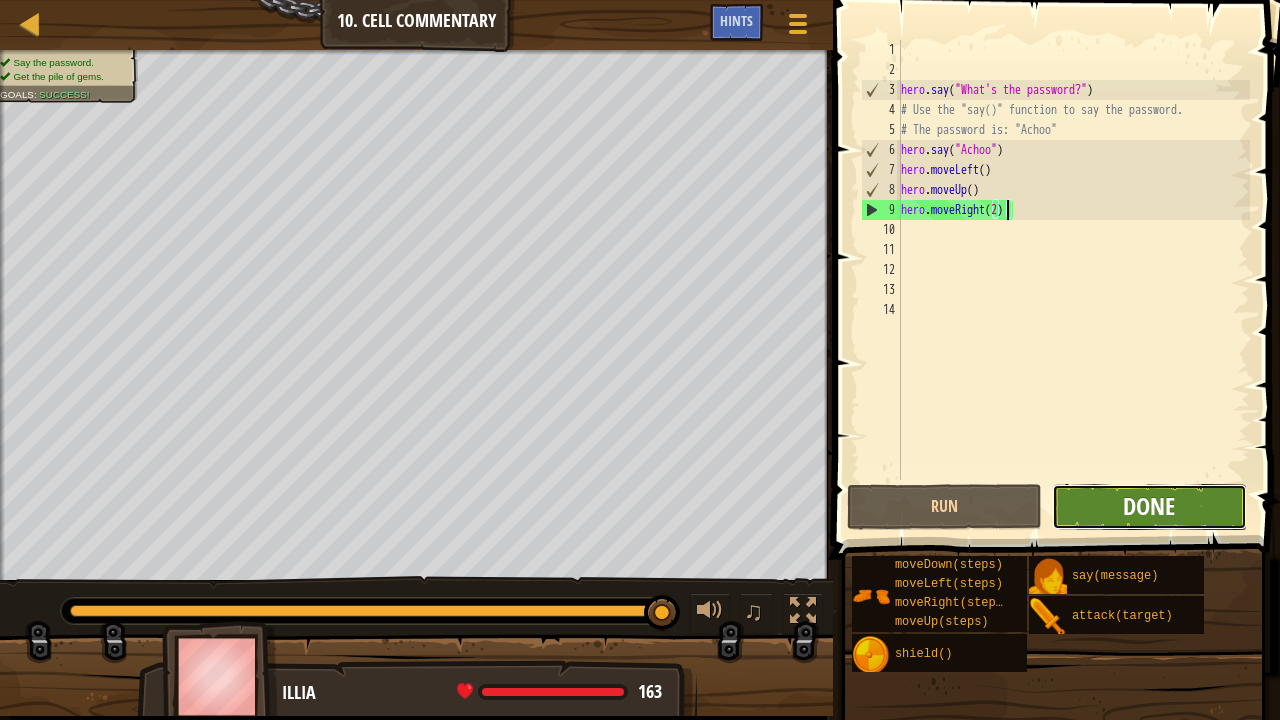 click on "Done" at bounding box center [1149, 506] 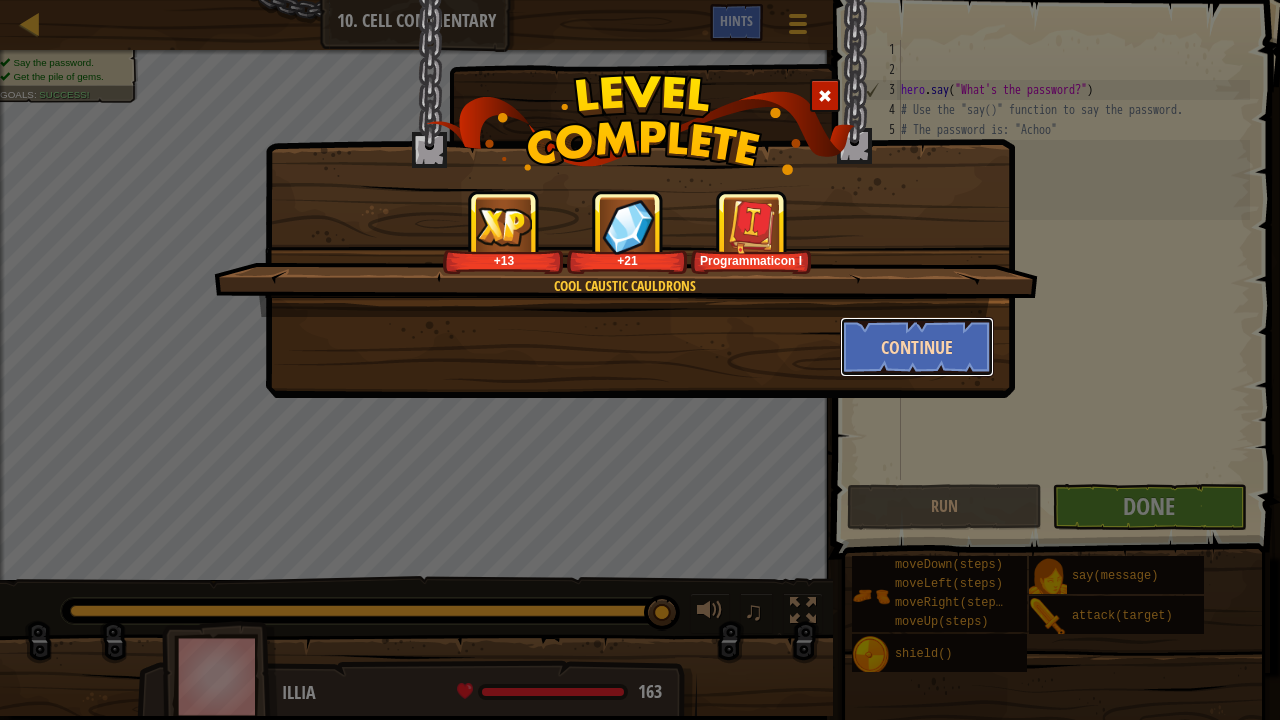 click on "Continue" at bounding box center [917, 347] 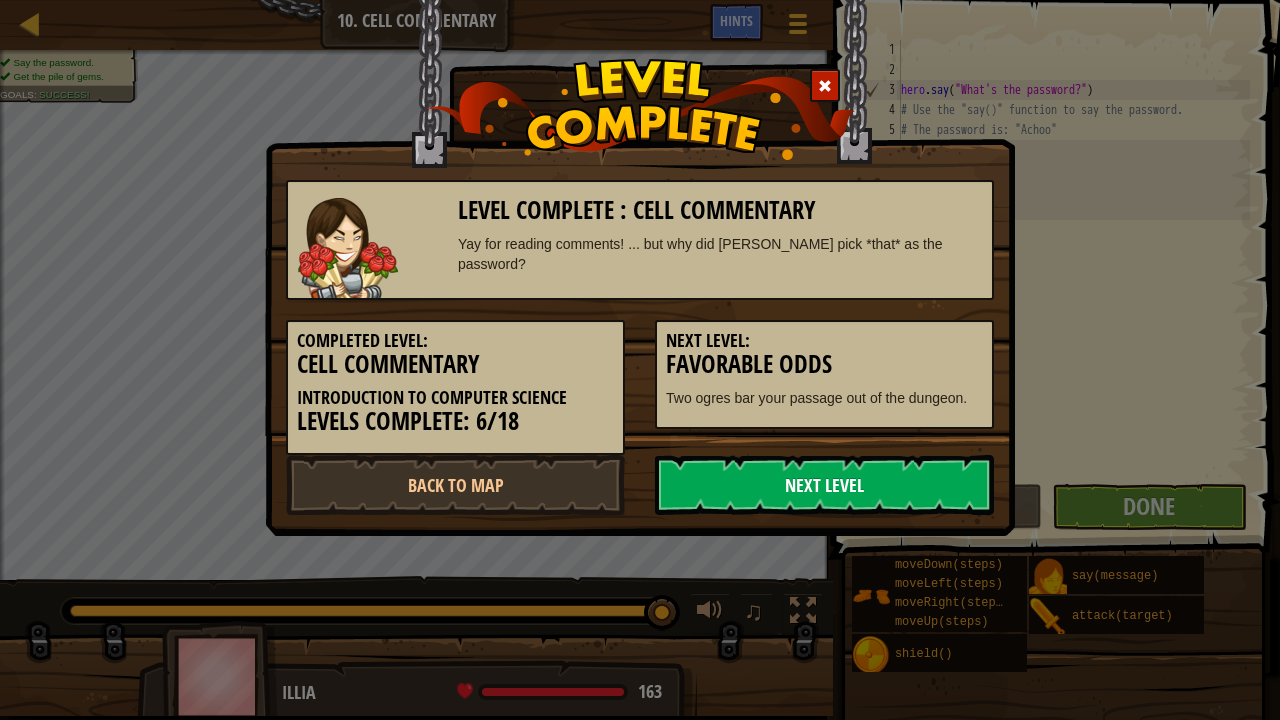click on "Next Level" at bounding box center (824, 485) 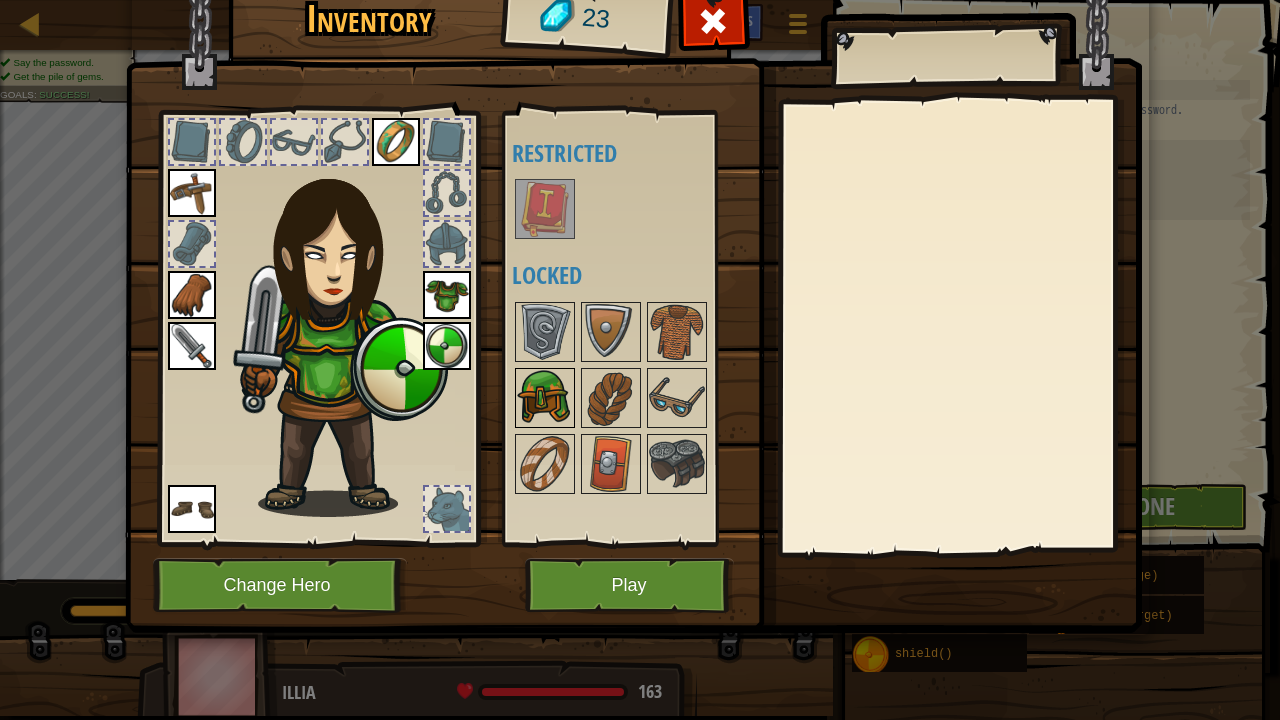 click at bounding box center [545, 398] 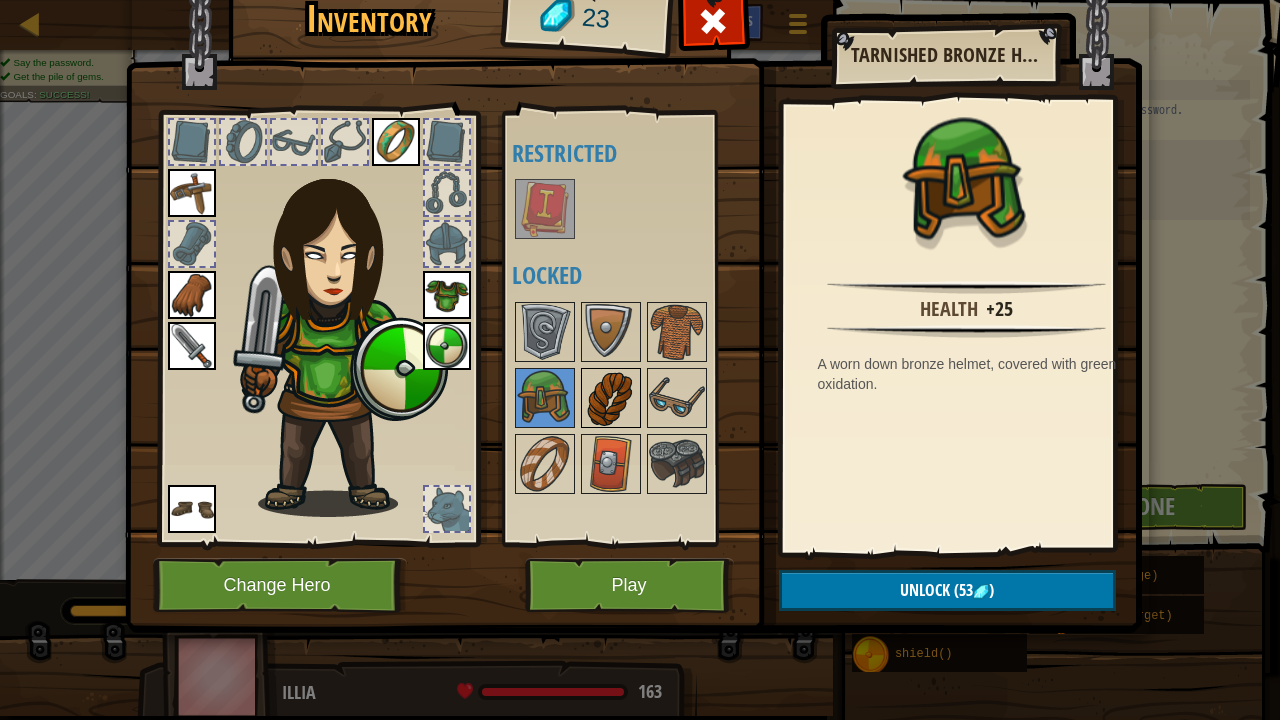 click at bounding box center [611, 398] 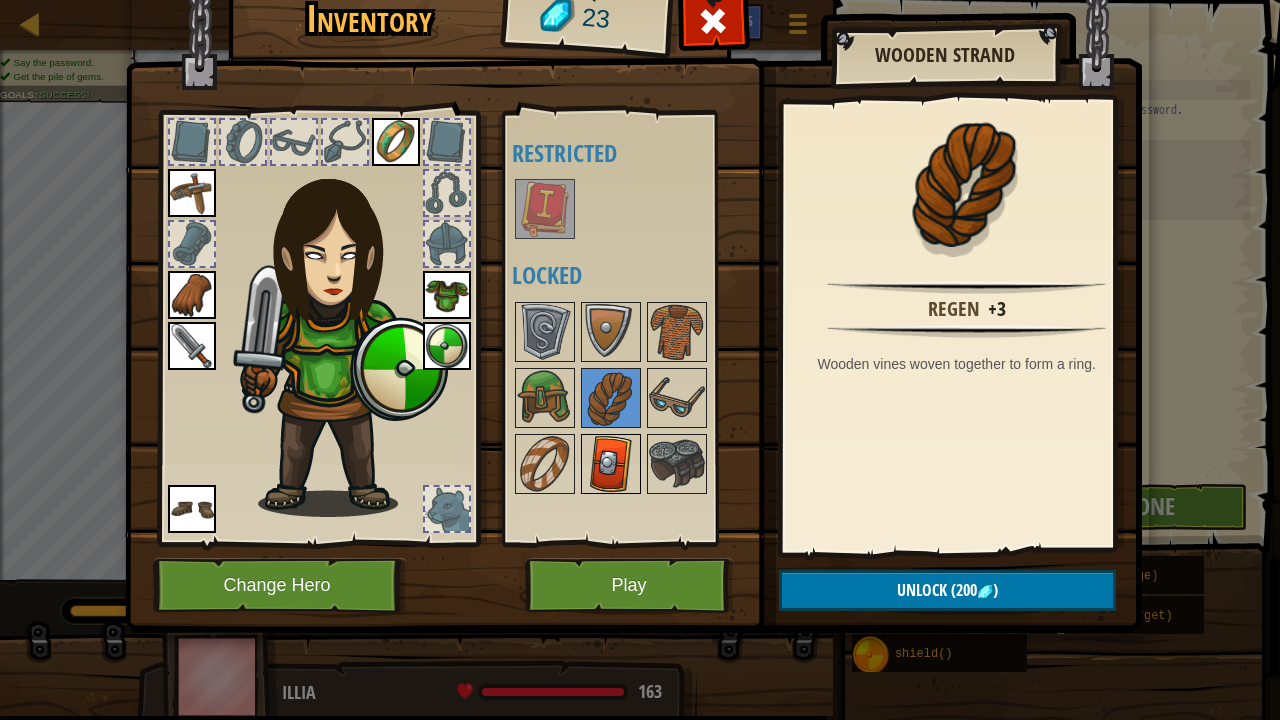 click at bounding box center [611, 464] 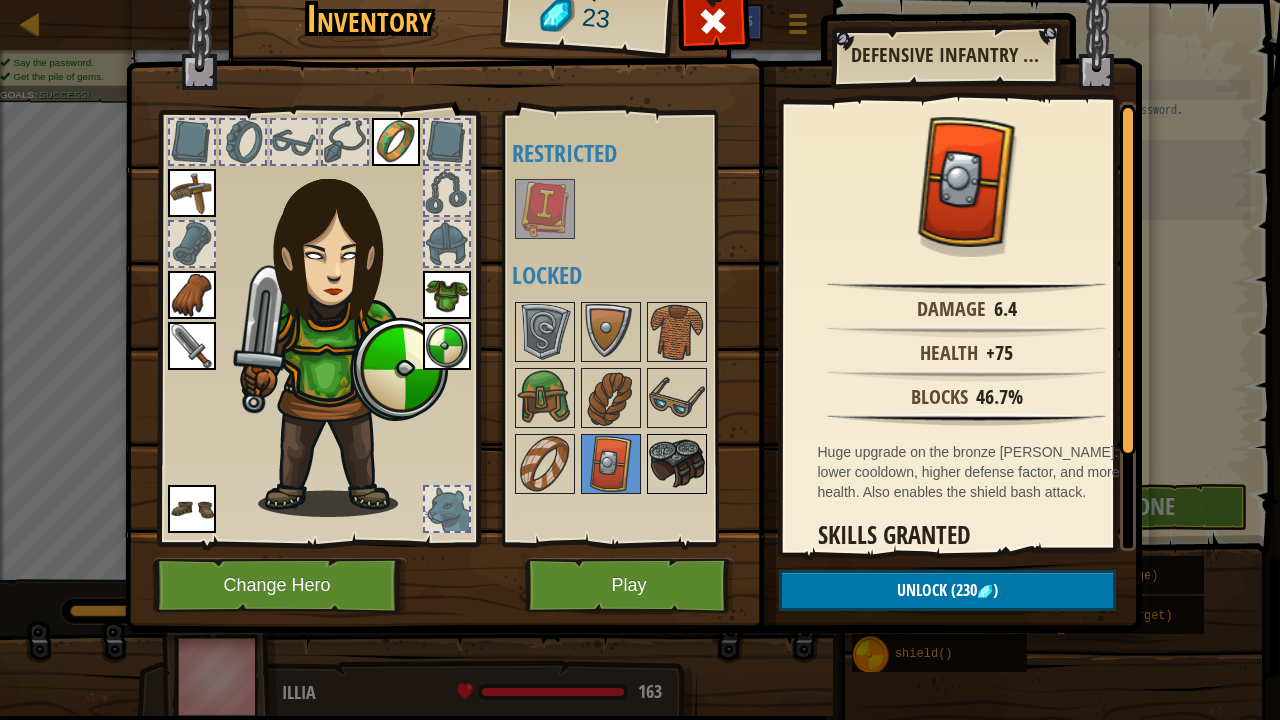 click at bounding box center [677, 464] 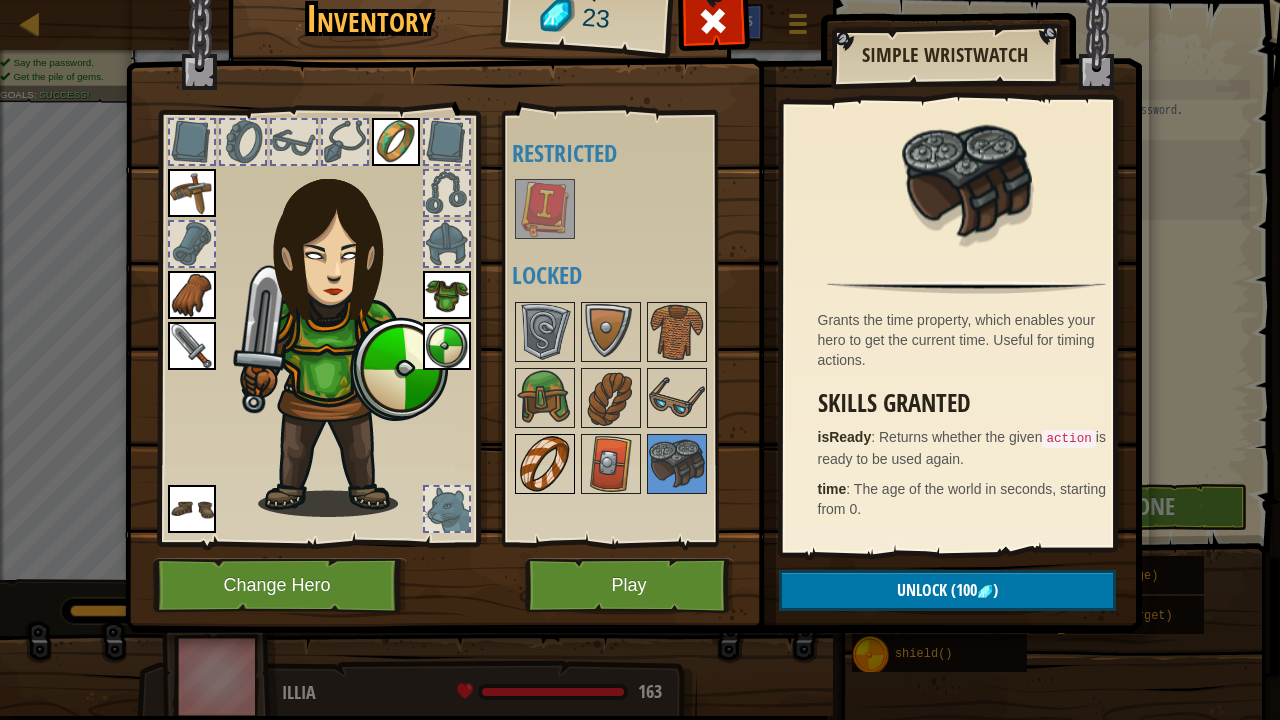 click at bounding box center (545, 464) 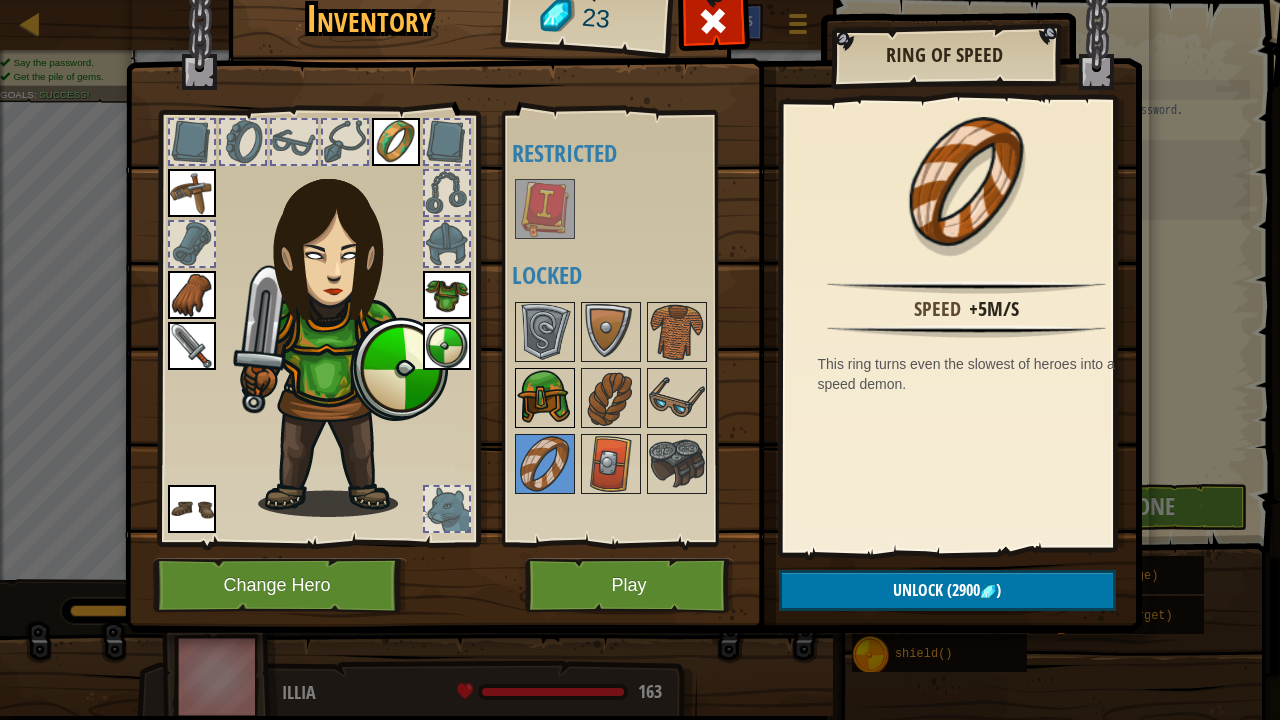 click at bounding box center [545, 398] 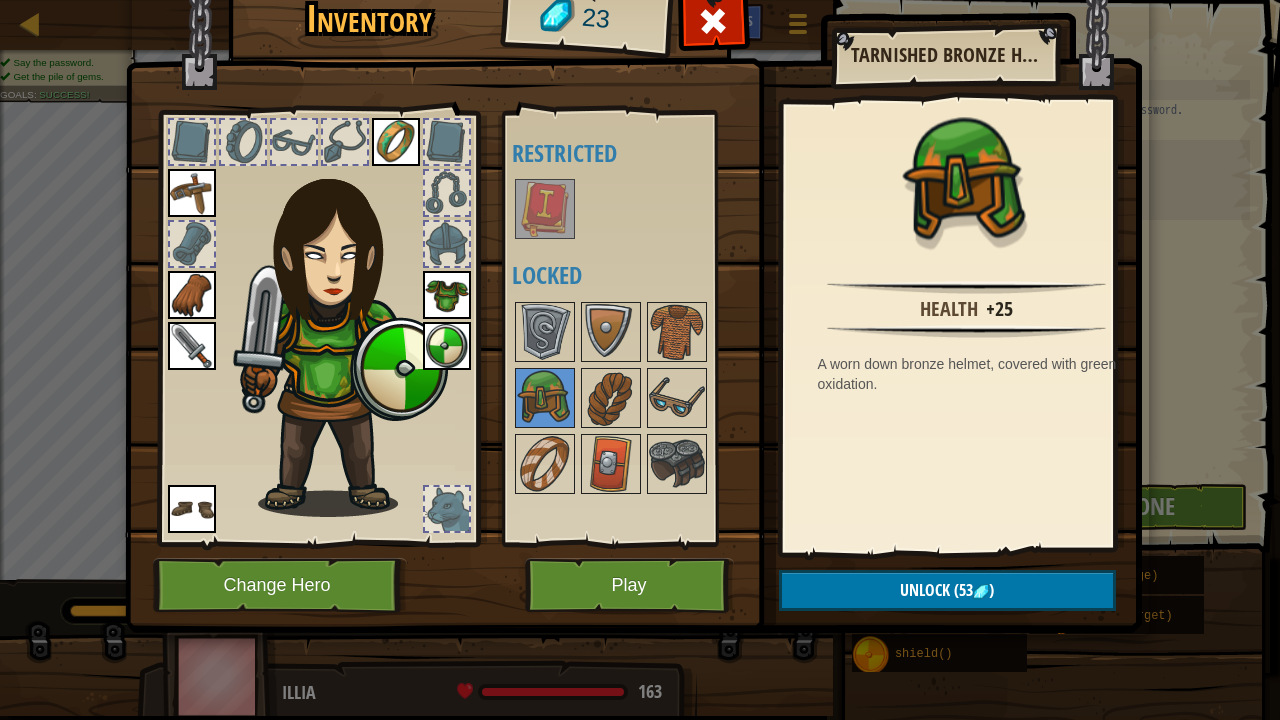 click at bounding box center (637, 398) 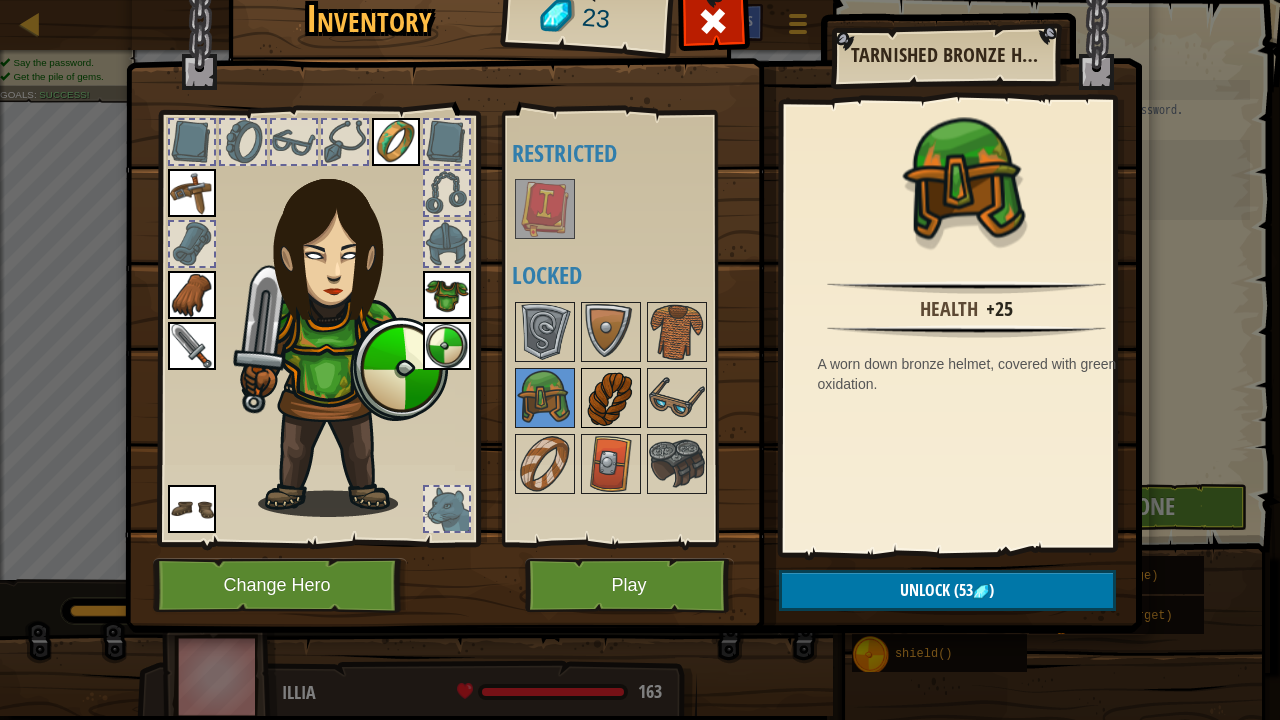click at bounding box center (611, 398) 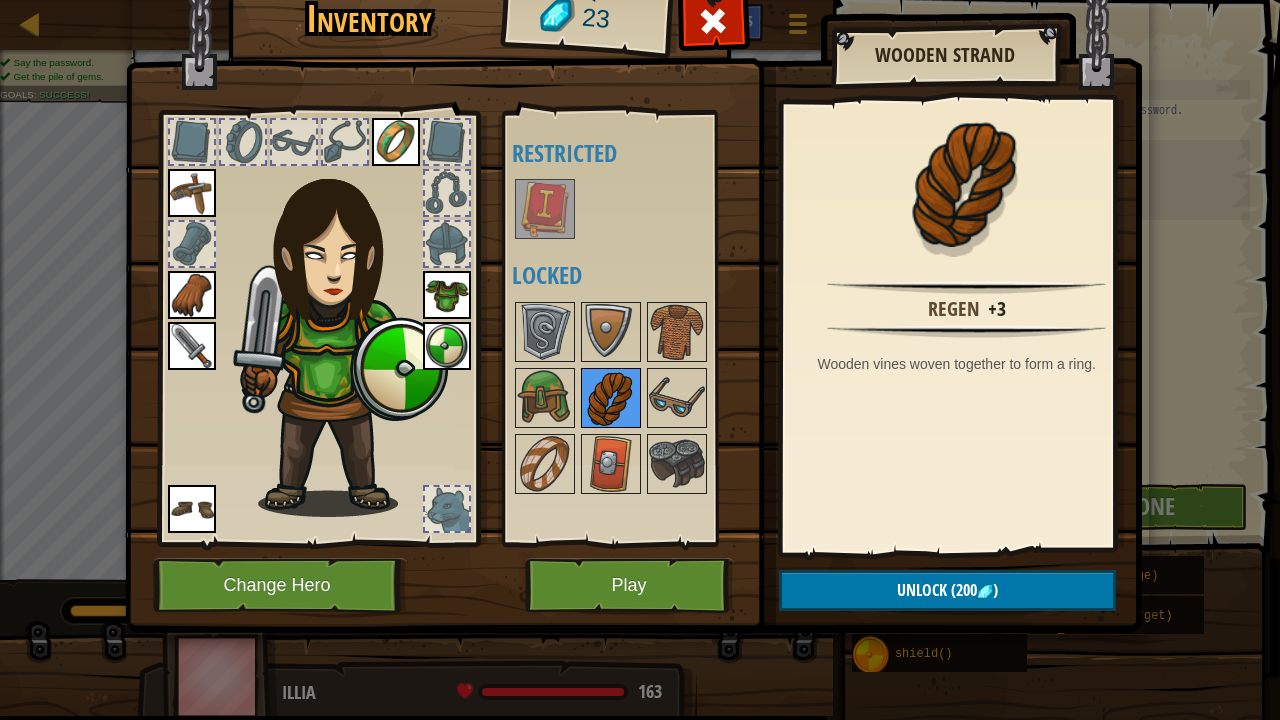 click at bounding box center (611, 398) 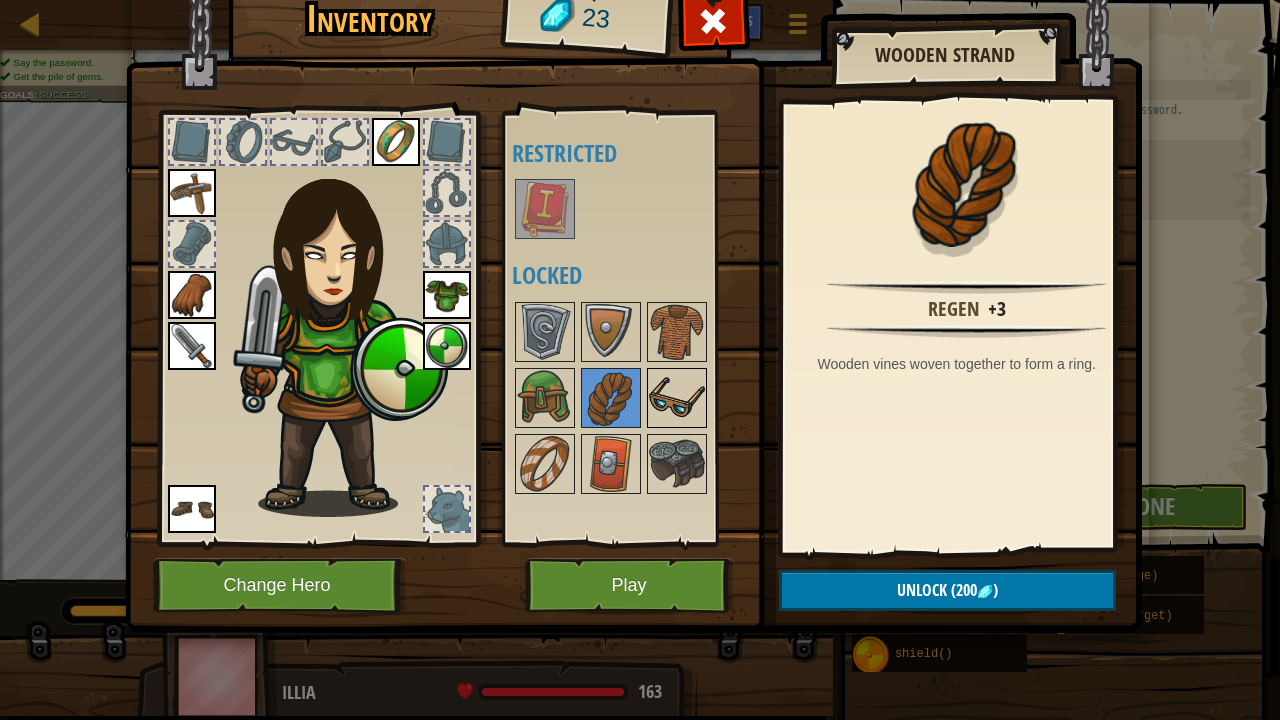 click at bounding box center (677, 398) 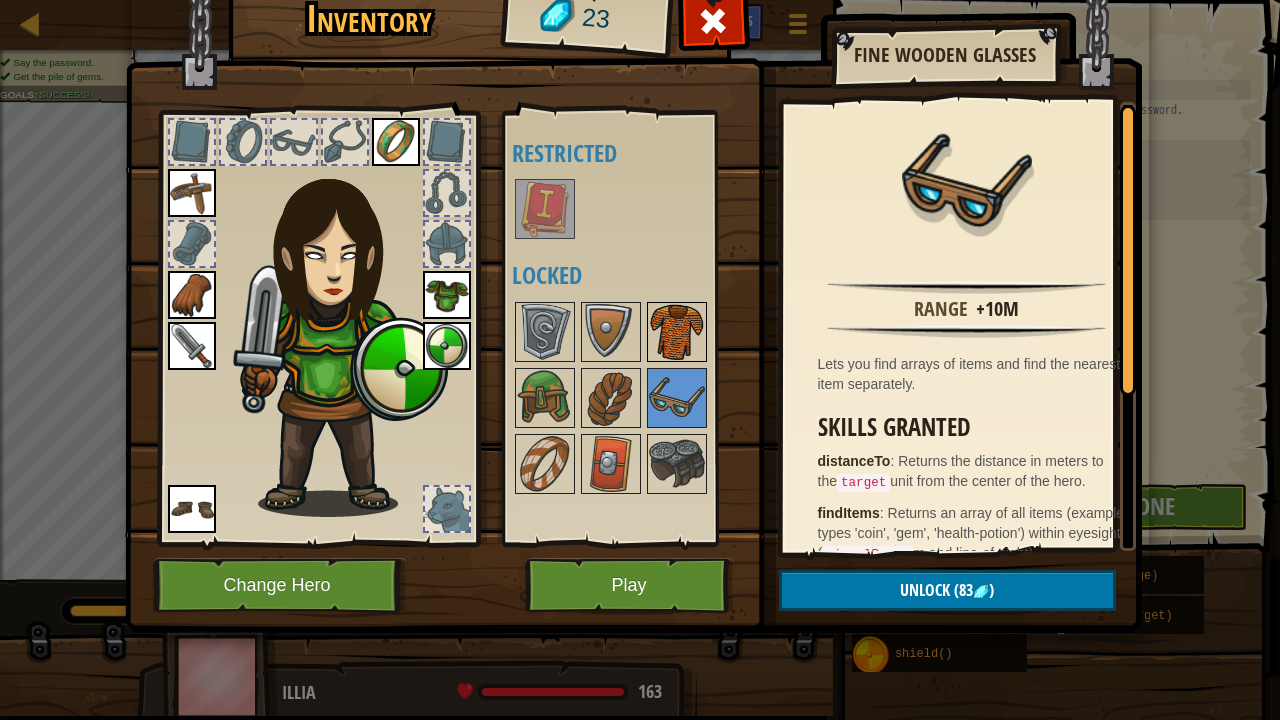 click at bounding box center (677, 332) 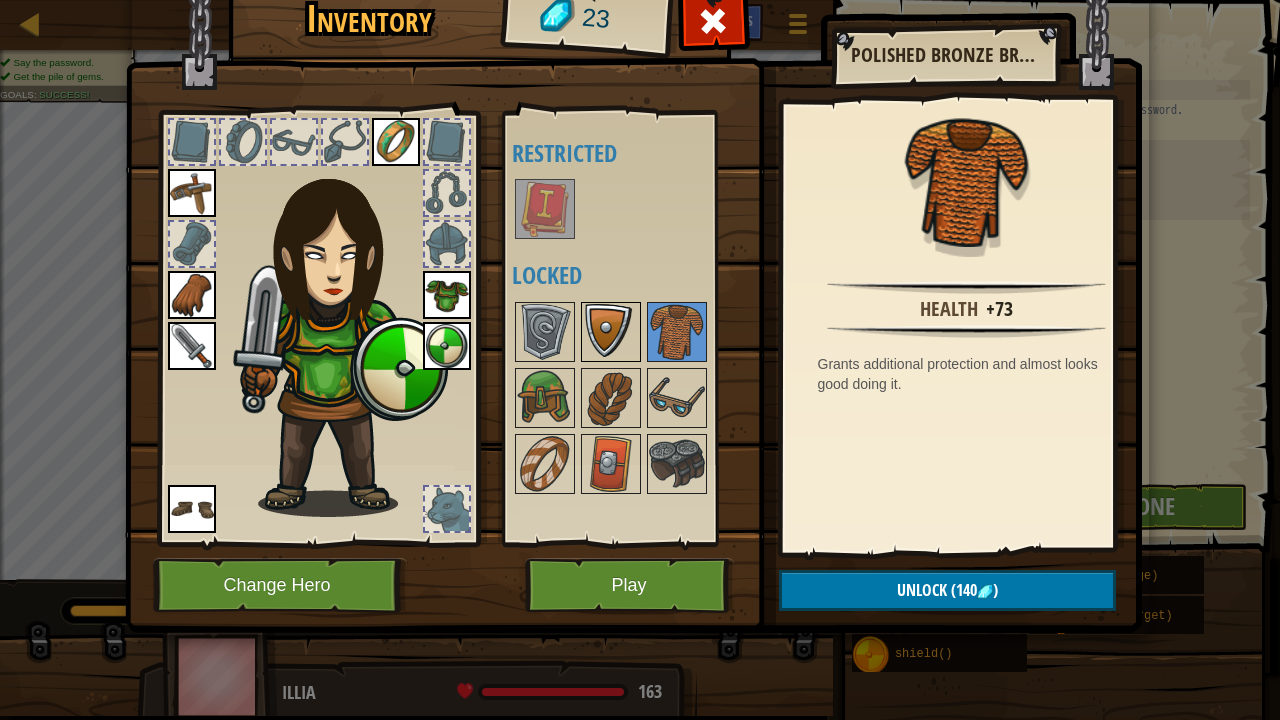 click at bounding box center (611, 332) 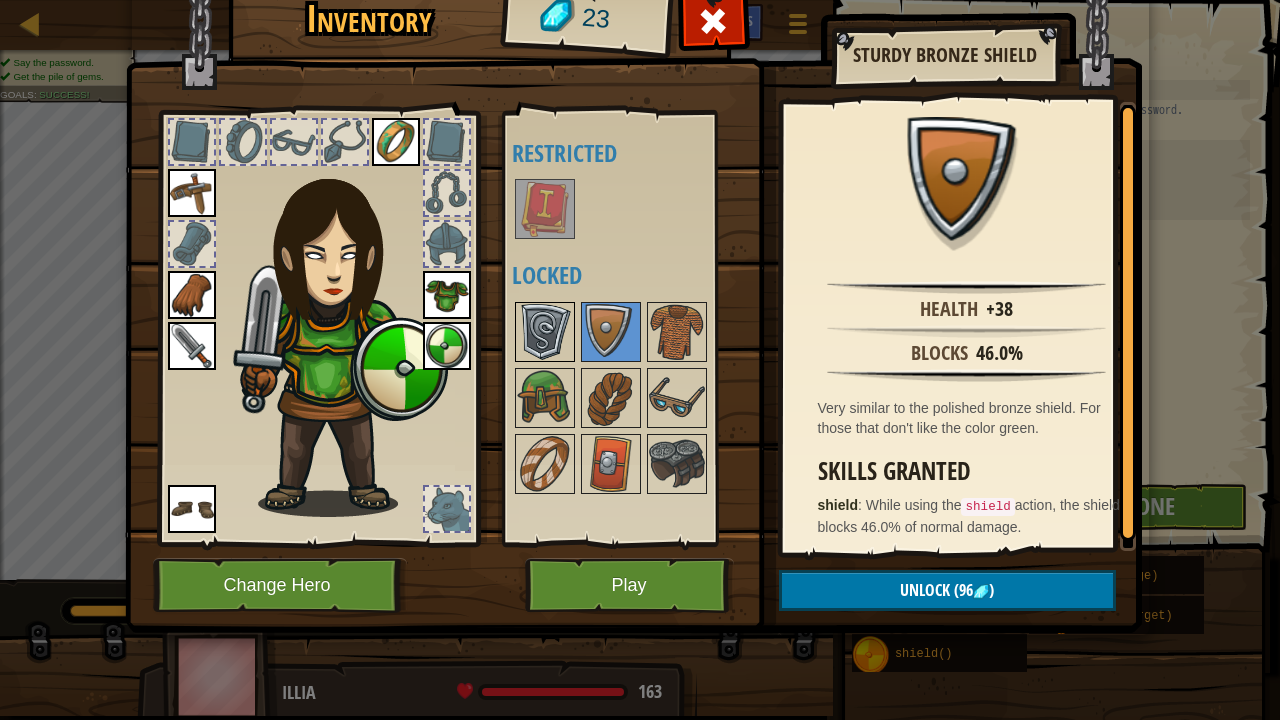 click at bounding box center [545, 332] 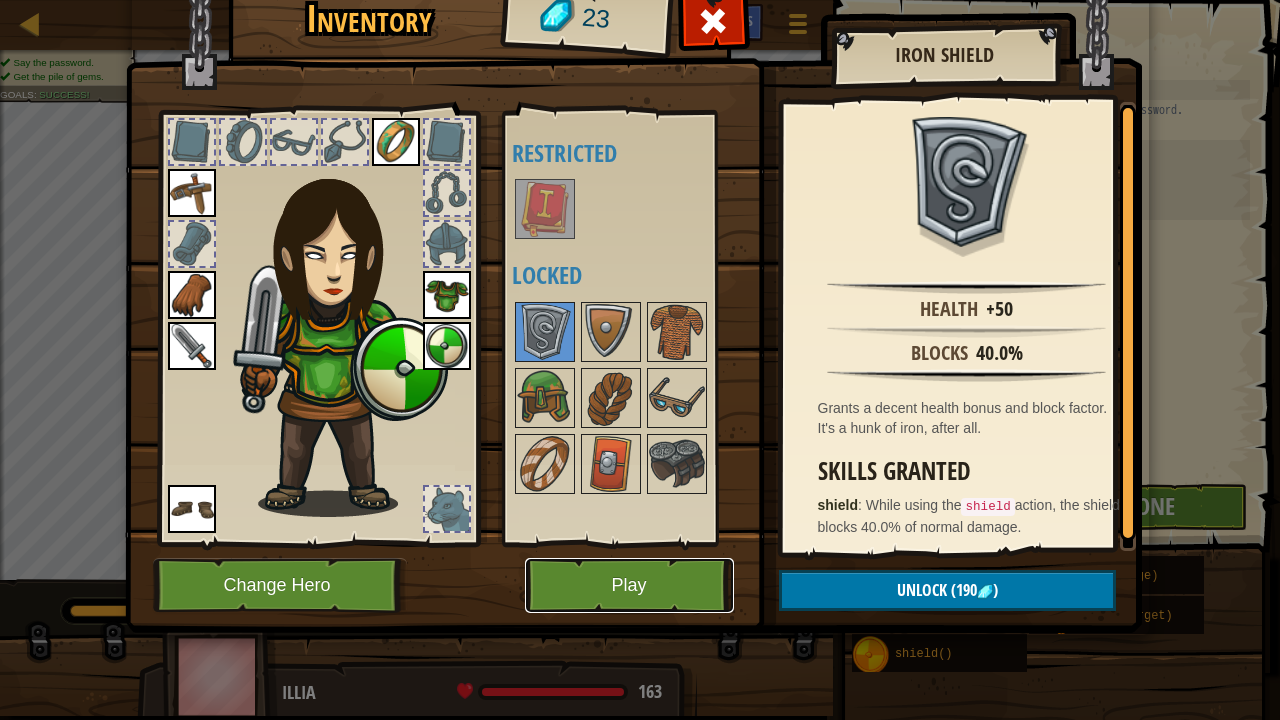 click on "Play" at bounding box center (629, 585) 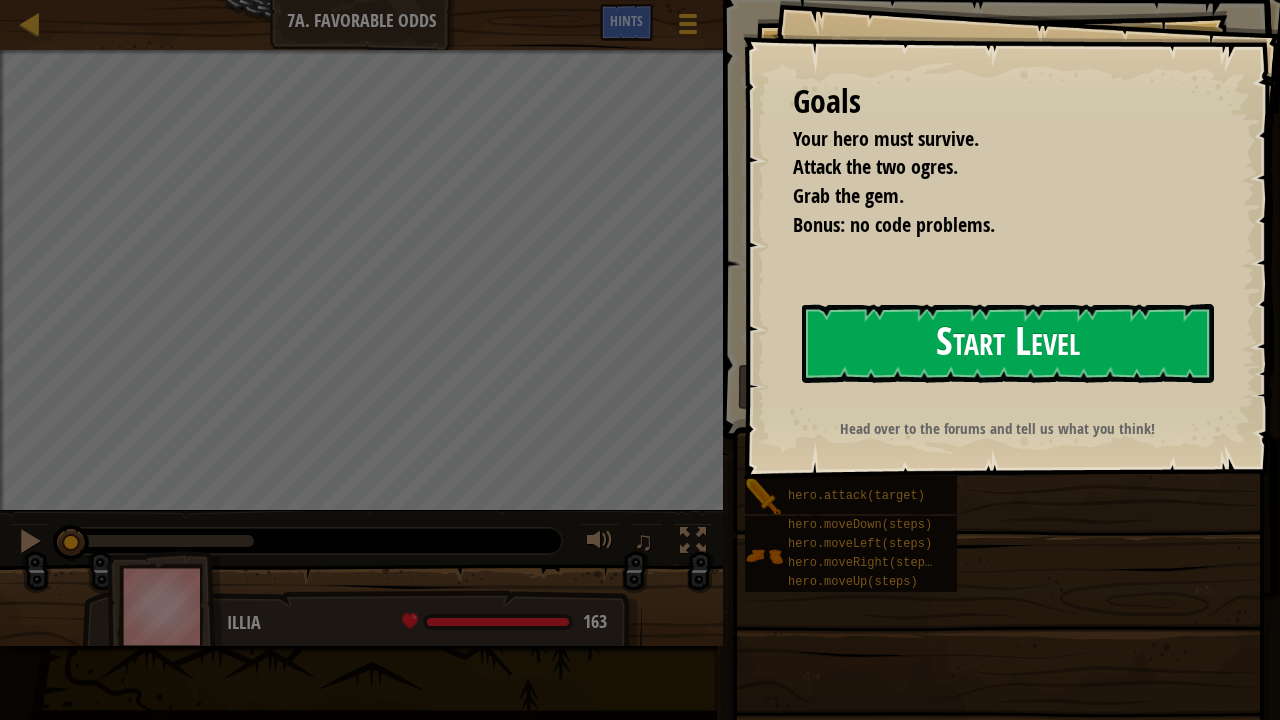 click on "Start Level" at bounding box center (1008, 343) 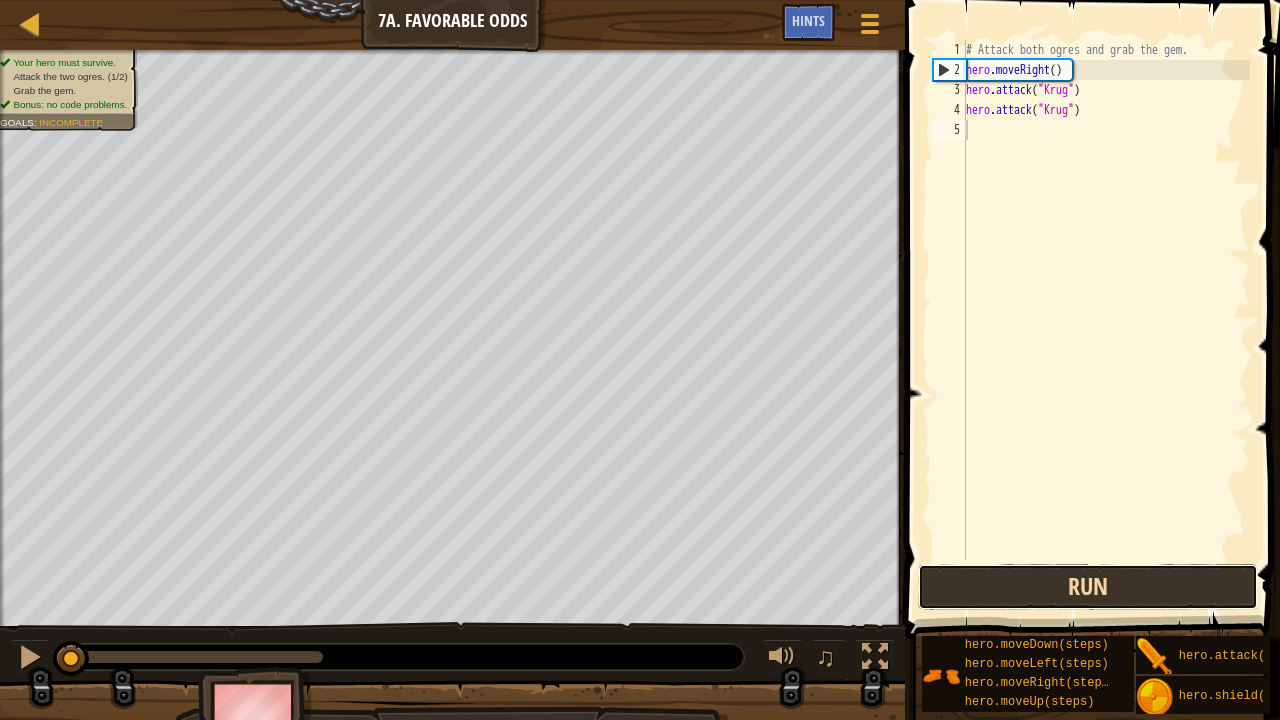click on "Run" at bounding box center (1088, 587) 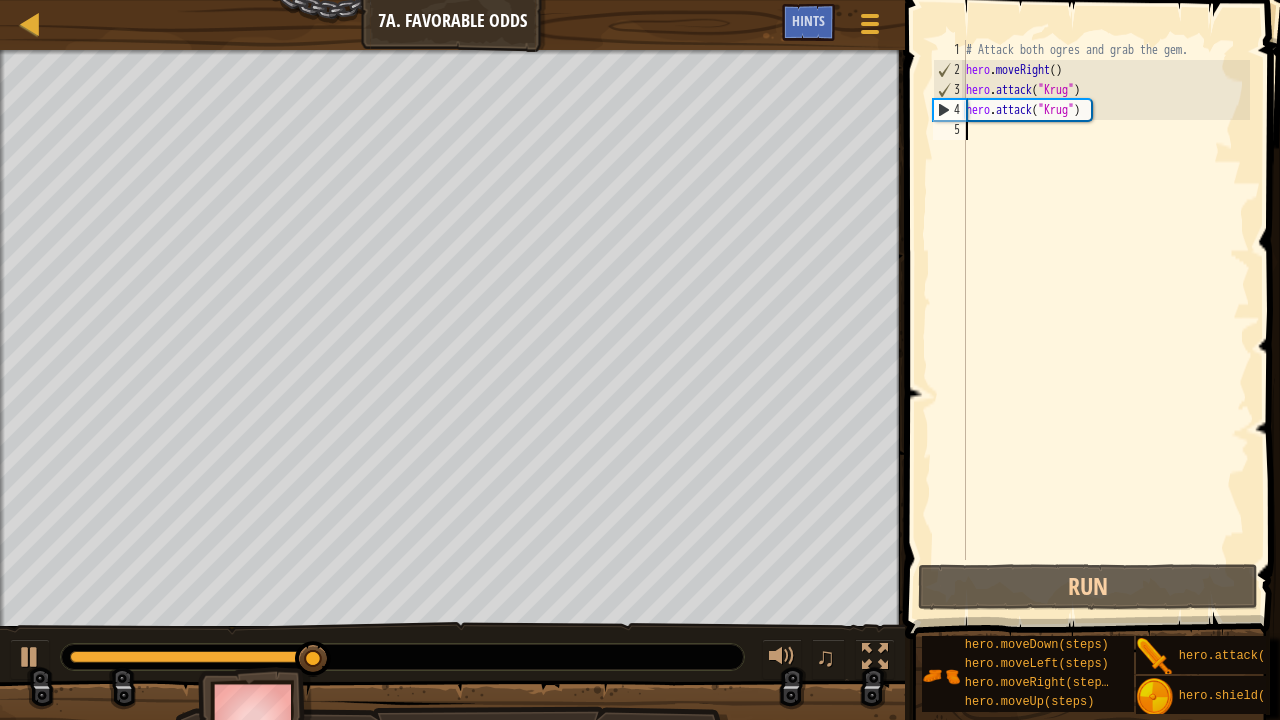 scroll, scrollTop: 9, scrollLeft: 0, axis: vertical 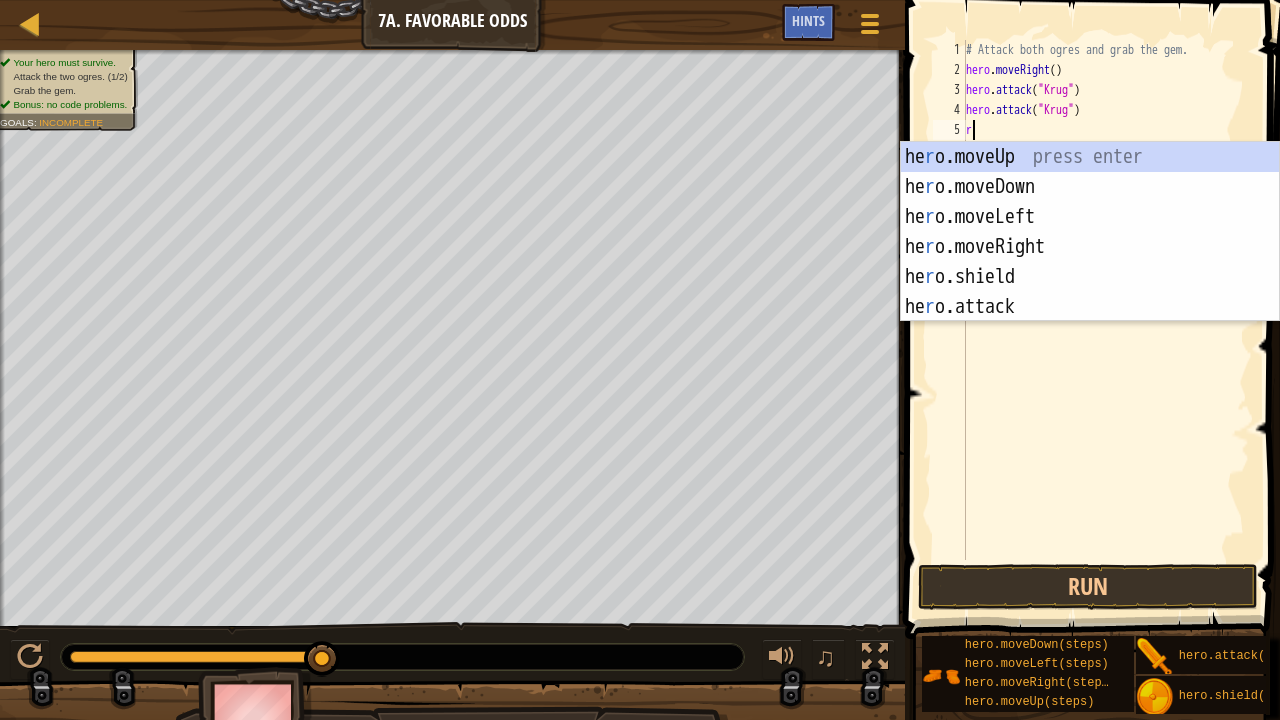 type on "rr" 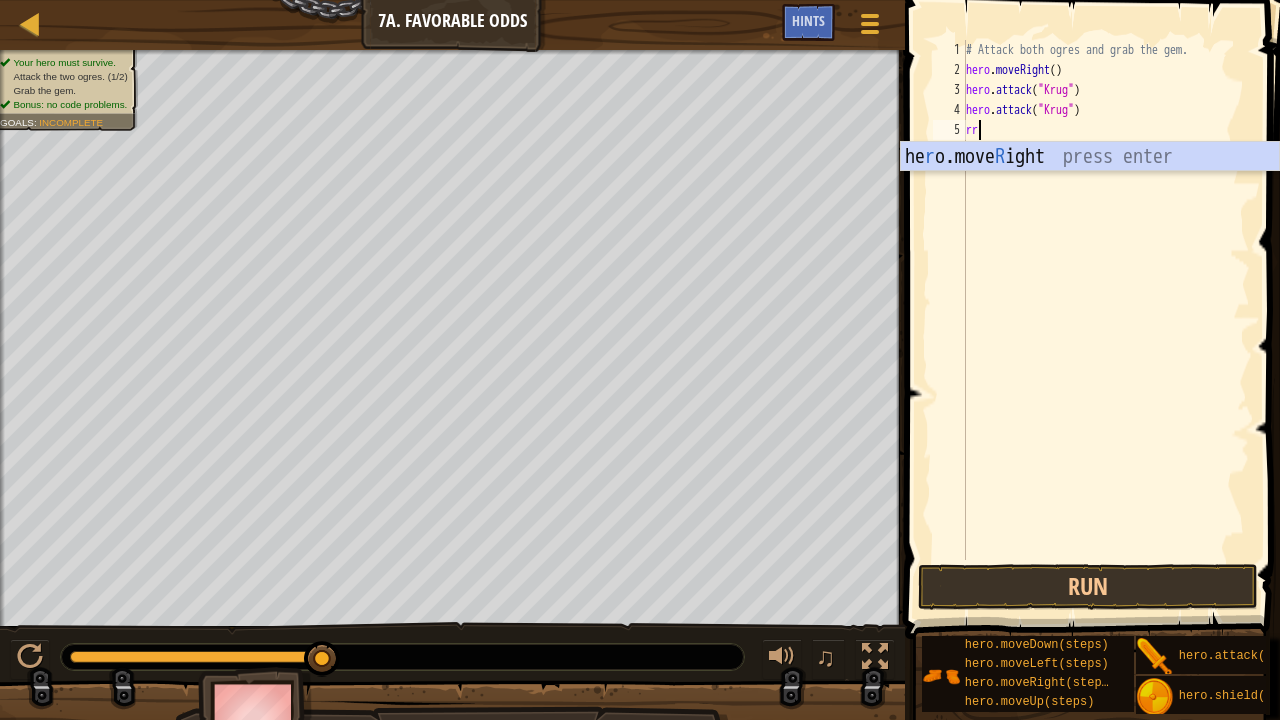 click on "he r o.move R ight press enter" at bounding box center [1090, 187] 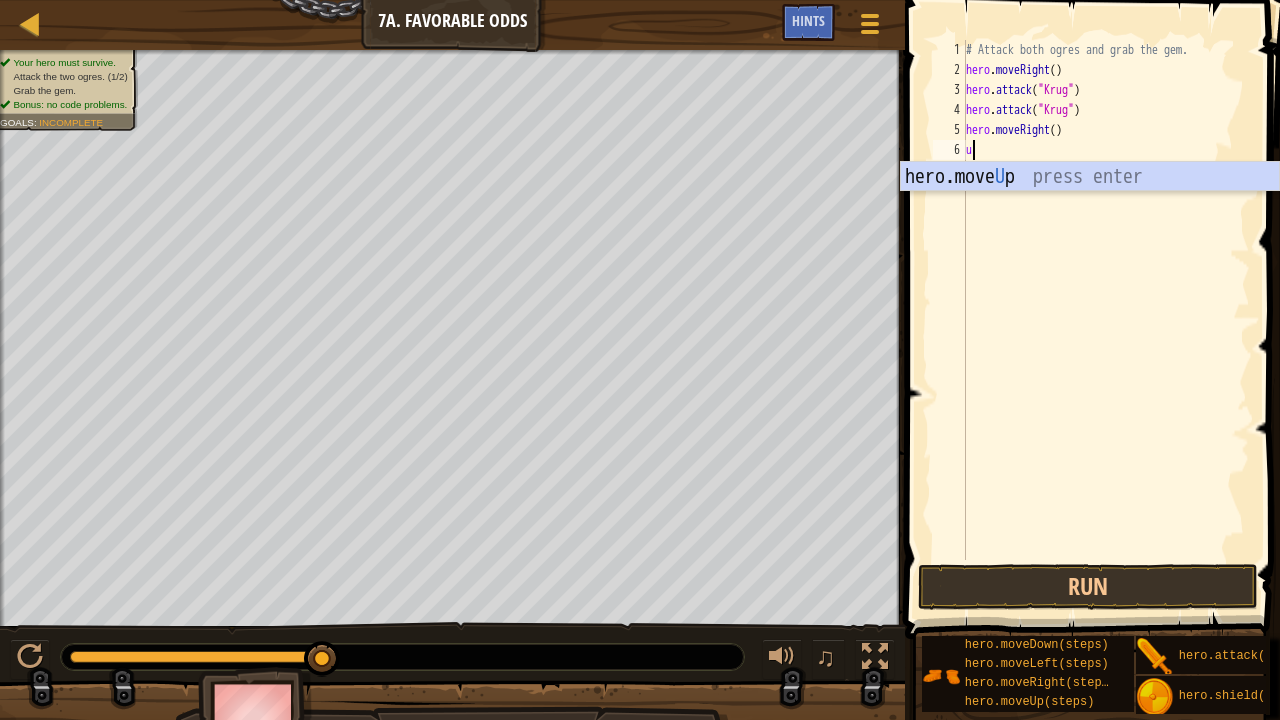 type on "up" 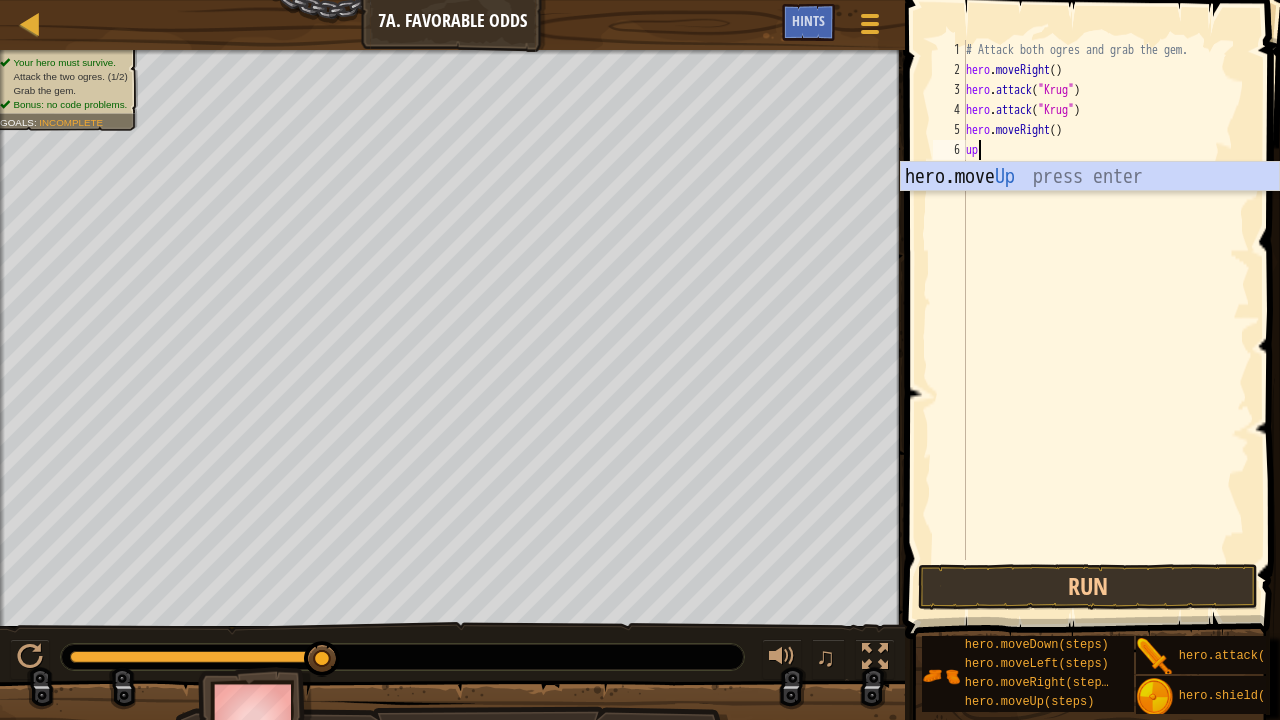 click on "hero.move Up press enter" at bounding box center (1090, 207) 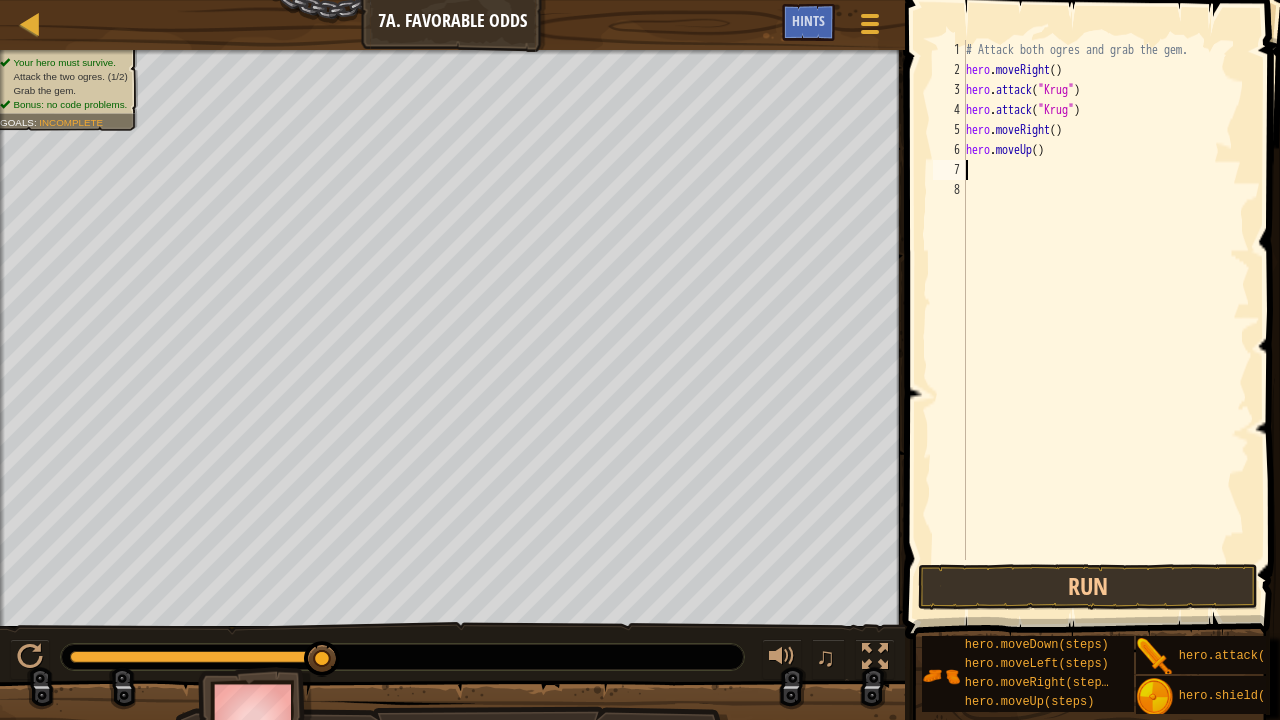 type on "l" 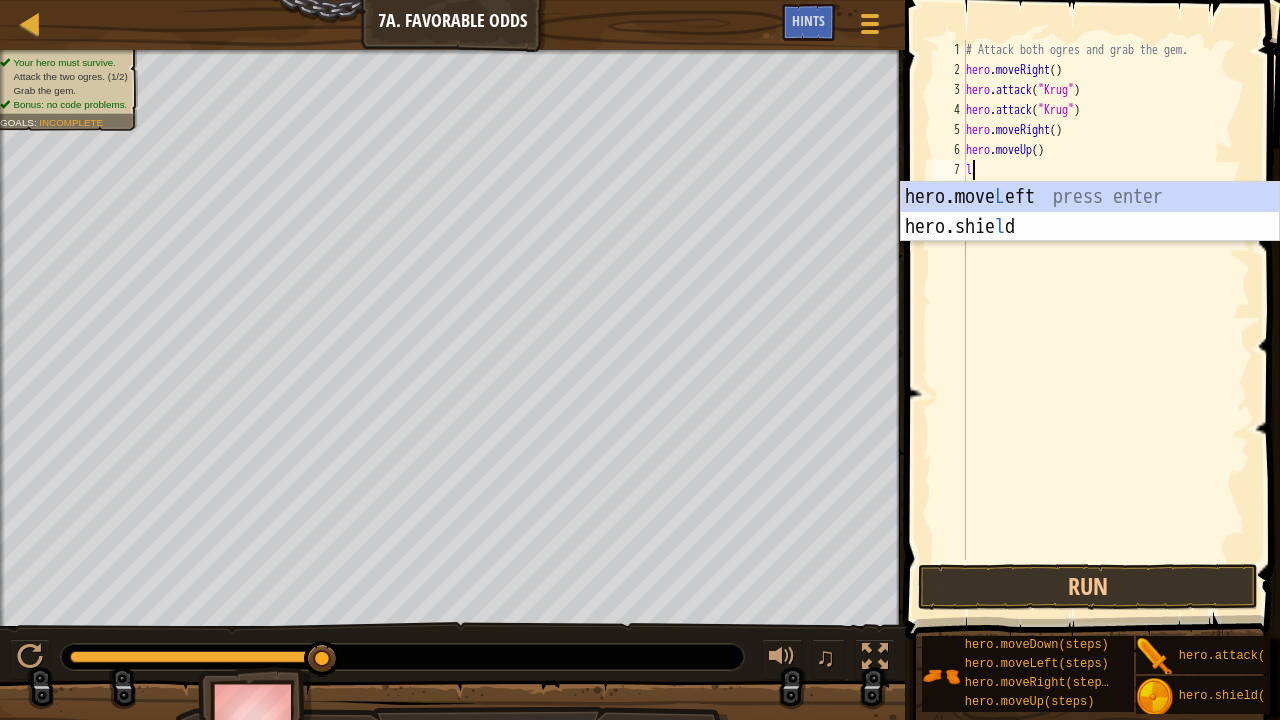 click on "hero.move L eft press enter hero.[PERSON_NAME] press enter" at bounding box center [1090, 242] 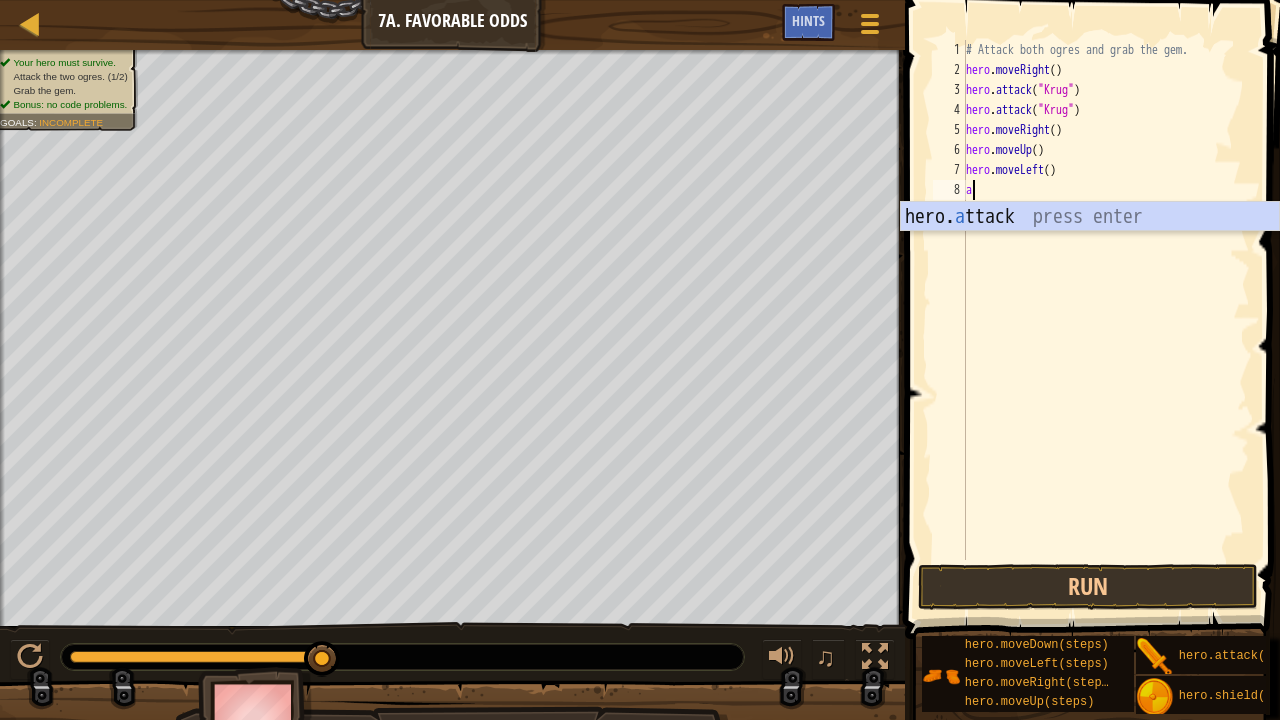 click on "hero. a ttack press enter" at bounding box center [1090, 247] 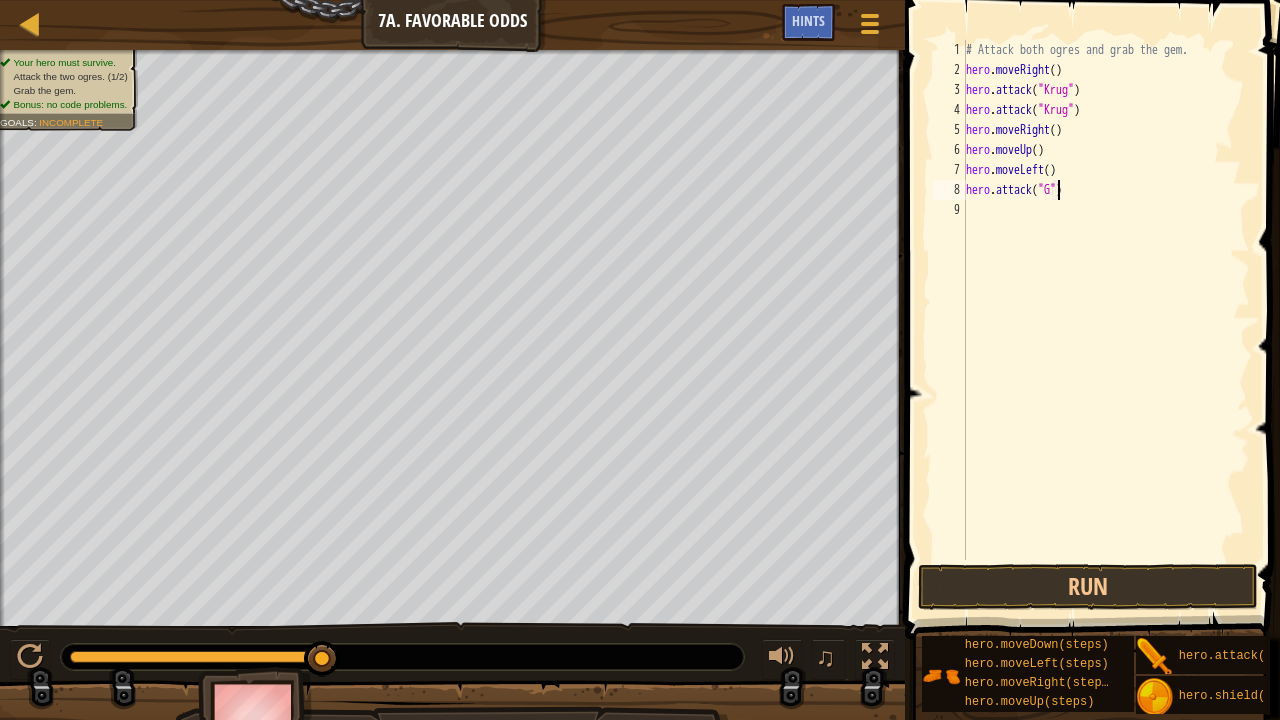 scroll, scrollTop: 9, scrollLeft: 8, axis: both 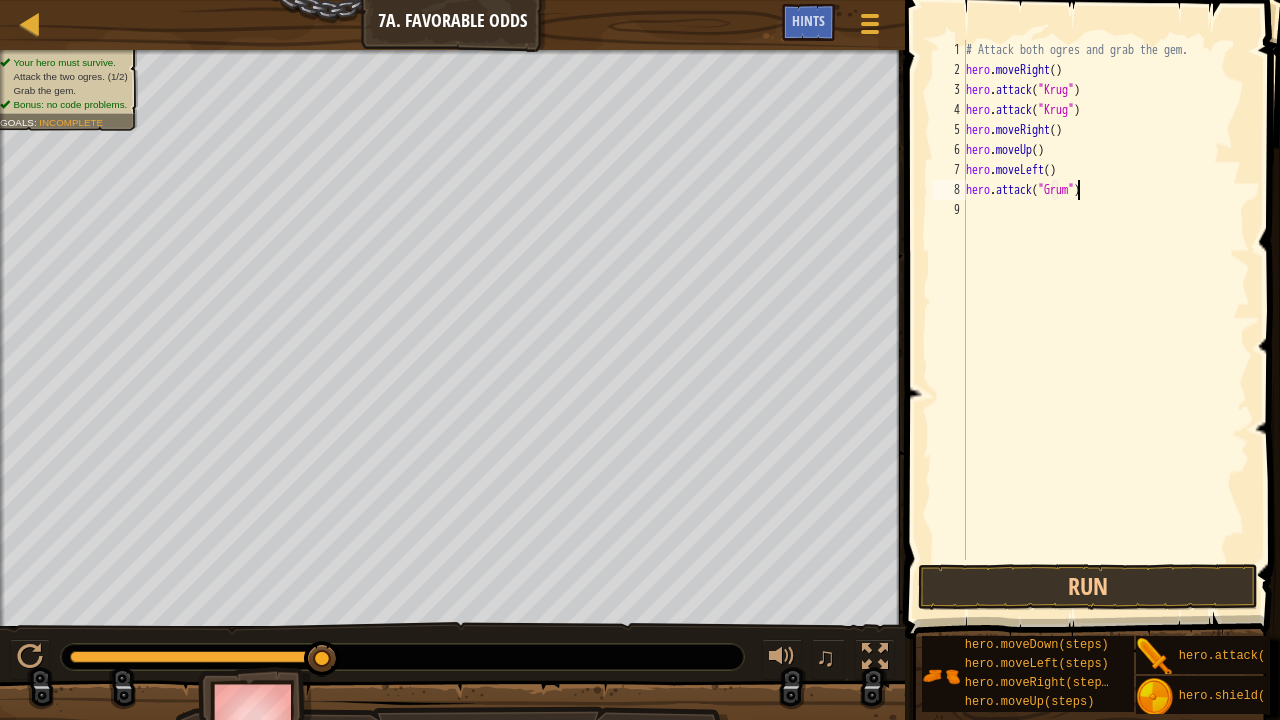 type on "hero.attack("Grump")" 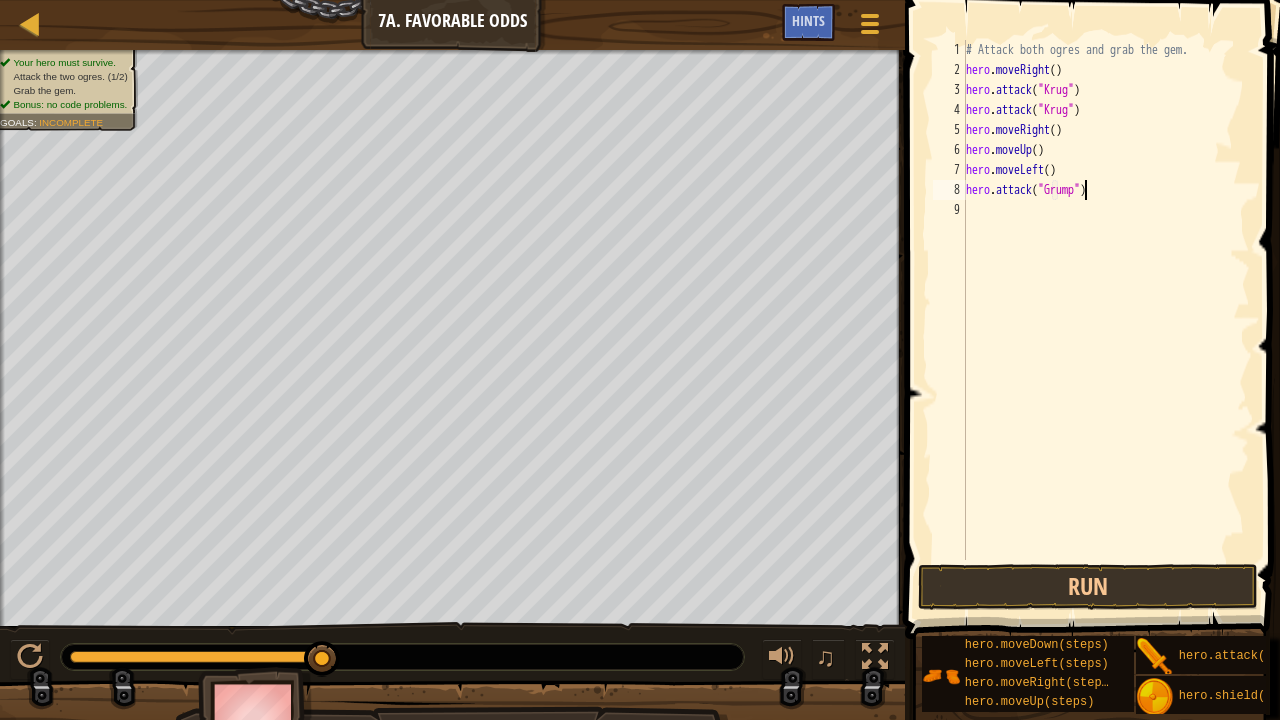 click on "# Attack both ogres and grab the gem. hero . moveRight ( ) hero . attack ( "[PERSON_NAME]" ) hero . attack ( "[PERSON_NAME]" ) hero . moveRight ( ) hero . moveUp ( ) hero . moveLeft ( ) hero . attack ( "Grump" )" at bounding box center [1106, 320] 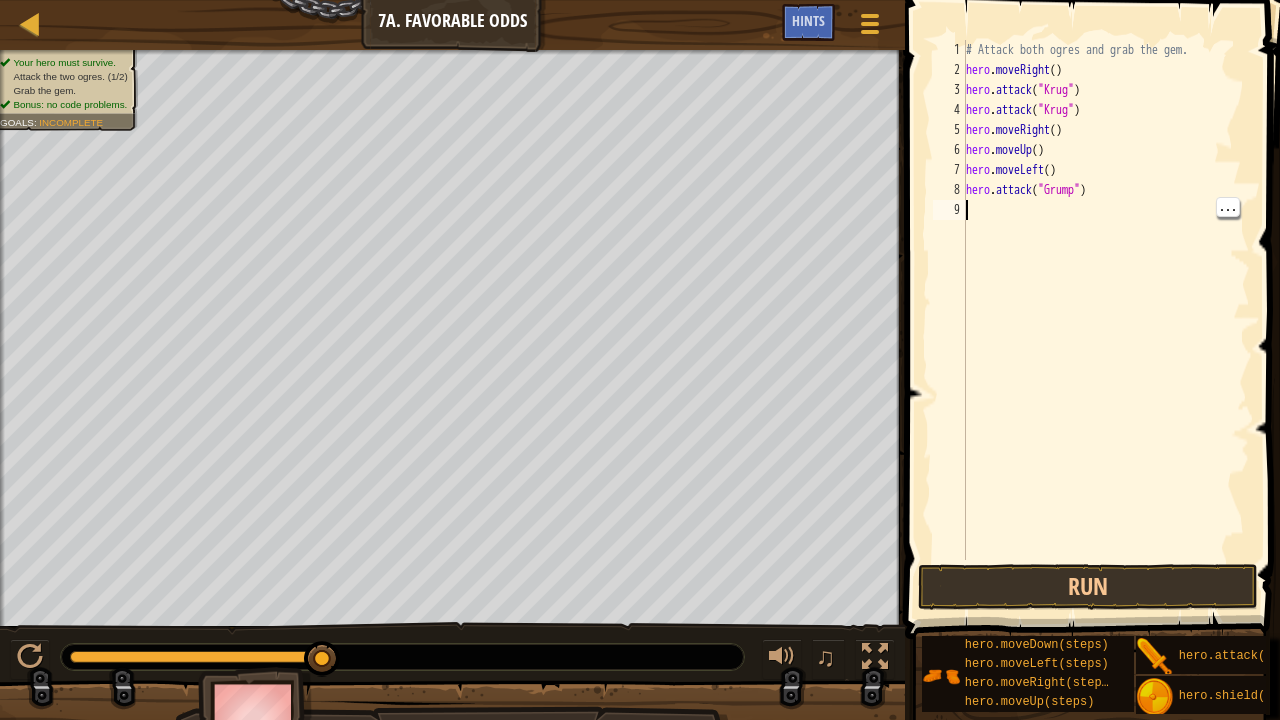 type on "s" 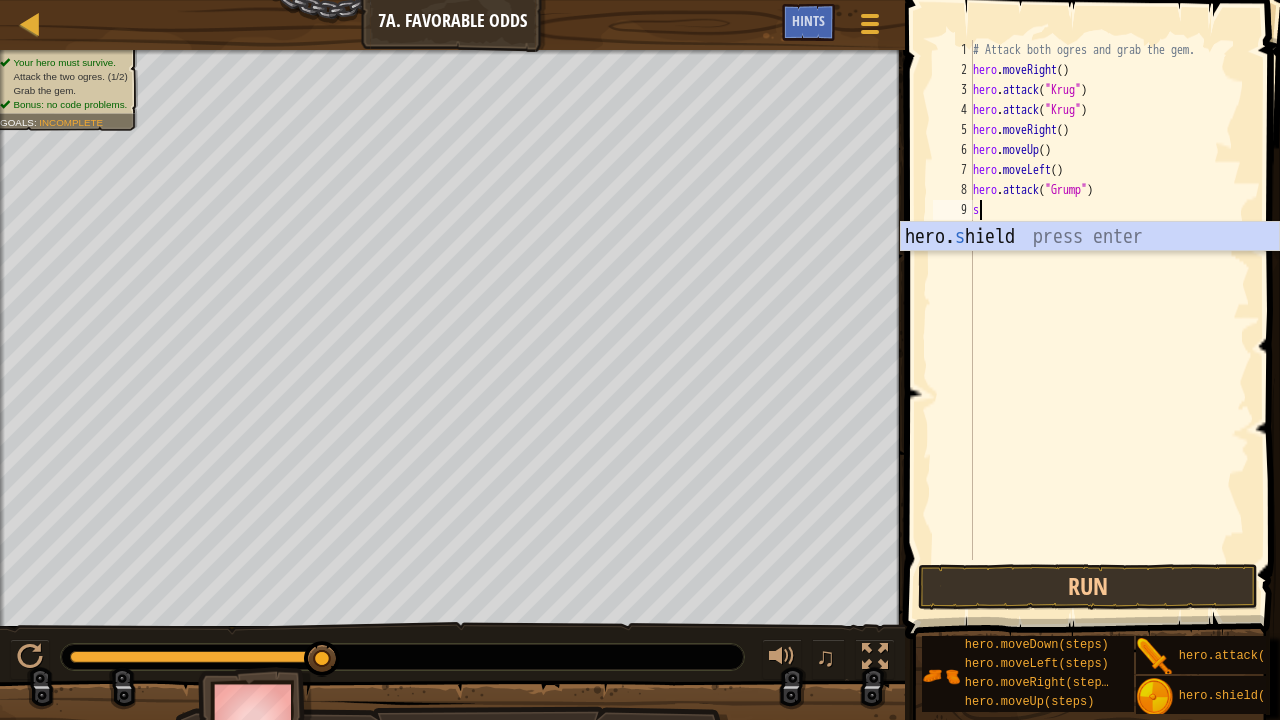 click on "hero. s hield press enter" at bounding box center [1090, 267] 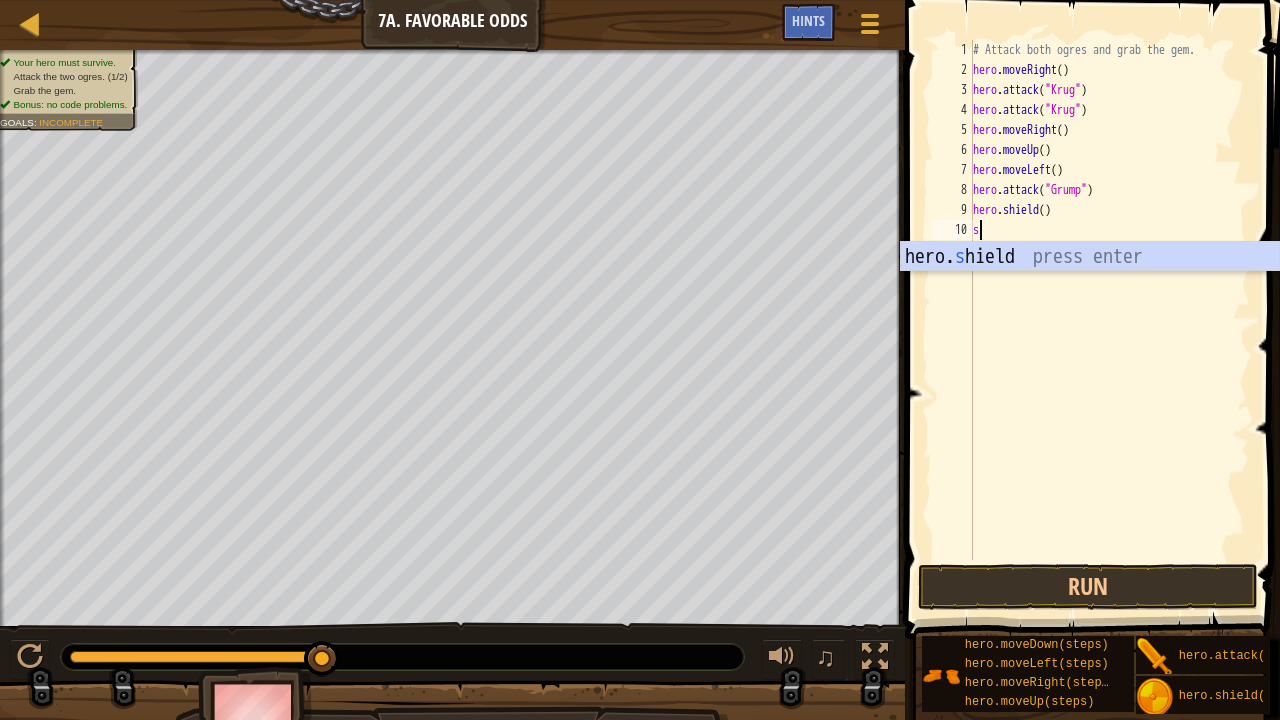 type on "sh" 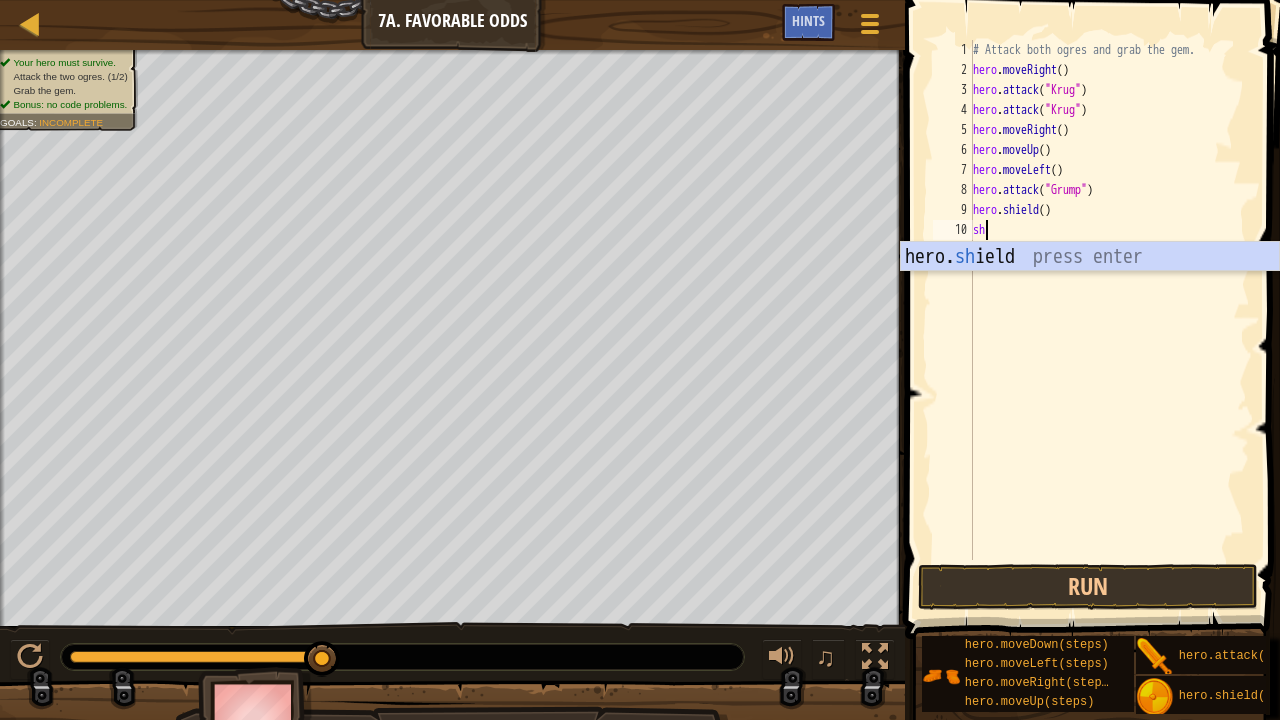 click on "hero. sh ield press enter" at bounding box center [1090, 287] 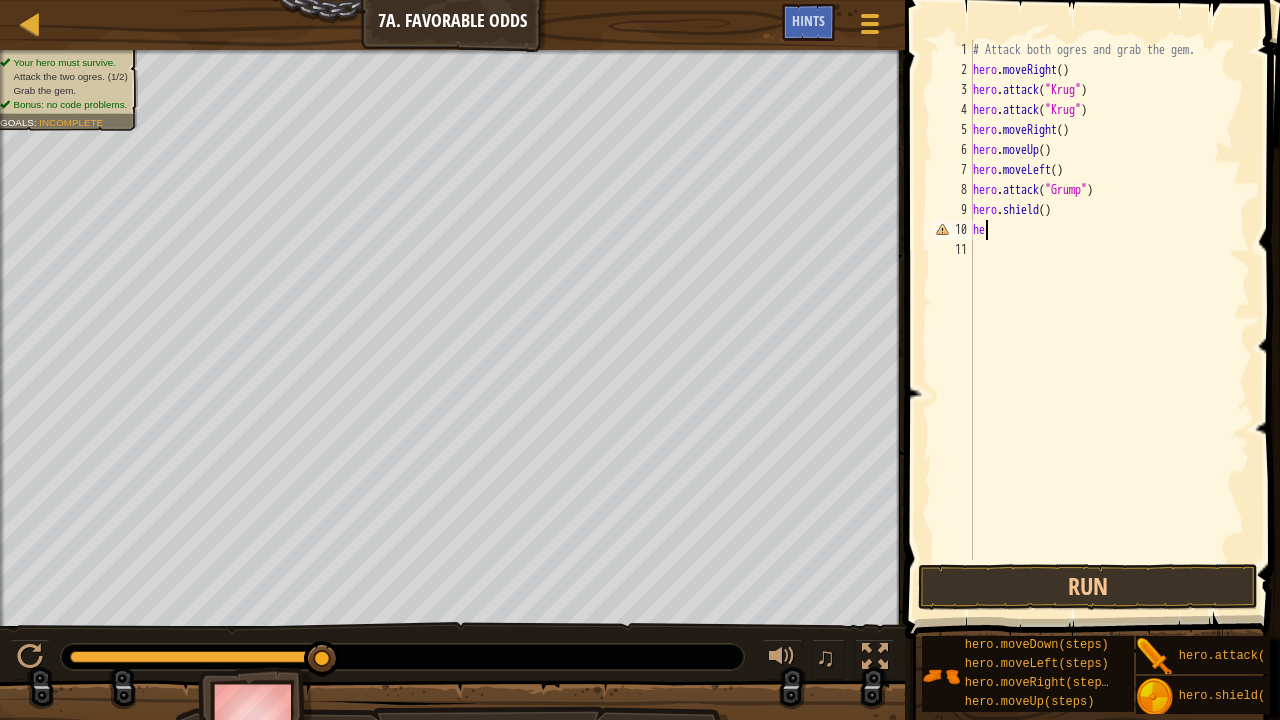 type on "h" 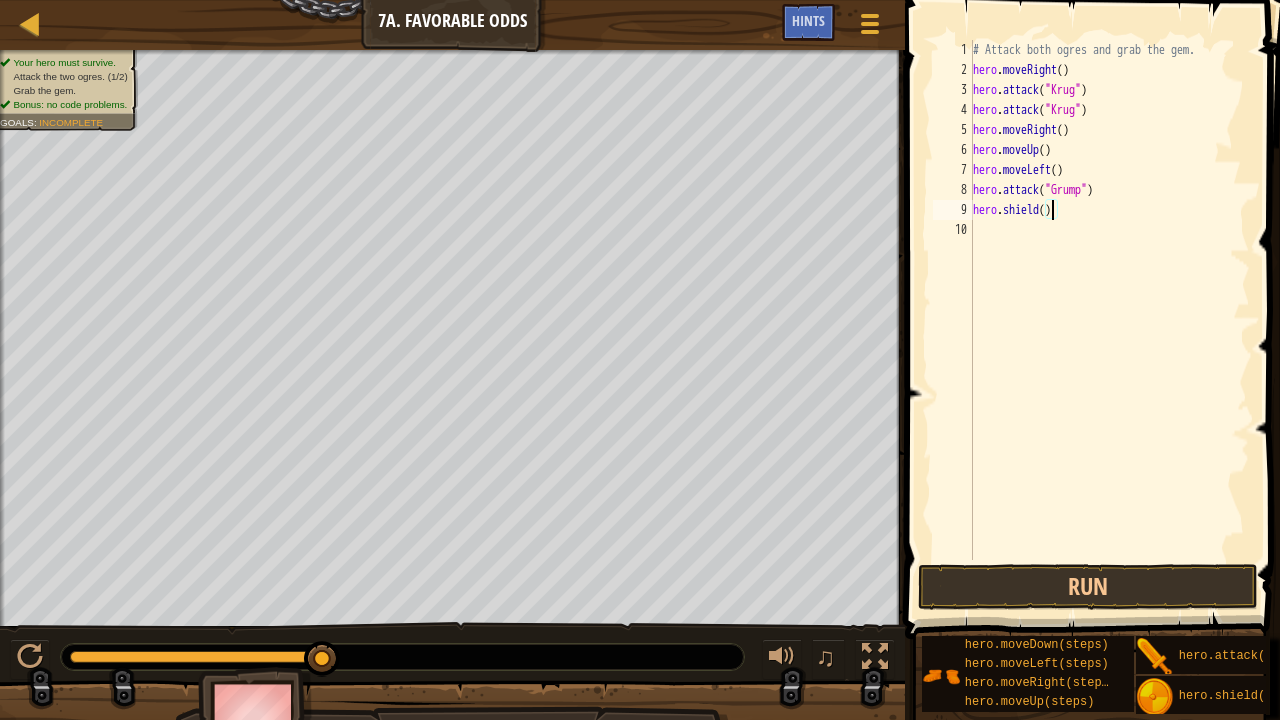 type on "hero.shield(2)" 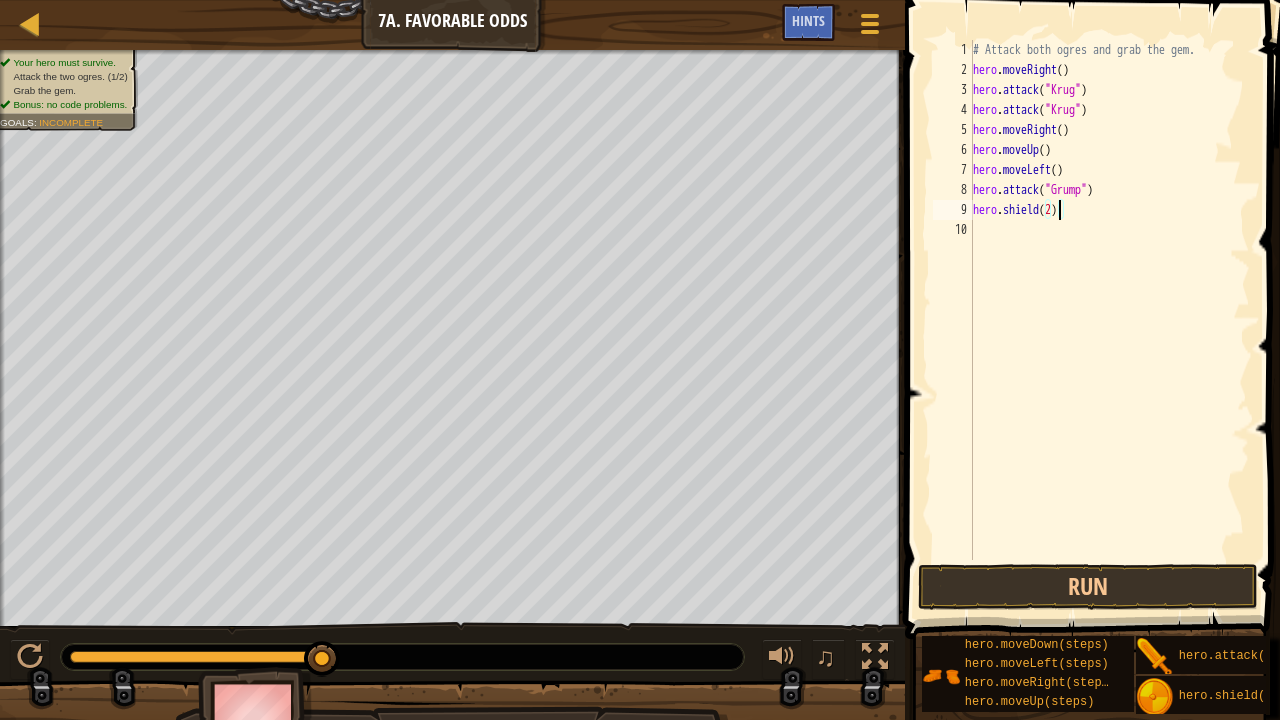 scroll, scrollTop: 9, scrollLeft: 0, axis: vertical 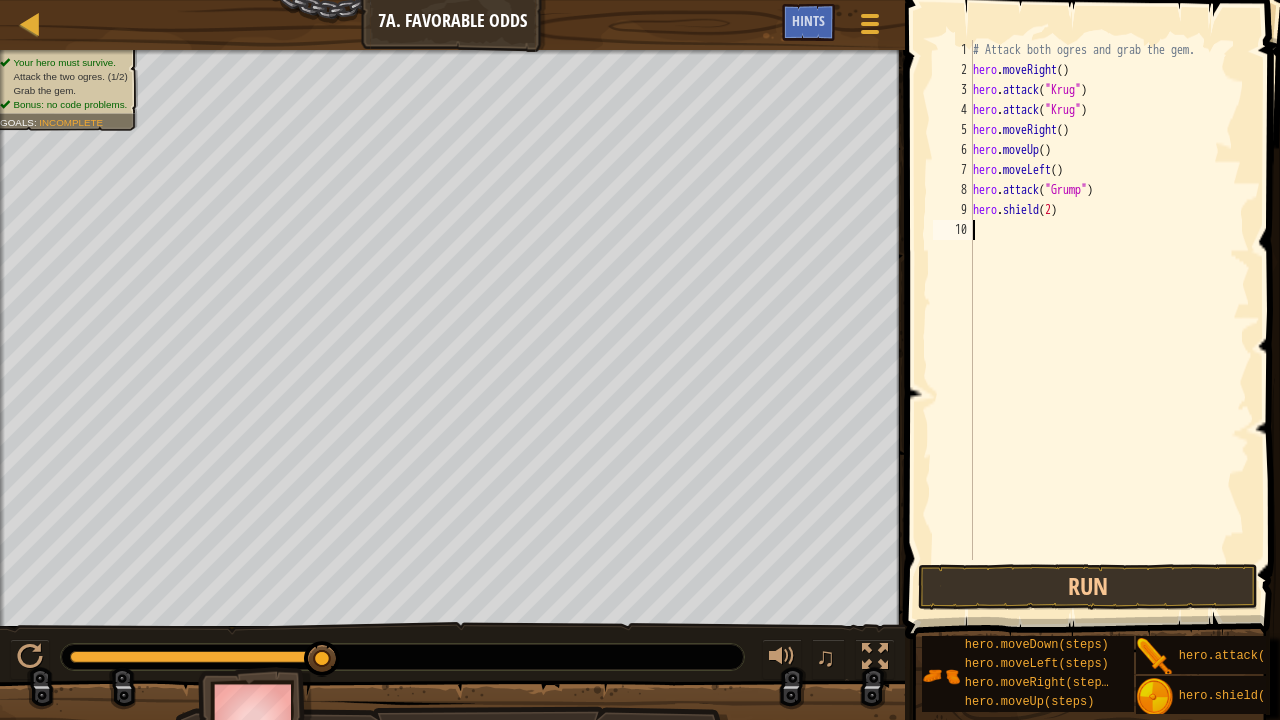 type on "s" 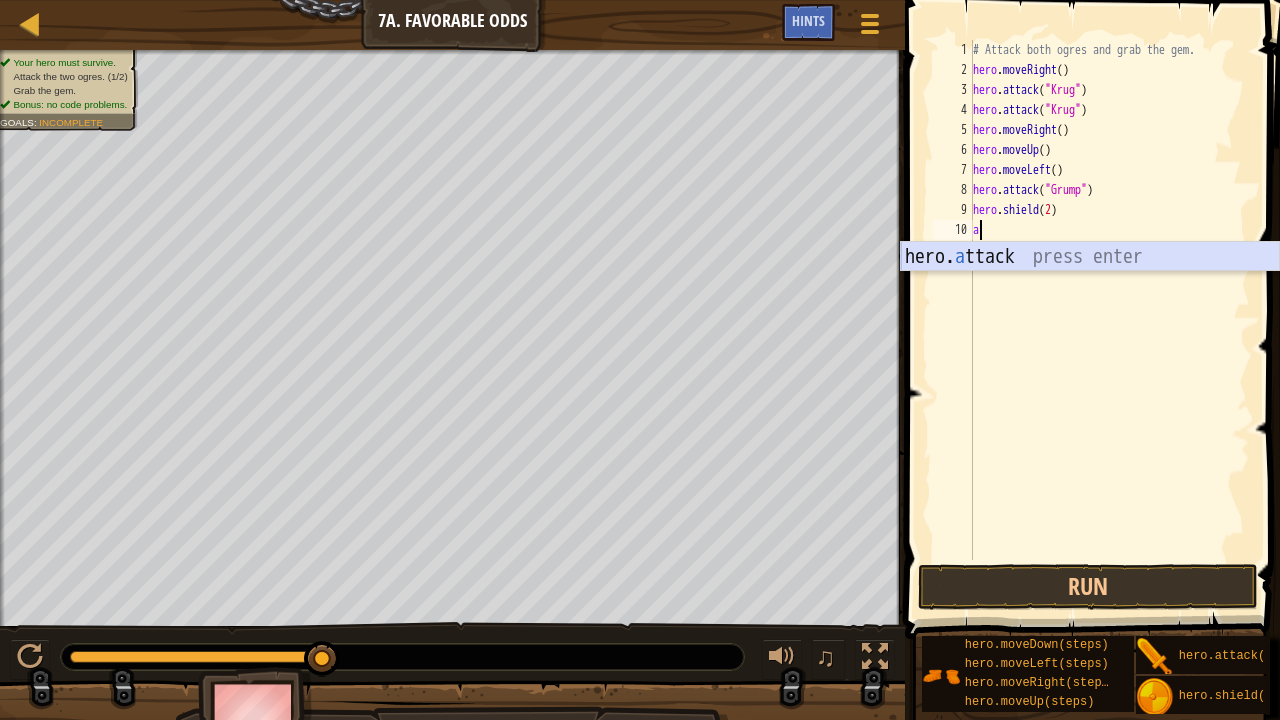 click on "hero. a ttack press enter" at bounding box center (1090, 287) 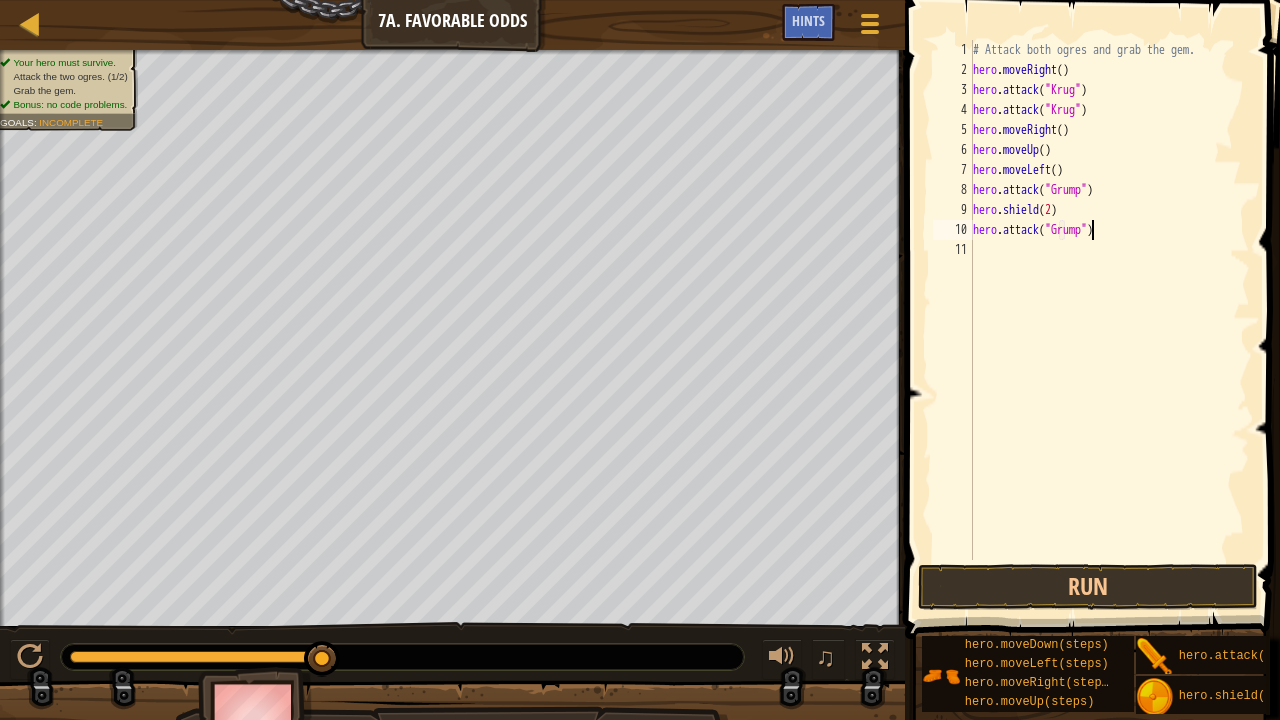 scroll, scrollTop: 9, scrollLeft: 10, axis: both 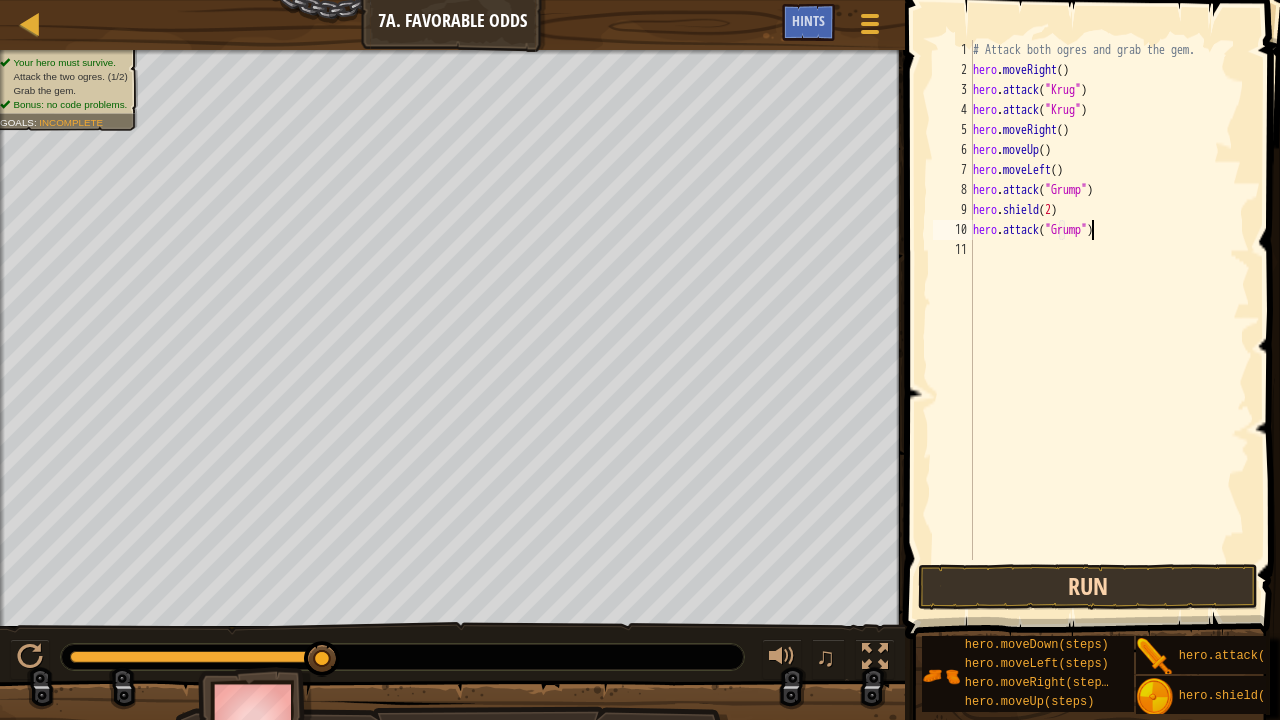 type on "hero.attack("Grump")" 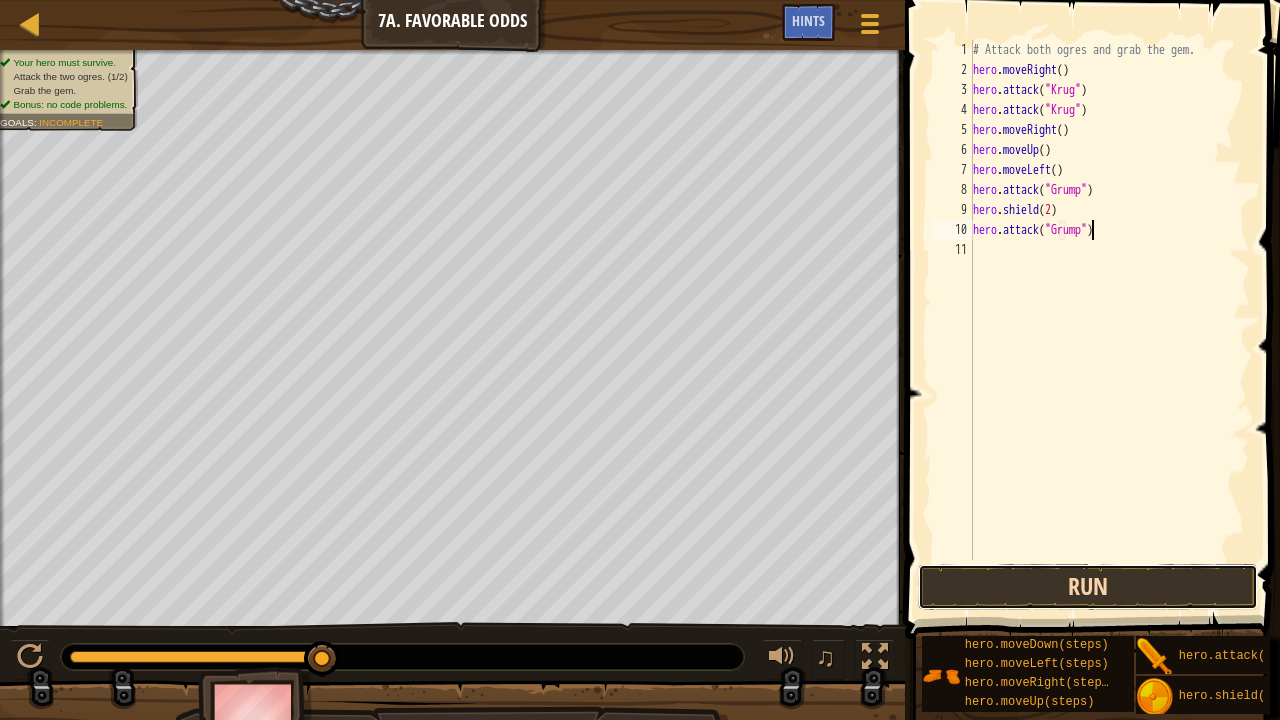 click on "Run" at bounding box center (1088, 587) 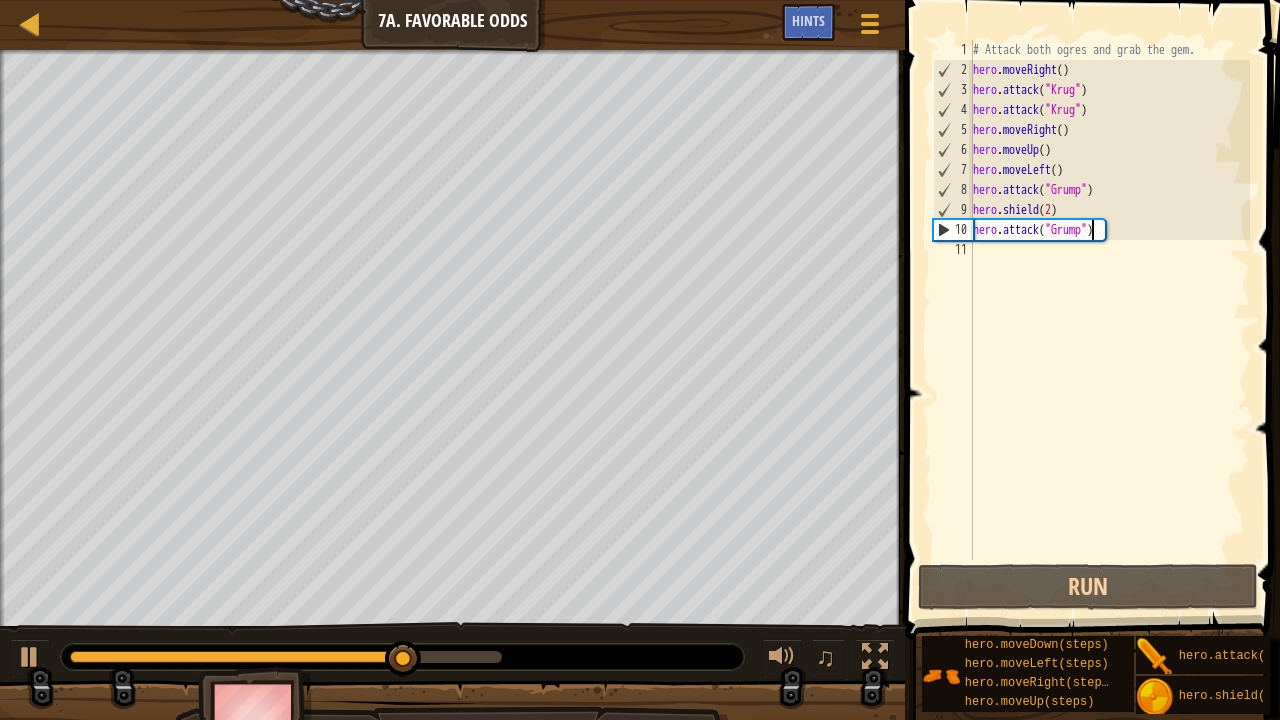 click on "# Attack both ogres and grab the gem. hero . moveRight ( ) hero . attack ( "[PERSON_NAME]" ) hero . attack ( "[PERSON_NAME]" ) hero . moveRight ( ) hero . moveUp ( ) hero . moveLeft ( ) hero . attack ( "Grump" ) hero . shield ( 2 ) hero . attack ( "Grump" )" at bounding box center (1110, 320) 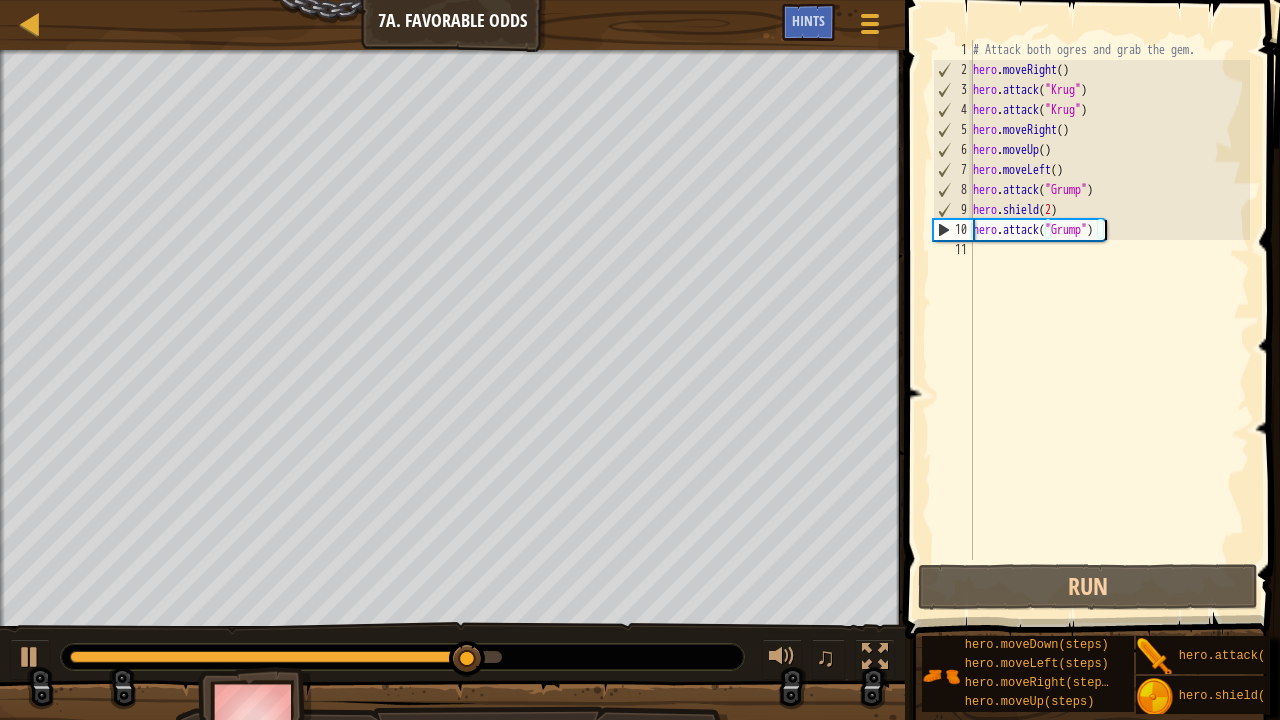 scroll, scrollTop: 9, scrollLeft: 0, axis: vertical 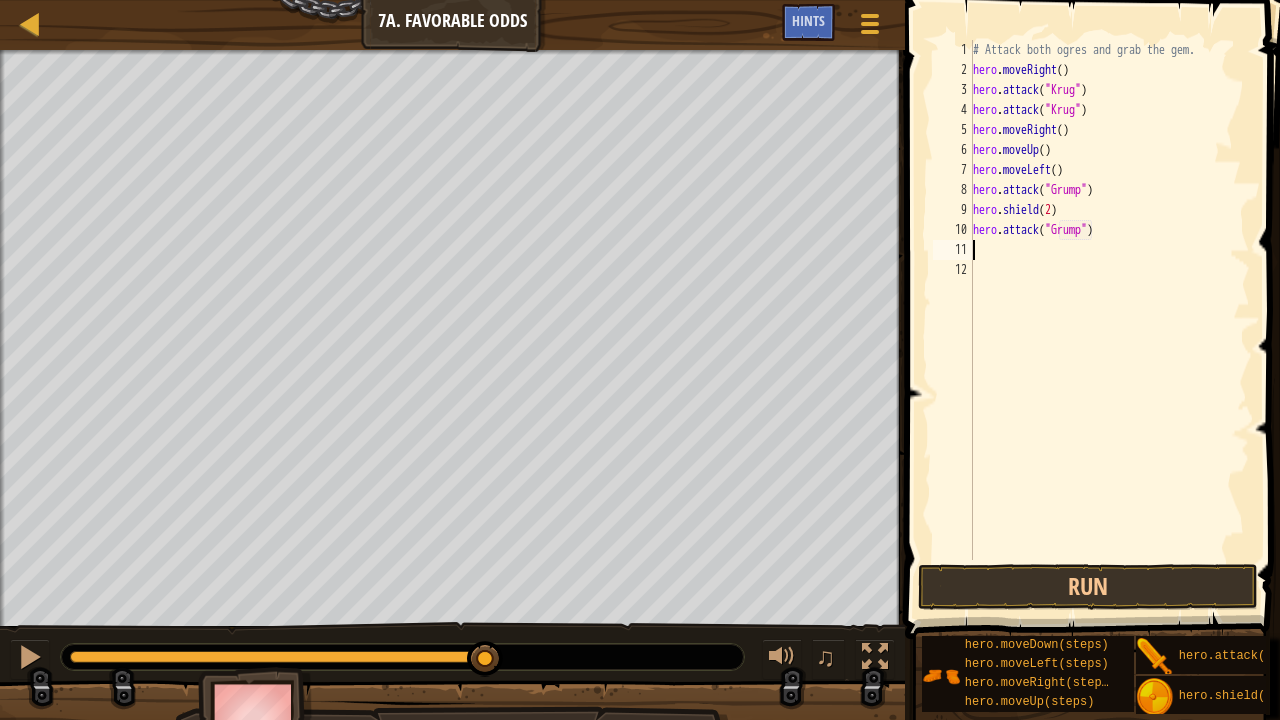 click on "# Attack both ogres and grab the gem. hero . moveRight ( ) hero . attack ( "[PERSON_NAME]" ) hero . attack ( "[PERSON_NAME]" ) hero . moveRight ( ) hero . moveUp ( ) hero . moveLeft ( ) hero . attack ( "Grump" ) hero . shield ( 2 ) hero . attack ( "Grump" )" at bounding box center [1110, 320] 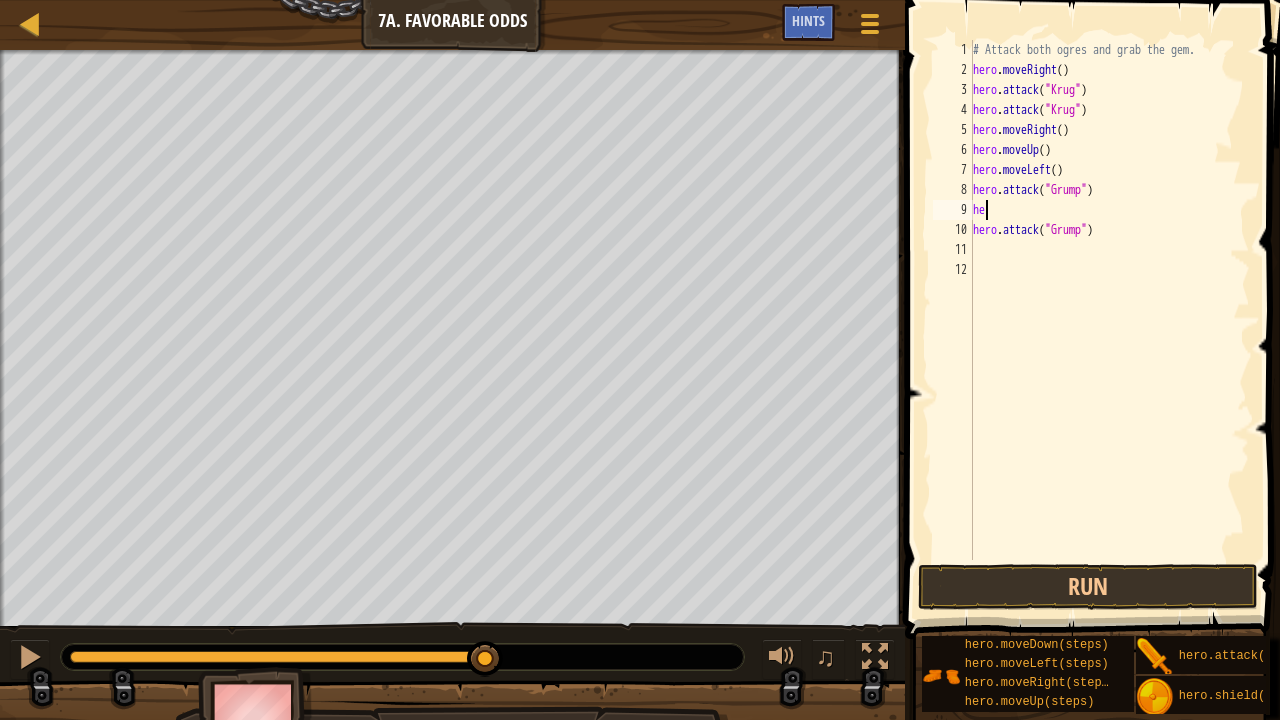 type on "h" 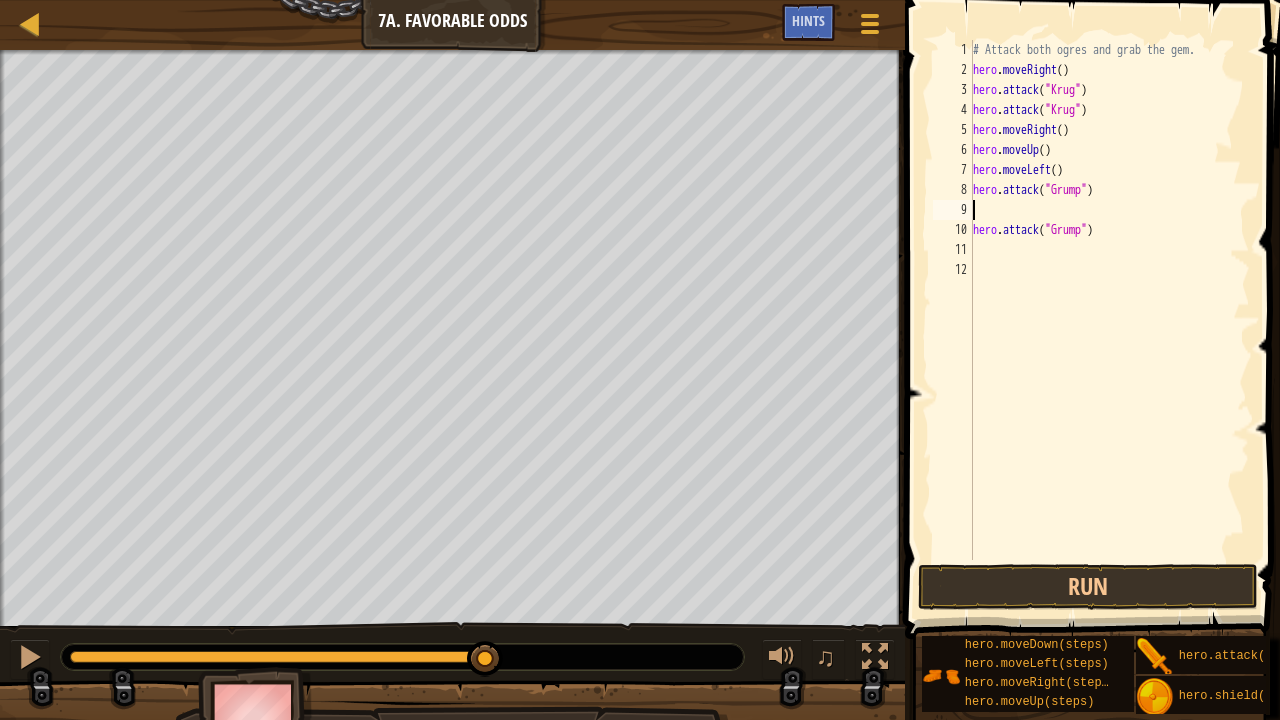type on "hero.attack("Grump")" 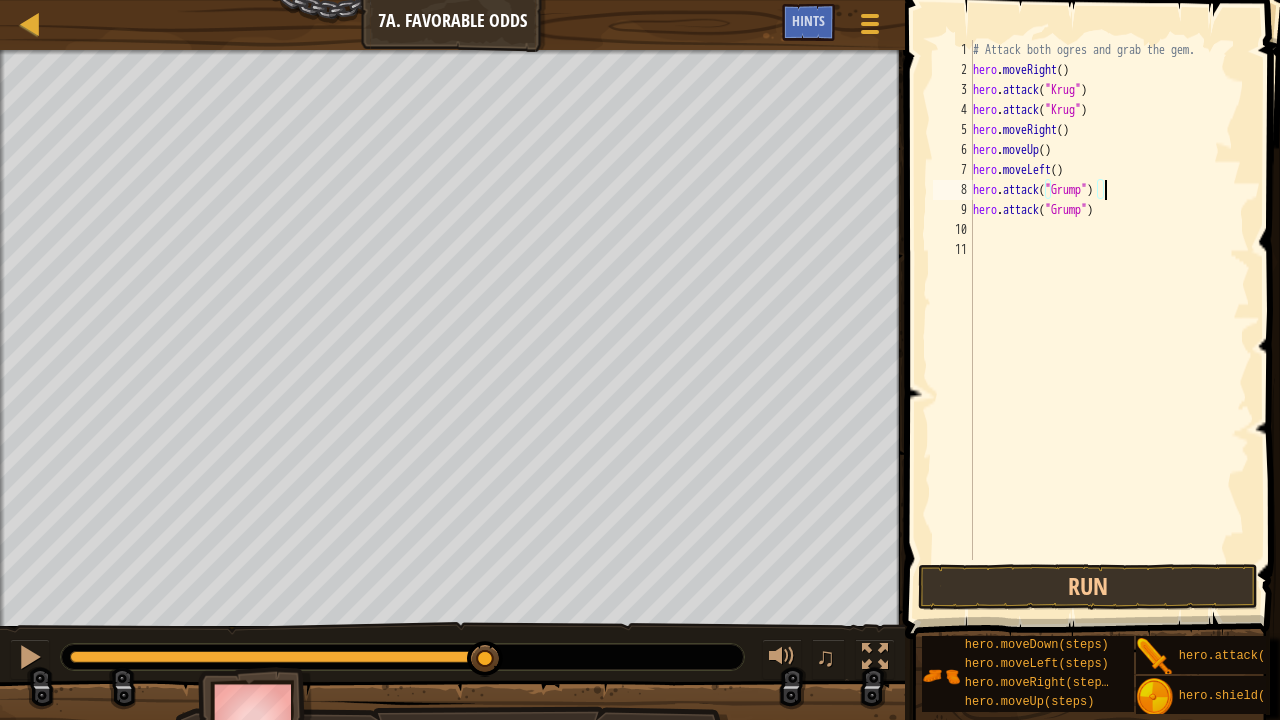 click on "# Attack both ogres and grab the gem. hero . moveRight ( ) hero . attack ( "[PERSON_NAME]" ) hero . attack ( "[PERSON_NAME]" ) hero . moveRight ( ) hero . moveUp ( ) hero . moveLeft ( ) hero . attack ( "Grump" ) hero . attack ( "Grump" )" at bounding box center [1110, 320] 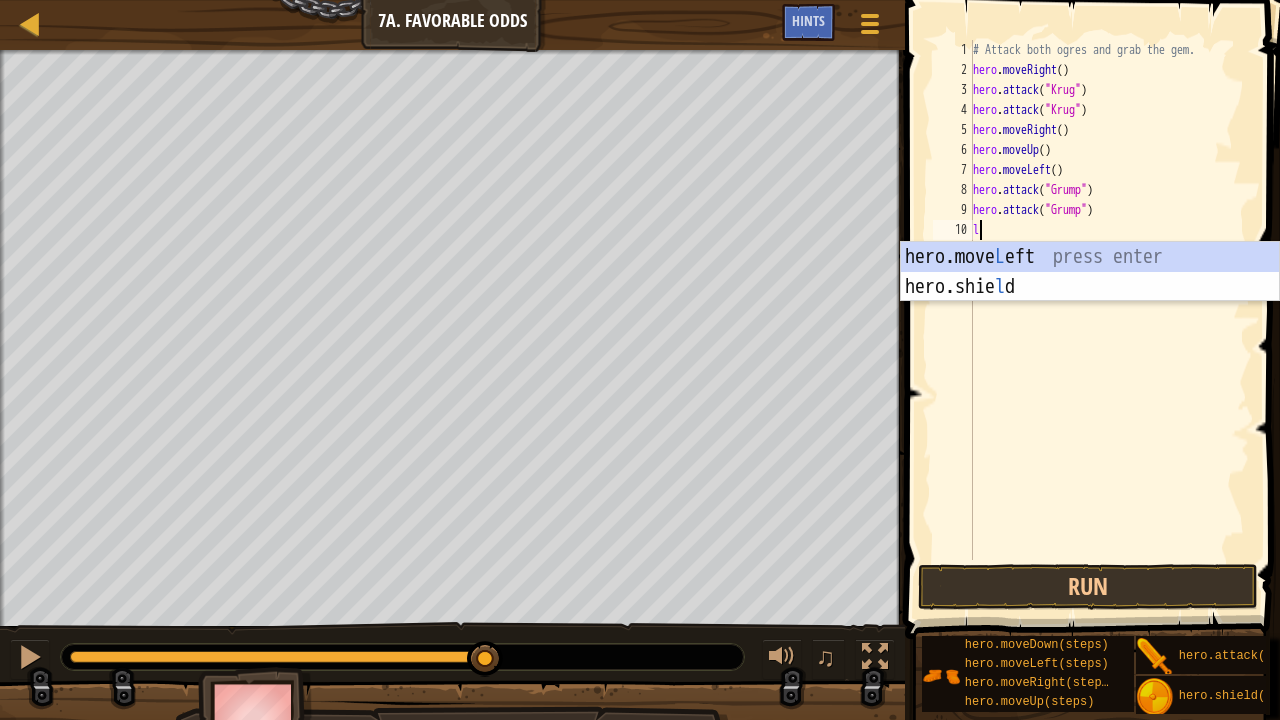 type on "le" 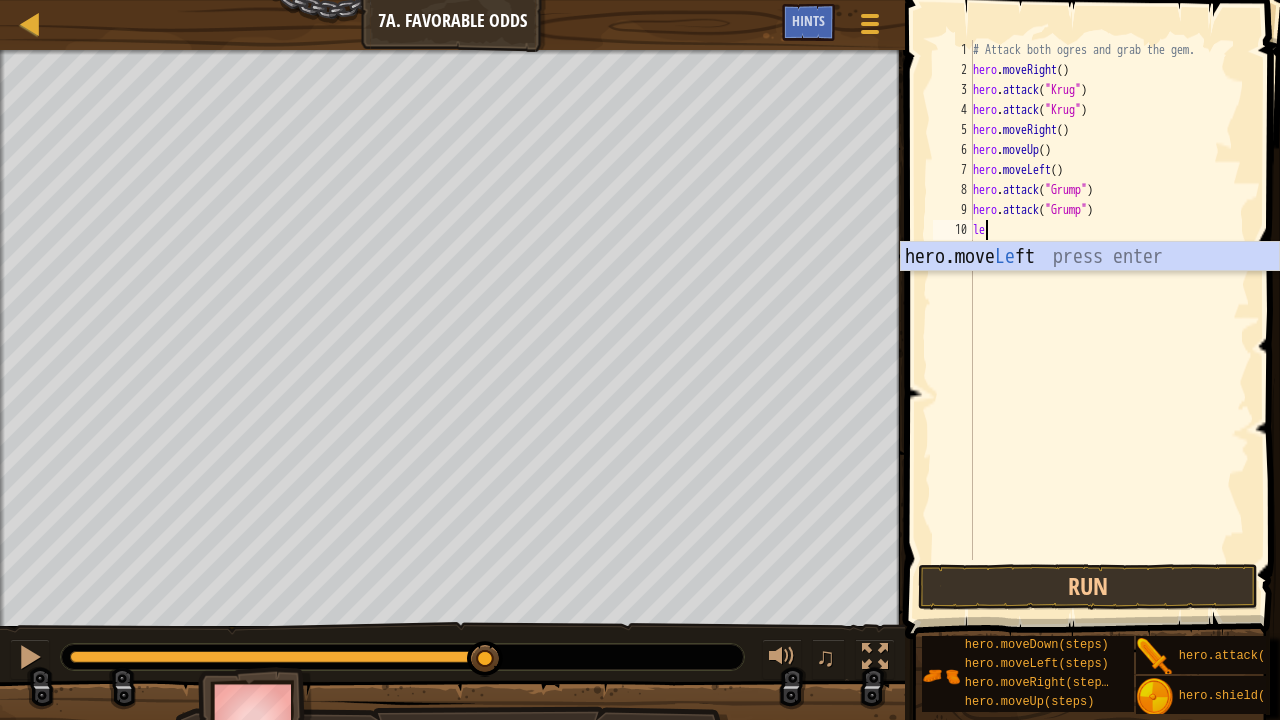 click on "hero.move Le ft press enter" at bounding box center (1090, 287) 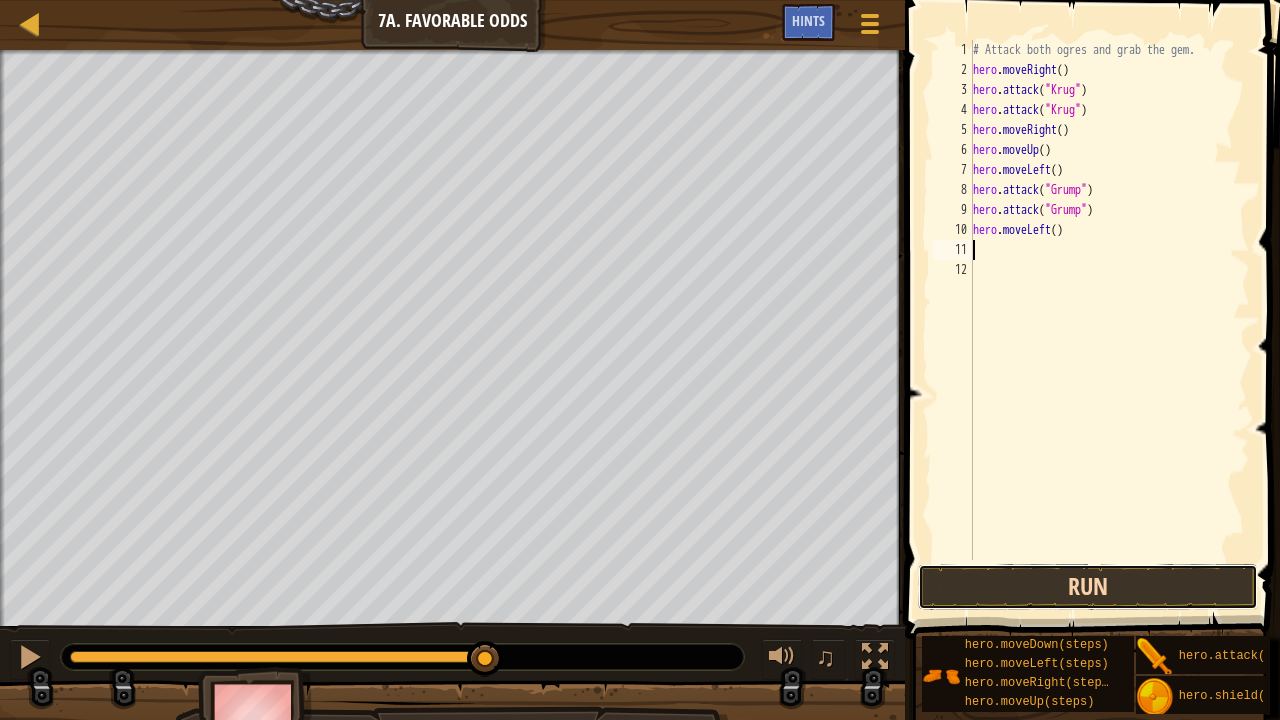 click on "Run" at bounding box center [1088, 587] 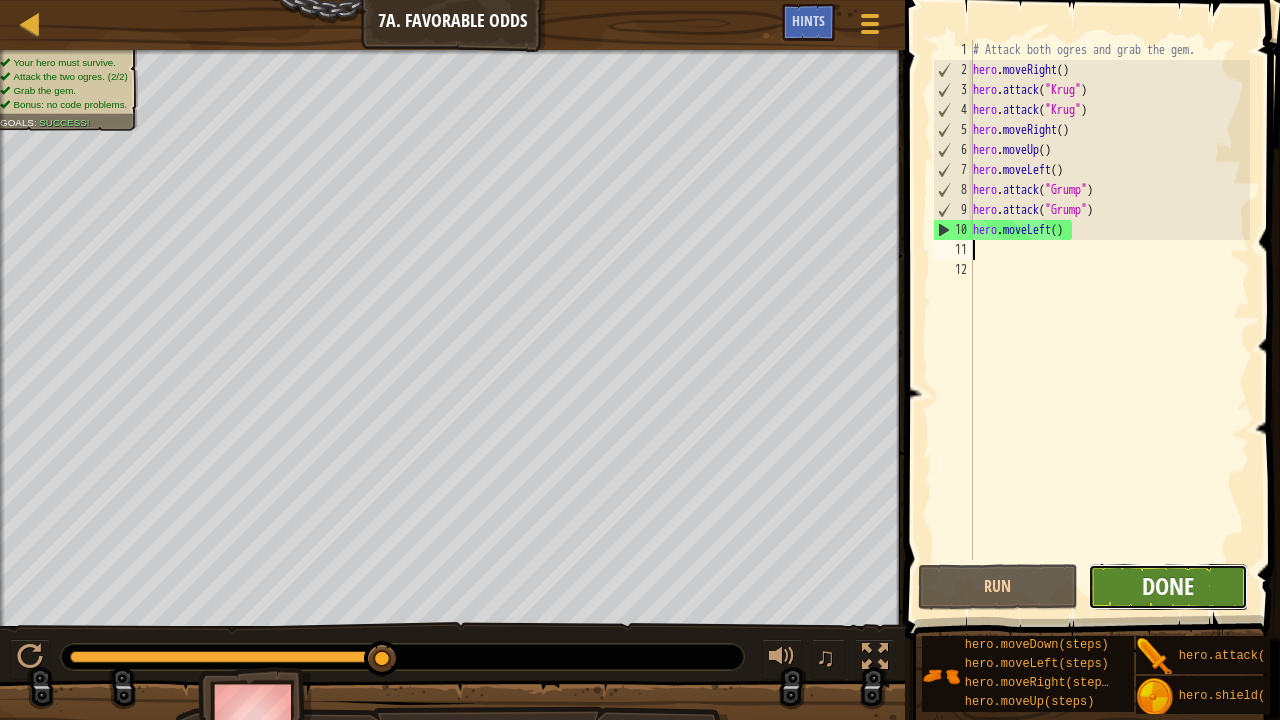 click on "Done" at bounding box center [1168, 586] 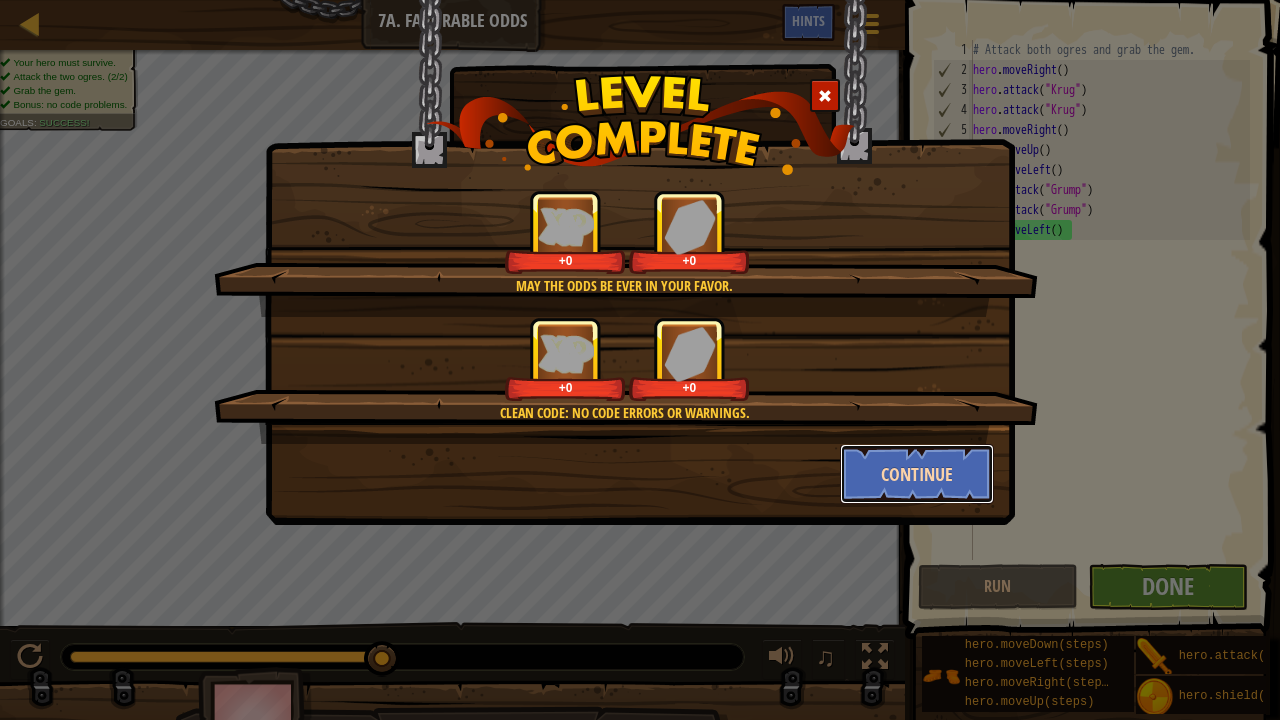click on "Continue" at bounding box center [917, 474] 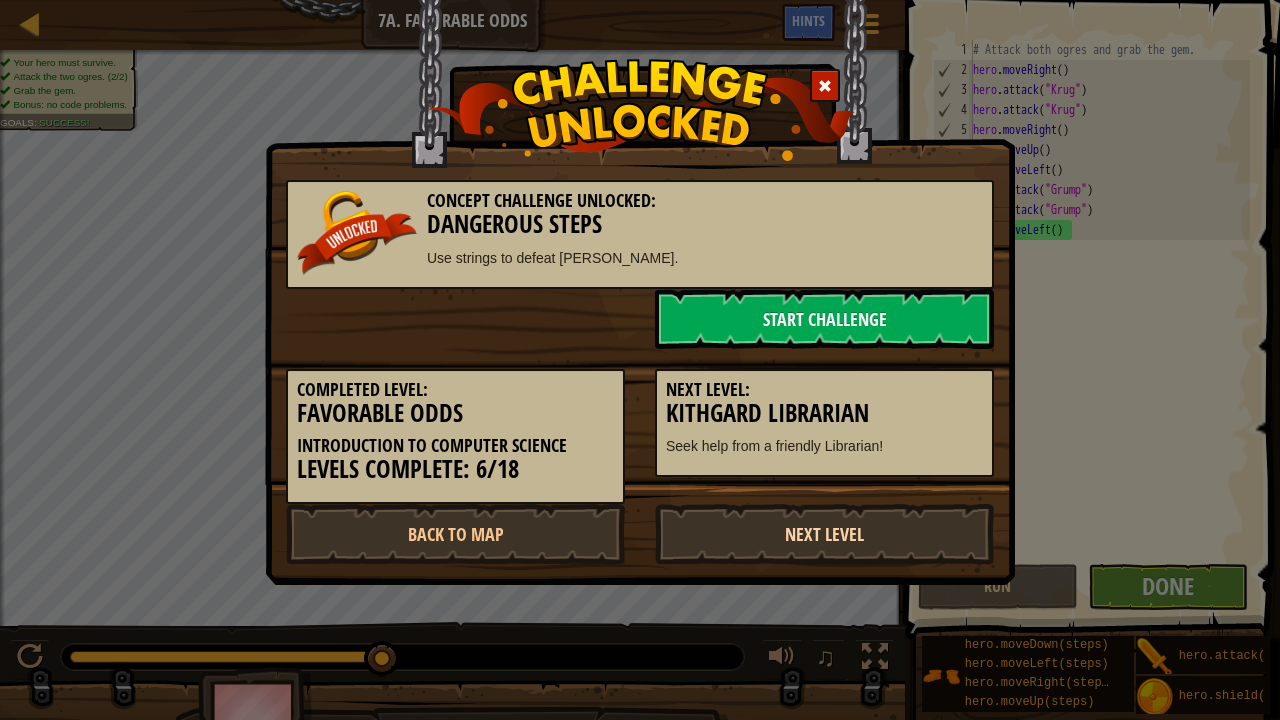 click on "Next Level" at bounding box center [824, 534] 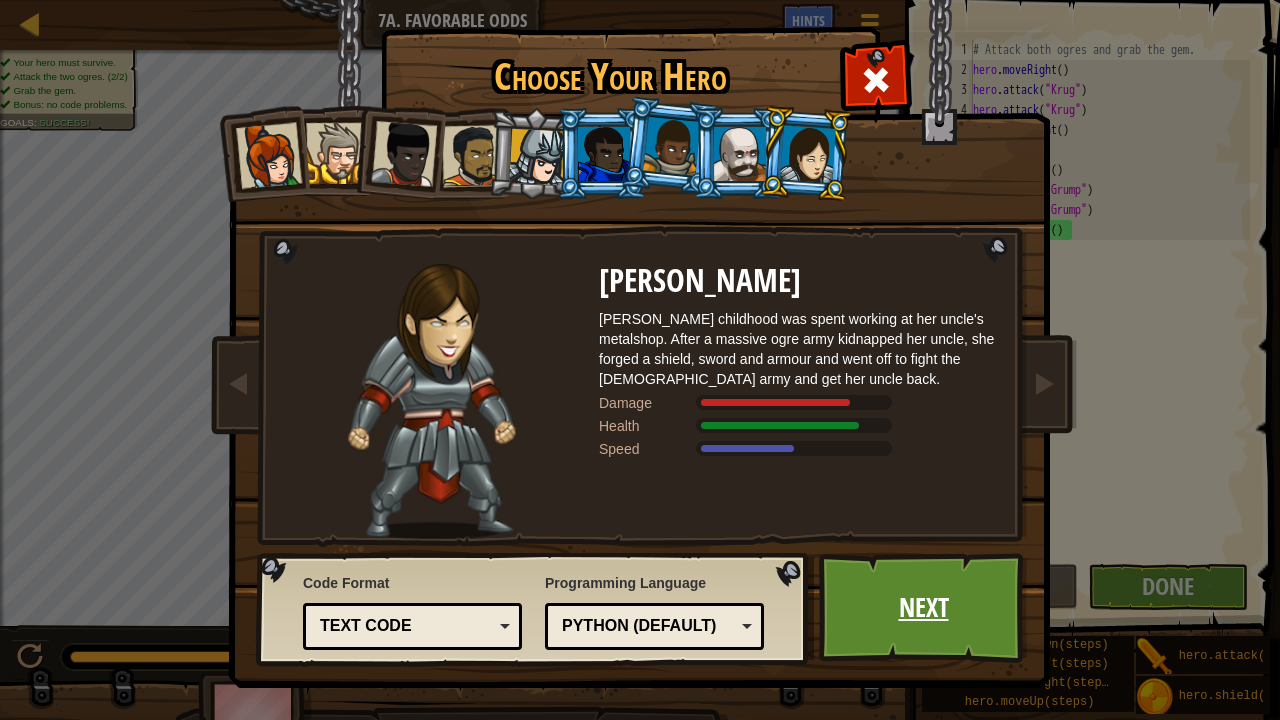 click on "Next" at bounding box center [923, 608] 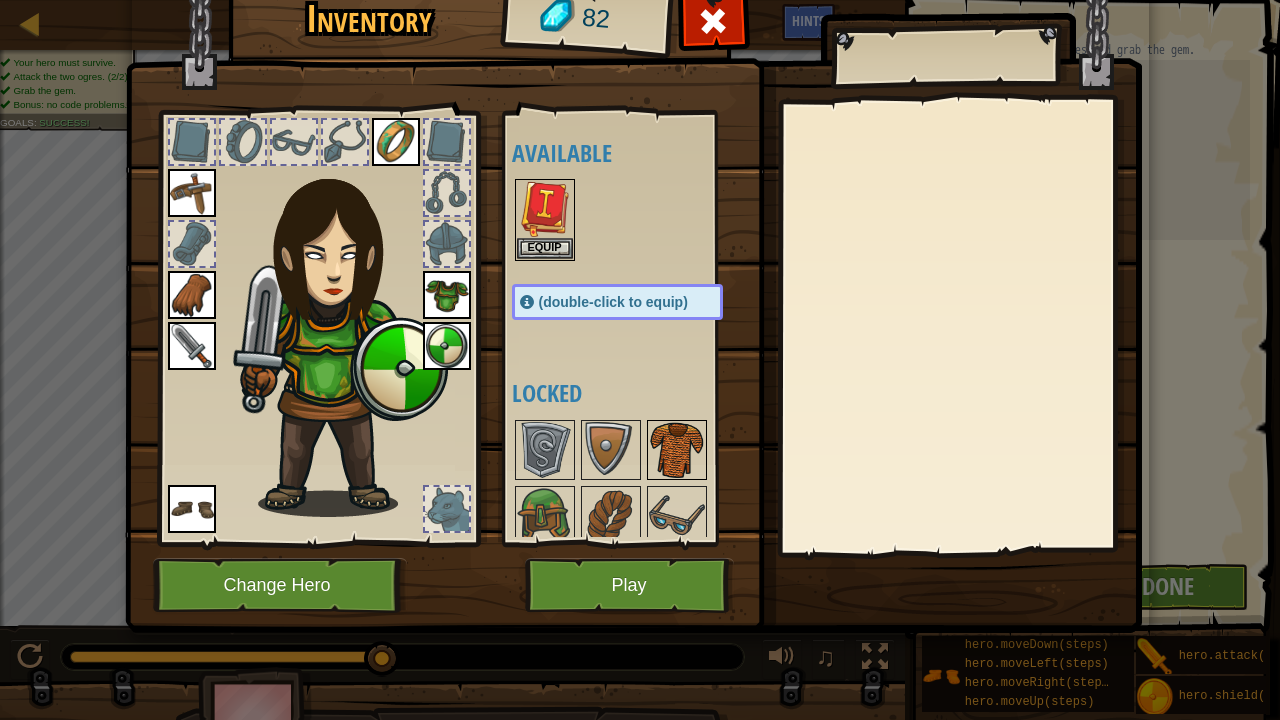 scroll, scrollTop: 74, scrollLeft: 0, axis: vertical 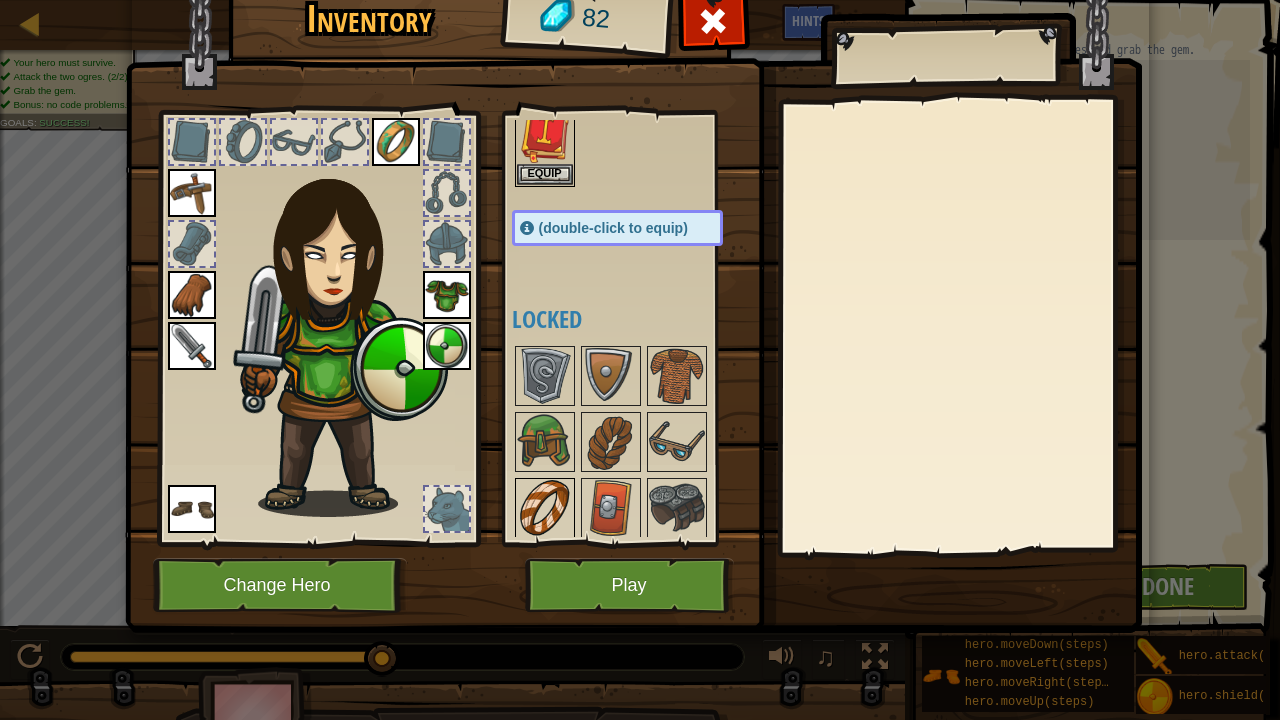 click at bounding box center [545, 508] 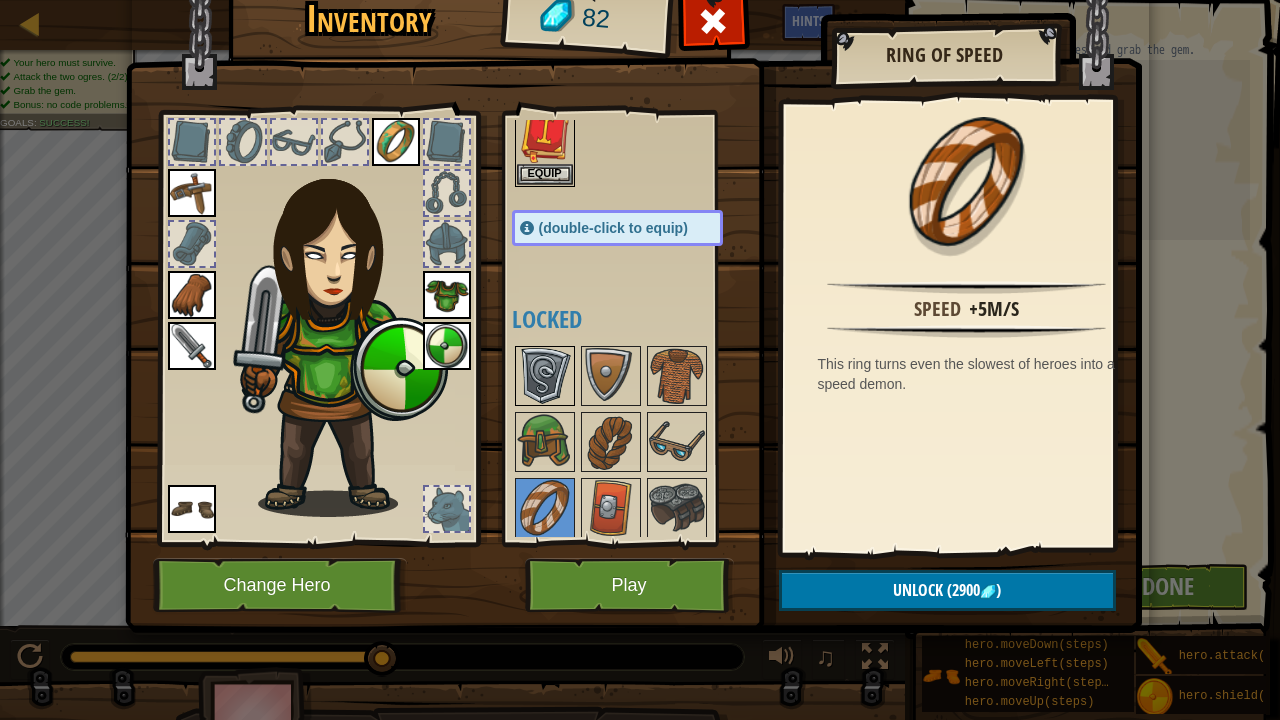 click at bounding box center (545, 376) 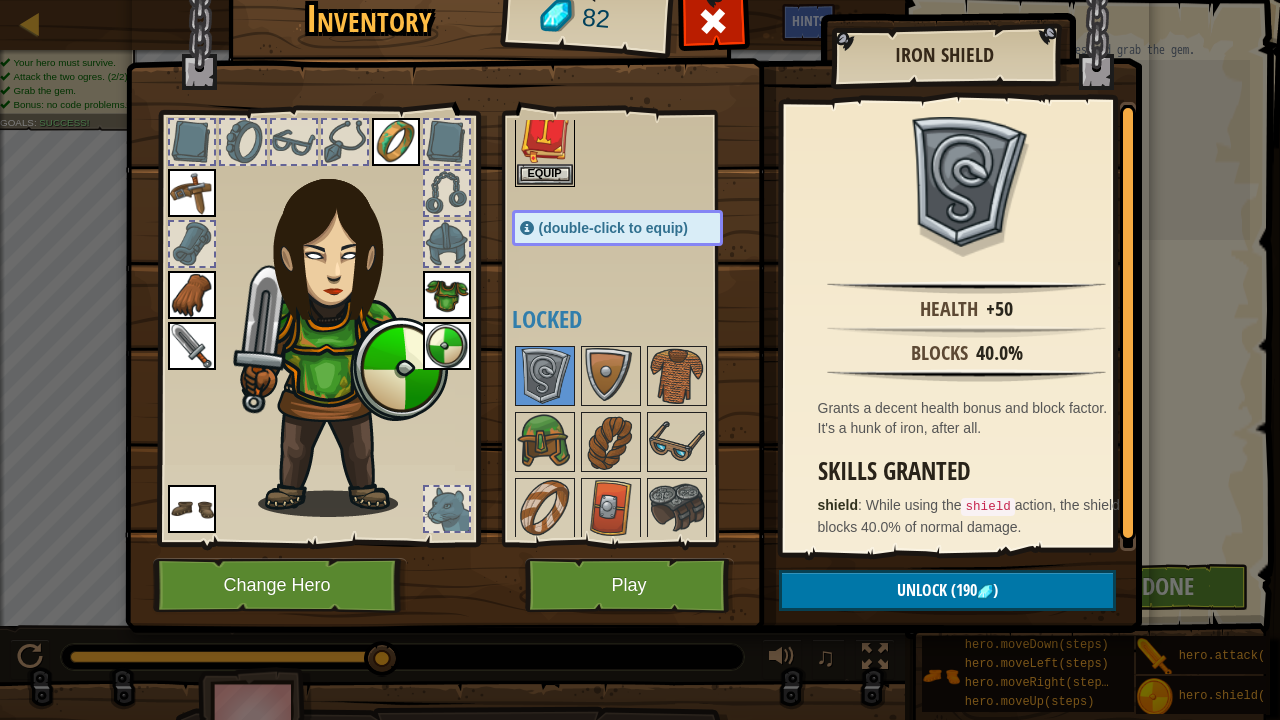 click on "Available Equip Equip Equip Equip Equip Equip Equip Equip (double-click to equip) Locked" at bounding box center (637, 328) 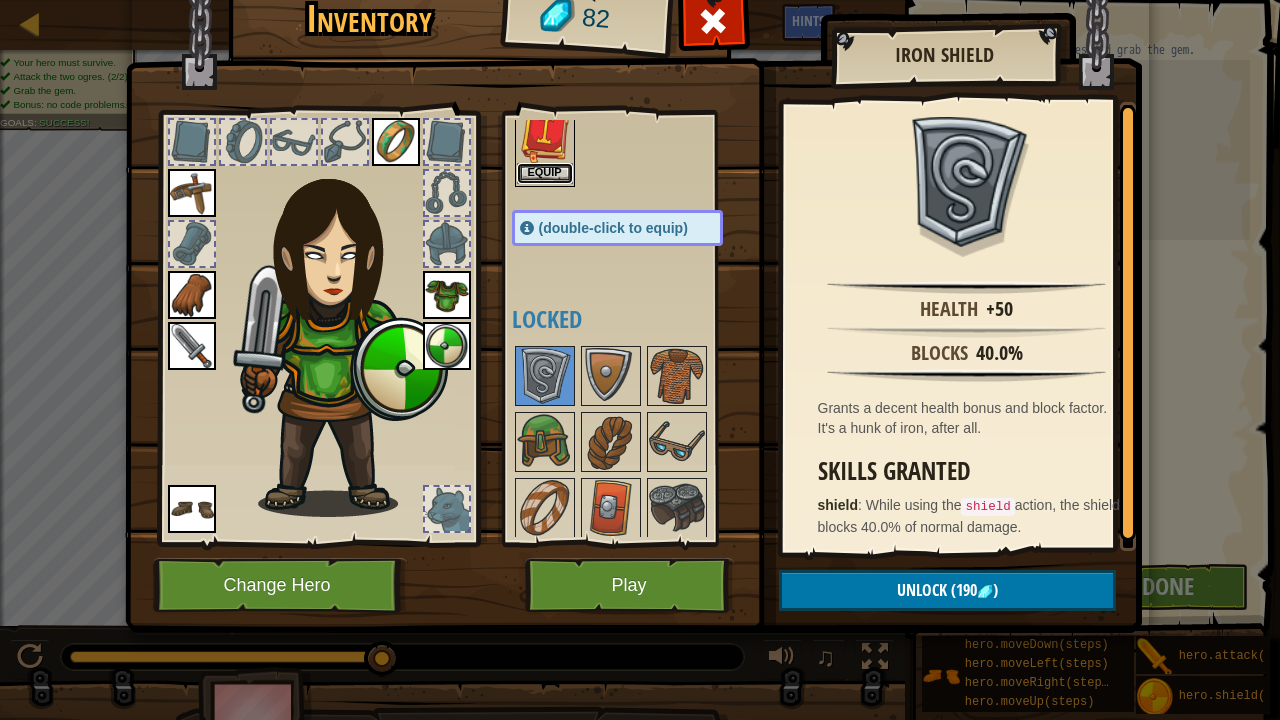 click on "Equip" at bounding box center [545, 173] 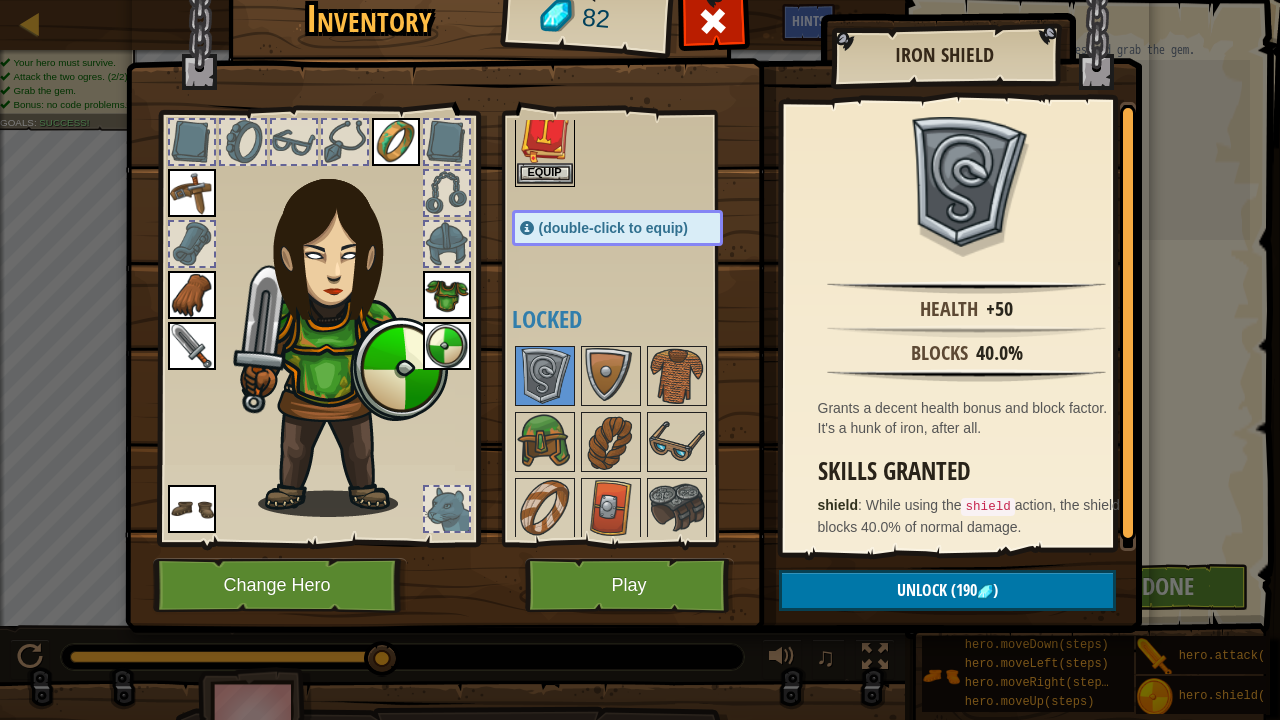 scroll, scrollTop: 0, scrollLeft: 0, axis: both 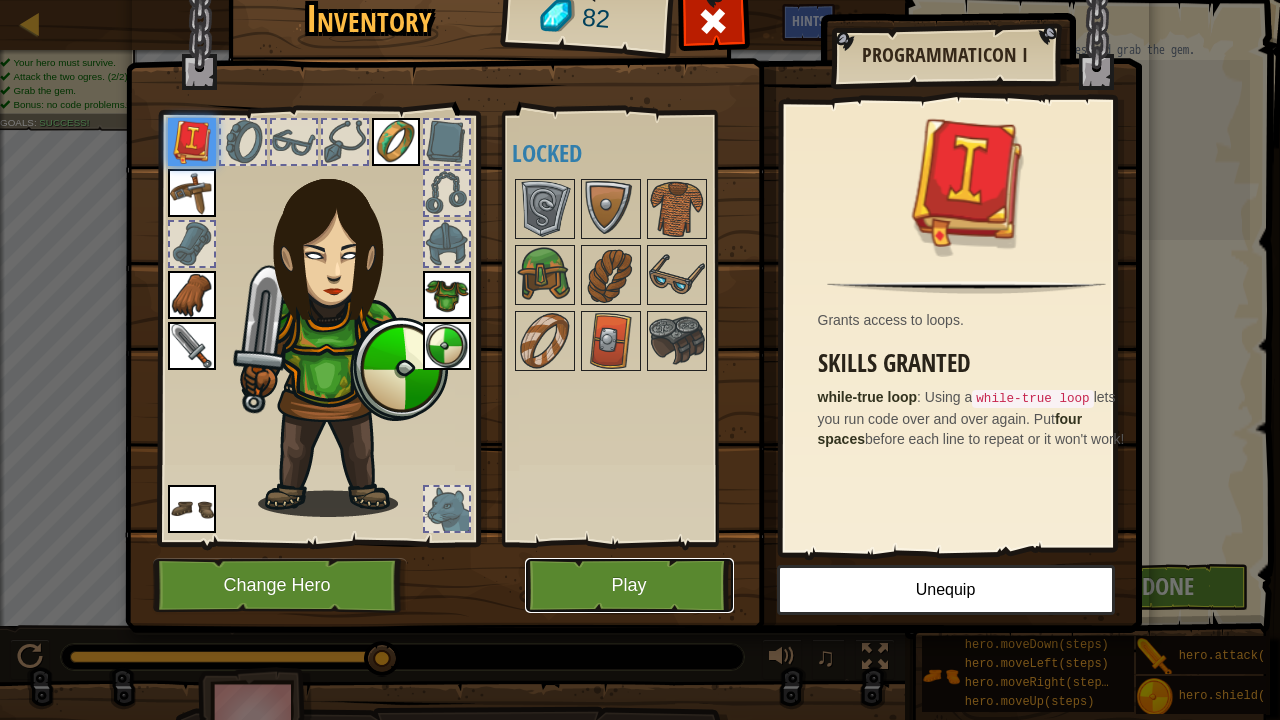 click on "Play" at bounding box center [629, 585] 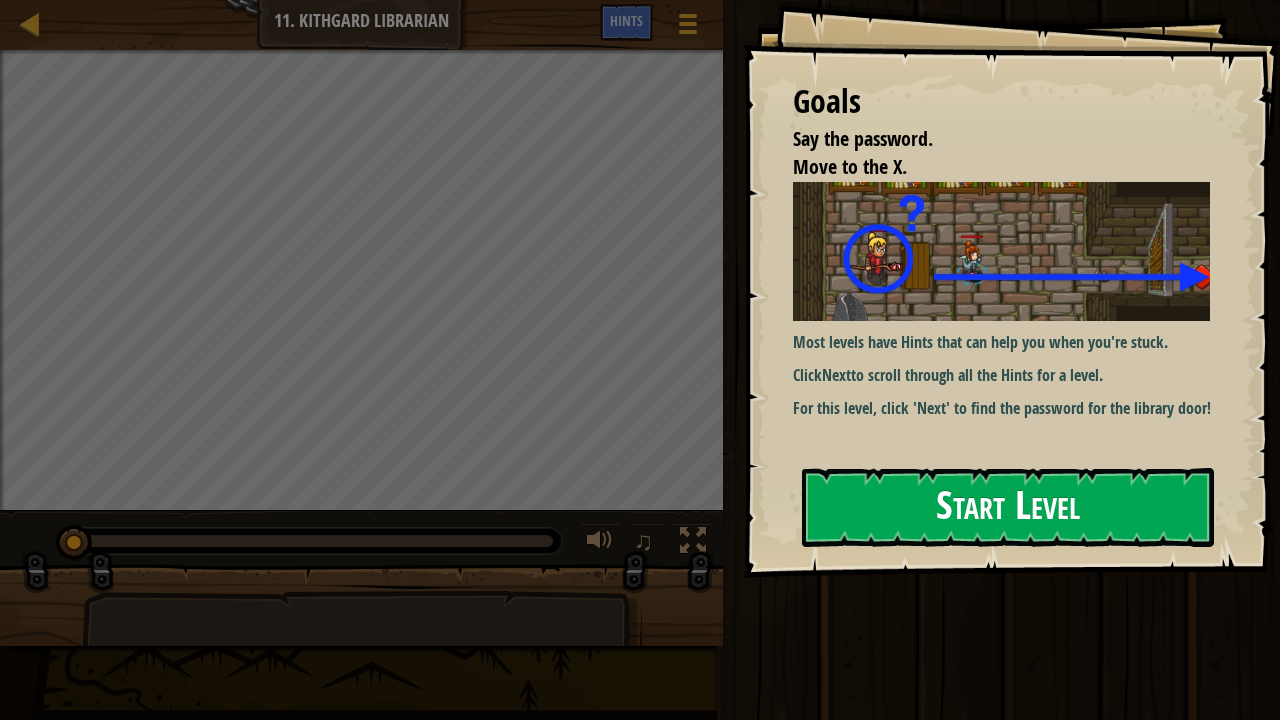 click on "Start Level" at bounding box center [1008, 507] 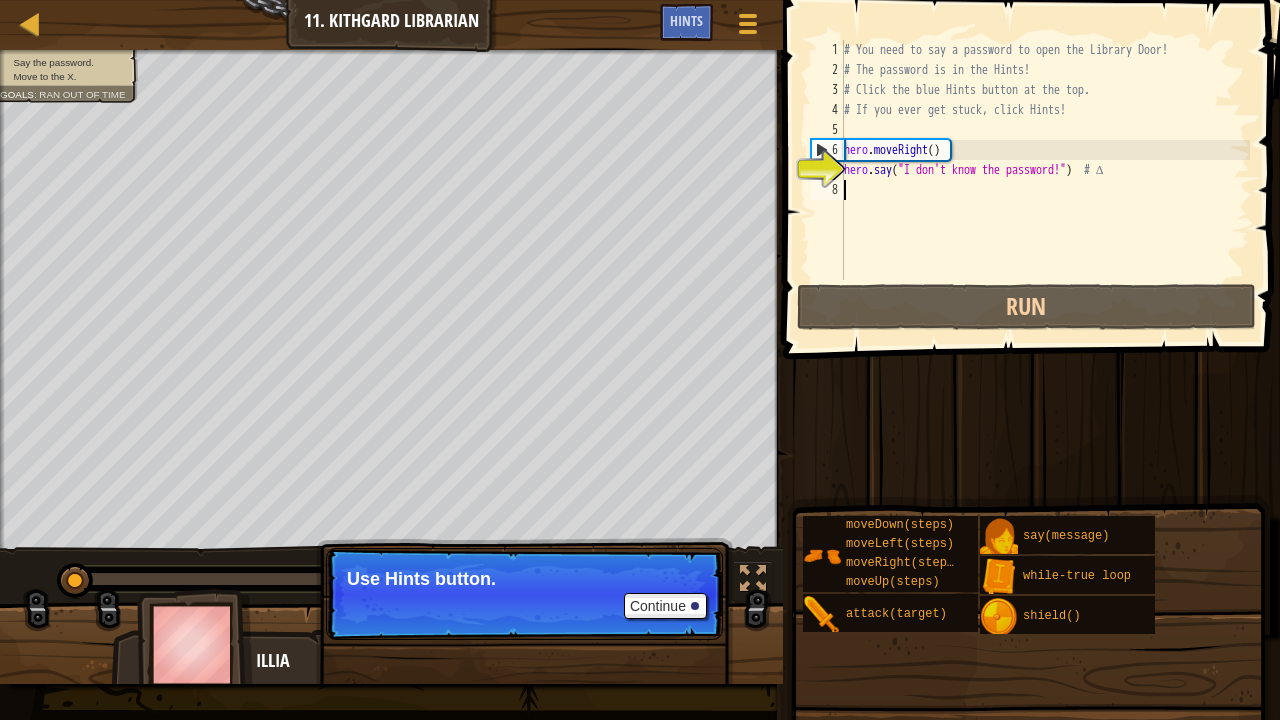 click on "# You need to say a password to open the Library Door! # The password is in the Hints! # Click the blue Hints button at the top. # If you ever get stuck, click Hints! hero . moveRight ( ) hero . say ( "I don't know the password!" )    # ∆" at bounding box center [1045, 180] 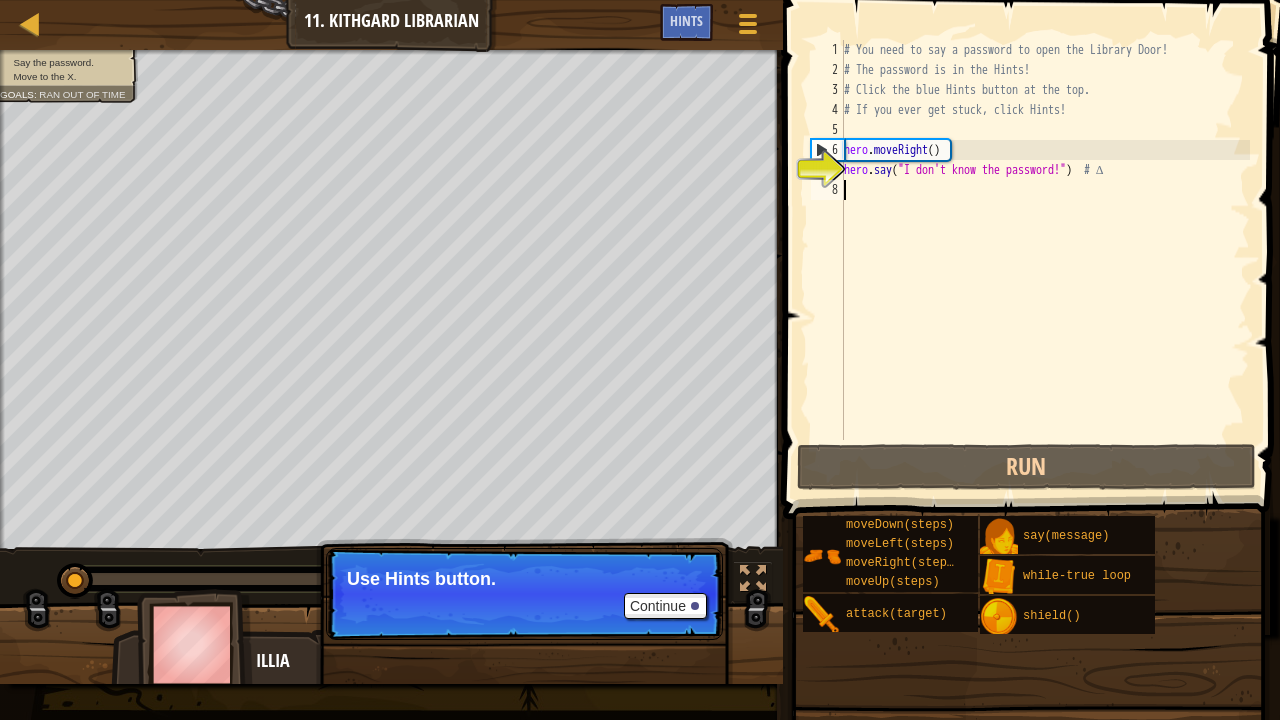 type on "i" 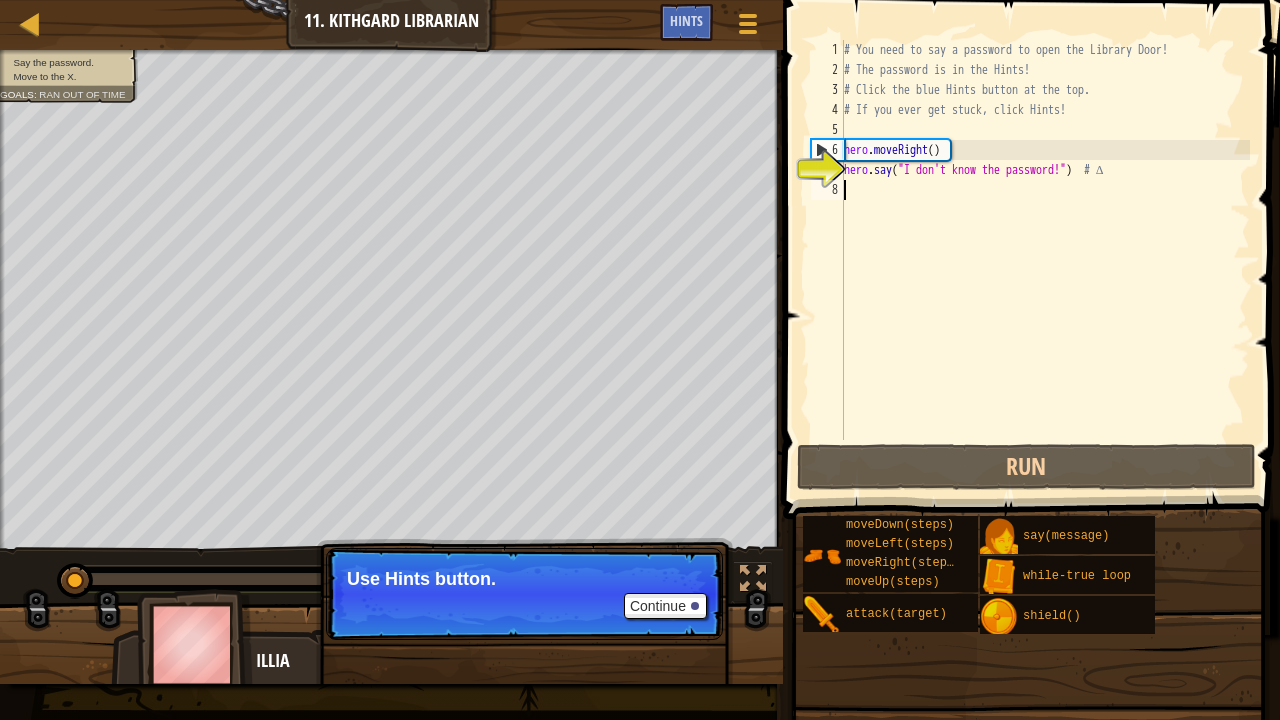 scroll, scrollTop: 9, scrollLeft: 0, axis: vertical 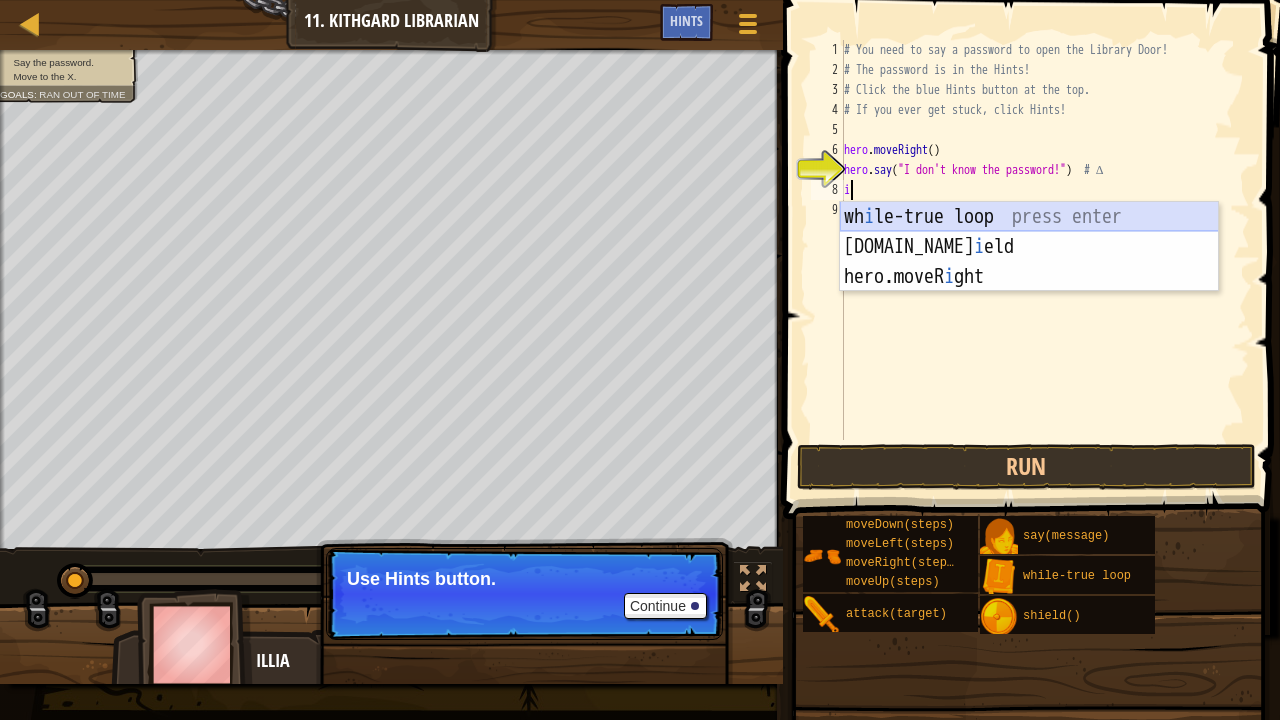 click on "wh i le-true loop press enter [DOMAIN_NAME] i eld press enter hero.moveR i ght press enter" at bounding box center (1029, 277) 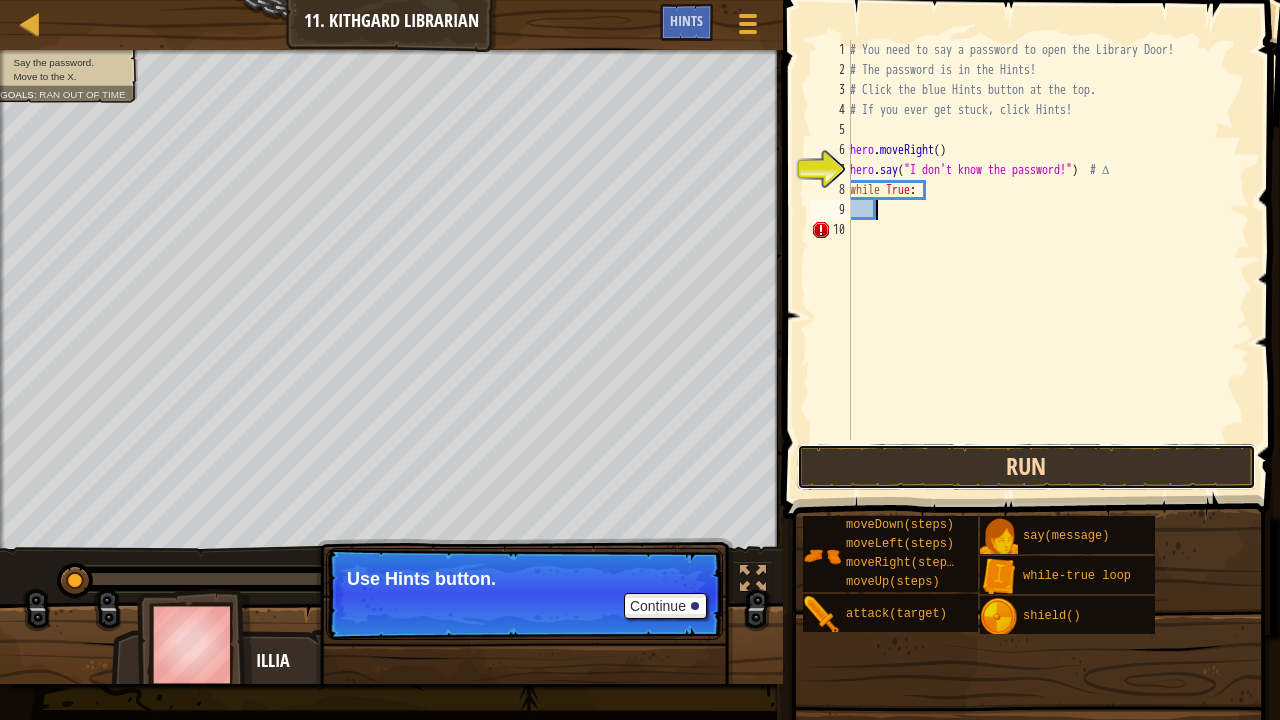 click on "Run" at bounding box center [1026, 467] 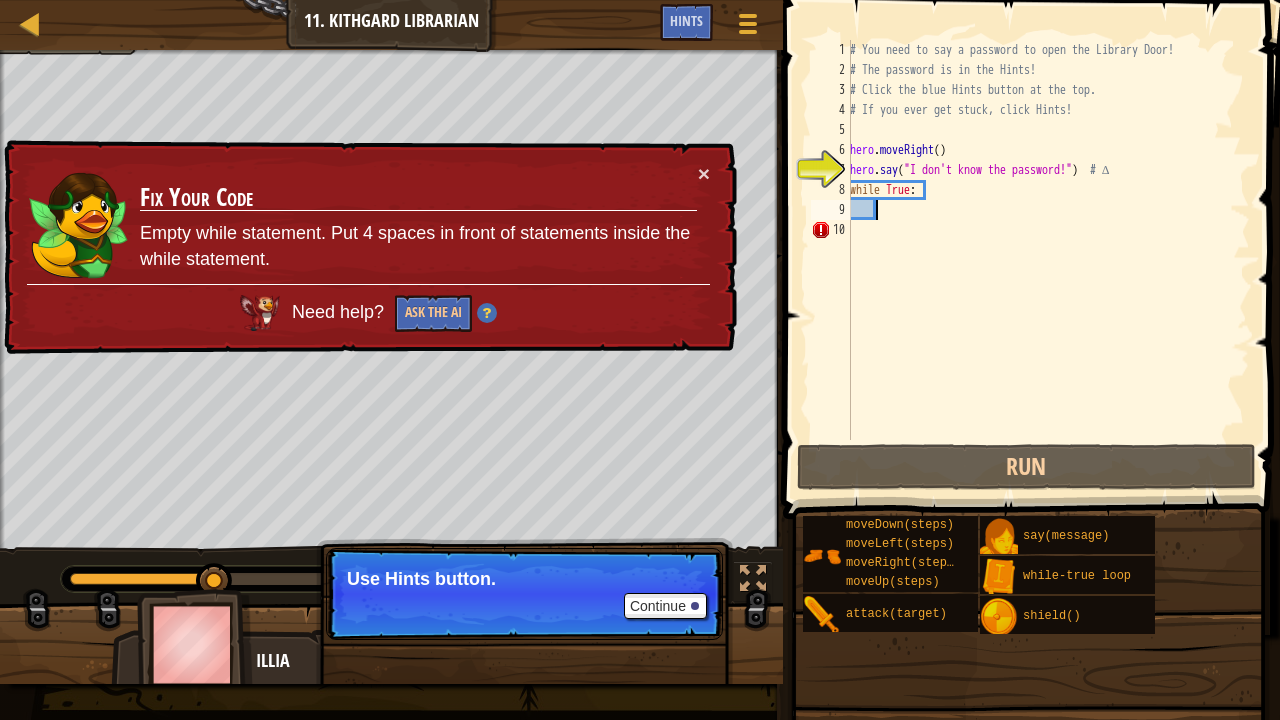 click on "# You need to say a password to open the Library Door! # The password is in the Hints! # Click the blue Hints button at the top. # If you ever get stuck, click Hints! hero . moveRight ( ) hero . say ( "I don't know the password!" )    # ∆ while   True :" at bounding box center (1048, 260) 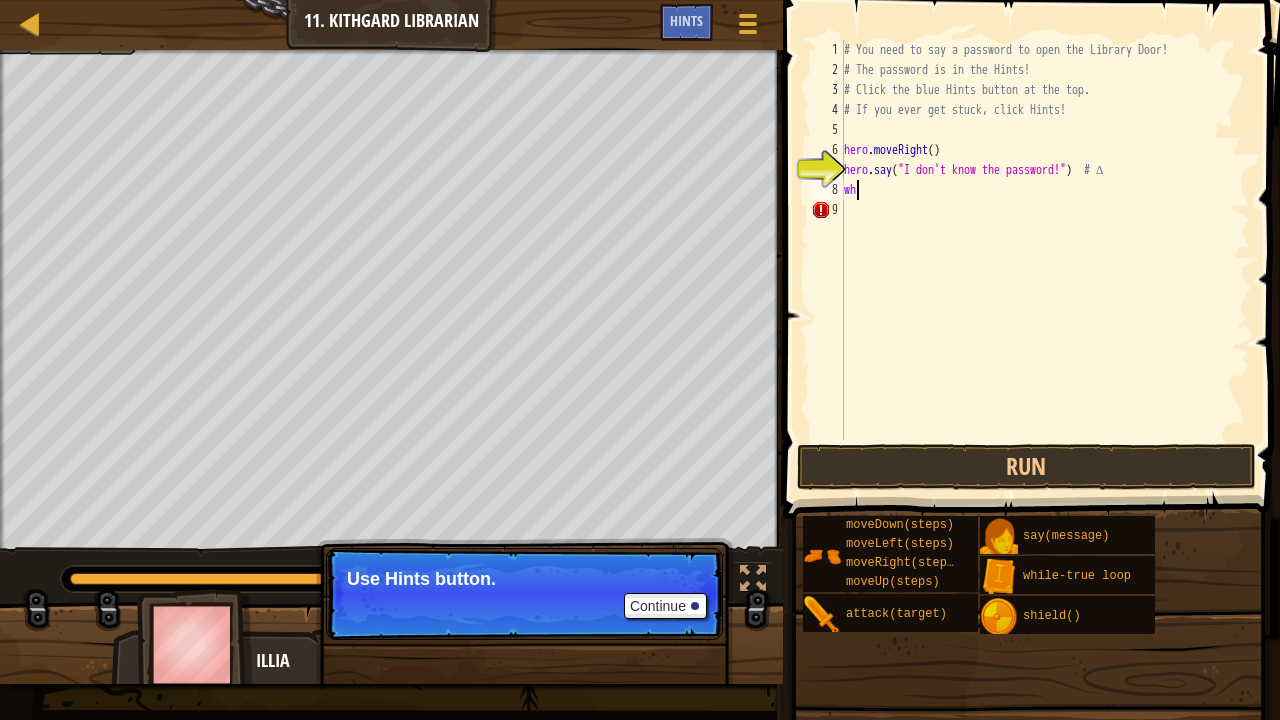 type on "w" 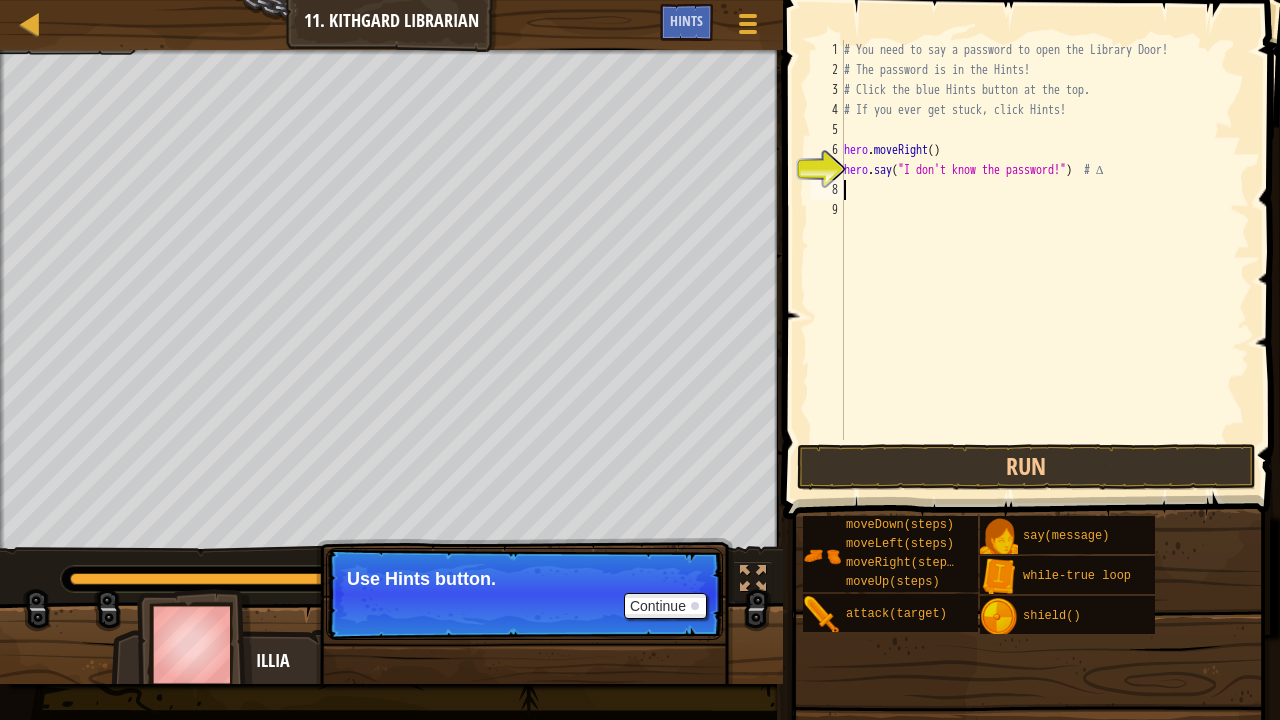 type on "hero.say("I don't know the password!")  # ∆" 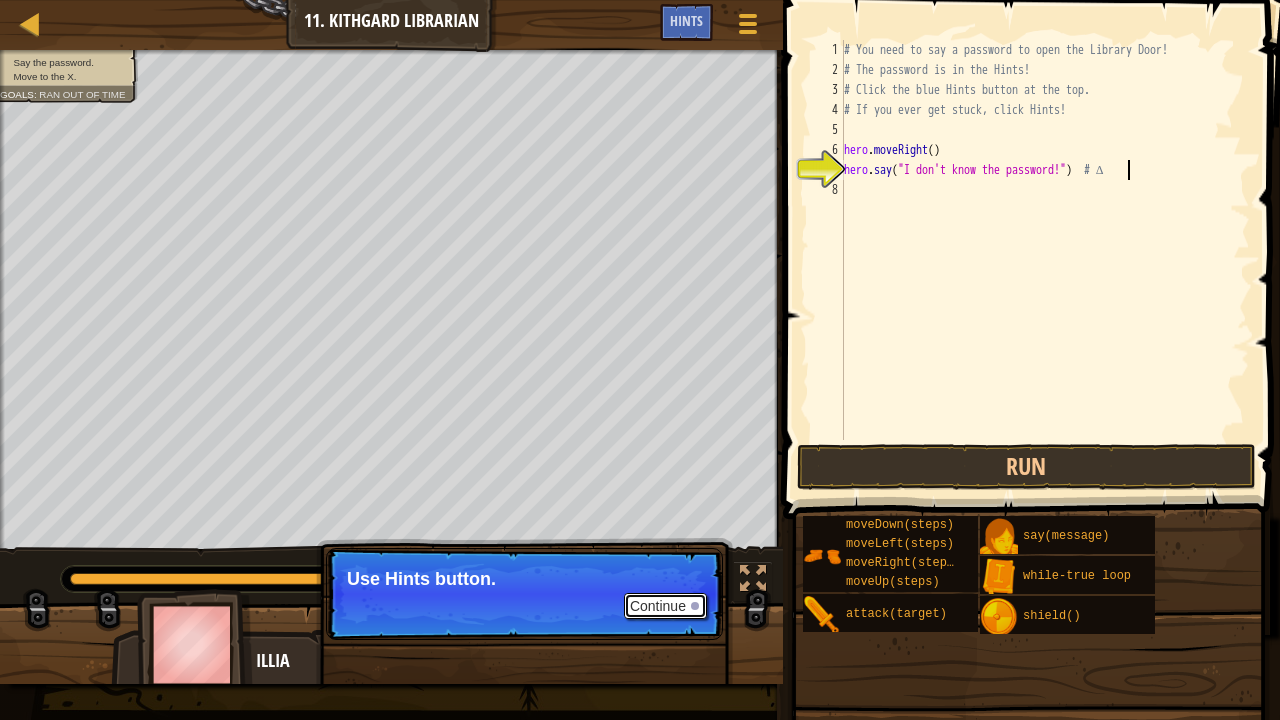 click on "Continue" at bounding box center [665, 606] 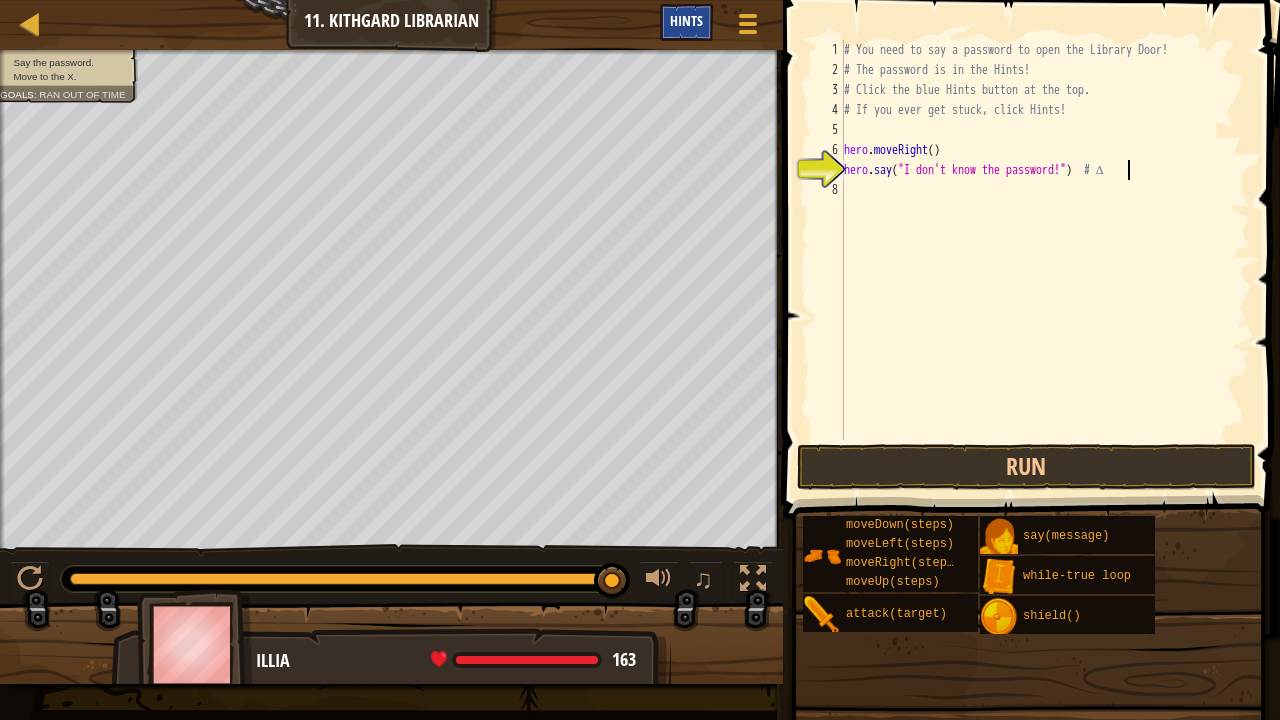 click on "Hints" at bounding box center [686, 22] 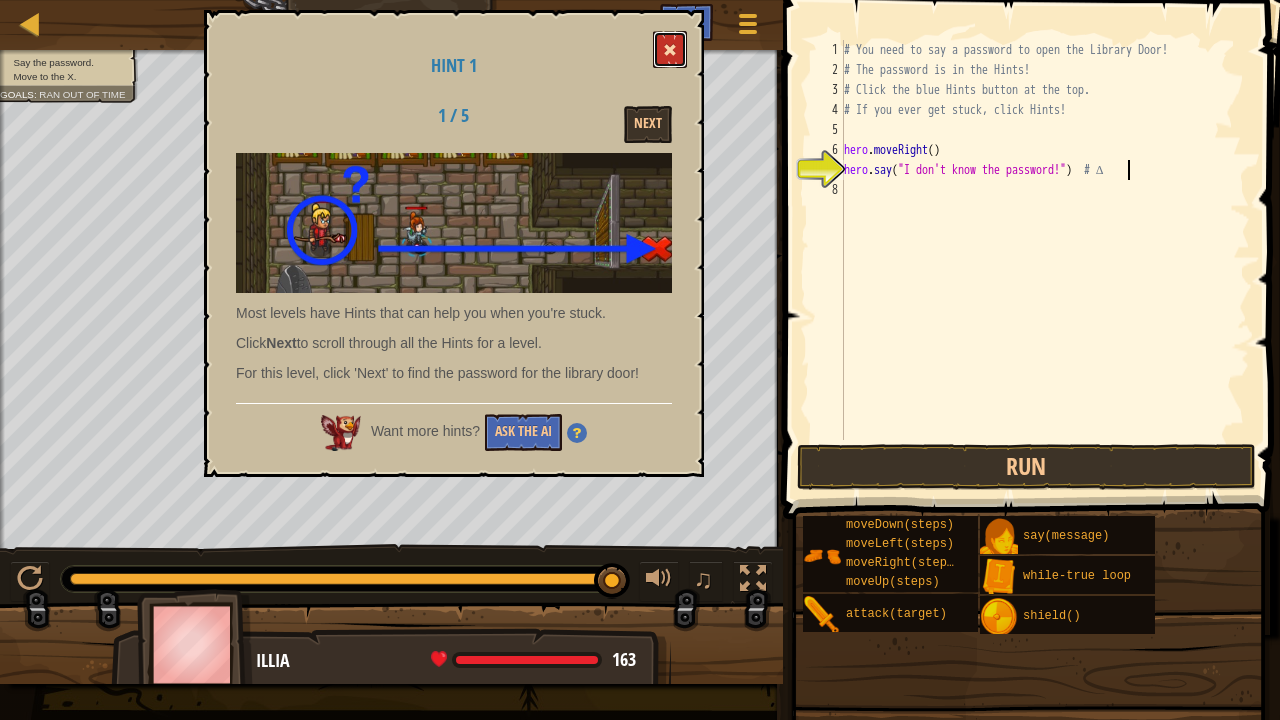click at bounding box center [670, 50] 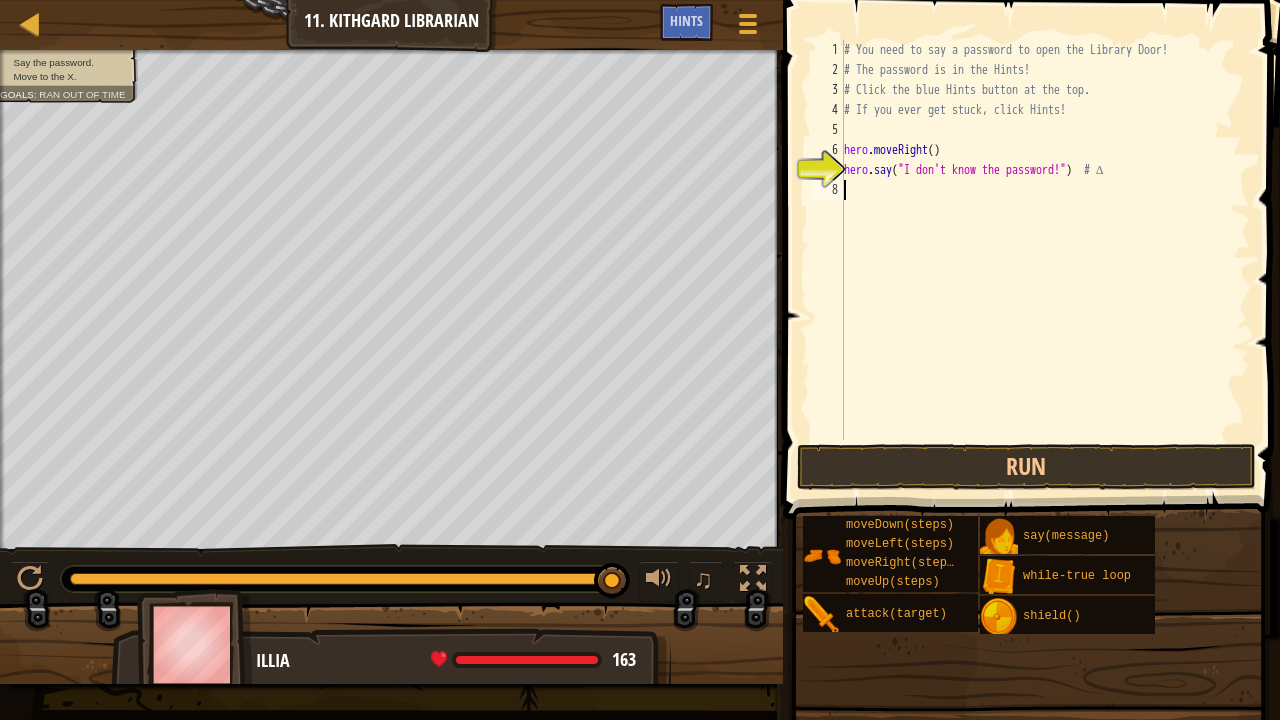 click on "# You need to say a password to open the Library Door! # The password is in the Hints! # Click the blue Hints button at the top. # If you ever get stuck, click Hints! hero . moveRight ( ) hero . say ( "I don't know the password!" )    # ∆" at bounding box center [1045, 260] 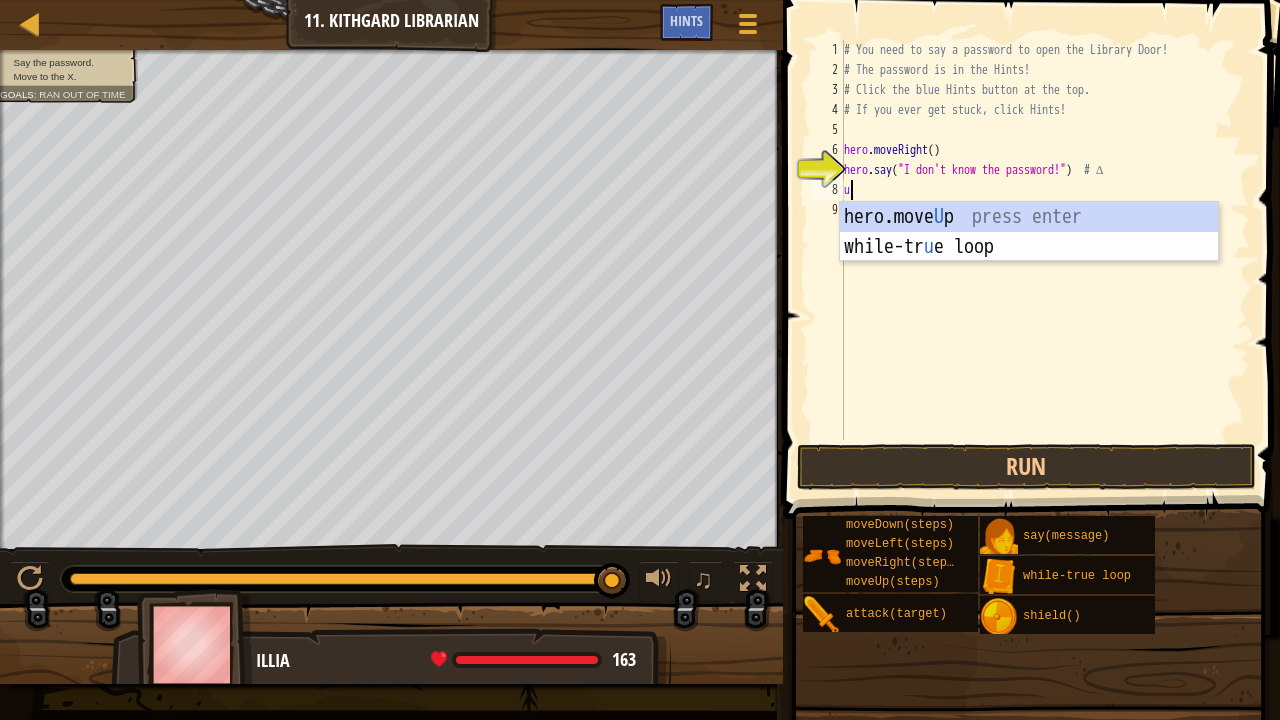 click on "hero.move U p press enter while-tr u e loop press enter" at bounding box center (1029, 262) 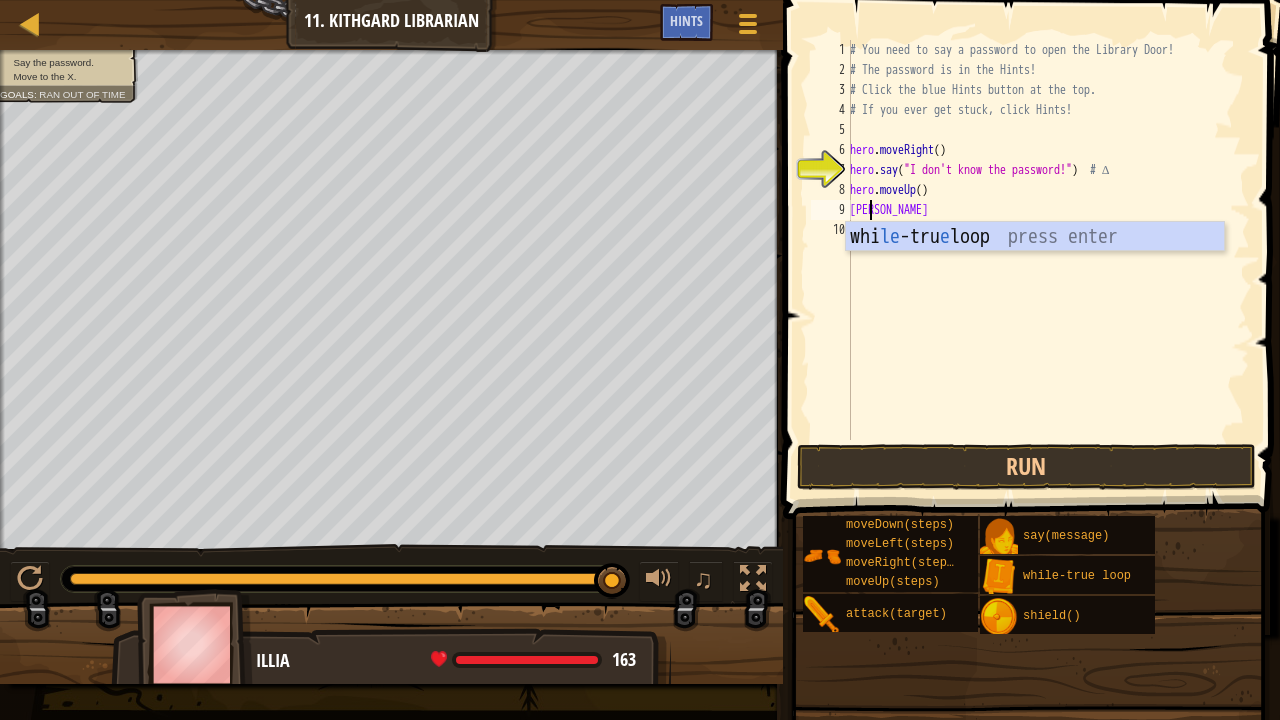 type on "le" 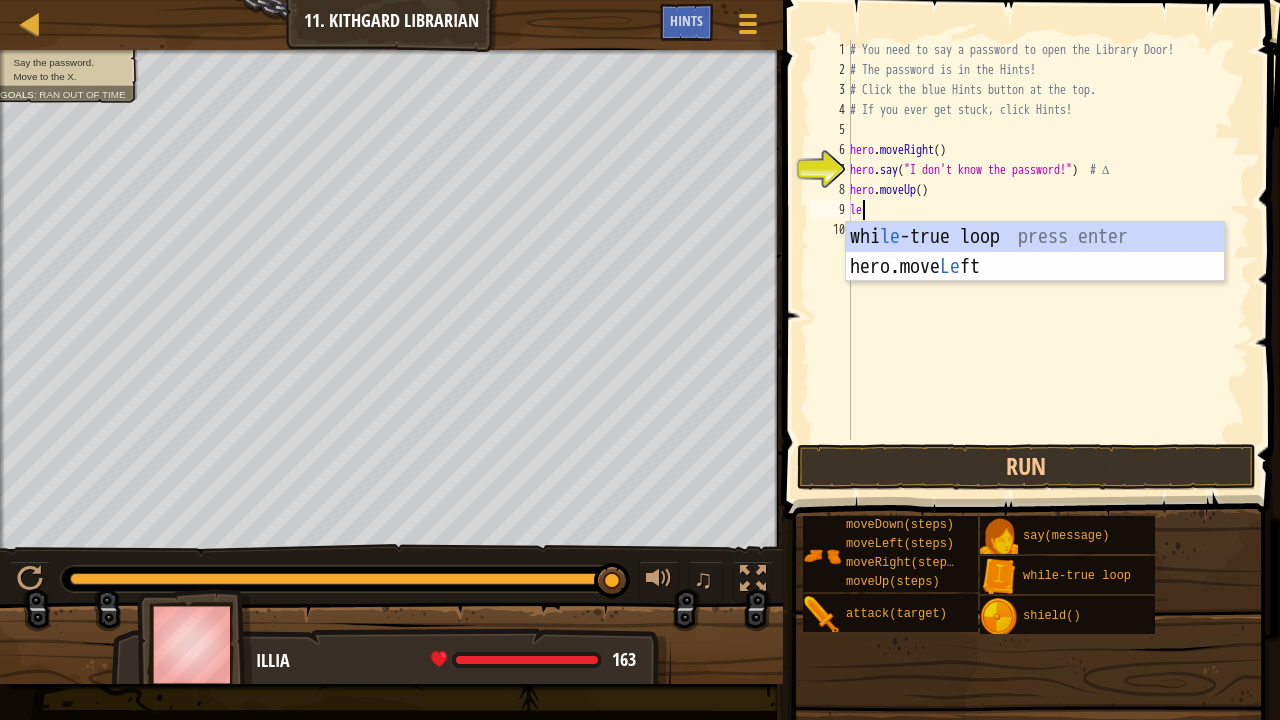 click on "whi le -true loop press enter hero.move Le ft press enter" at bounding box center [1035, 282] 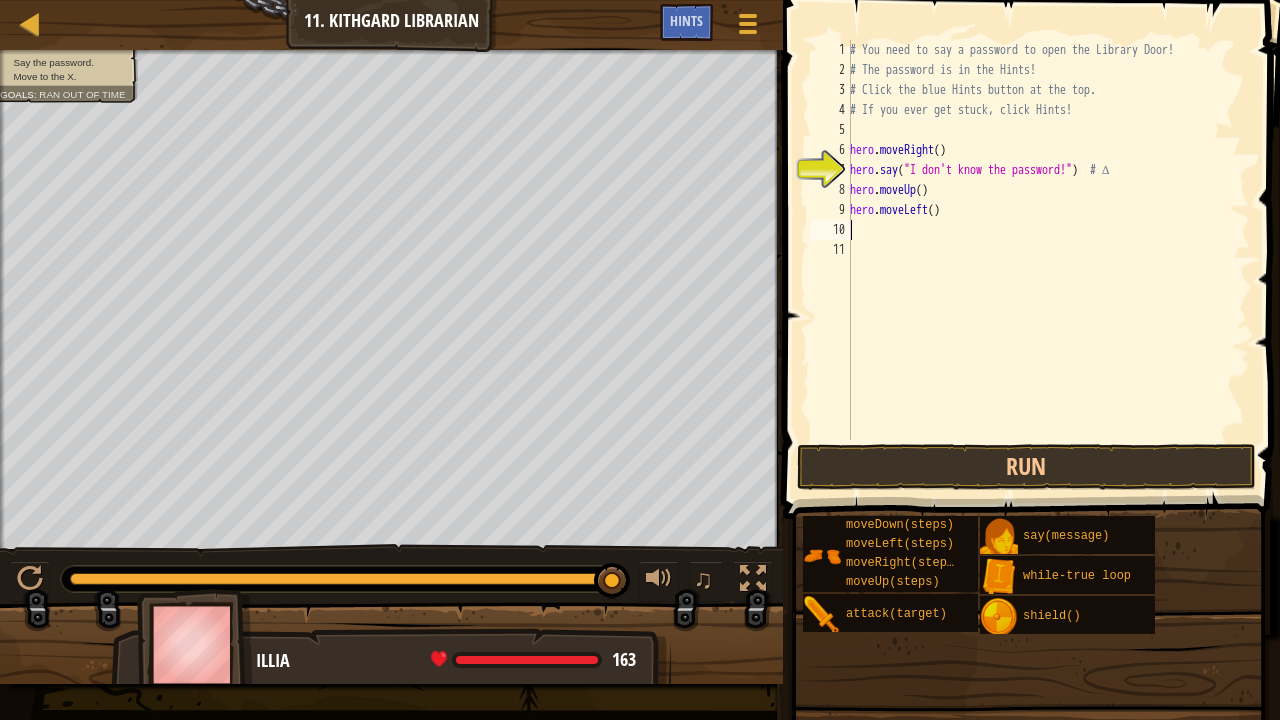 type on "d" 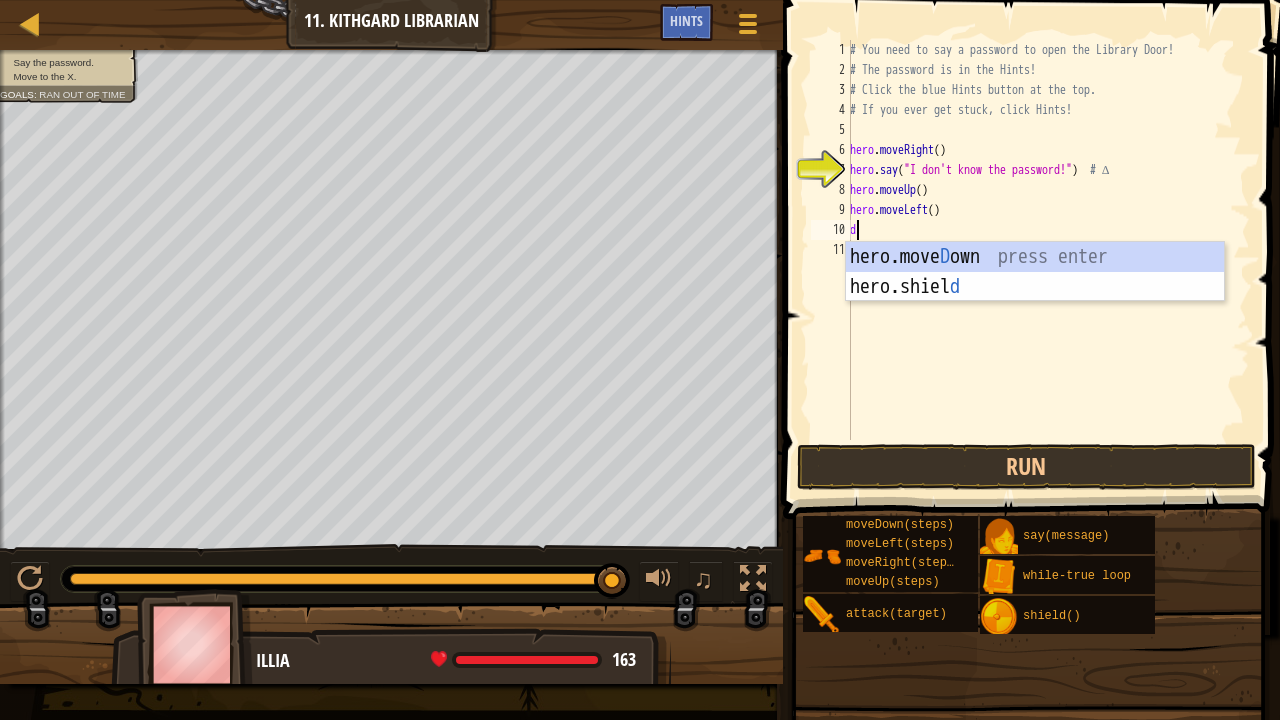 click on "hero.[PERSON_NAME] own press enter hero.[PERSON_NAME] d press enter" at bounding box center (1035, 302) 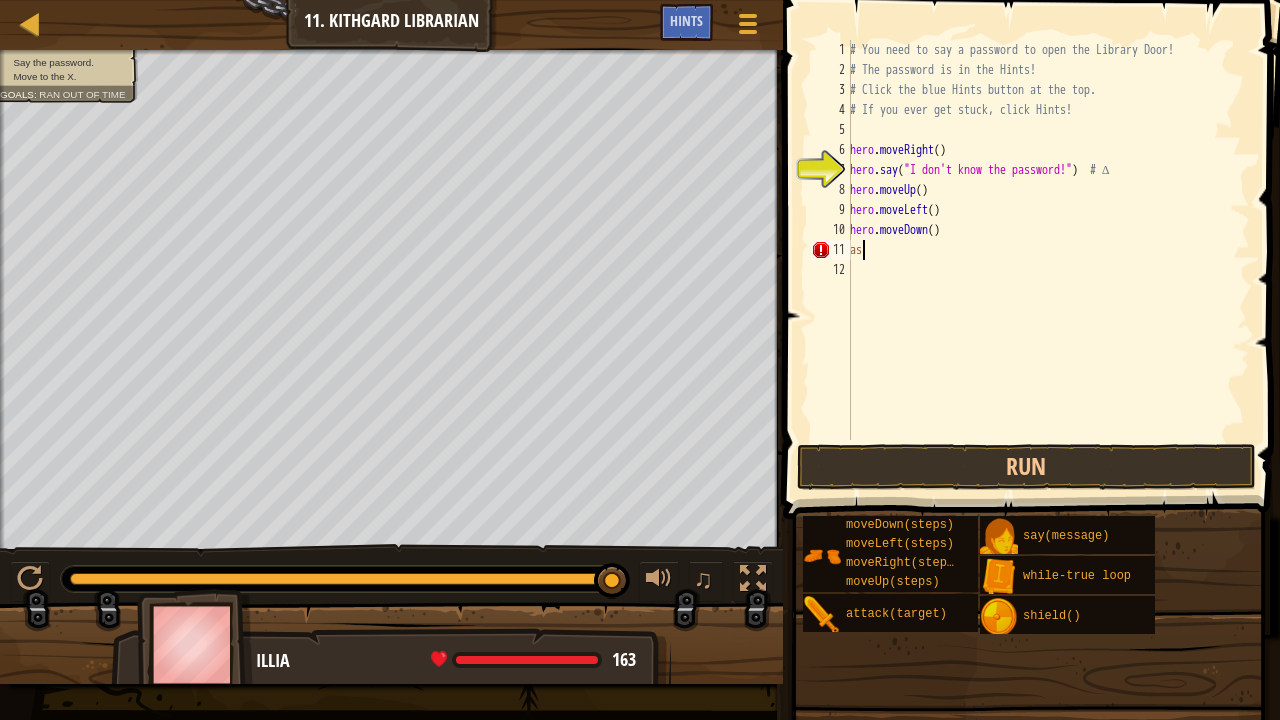 type on "a" 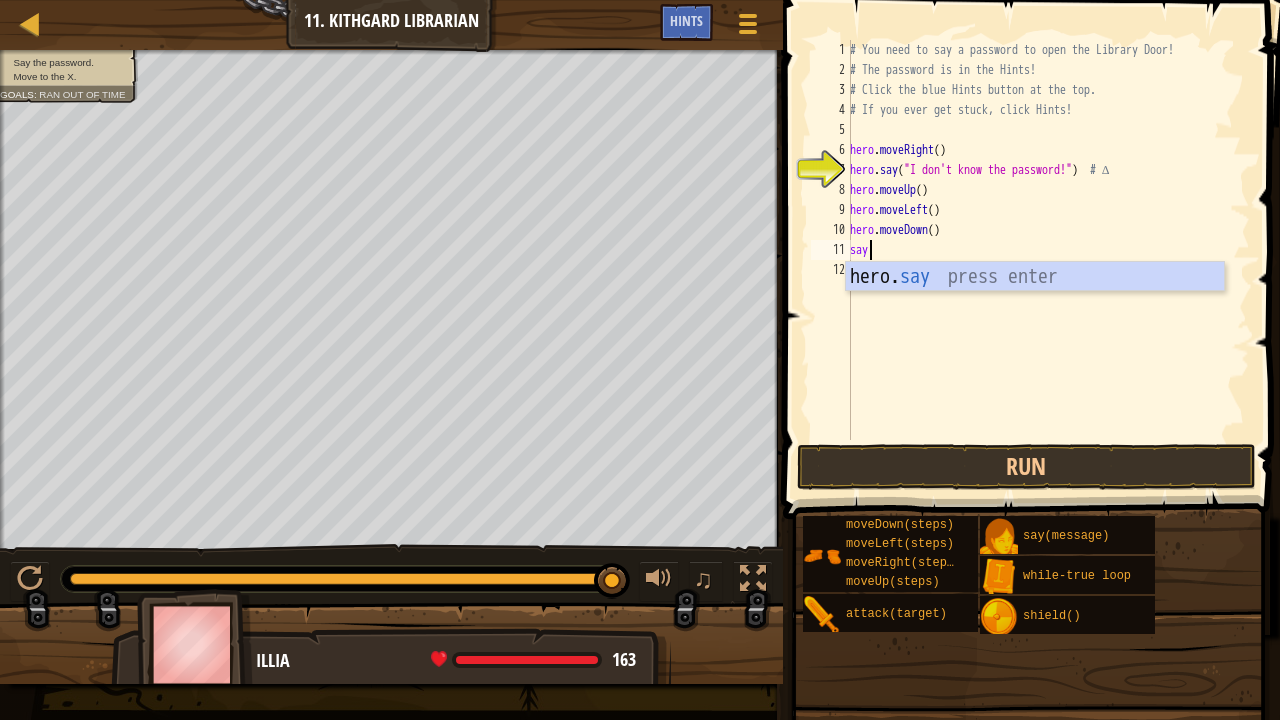 click on "hero. say press enter" at bounding box center (1035, 307) 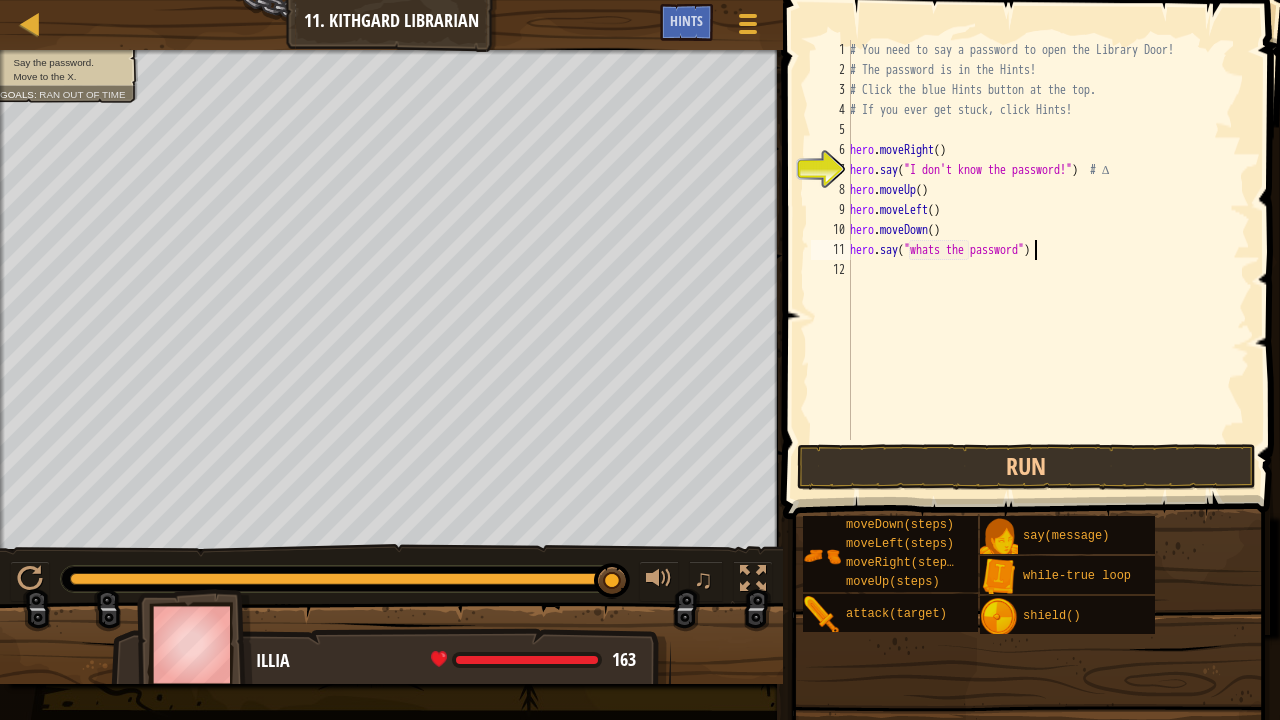 scroll, scrollTop: 9, scrollLeft: 15, axis: both 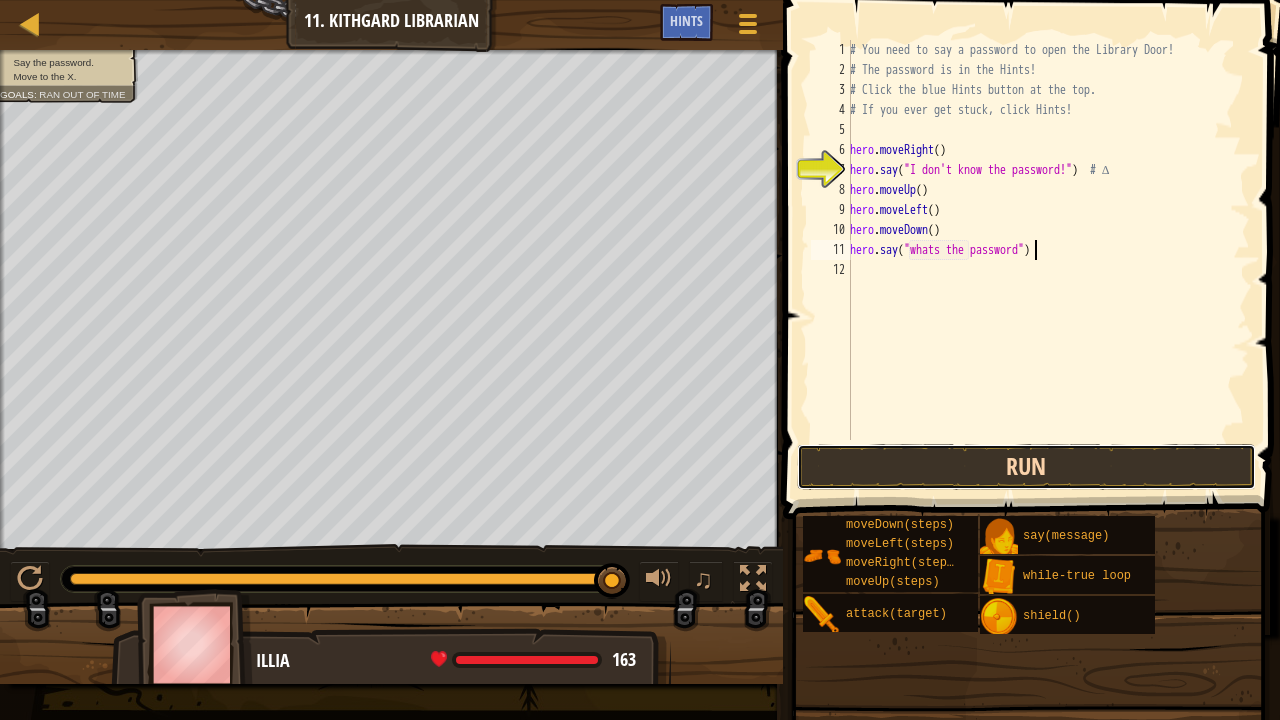 click on "Run" at bounding box center [1026, 467] 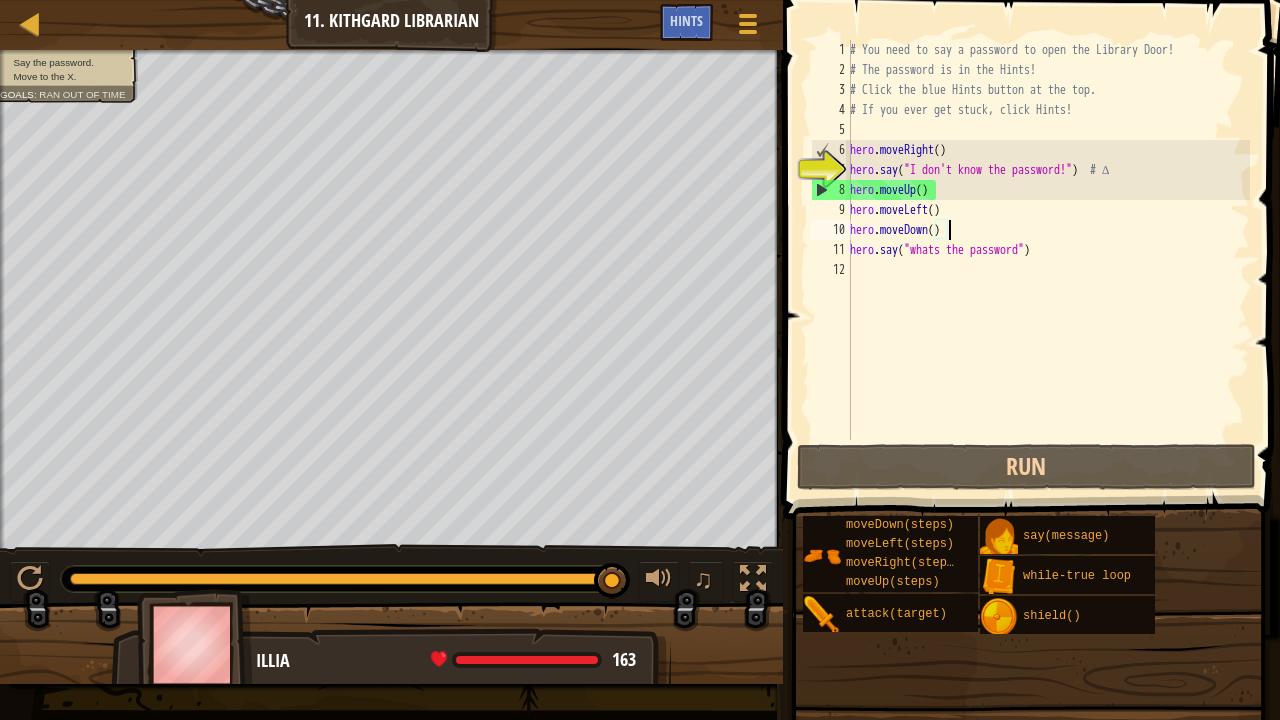 click on "# You need to say a password to open the Library Door! # The password is in the Hints! # Click the blue Hints button at the top. # If you ever get stuck, click Hints! hero . moveRight ( ) hero . say ( "I don't know the password!" )    # ∆ hero . moveUp ( ) hero . moveLeft ( ) hero . moveDown ( ) hero . say ( "whats the password" )" at bounding box center [1048, 260] 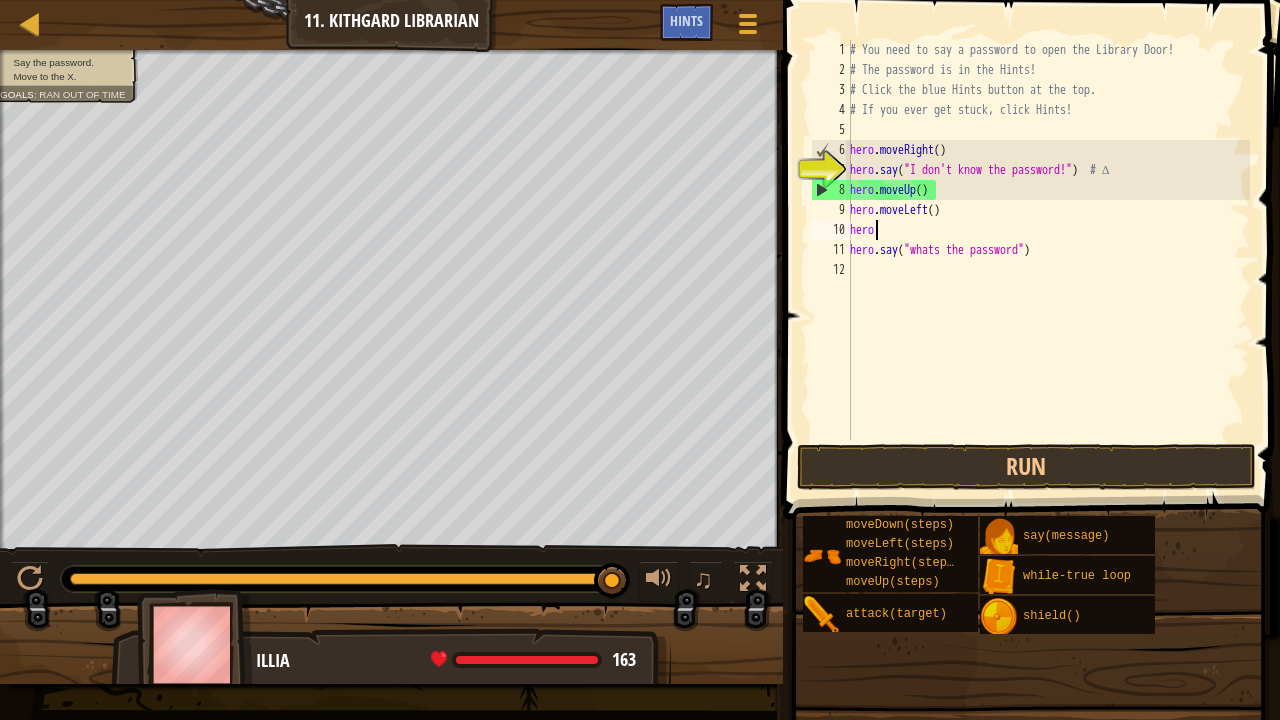 scroll, scrollTop: 9, scrollLeft: 1, axis: both 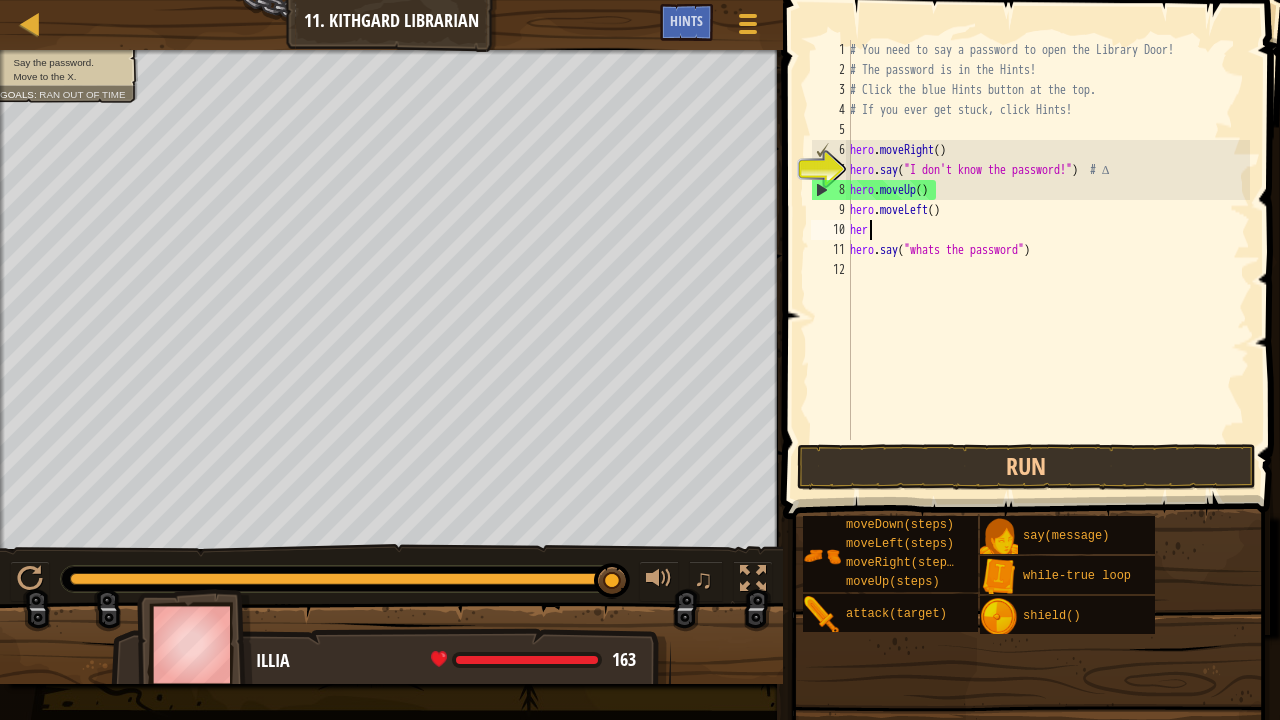 type on "h" 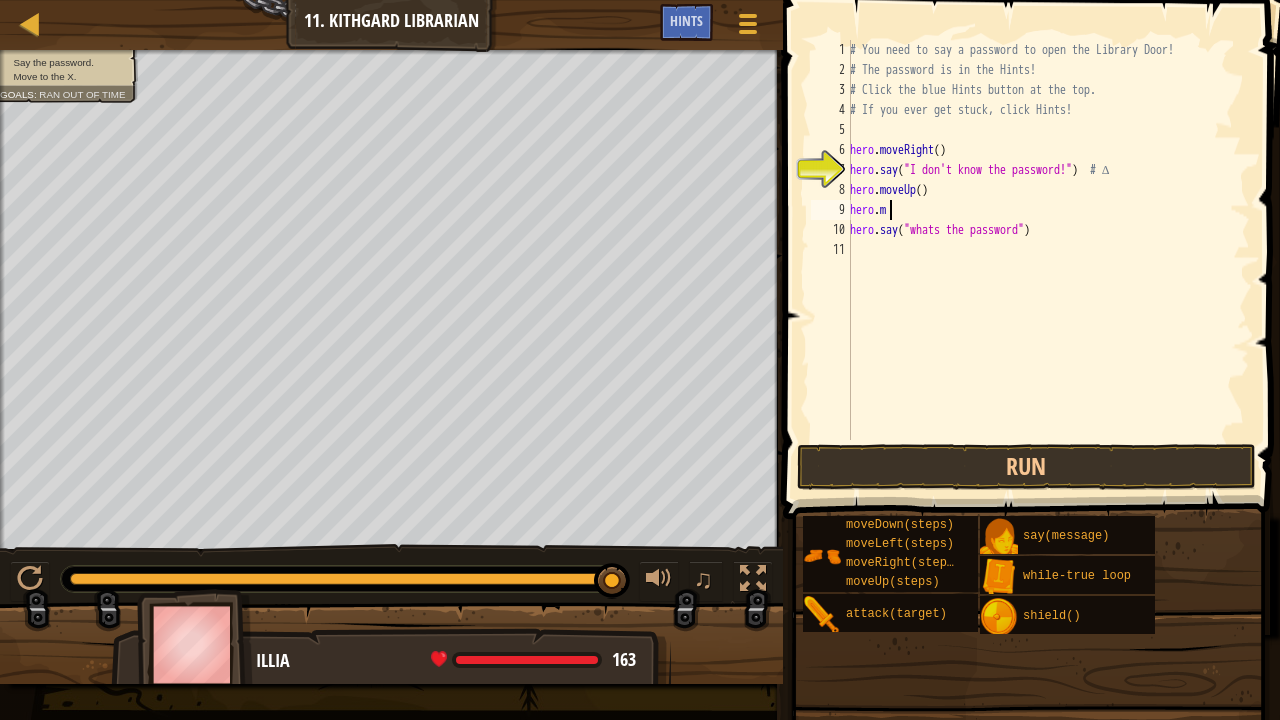 type on "h" 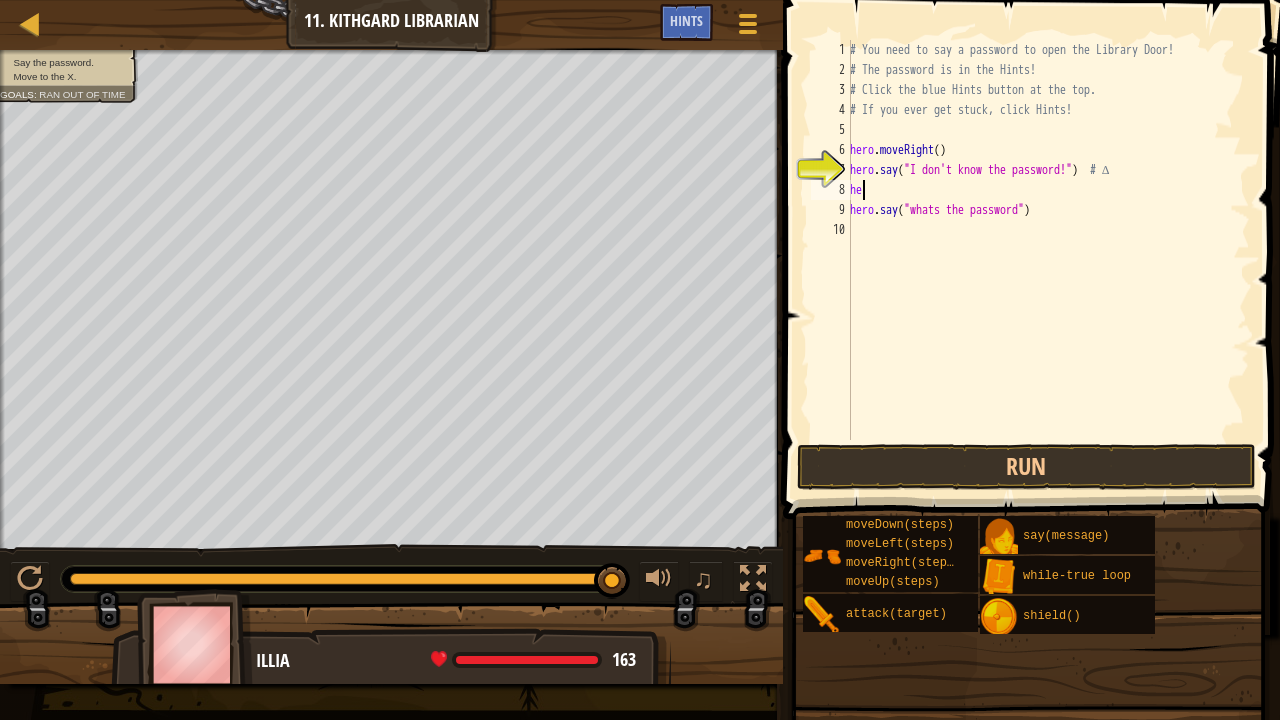 type on "h" 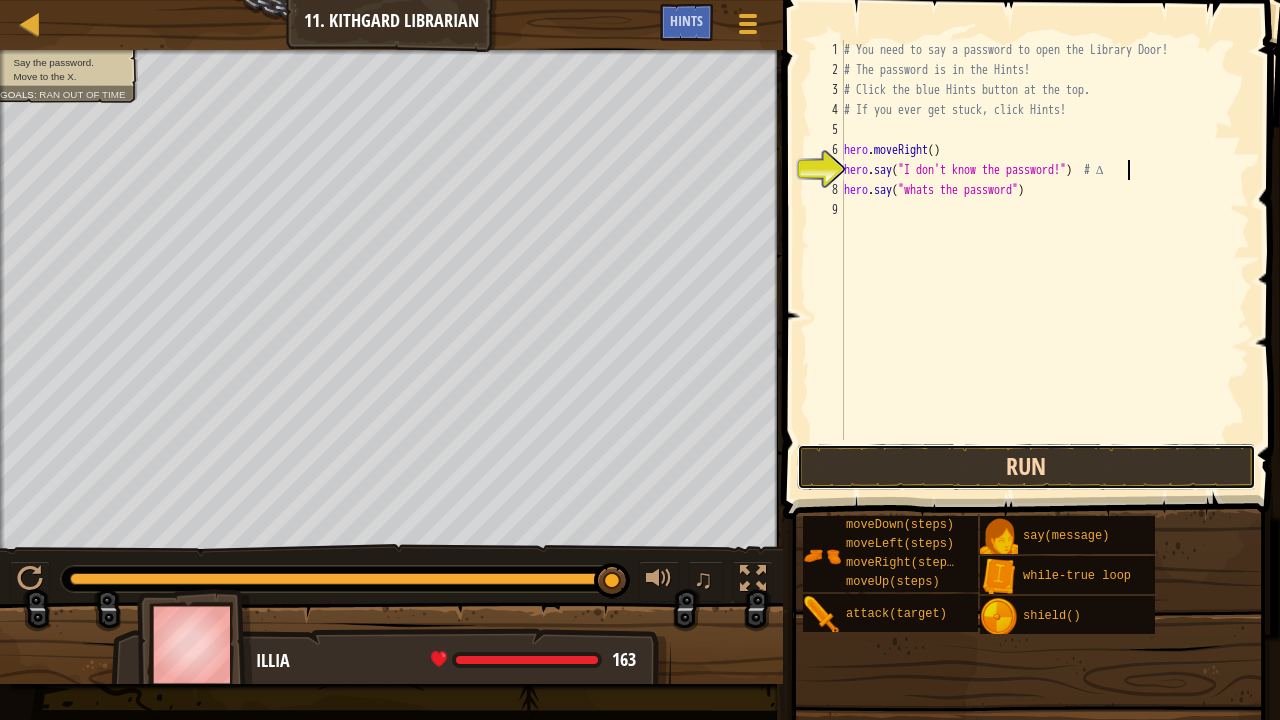 click on "Run" at bounding box center (1026, 467) 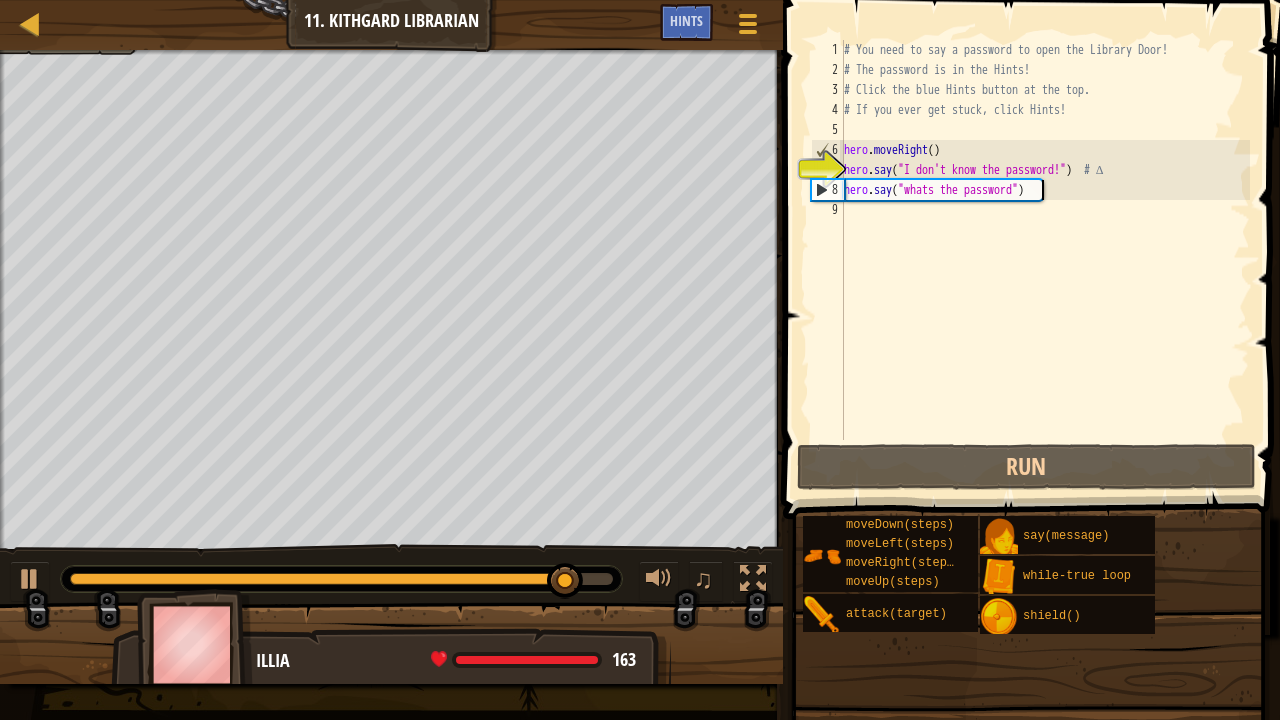 click on "# You need to say a password to open the Library Door! # The password is in the Hints! # Click the blue Hints button at the top. # If you ever get stuck, click Hints! hero . moveRight ( ) hero . say ( "I don't know the password!" )    # ∆ hero . say ( "whats the password" )" at bounding box center [1045, 260] 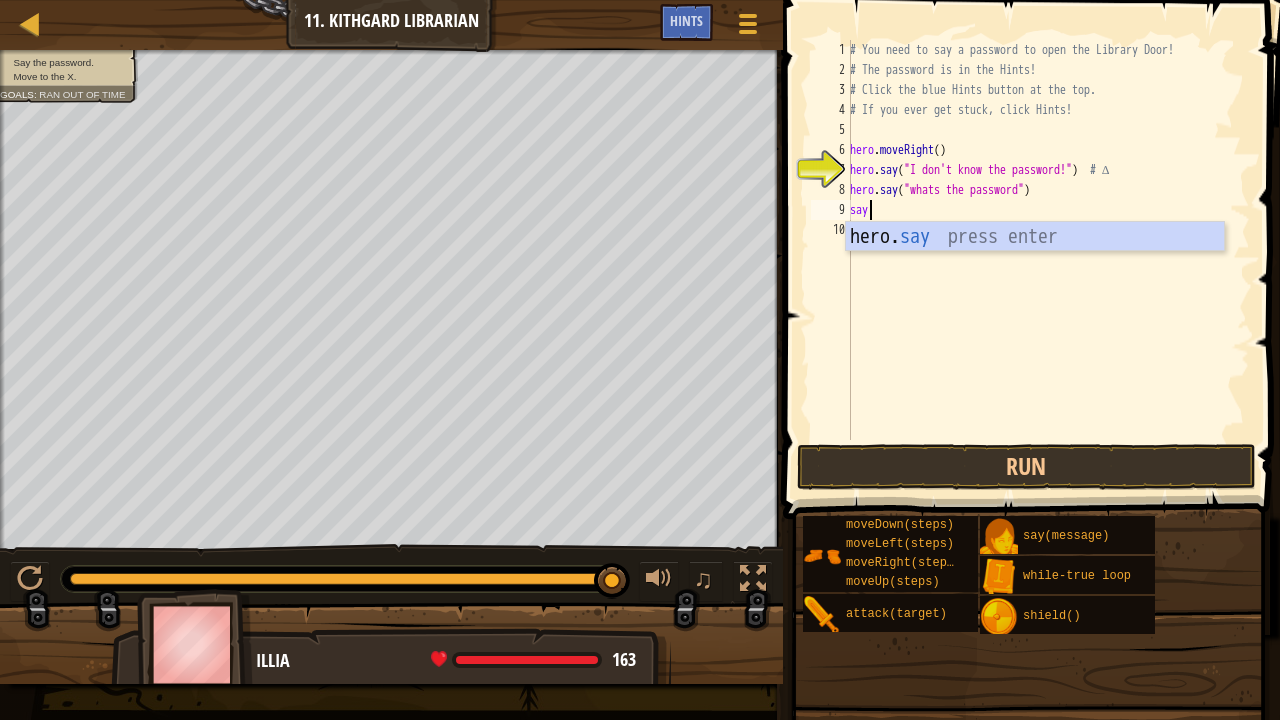 click on "# You need to say a password to open the Library Door! # The password is in the Hints! # Click the blue Hints button at the top. # If you ever get stuck, click Hints! hero . moveRight ( ) hero . say ( "I don't know the password!" )    # ∆ hero . say ( "whats the password" ) say" at bounding box center (1048, 260) 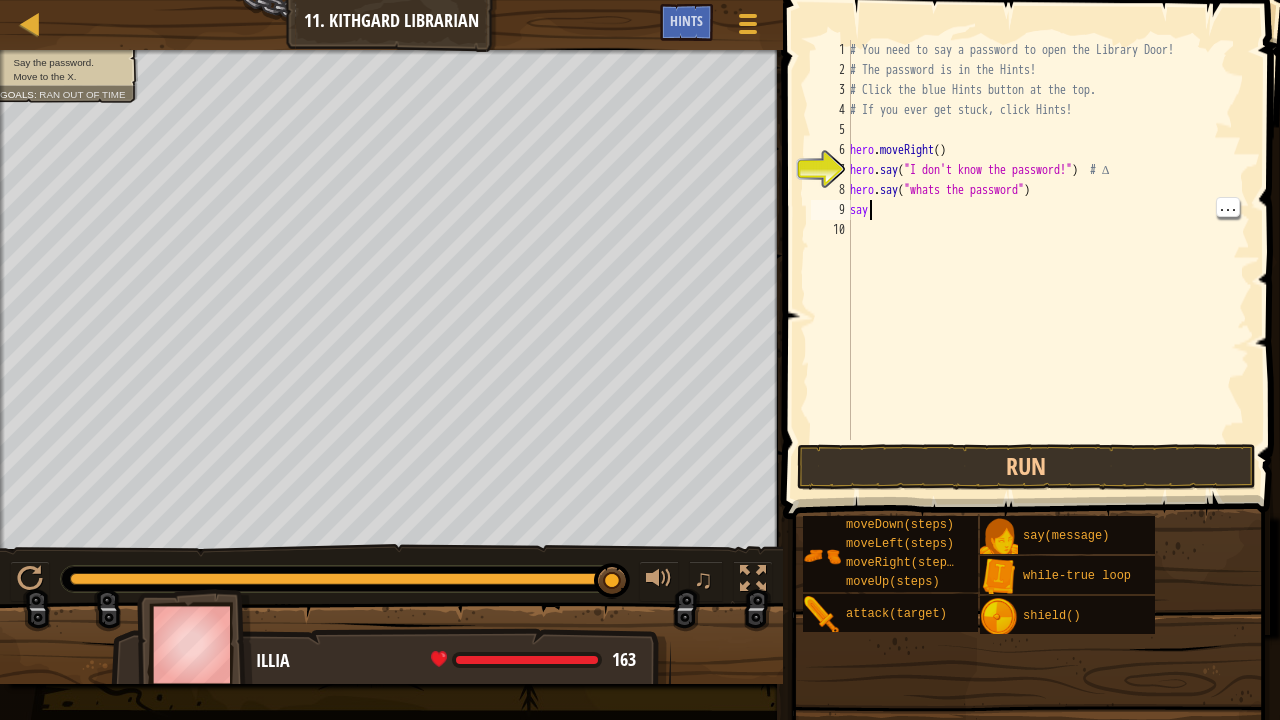click on "# You need to say a password to open the Library Door! # The password is in the Hints! # Click the blue Hints button at the top. # If you ever get stuck, click Hints! hero . moveRight ( ) hero . say ( "I don't know the password!" )    # ∆ hero . say ( "whats the password" ) say" at bounding box center [1048, 260] 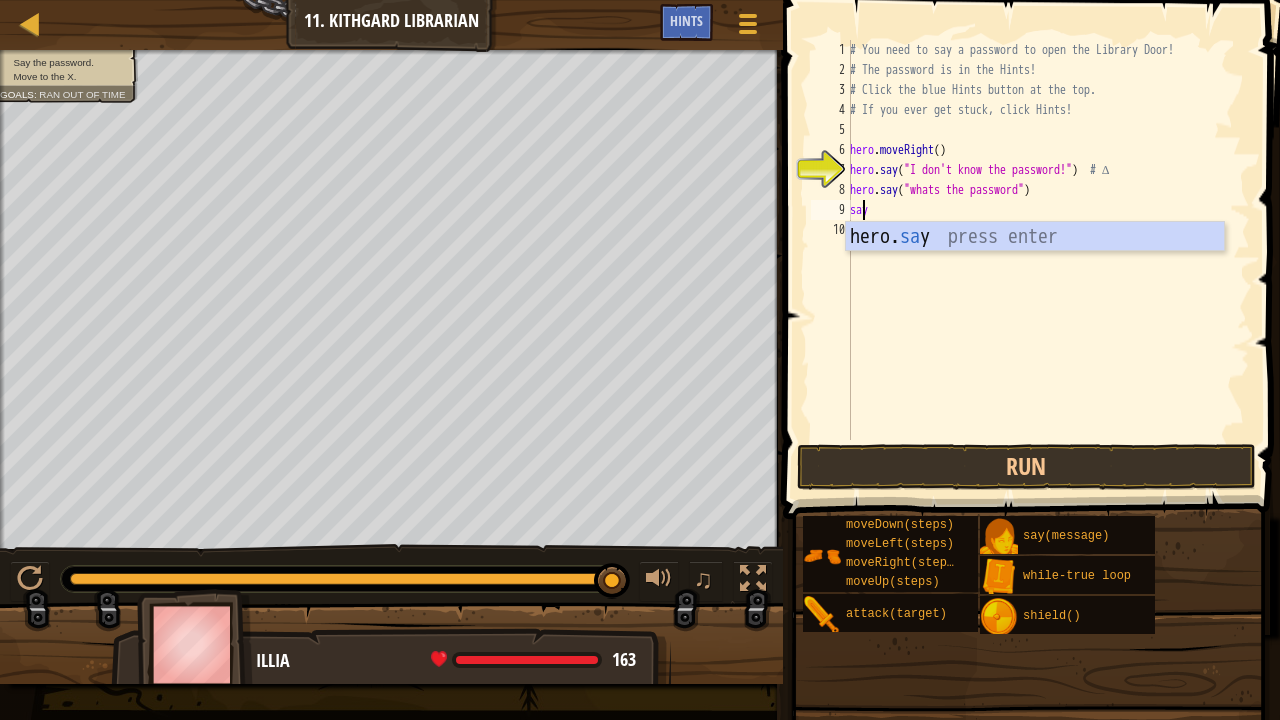 type on "saay" 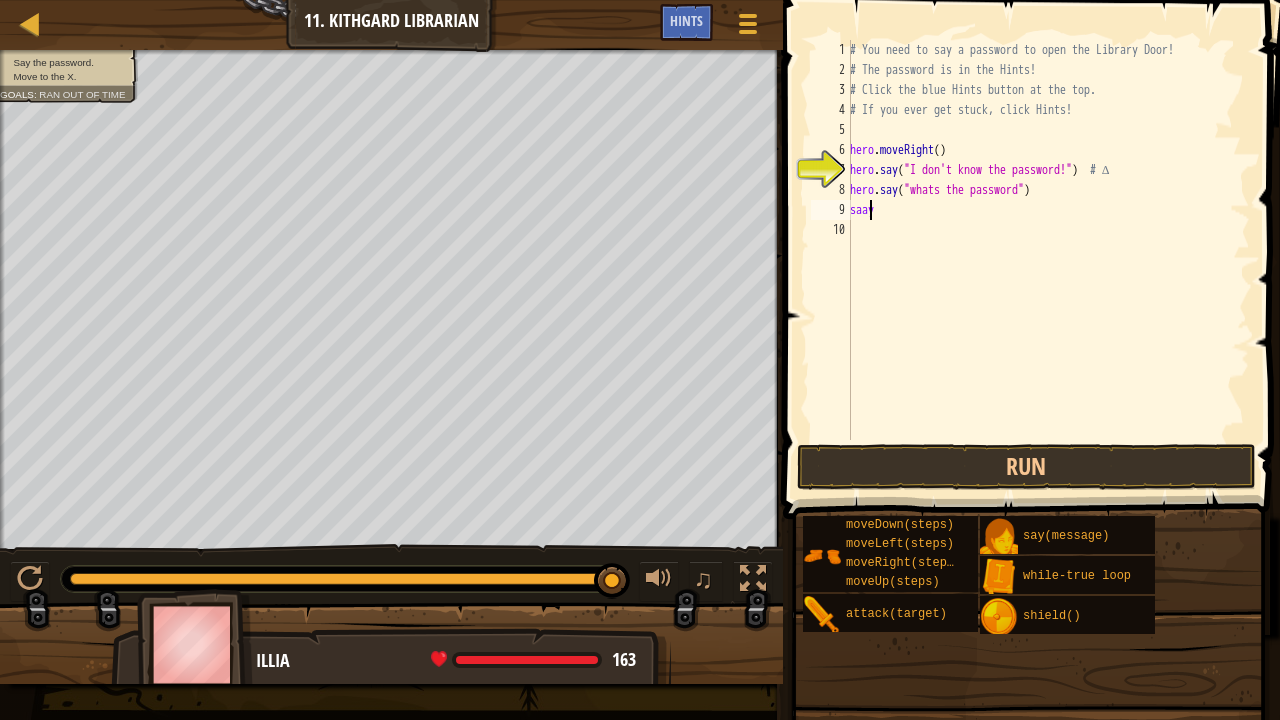 click on "# You need to say a password to open the Library Door! # The password is in the Hints! # Click the blue Hints button at the top. # If you ever get stuck, click Hints! hero . moveRight ( ) hero . say ( "I don't know the password!" )    # ∆ hero . say ( "whats the password" ) [PERSON_NAME]" at bounding box center [1048, 260] 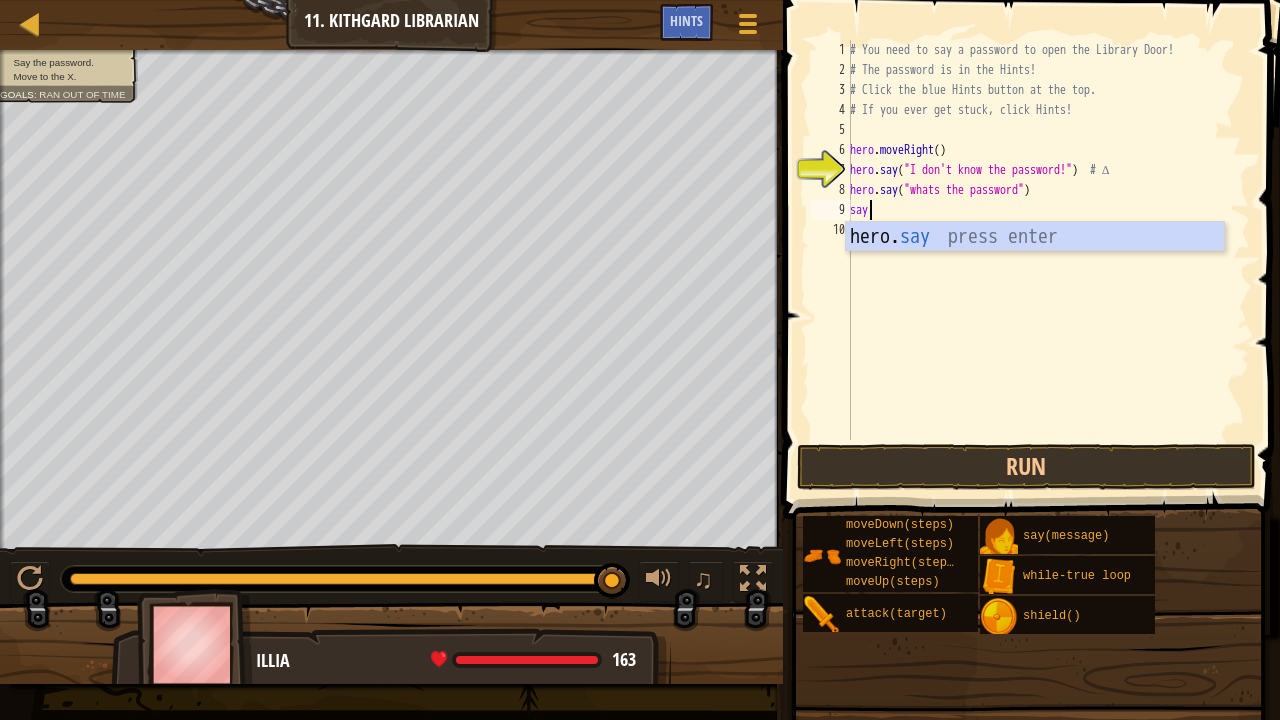 click on "hero. say press enter" at bounding box center [1035, 267] 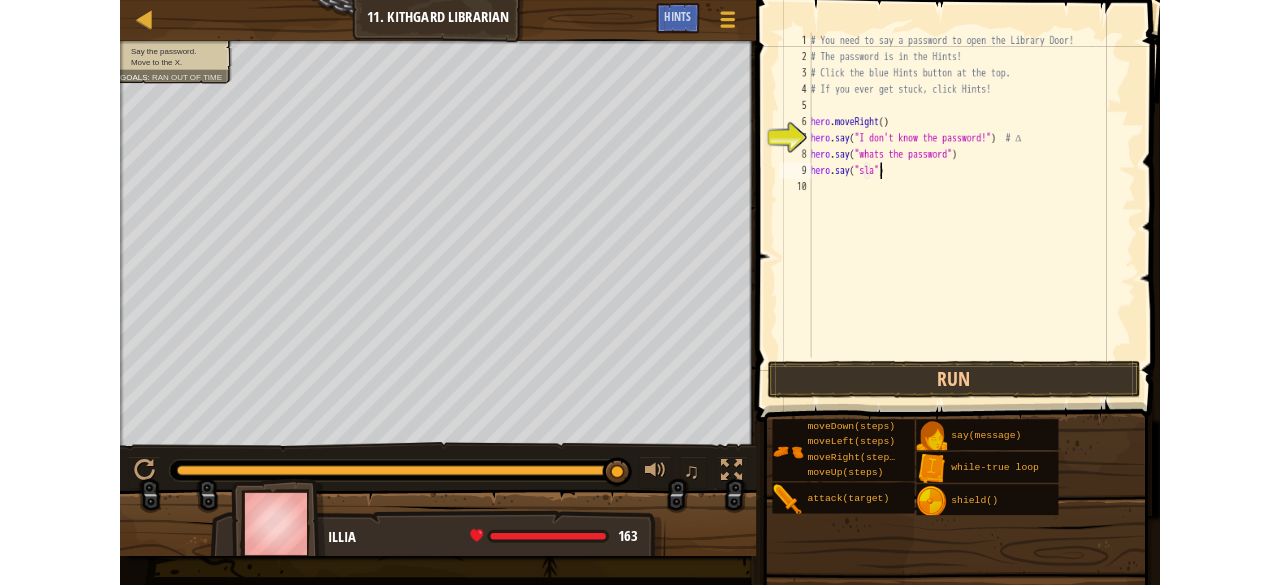 scroll, scrollTop: 9, scrollLeft: 8, axis: both 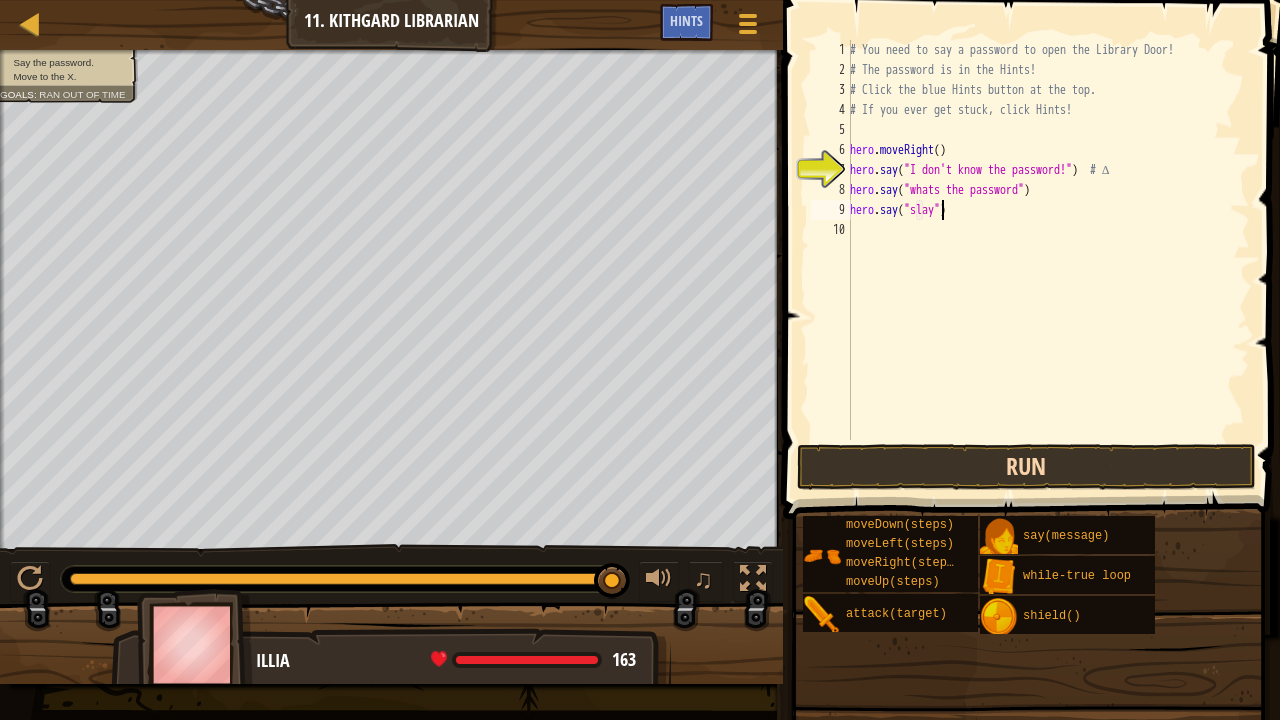 type on "hero.say("slay")" 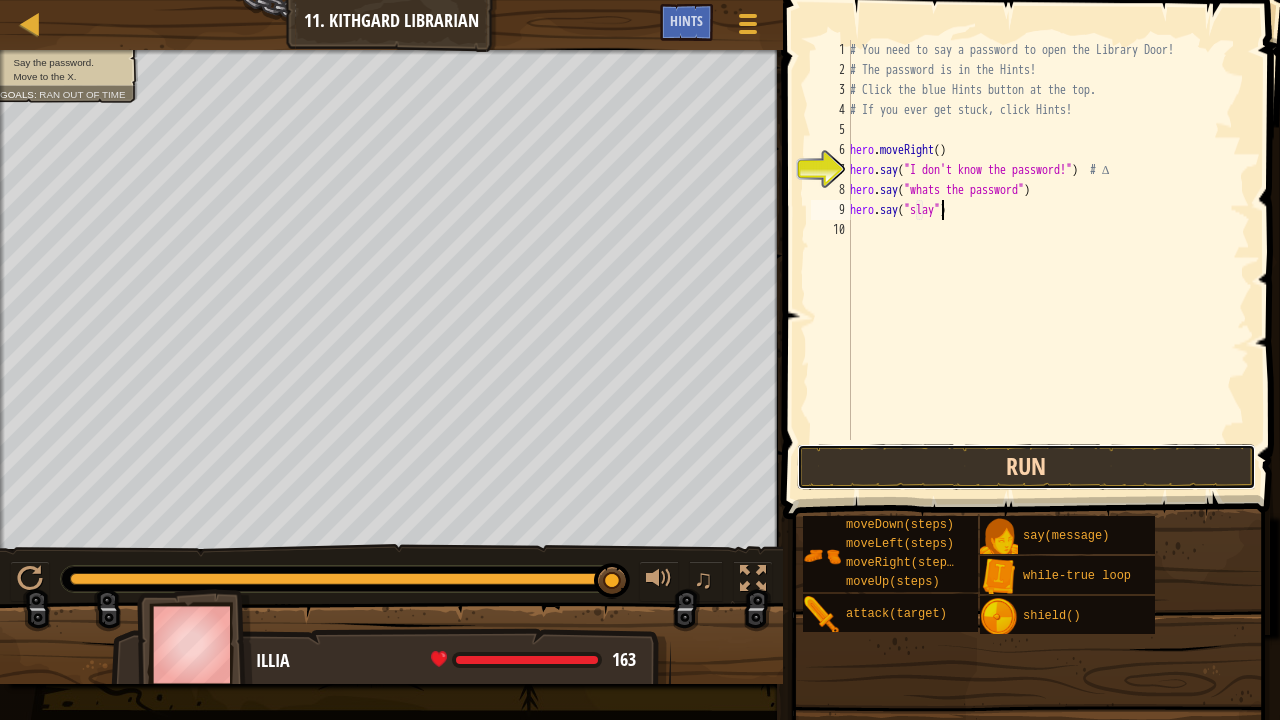 click on "Run" at bounding box center [1026, 467] 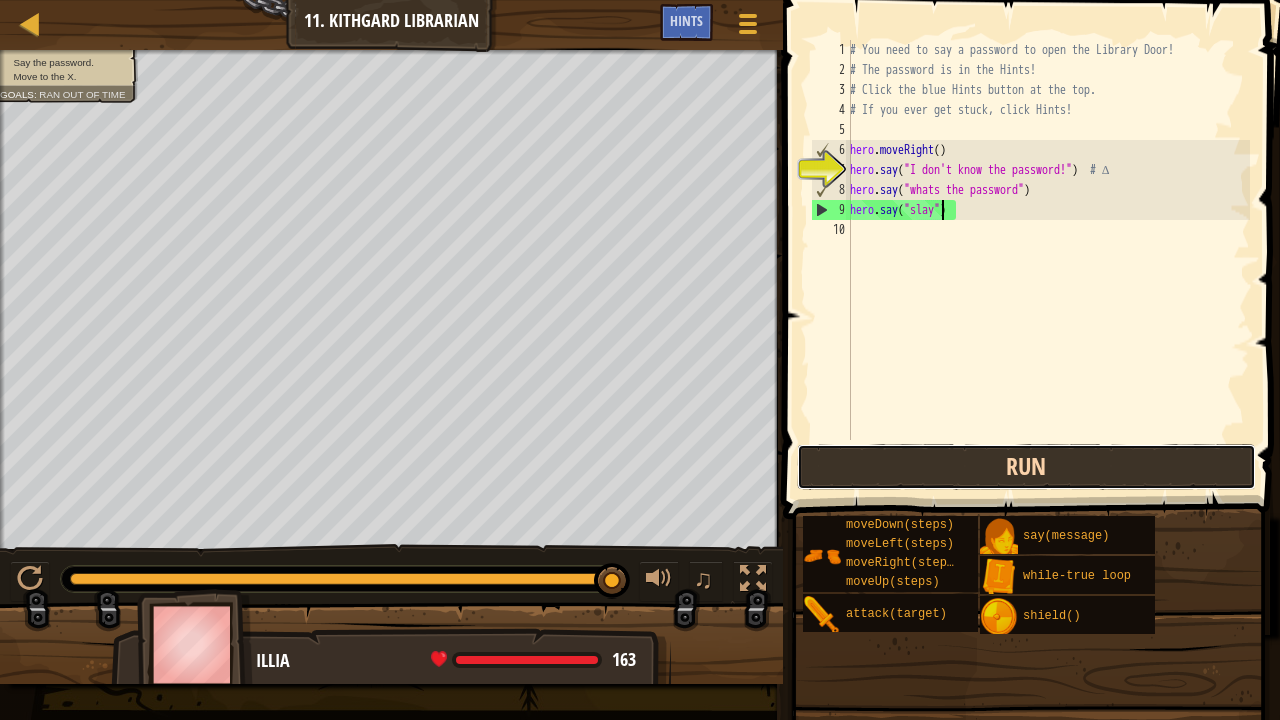 click on "Run" at bounding box center [1026, 467] 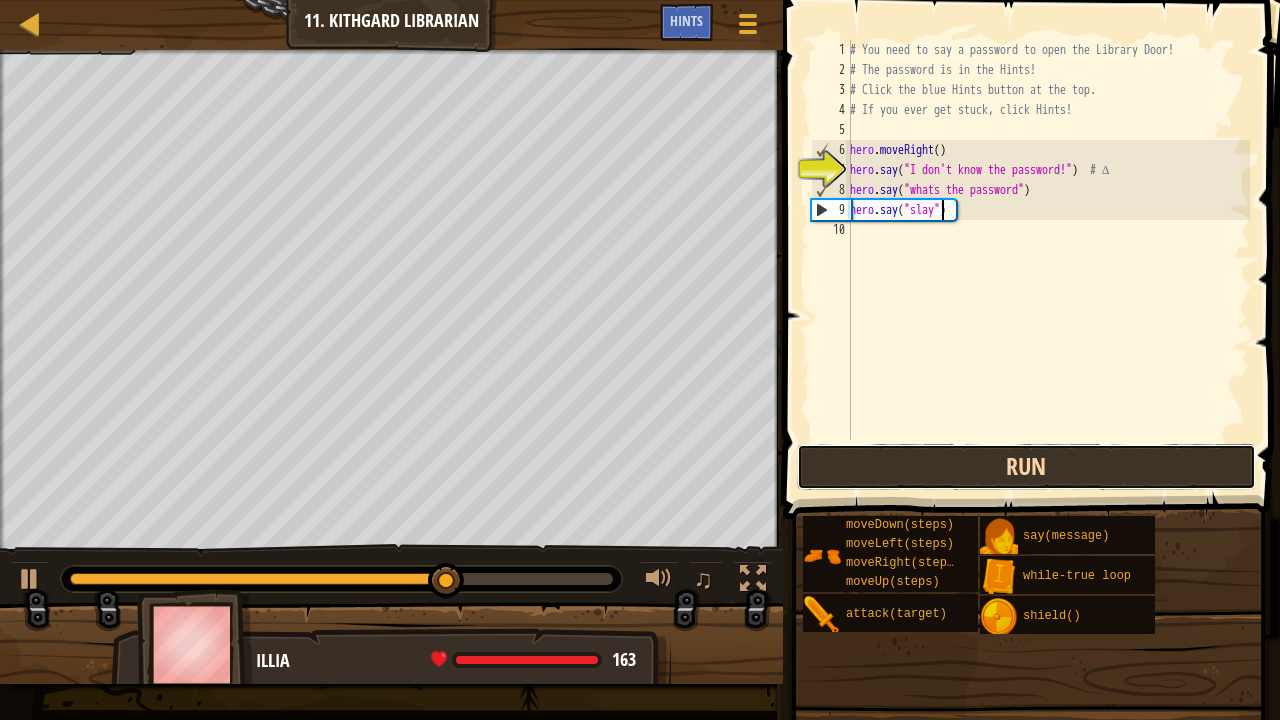 click on "Run" at bounding box center (1026, 467) 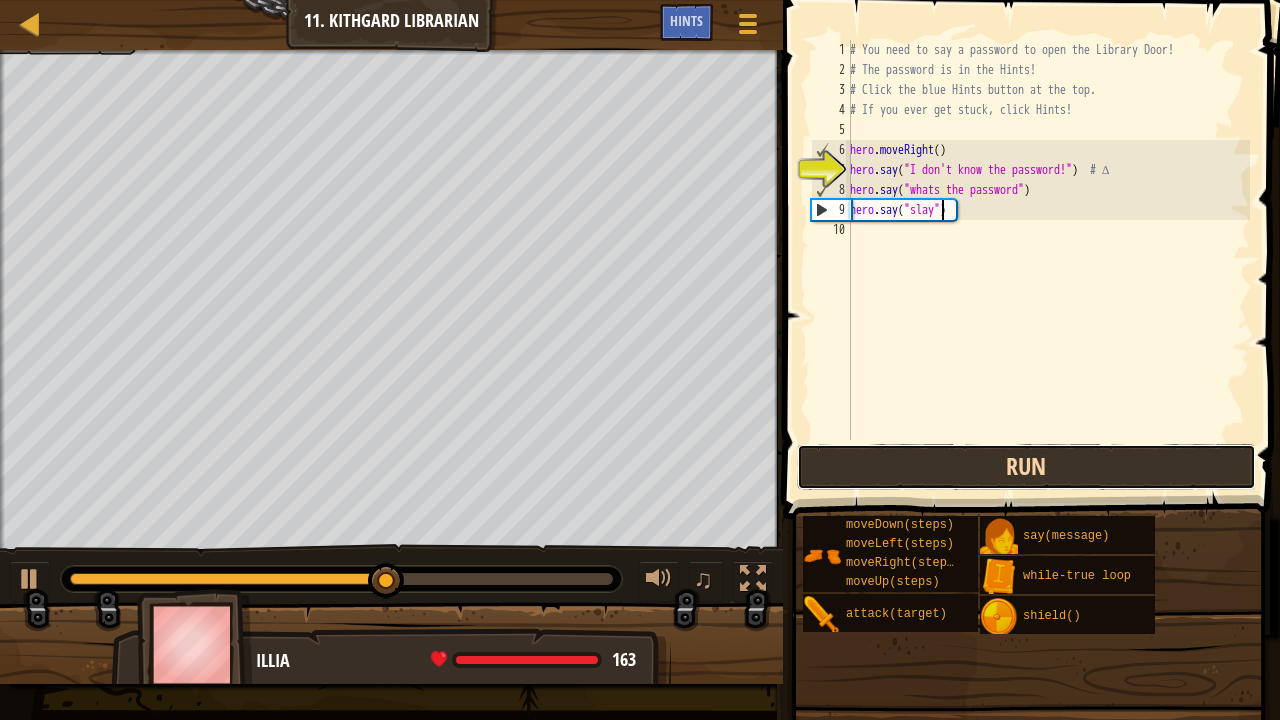 click on "Run" at bounding box center [1026, 467] 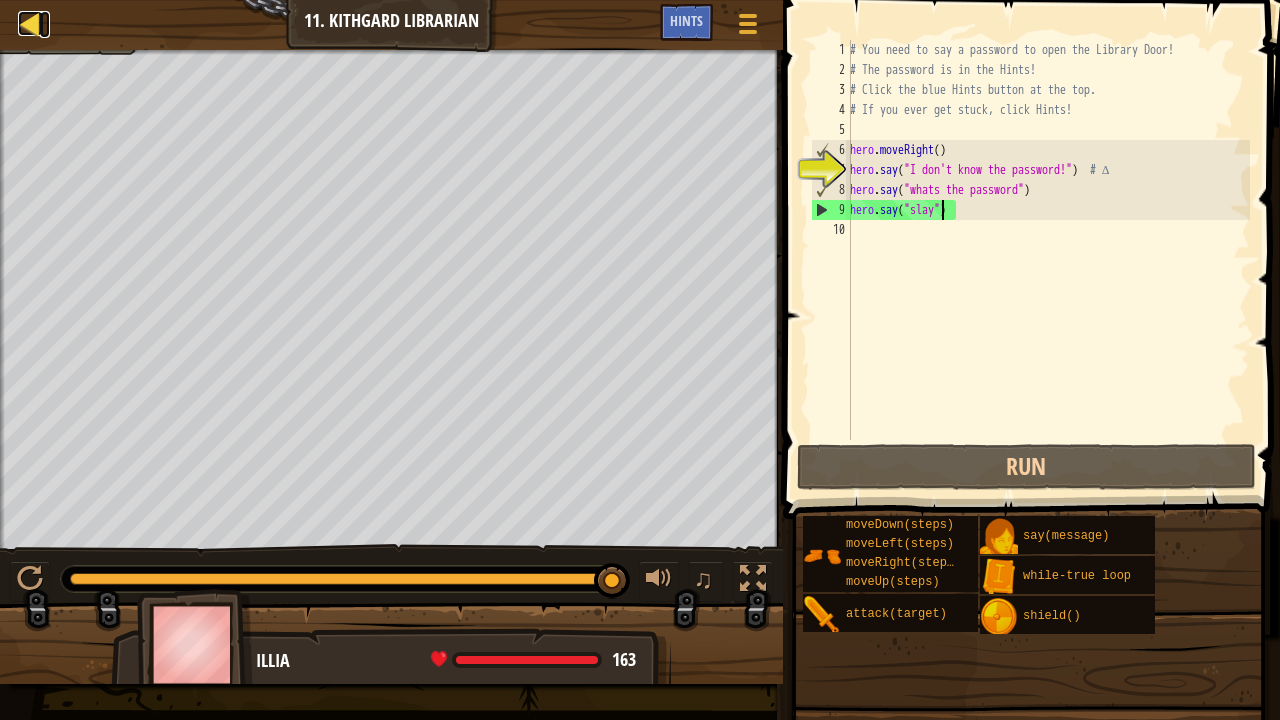 click at bounding box center [30, 23] 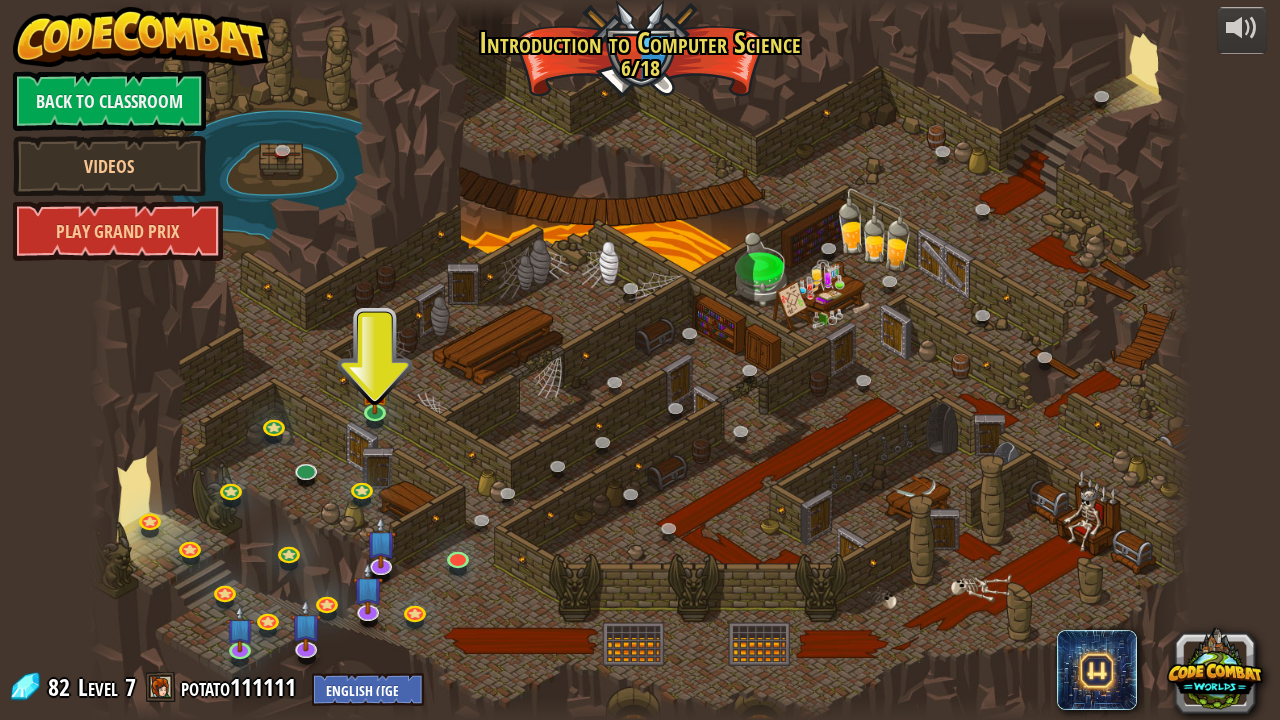 drag, startPoint x: 1279, startPoint y: 719, endPoint x: 1279, endPoint y: 434, distance: 285 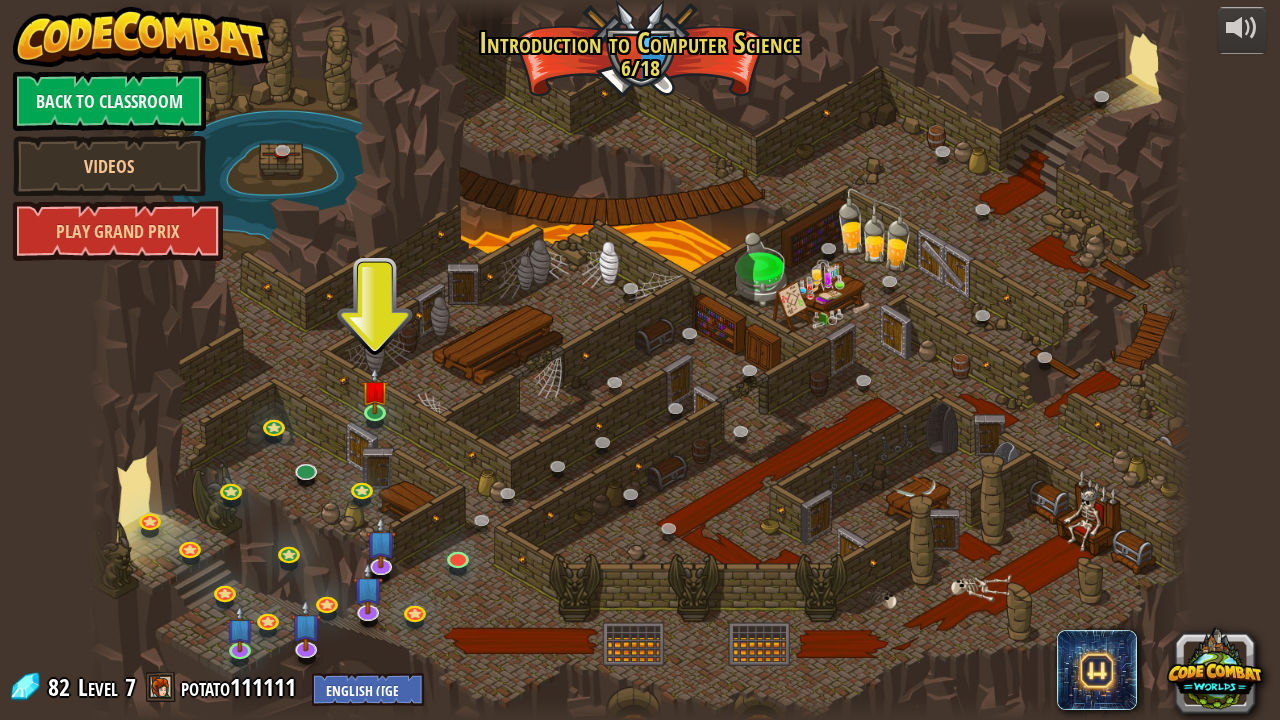 click at bounding box center [640, 360] 